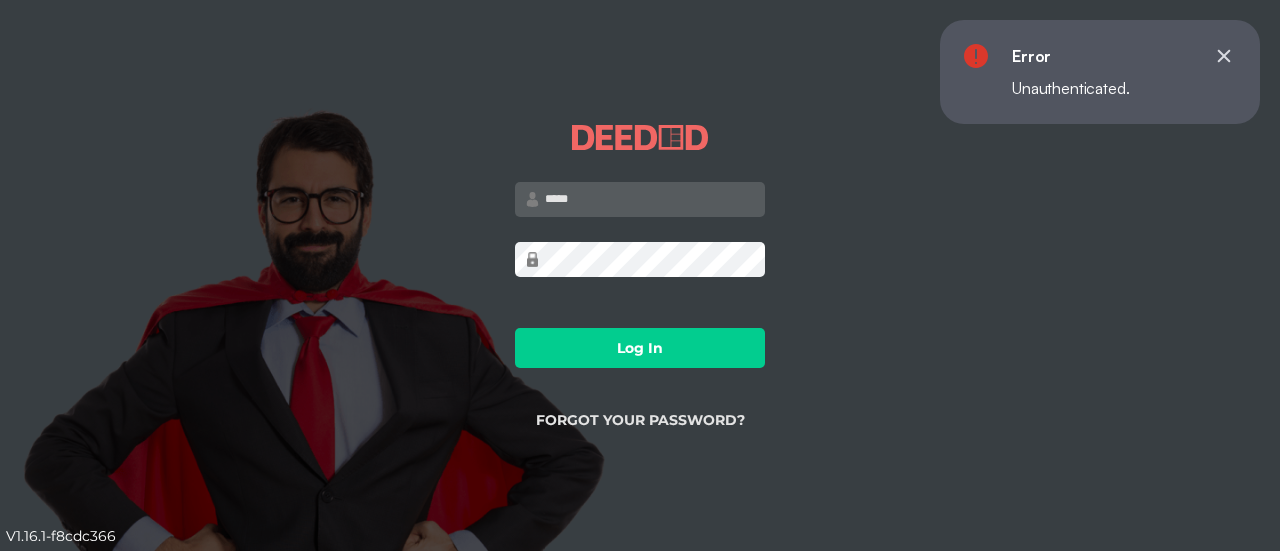 scroll, scrollTop: 0, scrollLeft: 0, axis: both 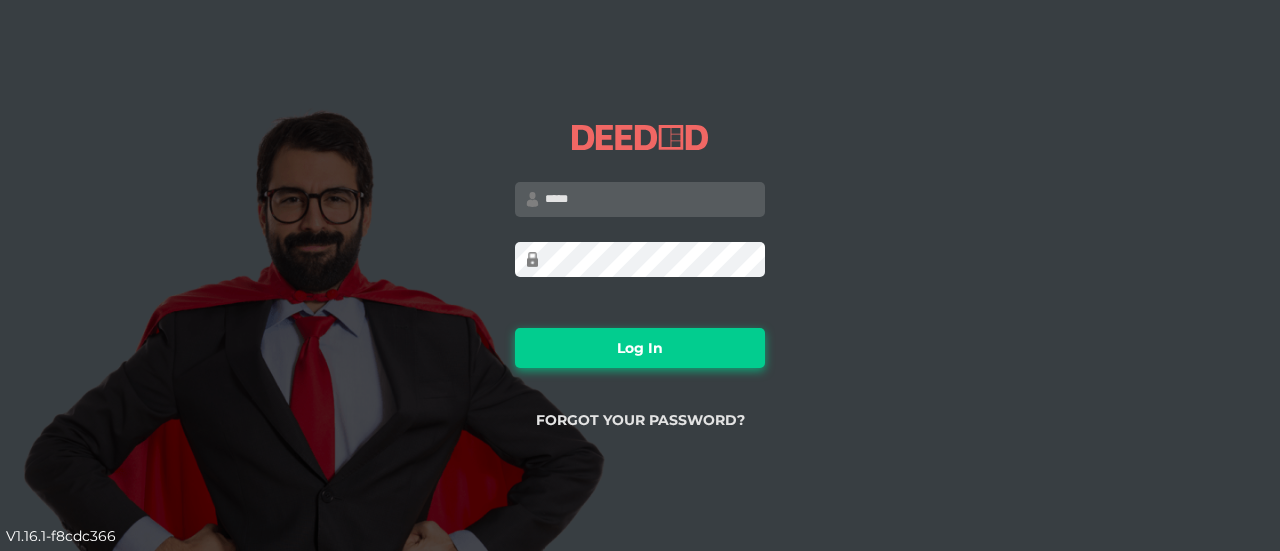 type on "**********" 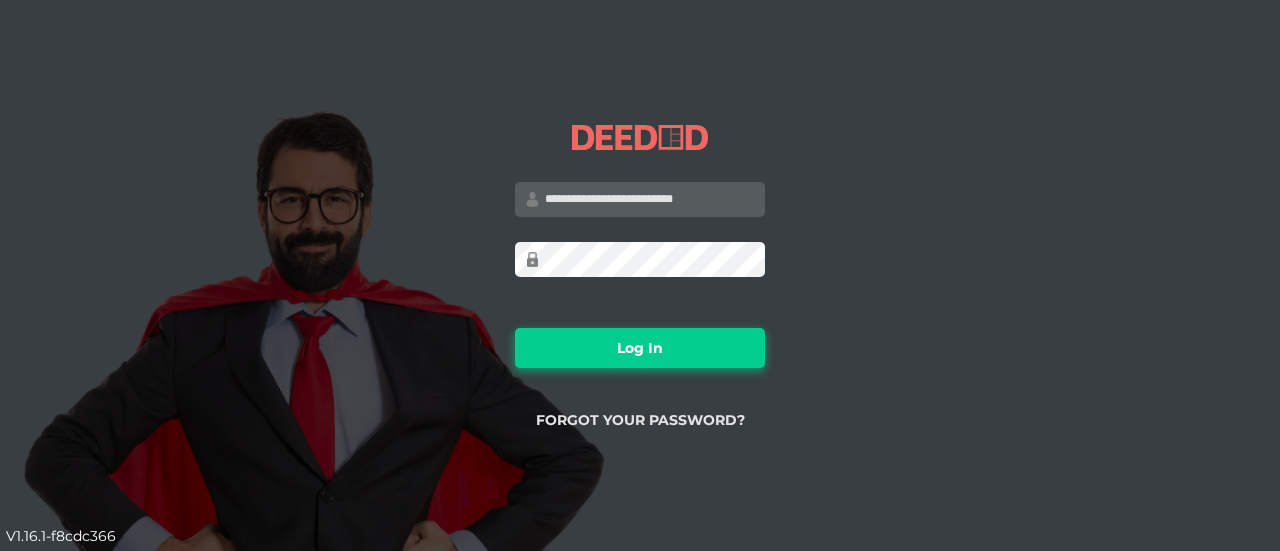 click on "Log In" at bounding box center [640, 348] 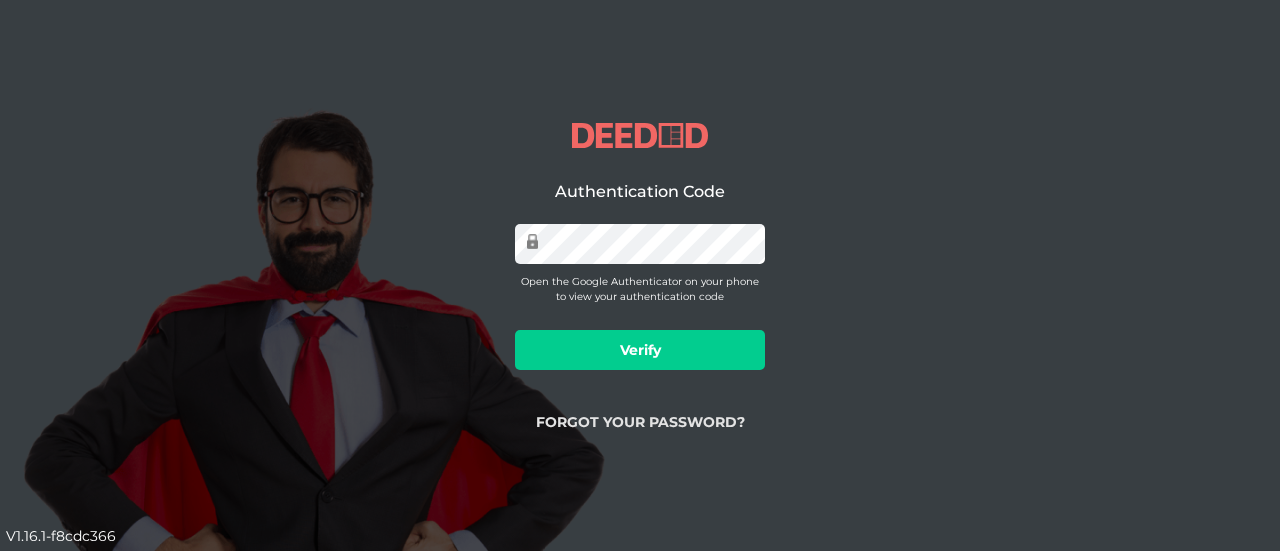 click on "Verify" at bounding box center (640, 350) 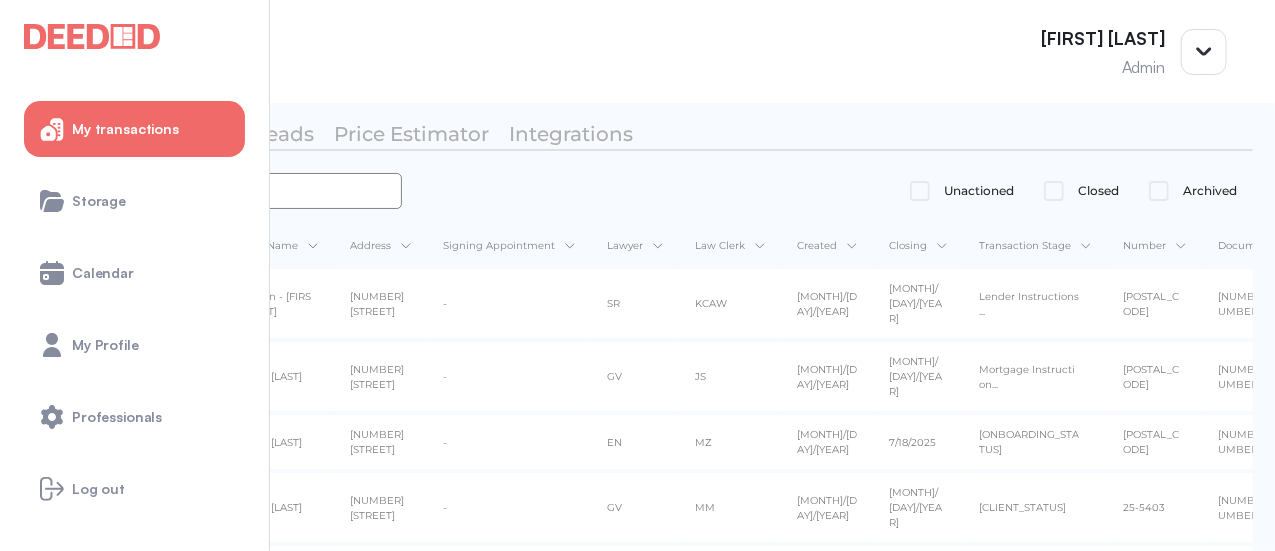 scroll, scrollTop: 100, scrollLeft: 0, axis: vertical 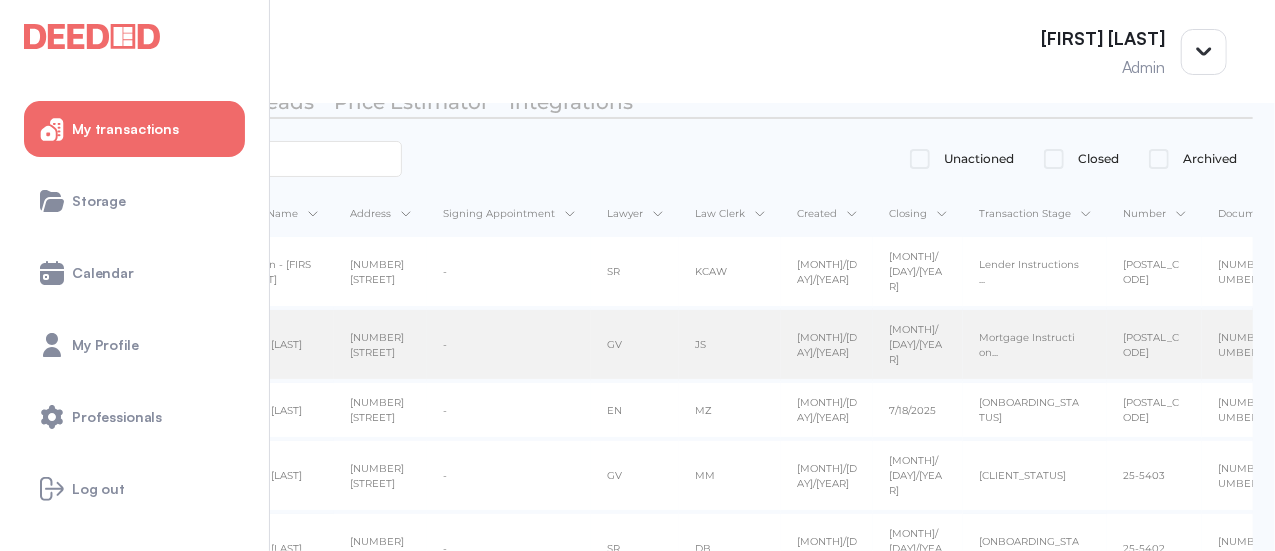 click on "[NUMBER] [STREET] Ehs" at bounding box center [384, 264] 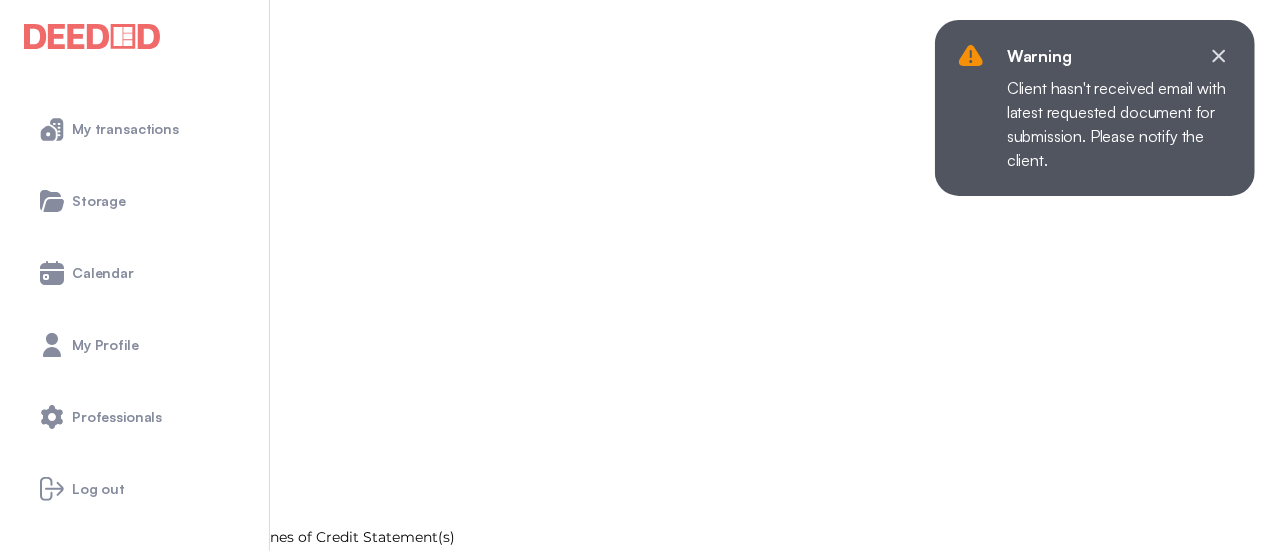 scroll, scrollTop: 2779, scrollLeft: 0, axis: vertical 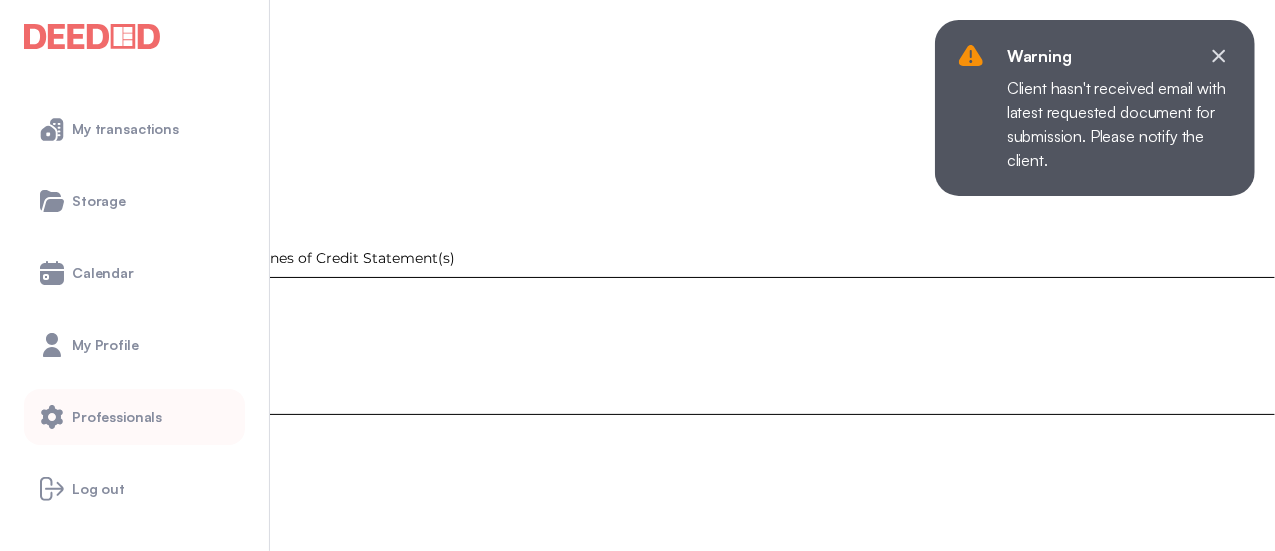 click on "Professionals" at bounding box center [134, 417] 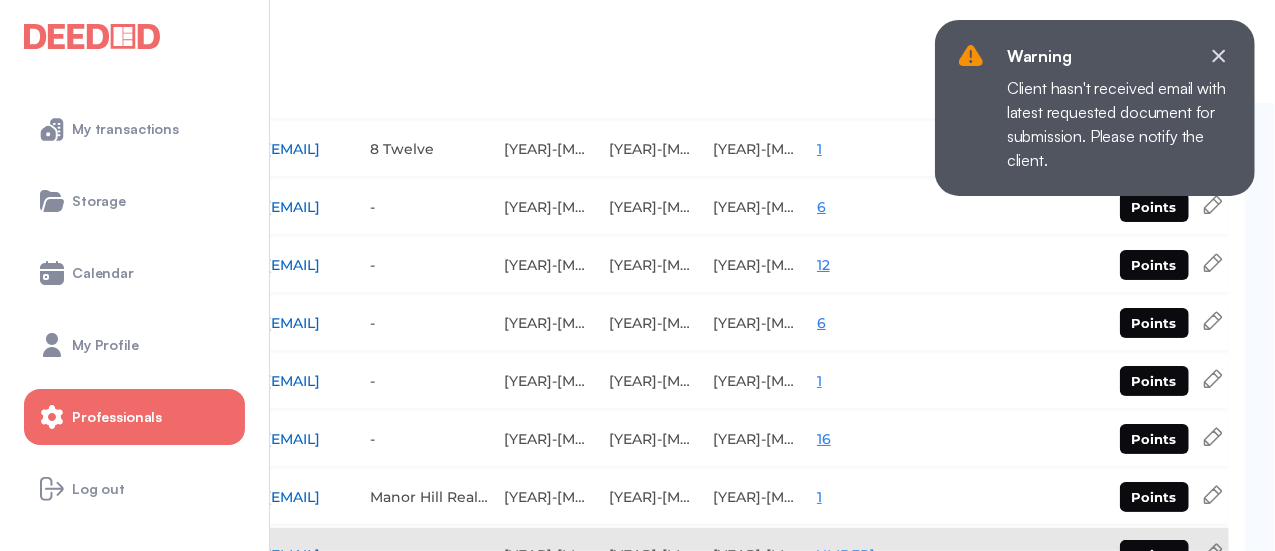 scroll, scrollTop: 666, scrollLeft: 0, axis: vertical 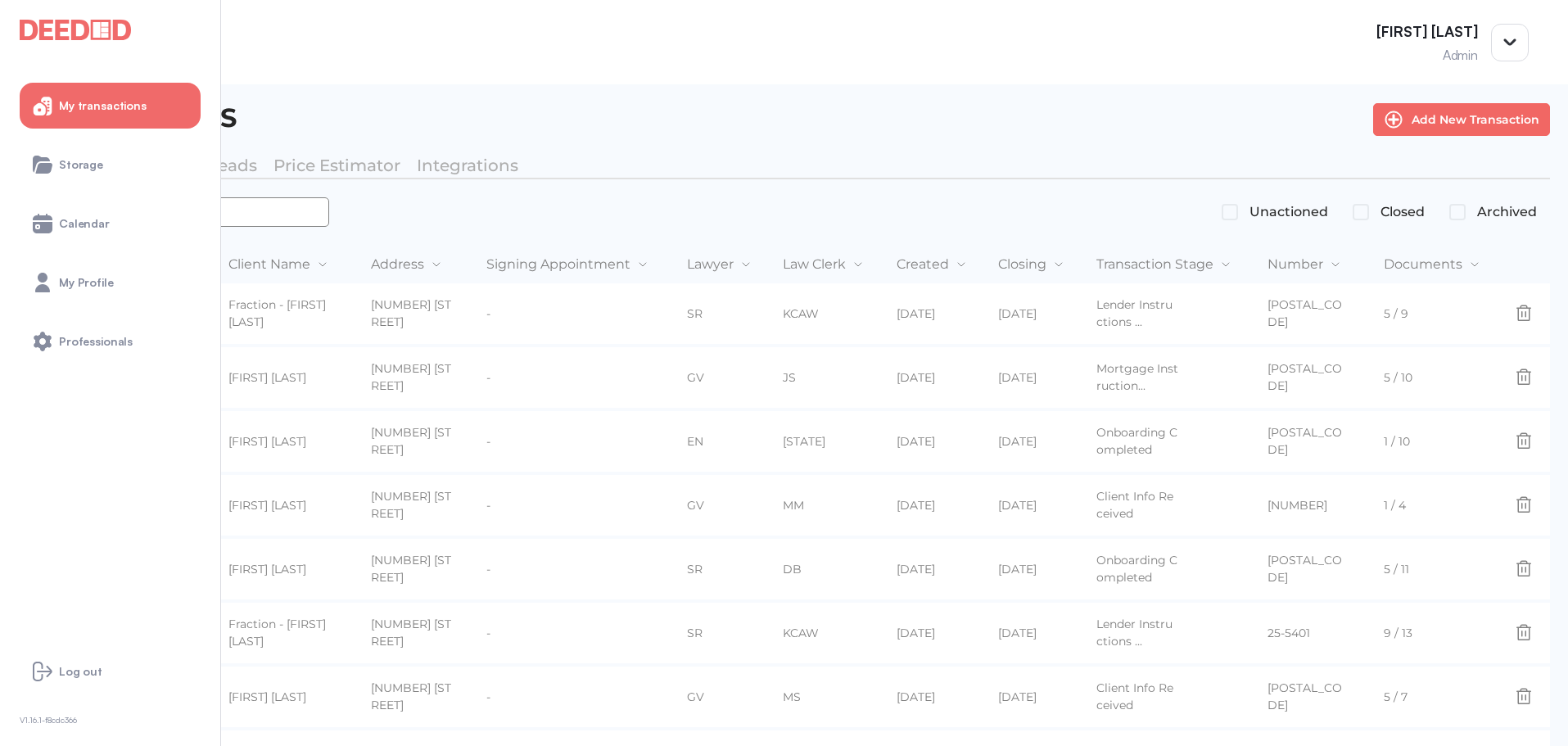 click at bounding box center (174, 212) 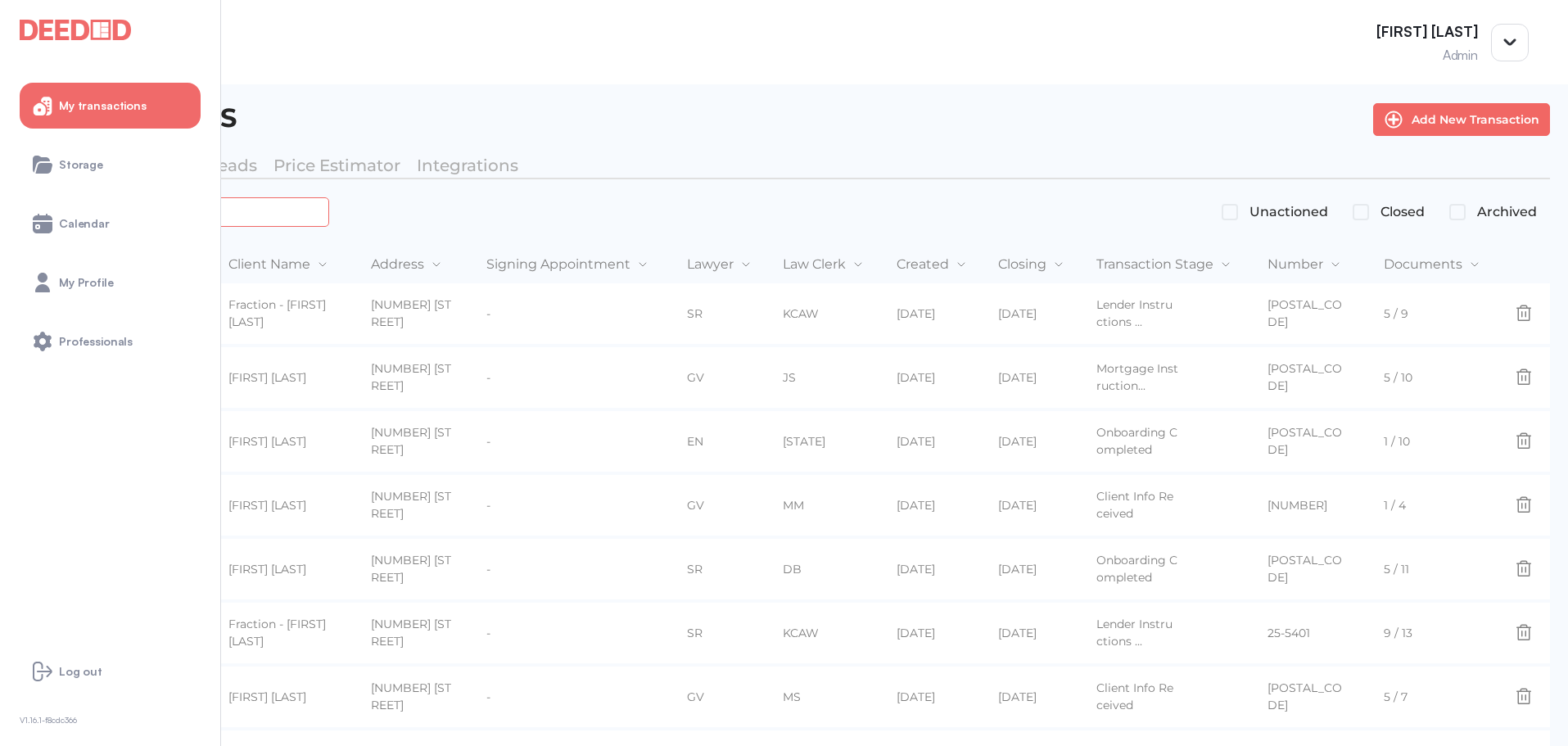 paste on "*******" 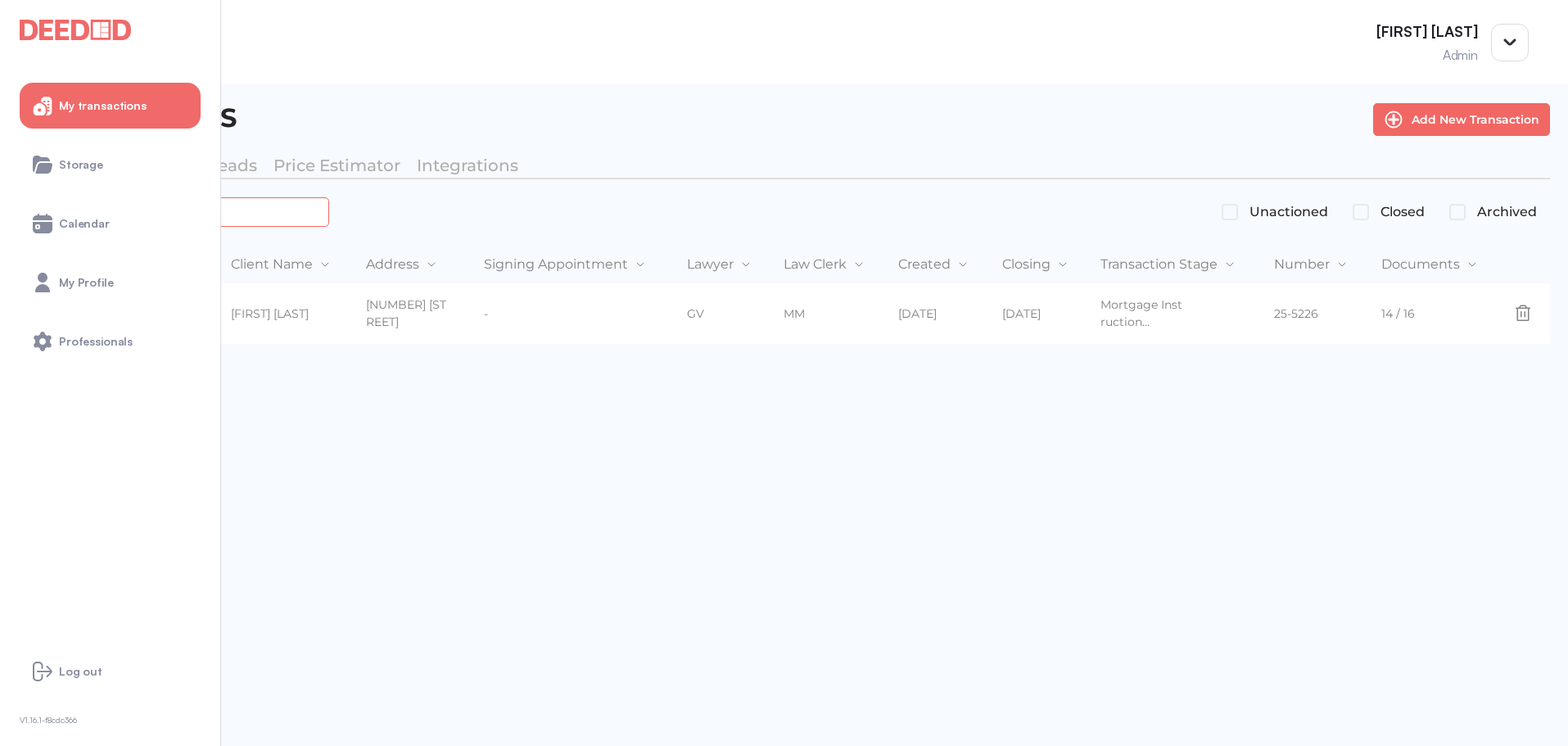 click on "*******" at bounding box center (183, 211) 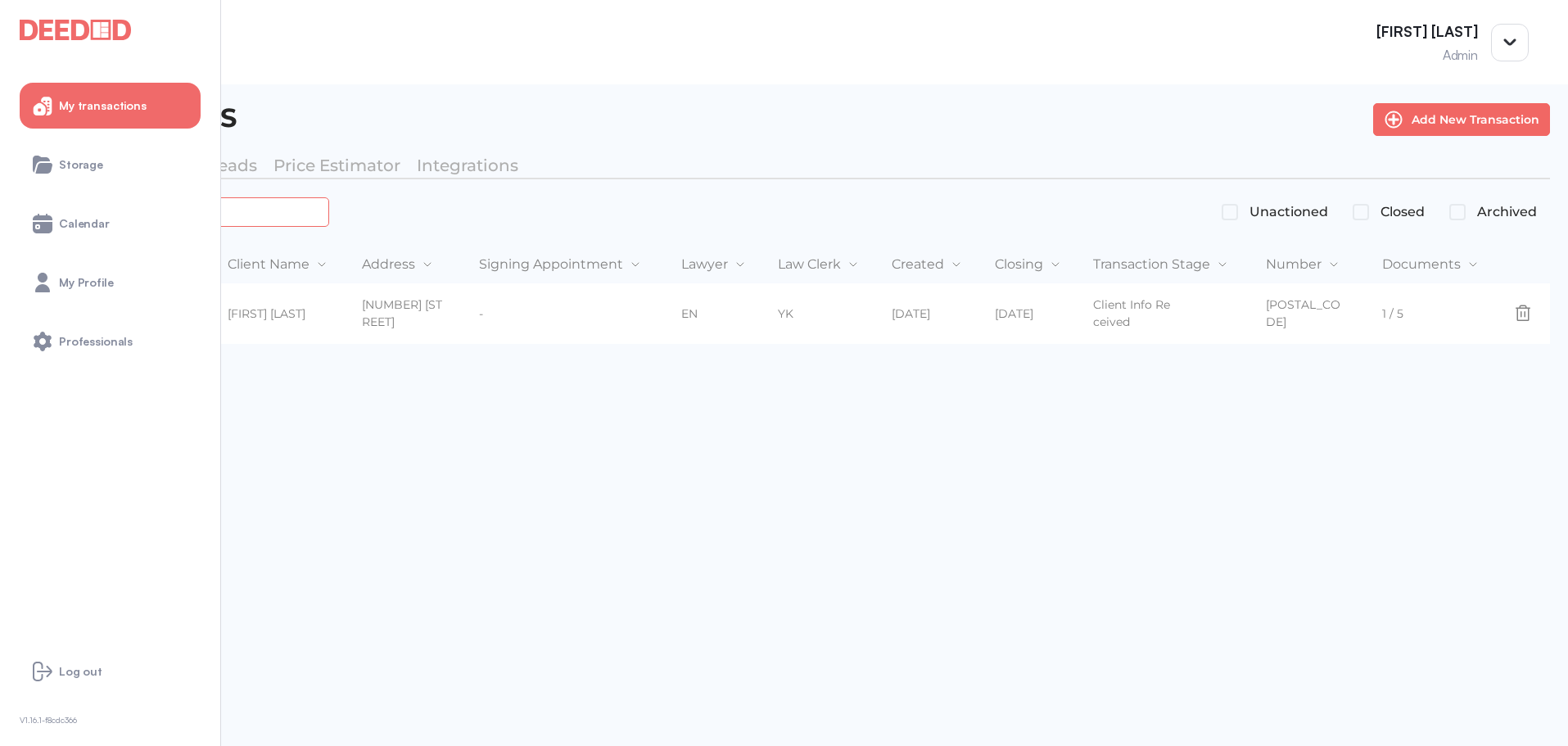 type on "*******" 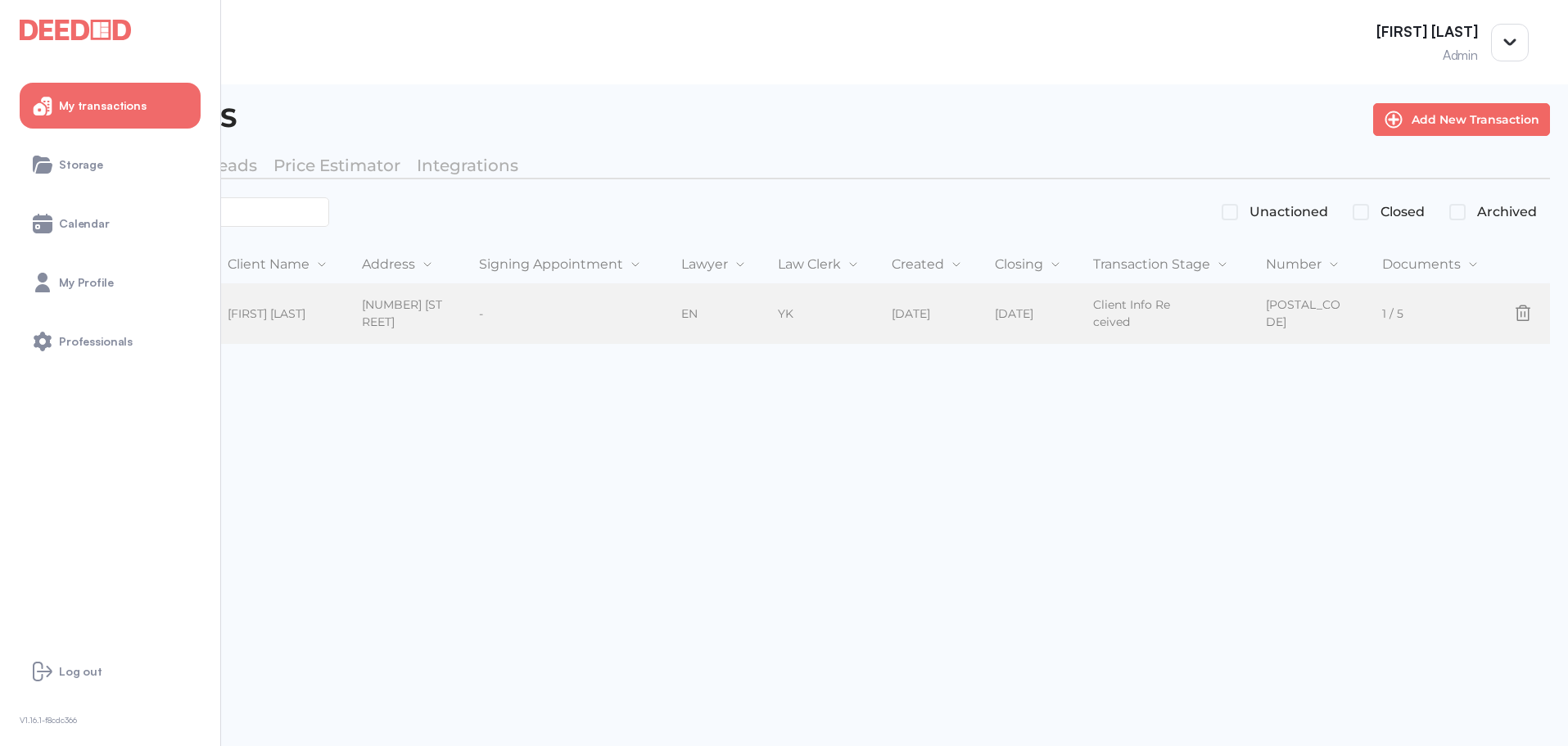 click on "-" at bounding box center (566, 322) 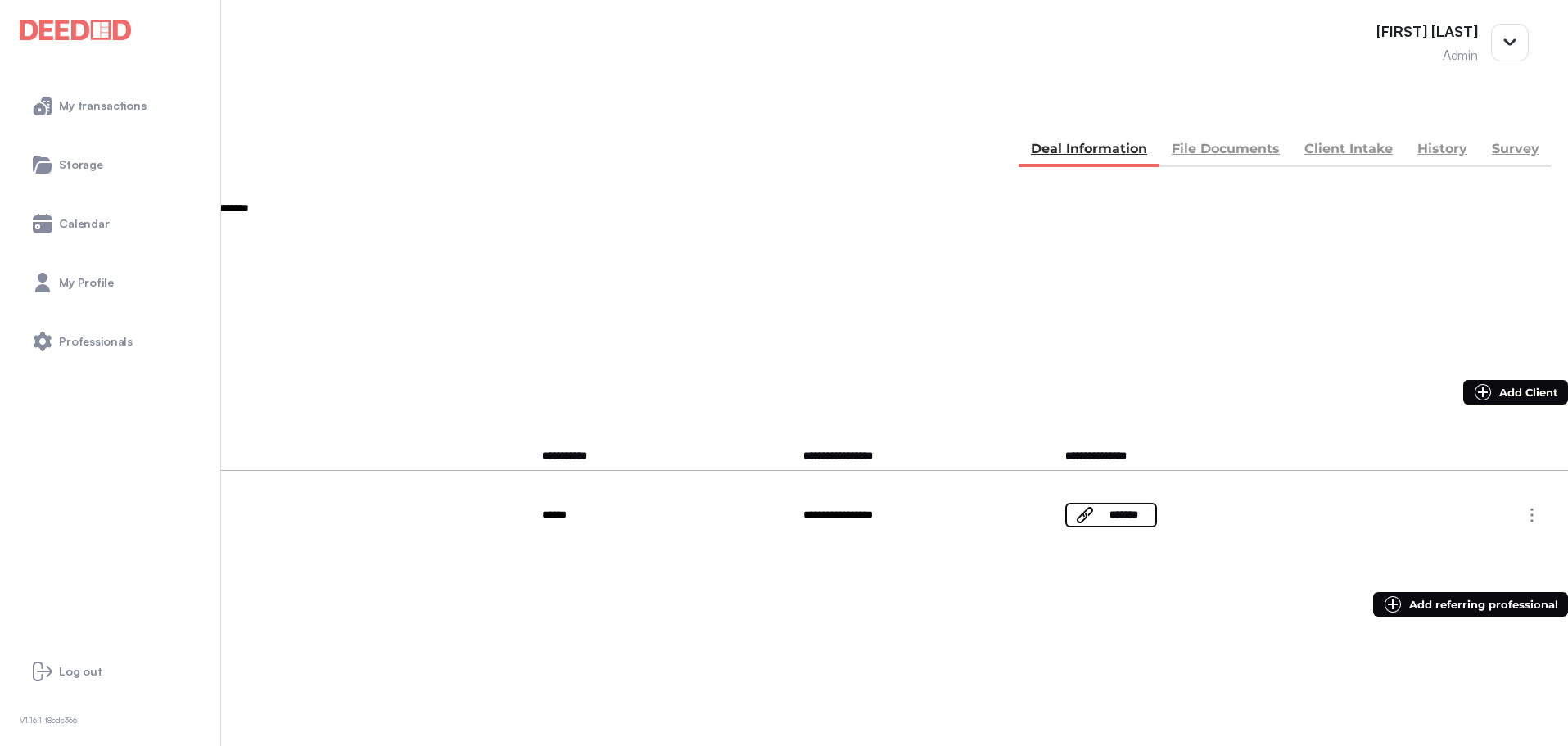 scroll, scrollTop: 0, scrollLeft: 0, axis: both 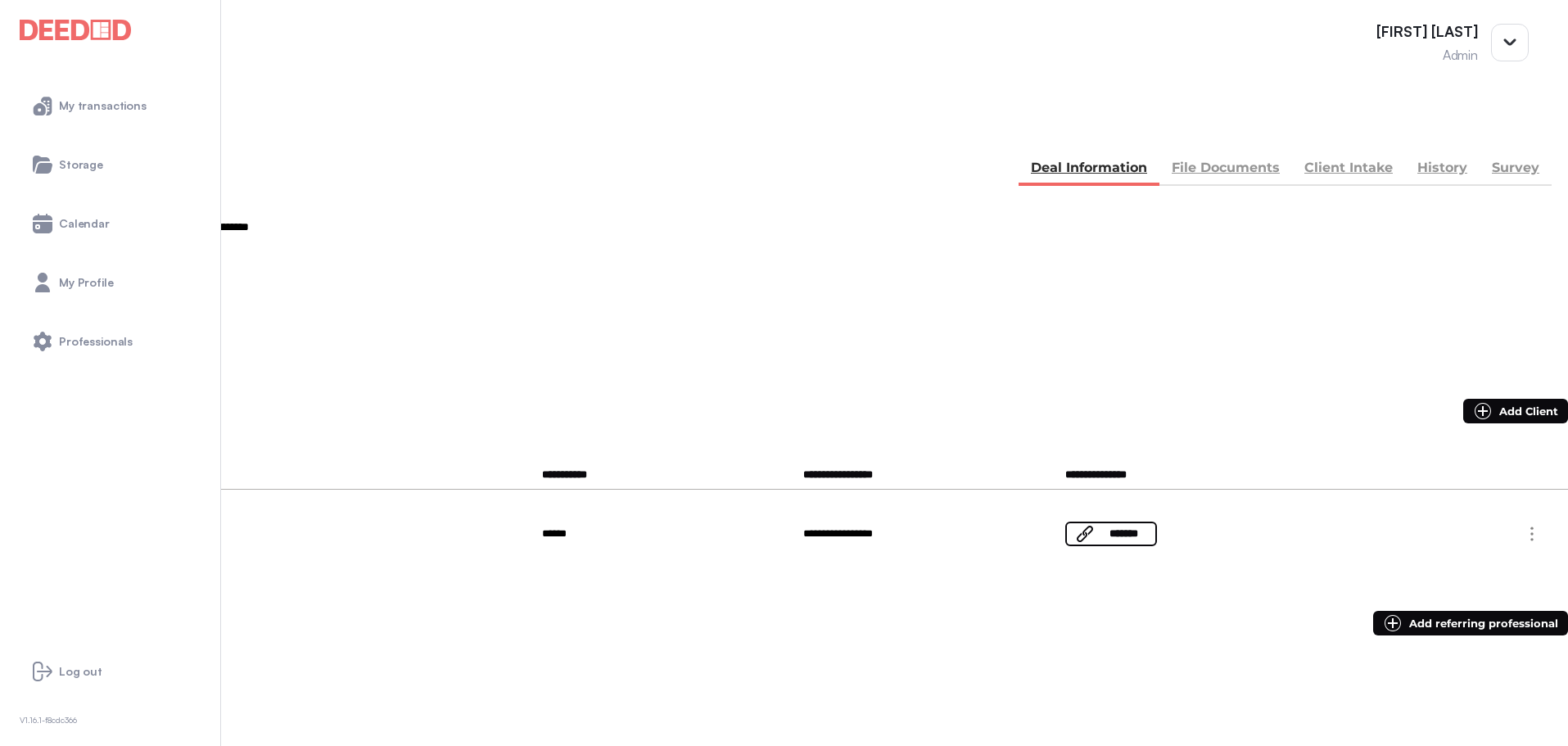 click at bounding box center (29, 127) 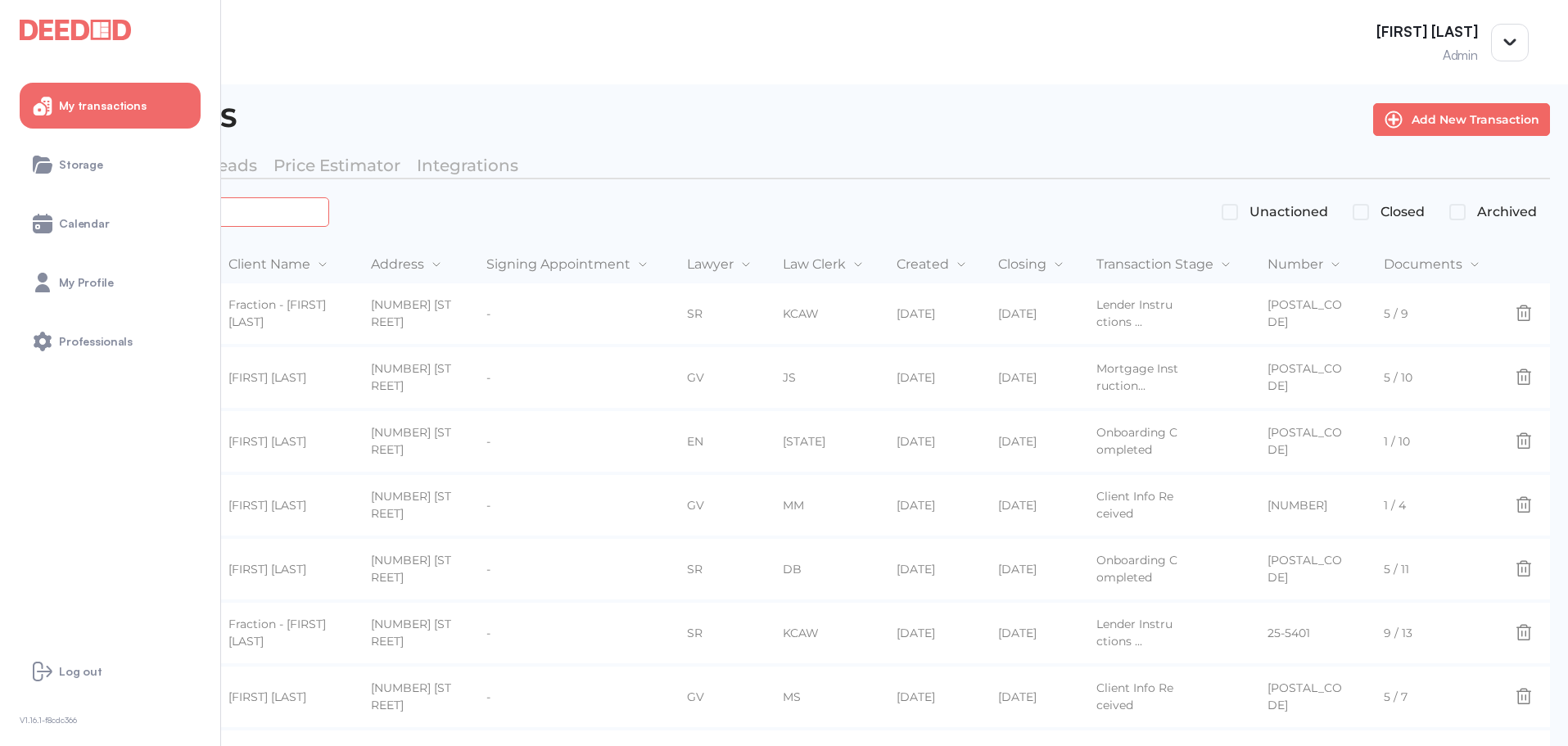 click at bounding box center (183, 211) 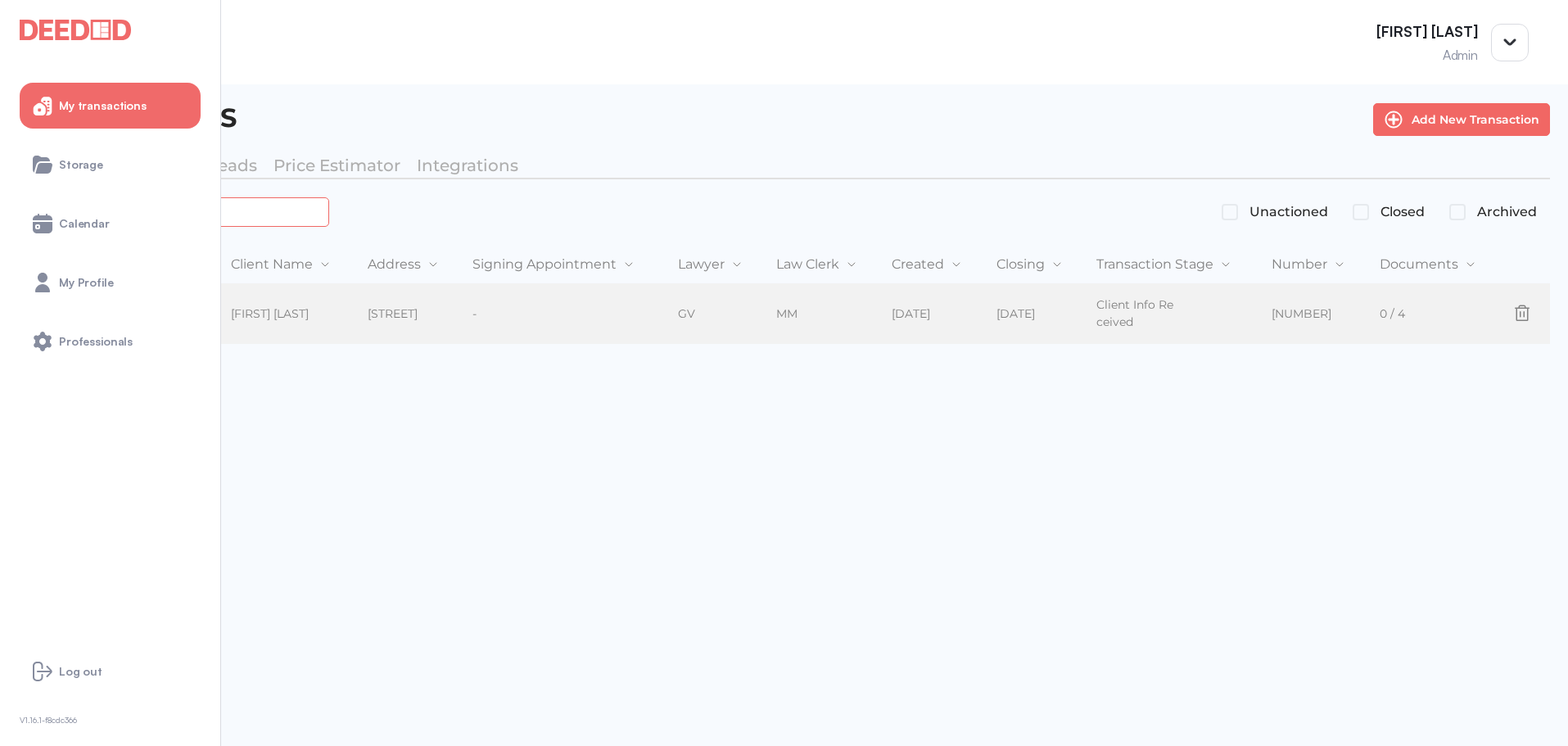 type on "*******" 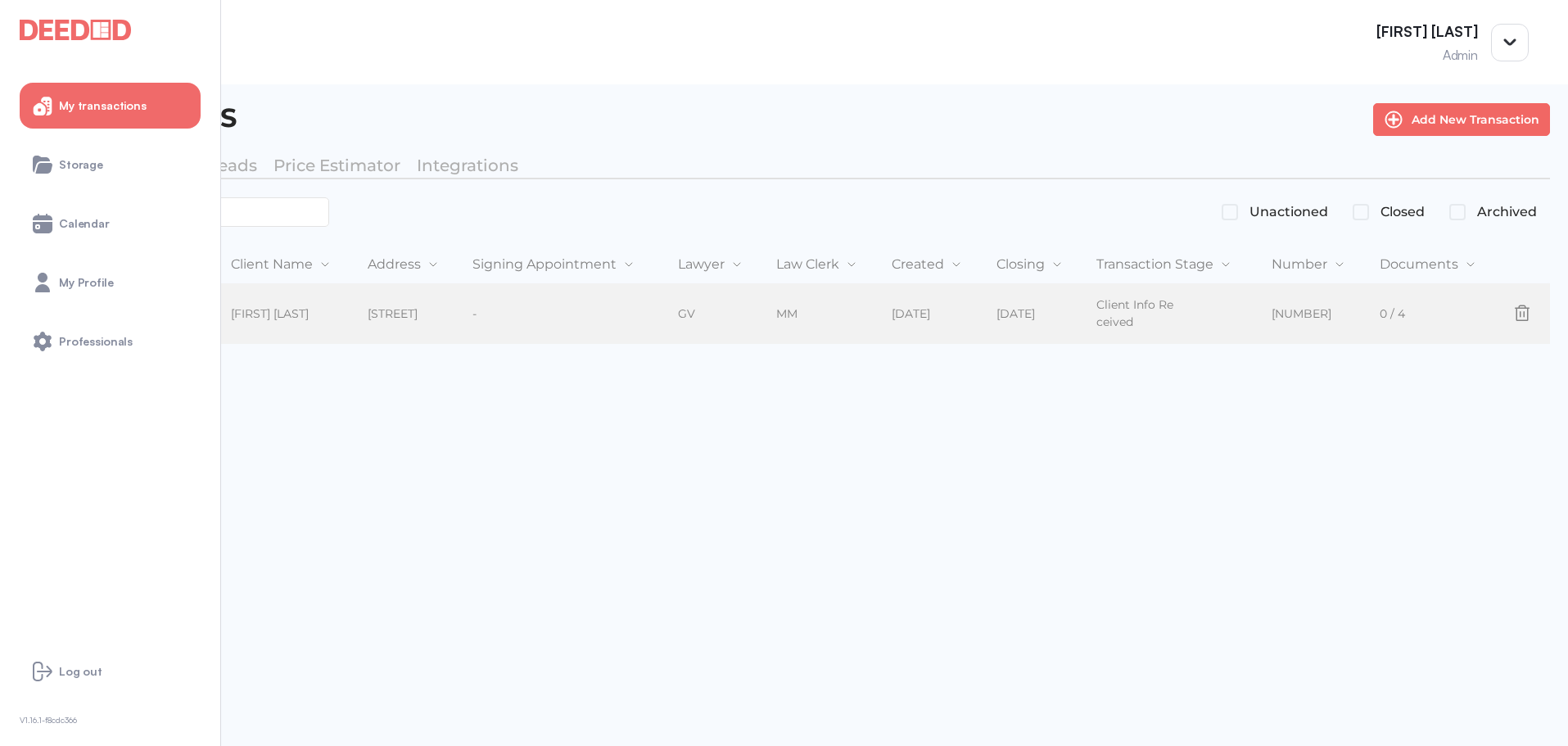 click on "6/6/2025" at bounding box center [920, 314] 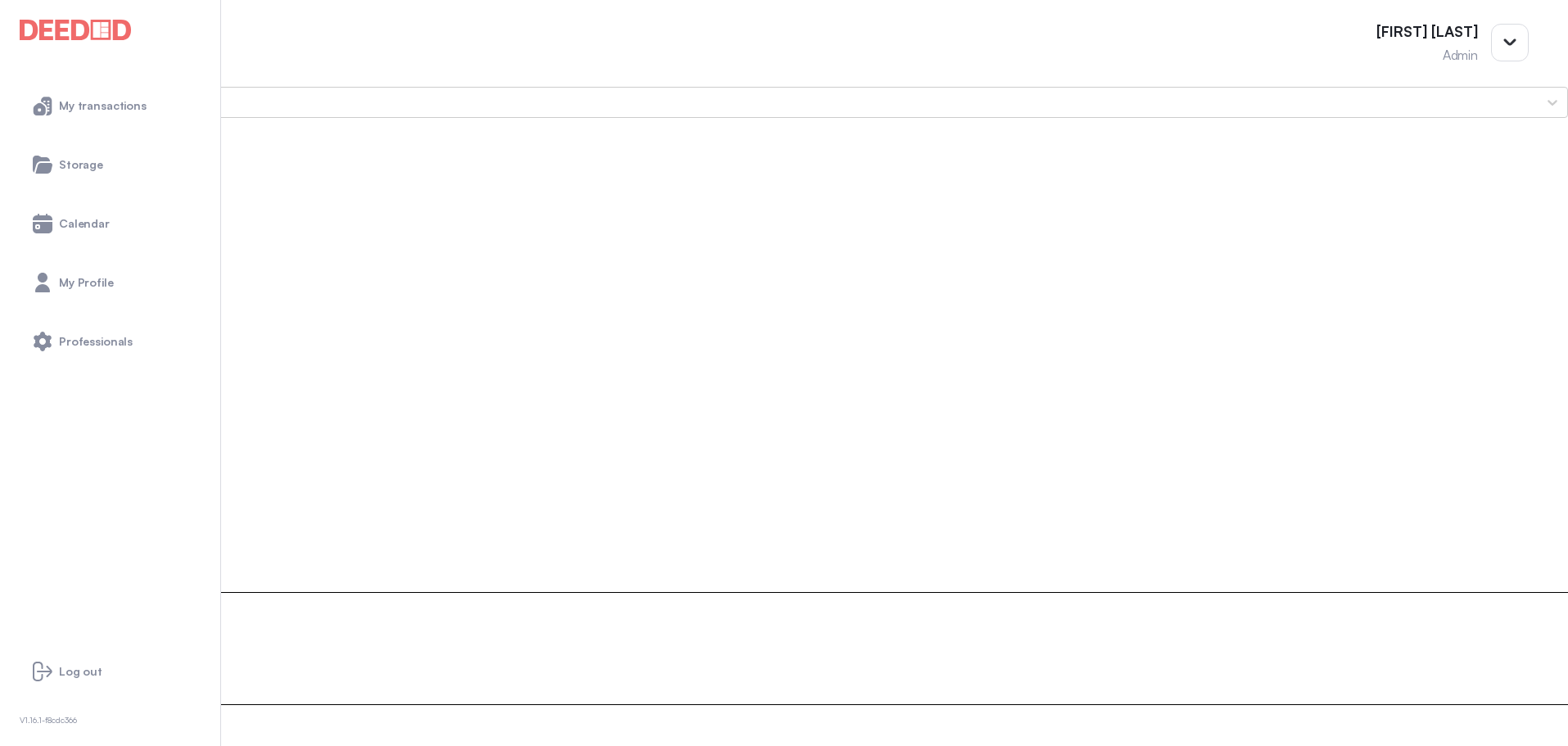 scroll, scrollTop: 1718, scrollLeft: 0, axis: vertical 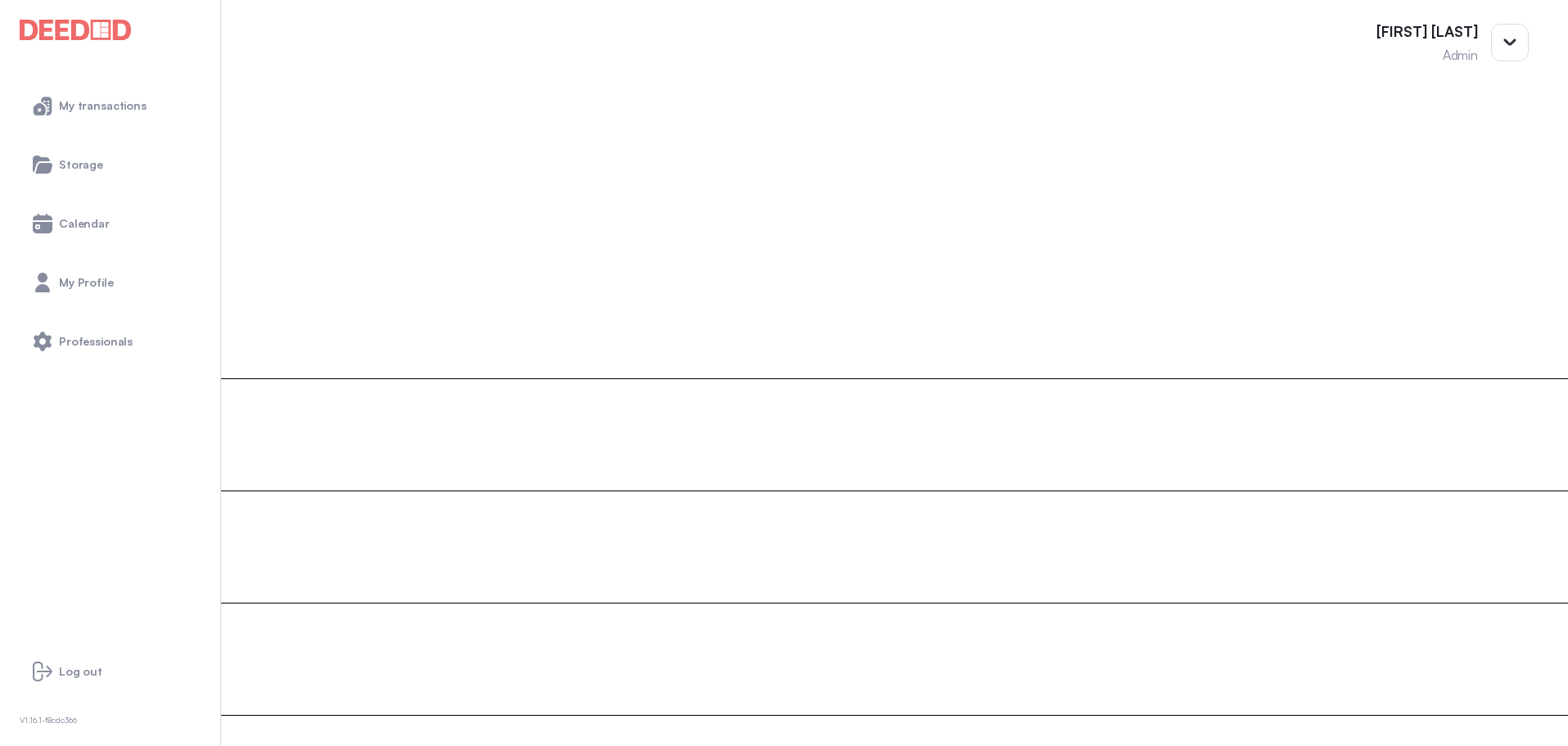 click on "My transactions Storage Calendar My Profile Professionals Log out V 1.16.1-f8cdc366" at bounding box center (115, 405) 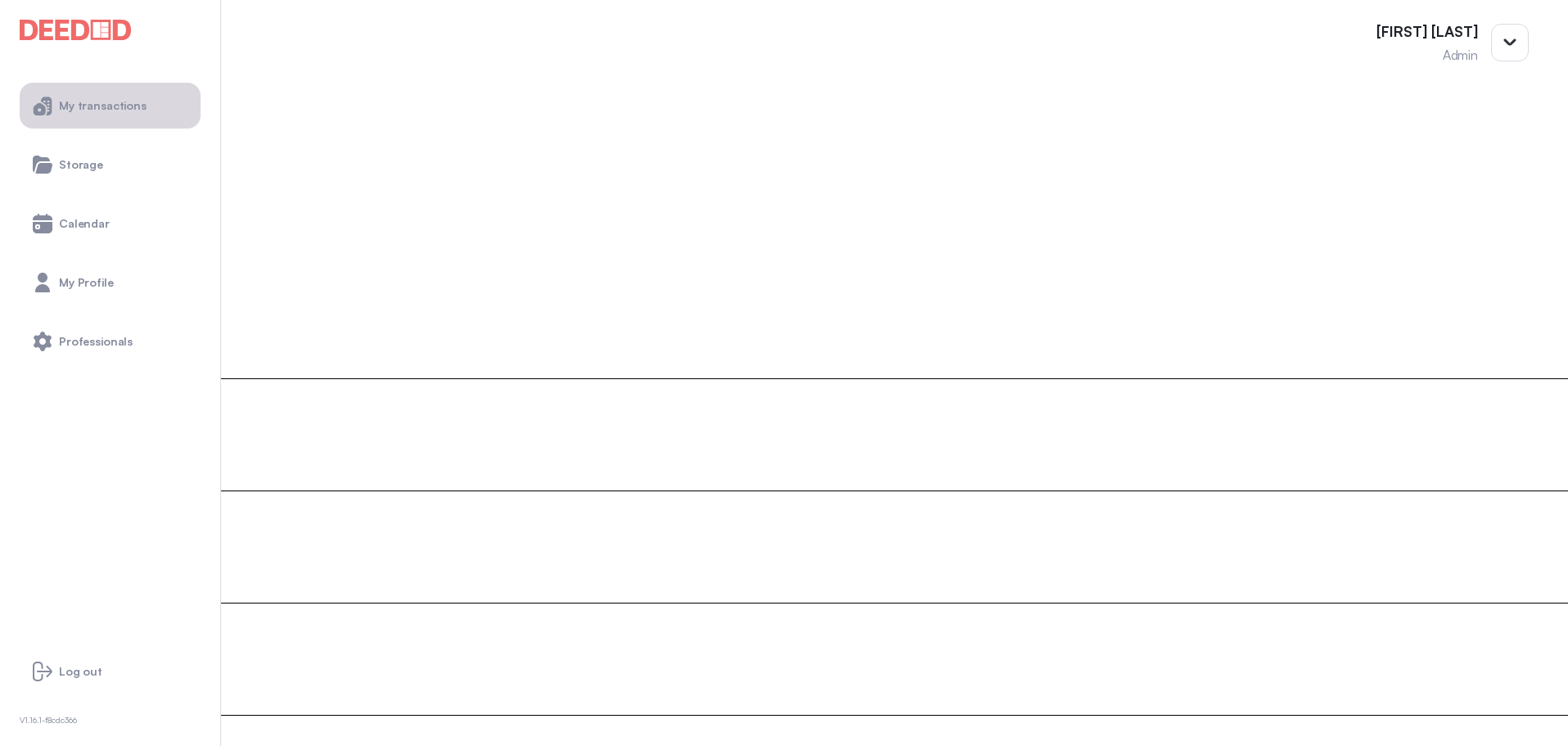 click on "My transactions" at bounding box center (110, 106) 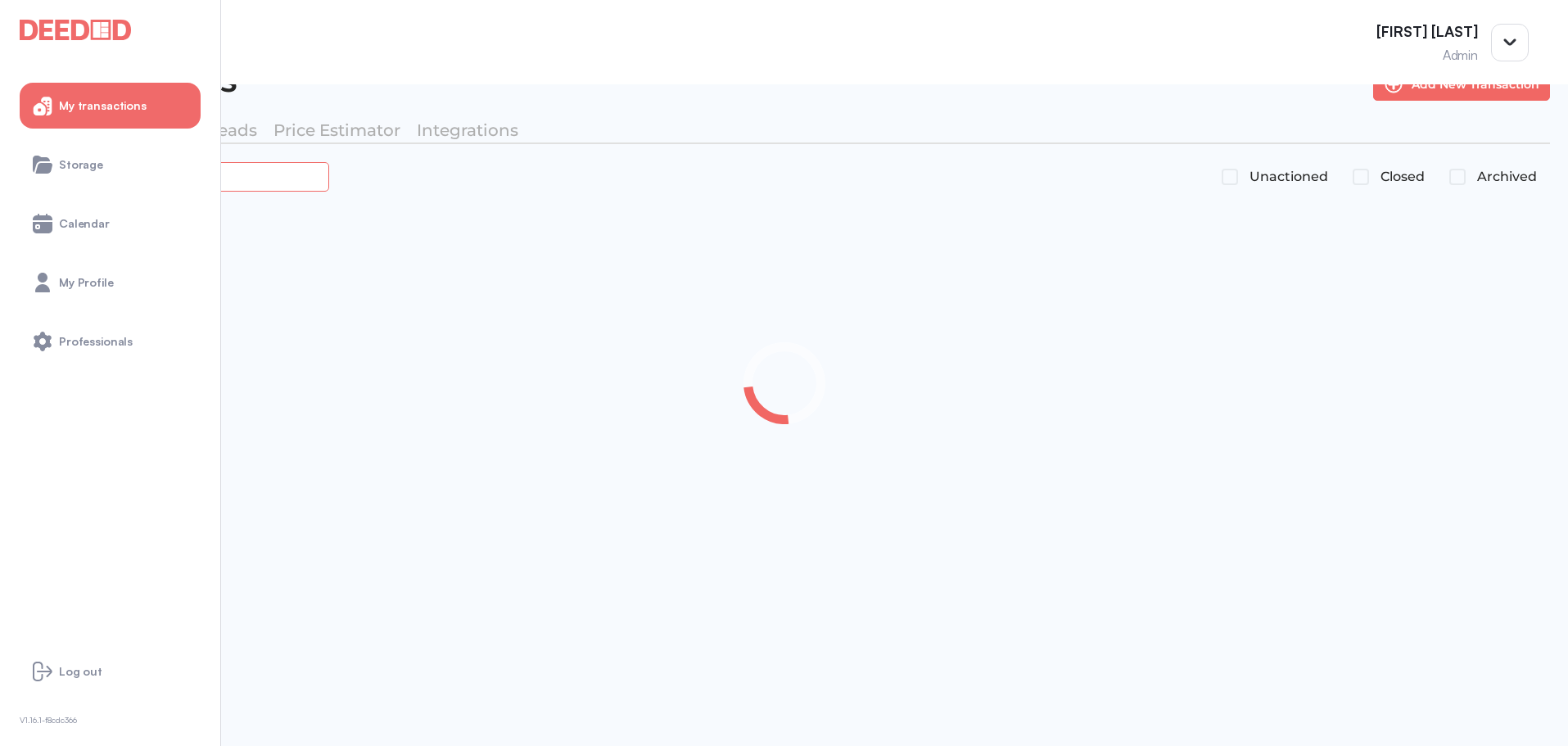 click at bounding box center [183, 176] 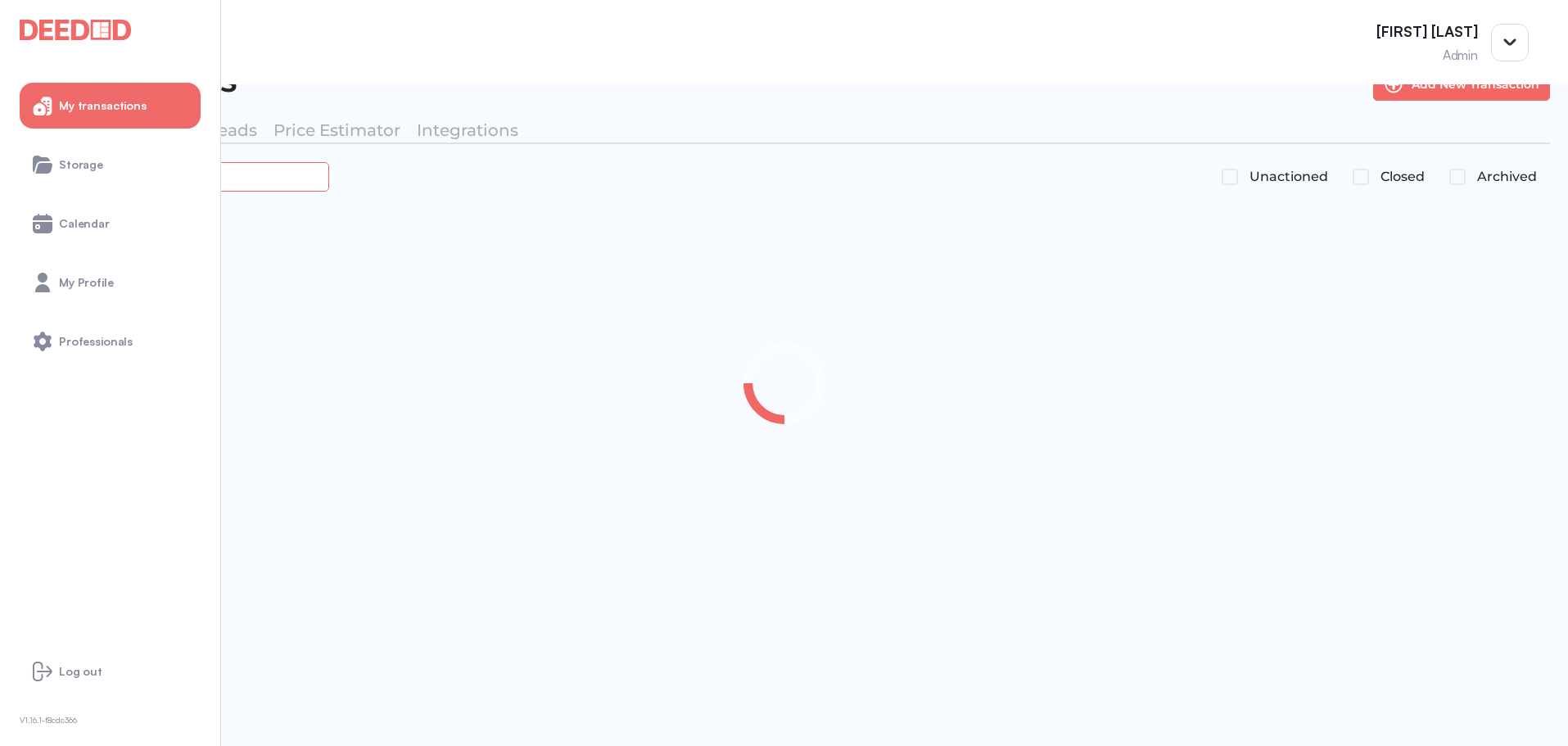 paste on "*******" 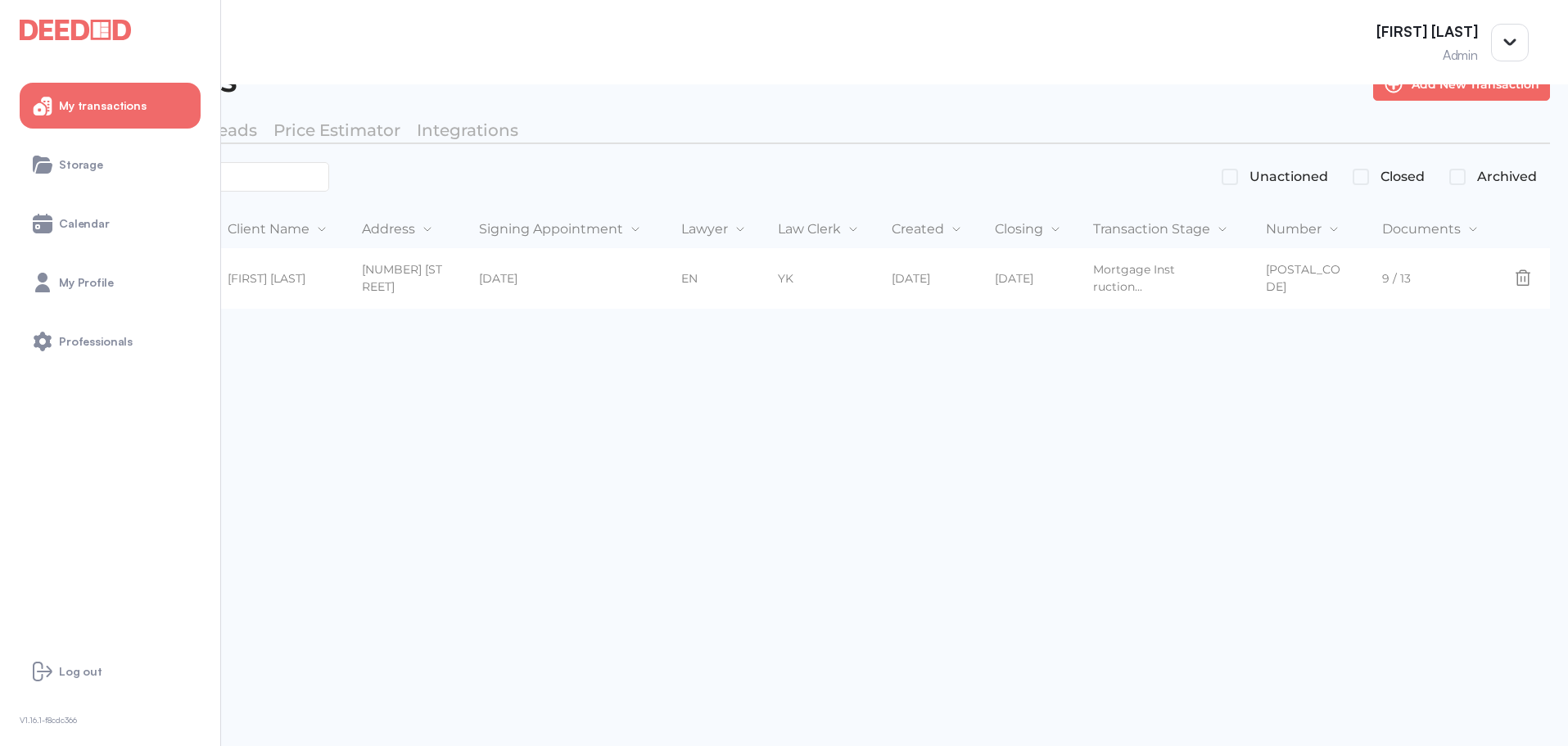 click on "*******" at bounding box center (182, 177) 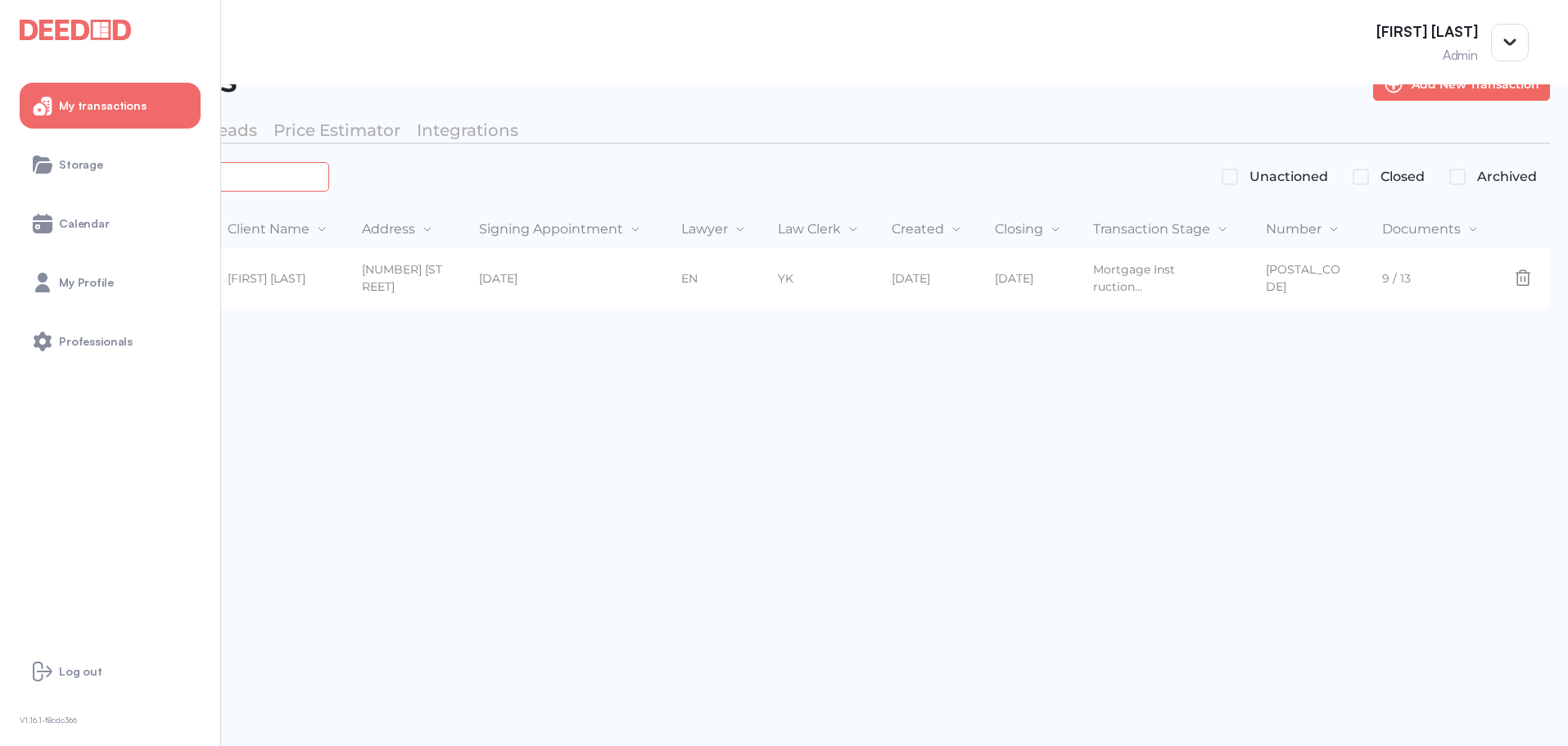 click on "*******" at bounding box center (183, 176) 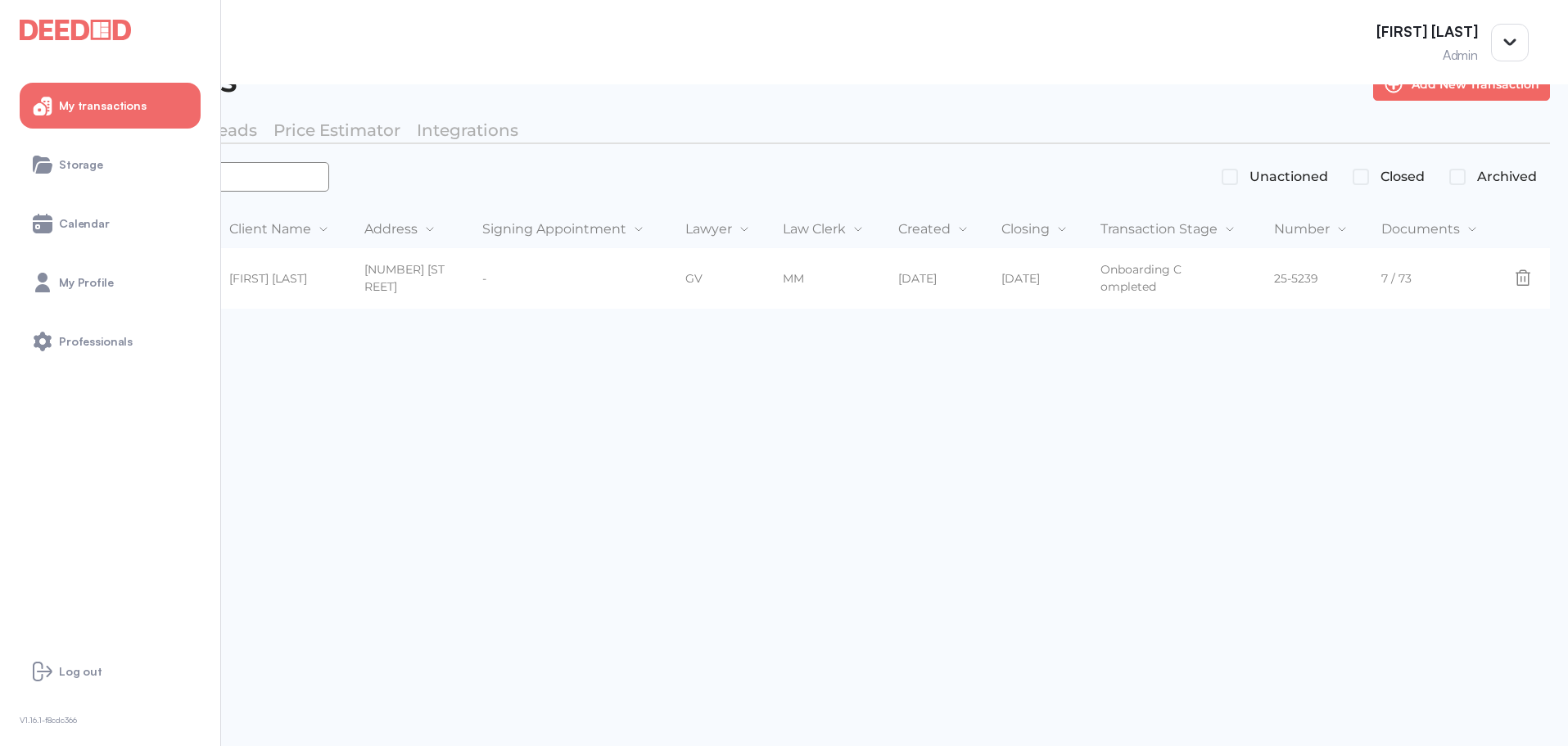 click on "*******" at bounding box center [174, 177] 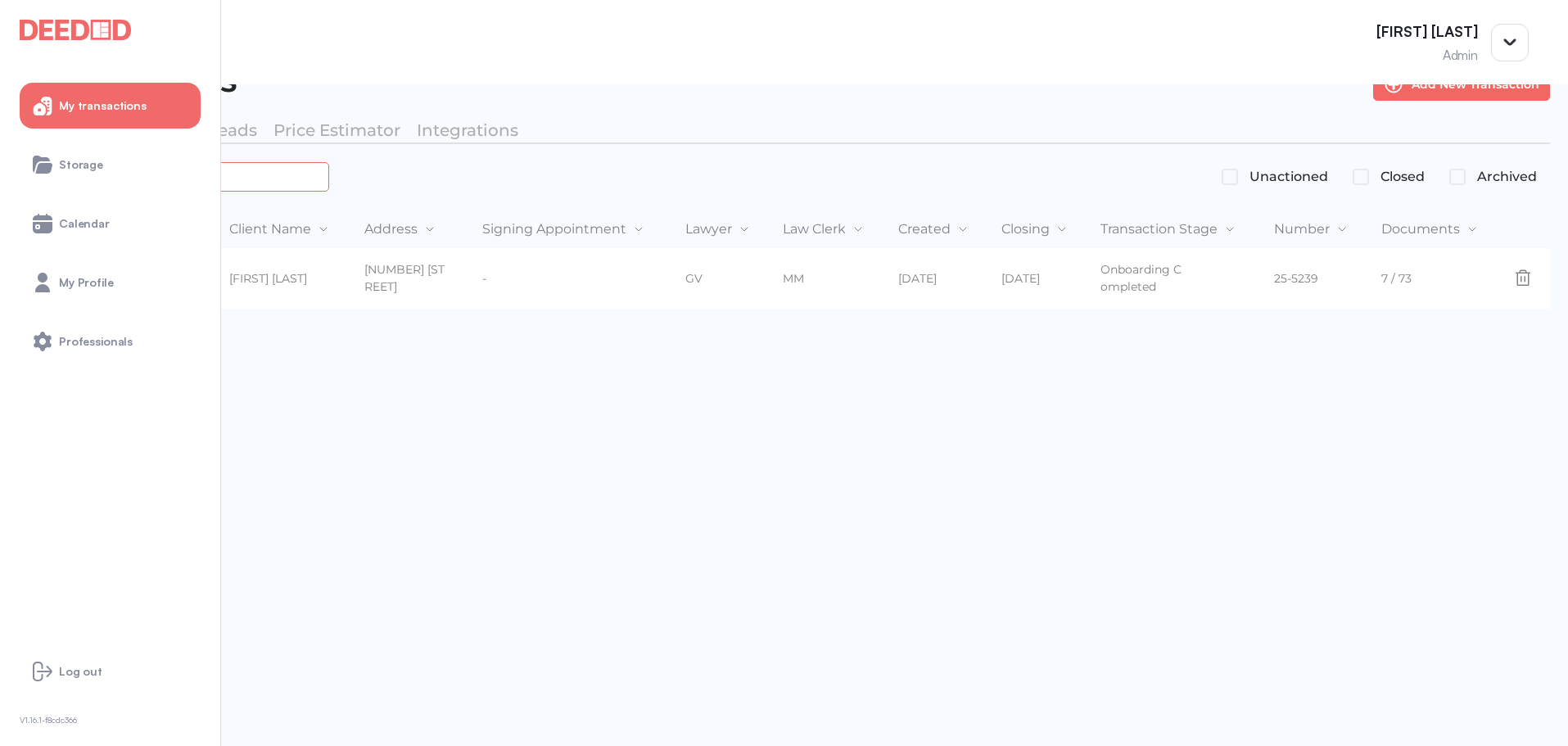 click on "*******" at bounding box center (183, 176) 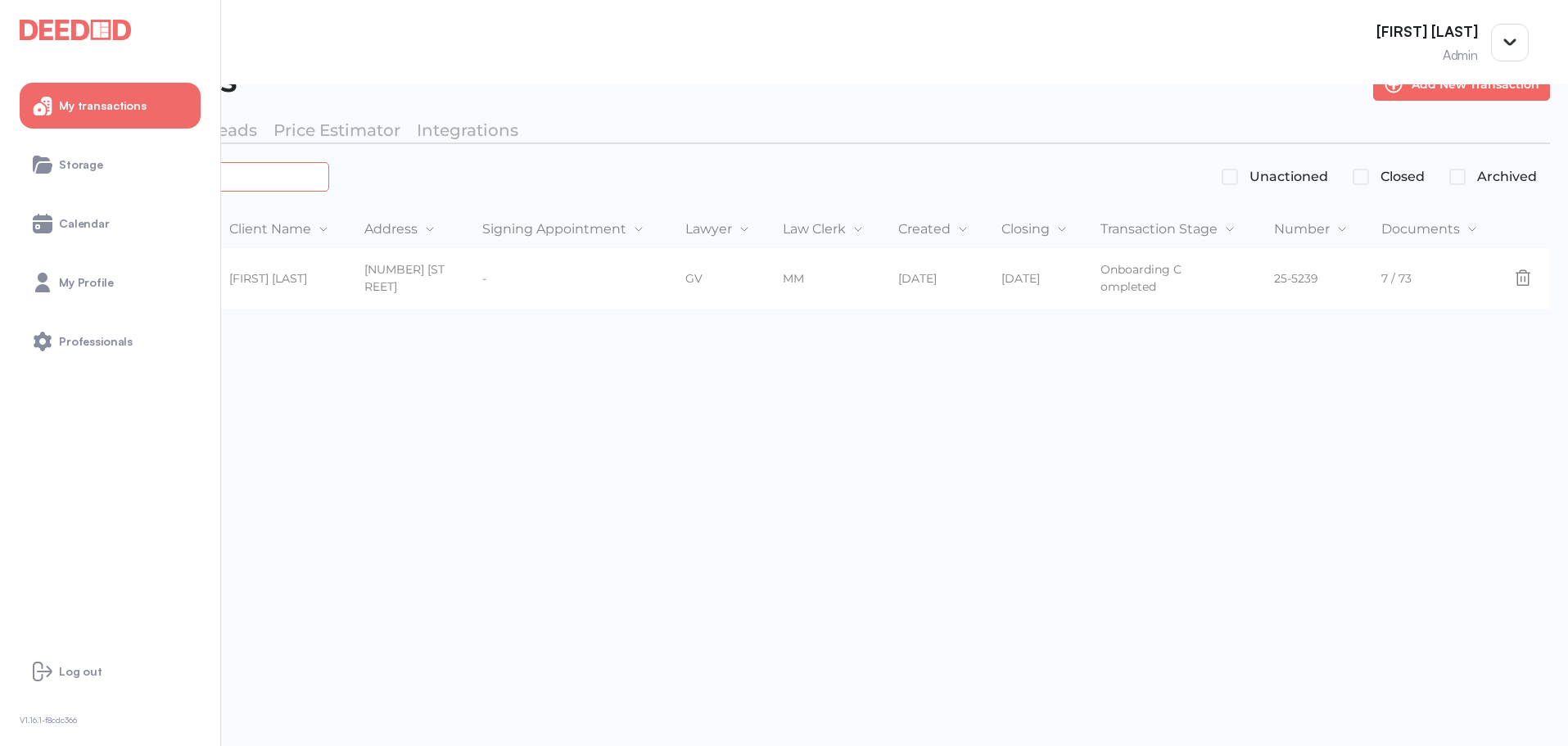 click on "*******" at bounding box center (183, 176) 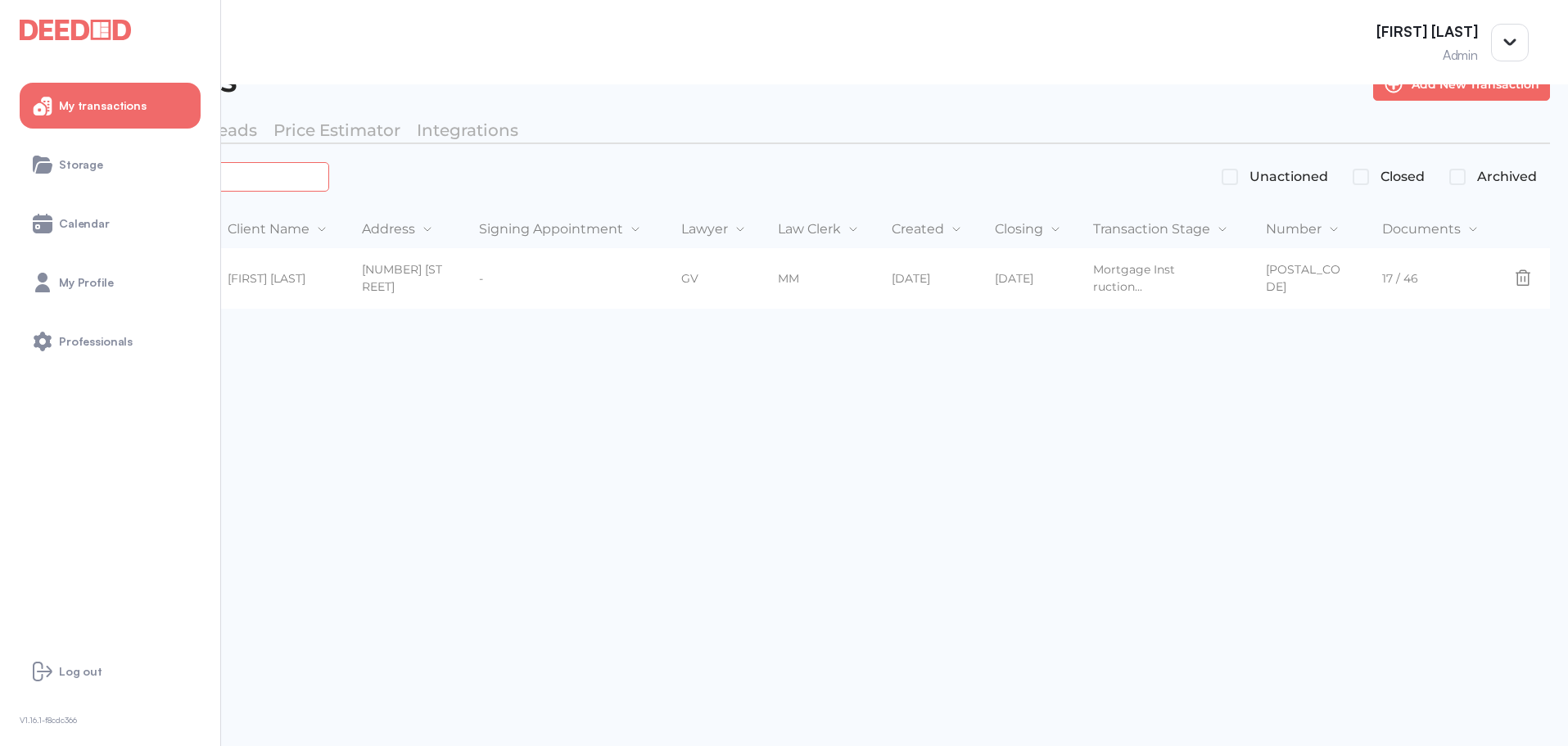 click on "*******" at bounding box center (183, 176) 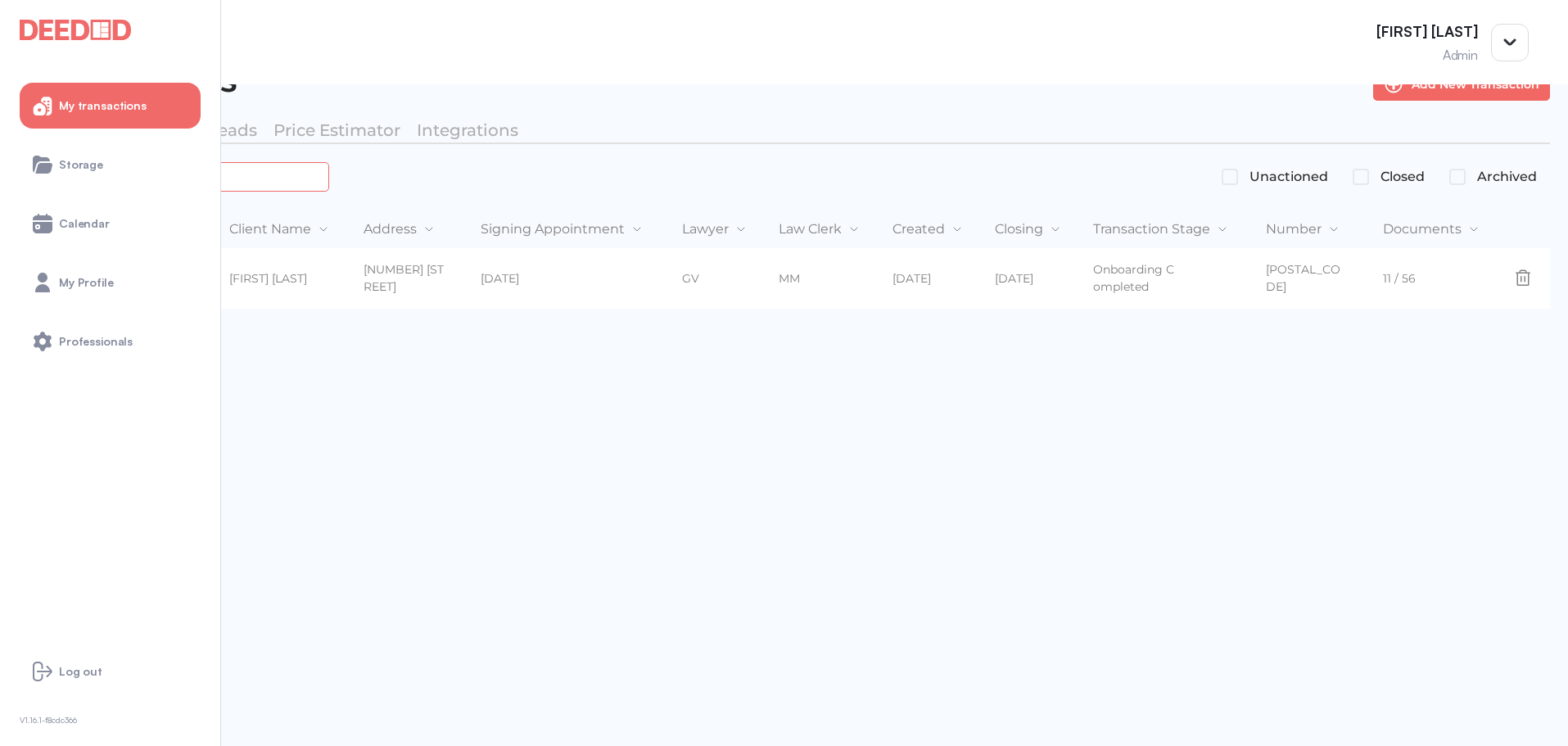 click on "*******" at bounding box center [183, 176] 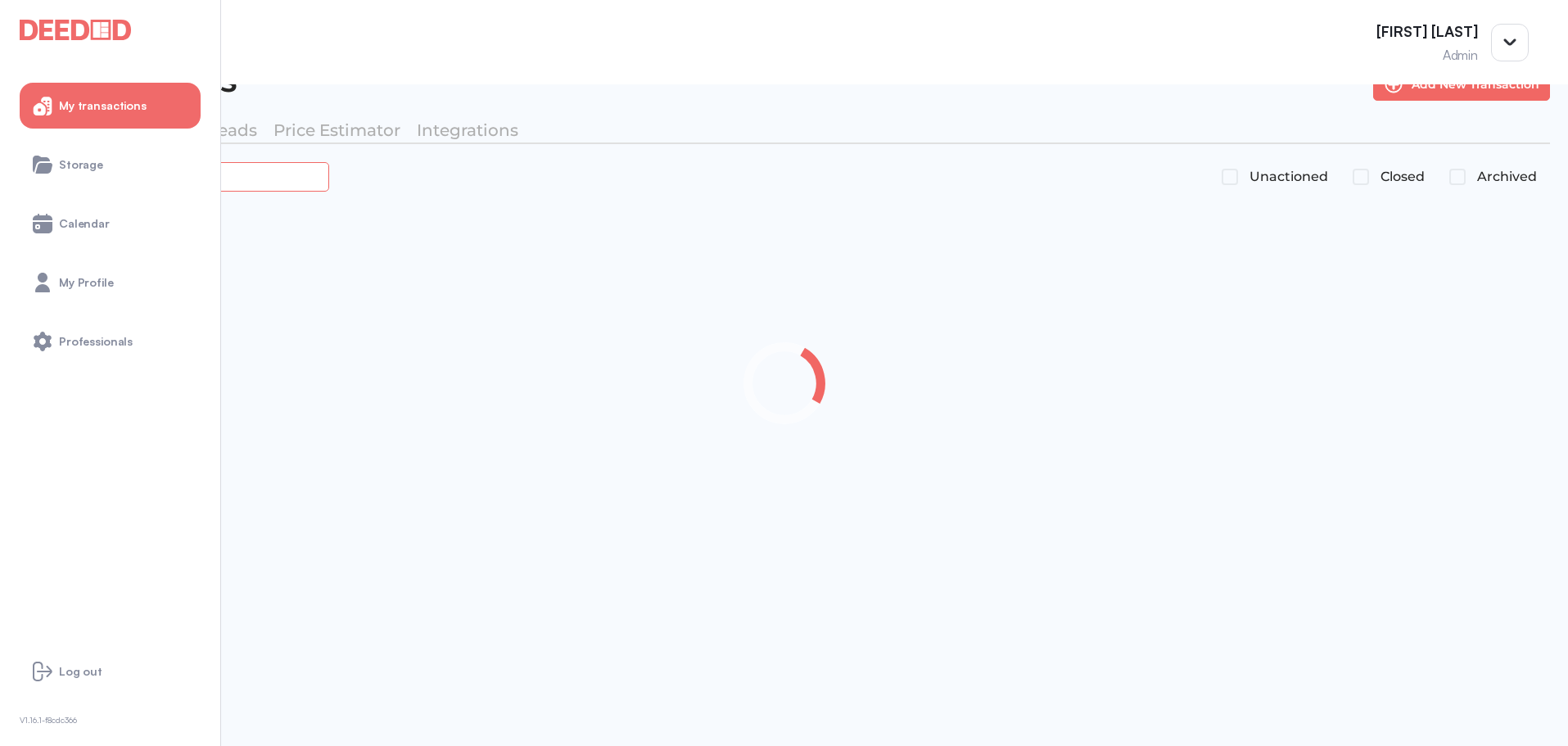 click on "**********" at bounding box center (183, 176) 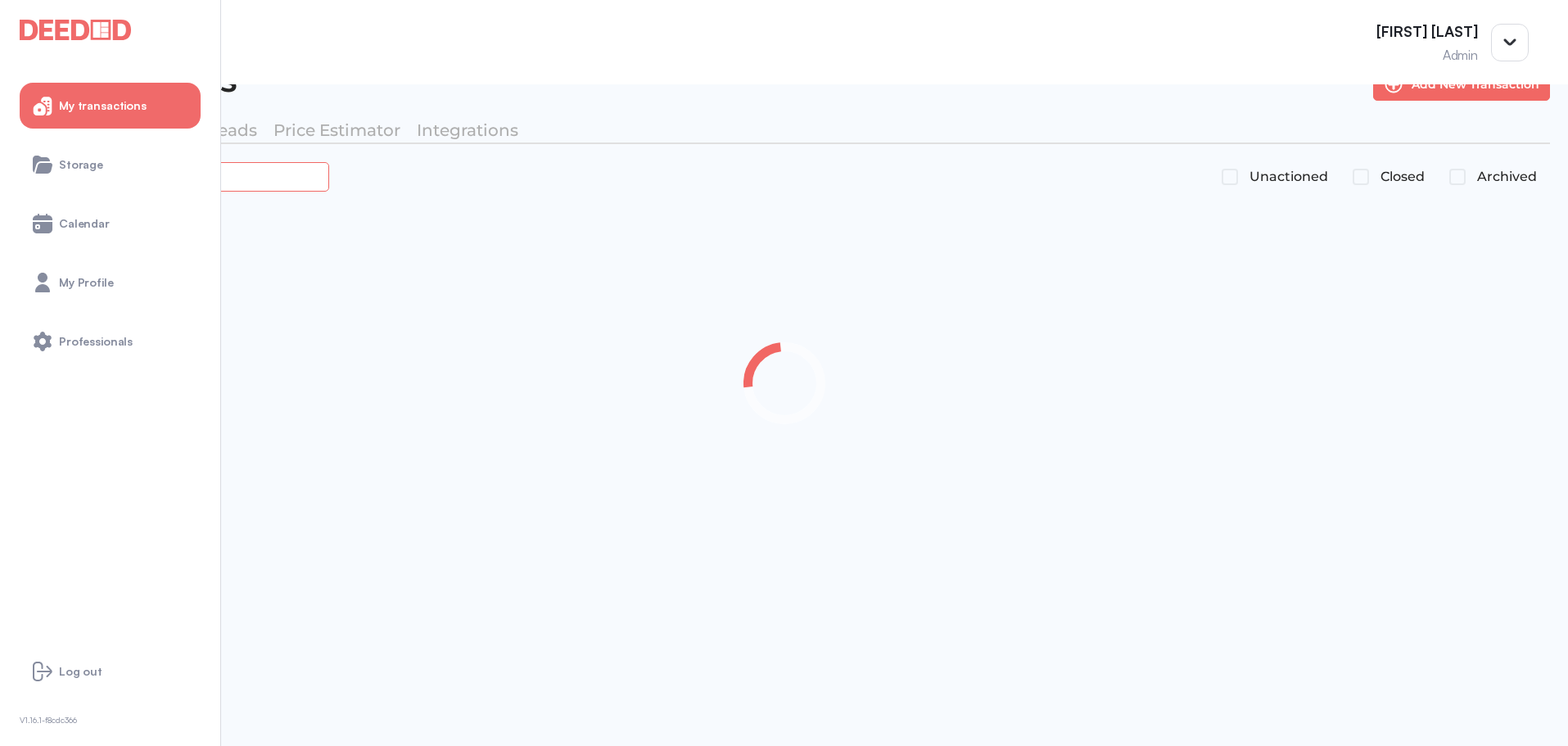 click on "**********" at bounding box center (183, 176) 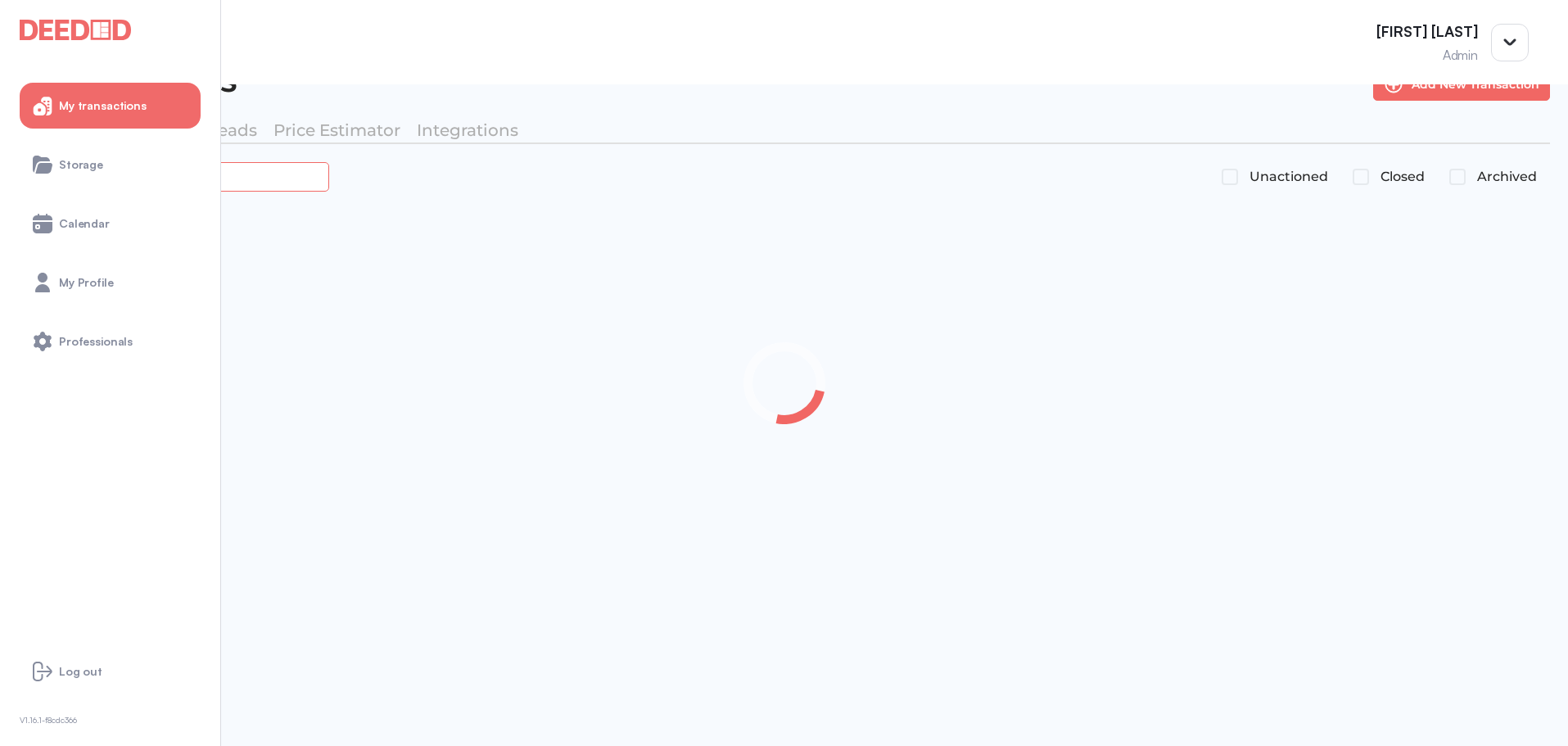 click on "**********" at bounding box center (183, 176) 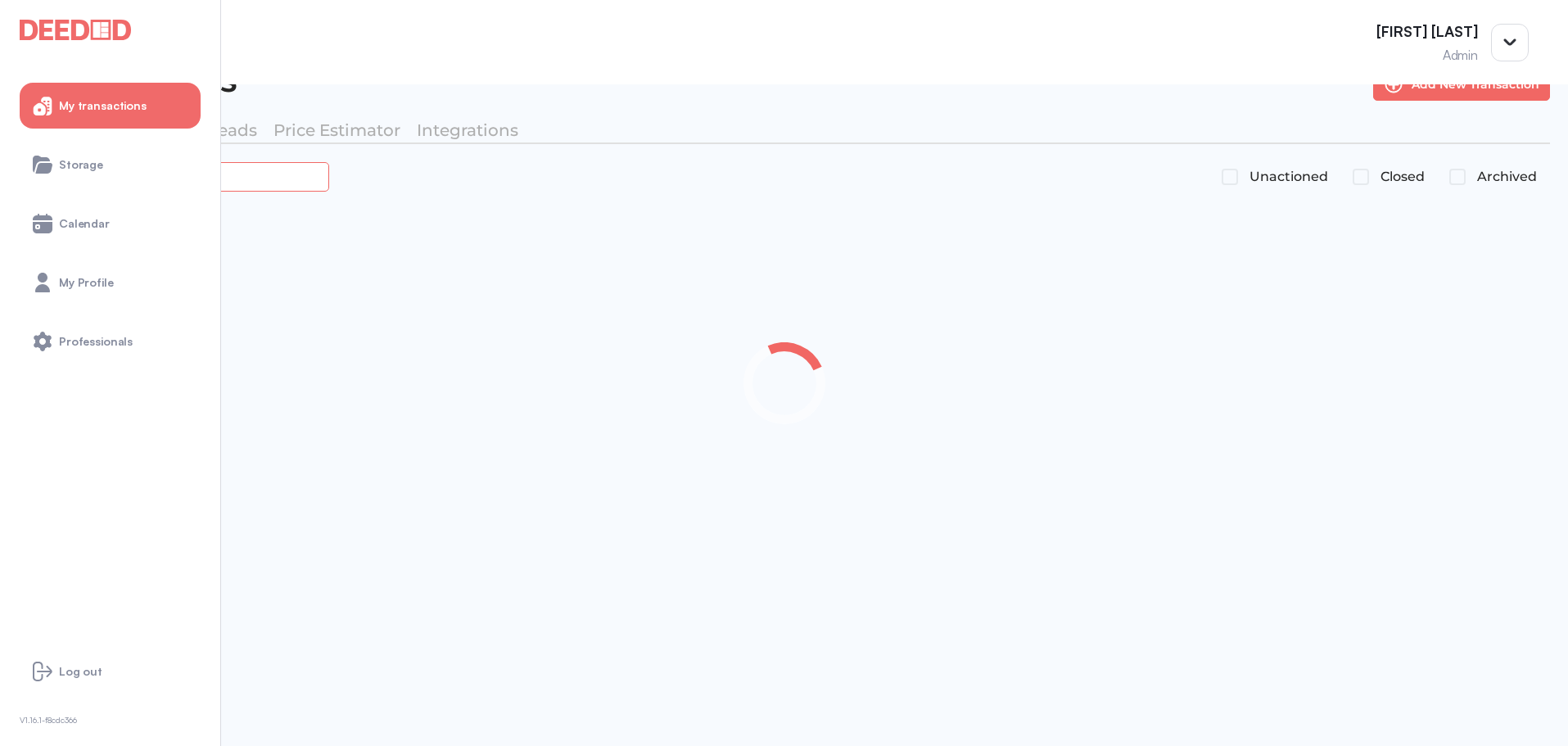 paste 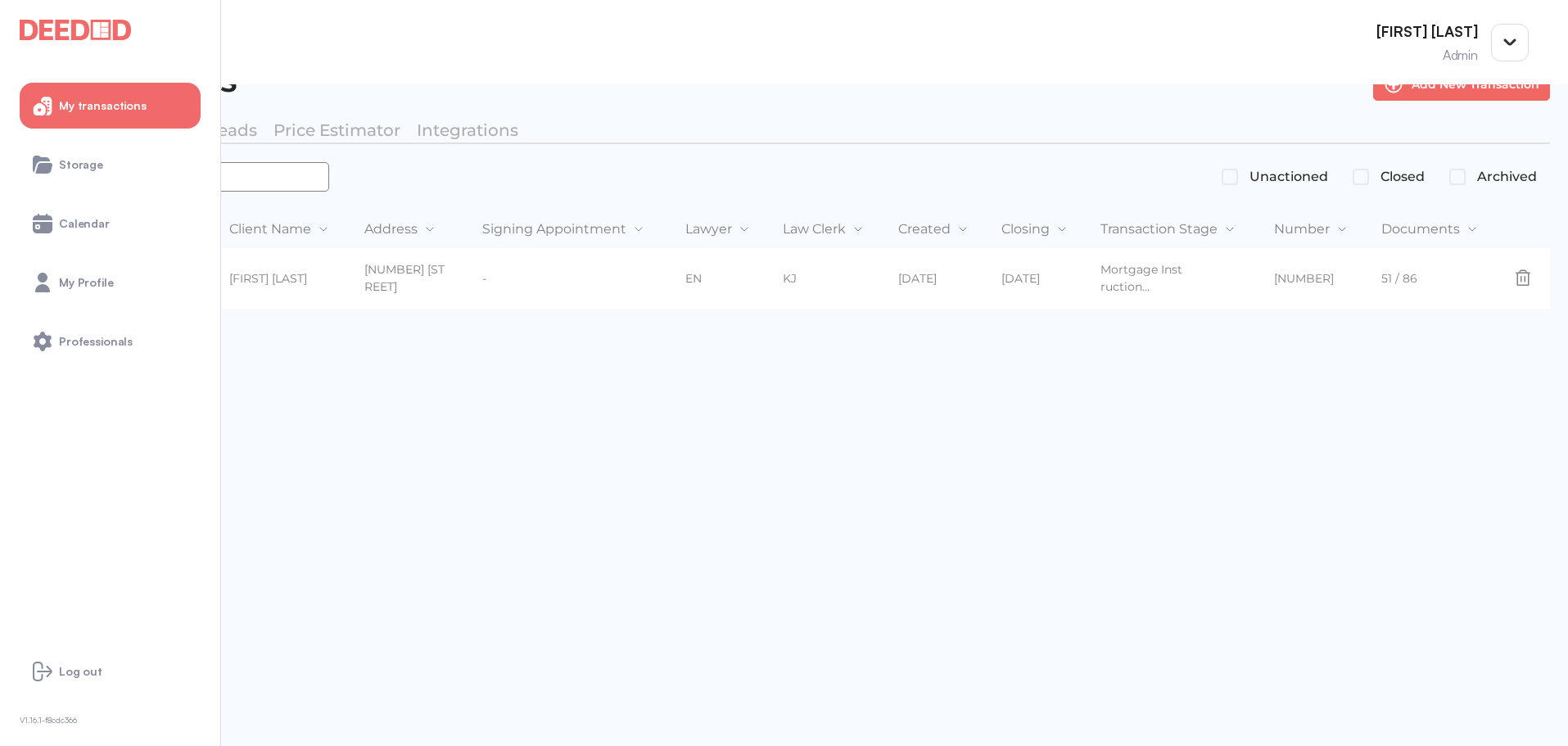 click on "*******" at bounding box center (174, 177) 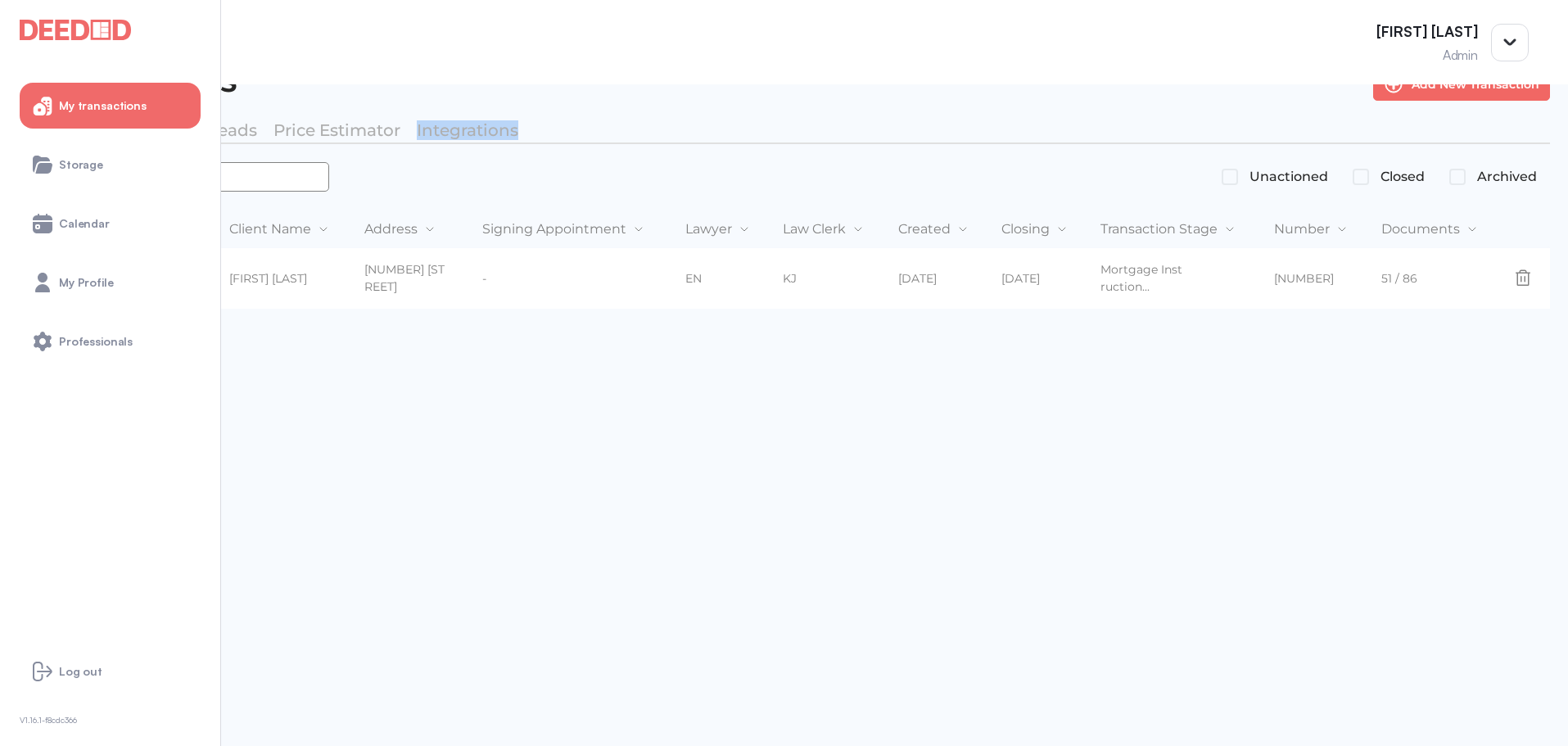 click on "*******" at bounding box center [174, 177] 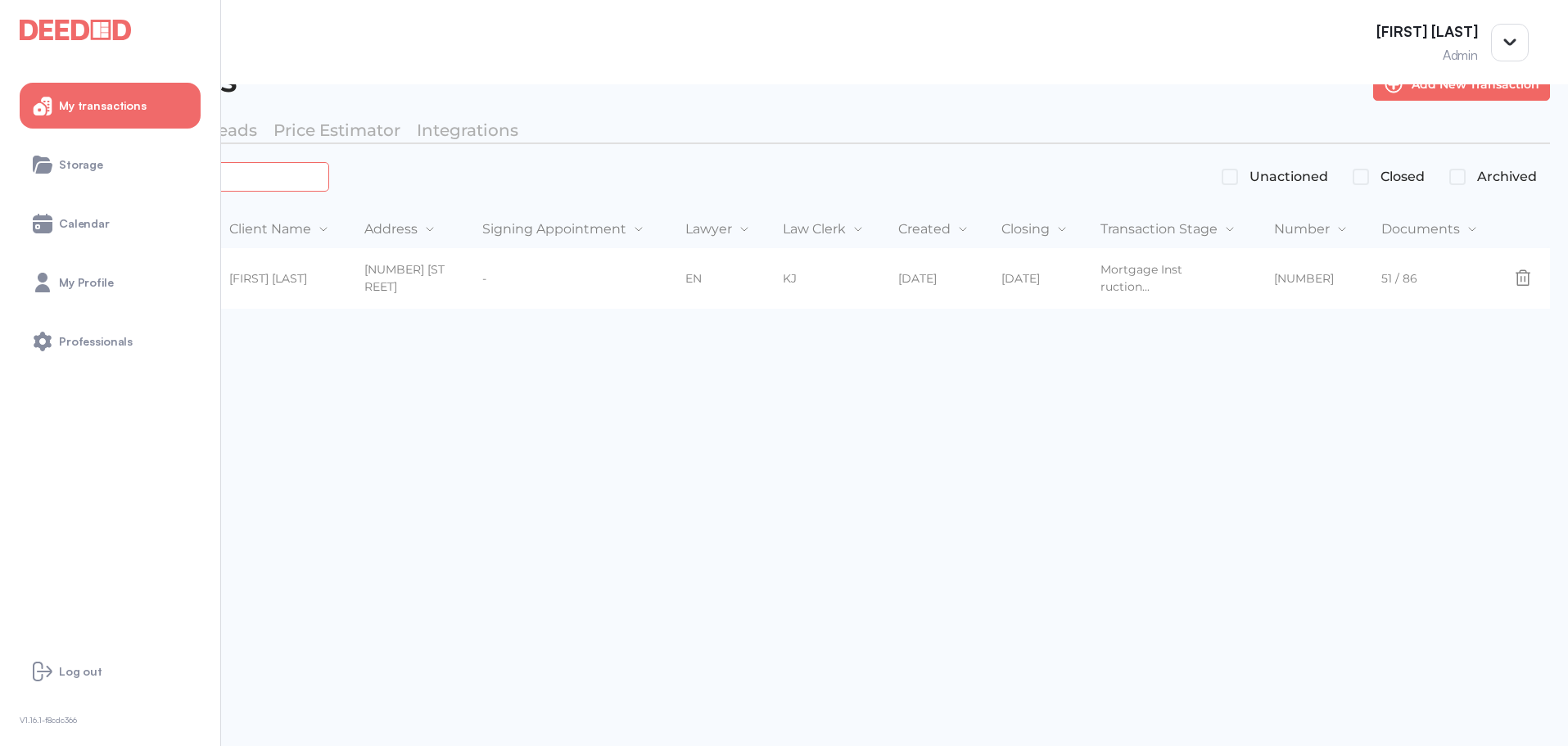 click on "*******" at bounding box center [183, 176] 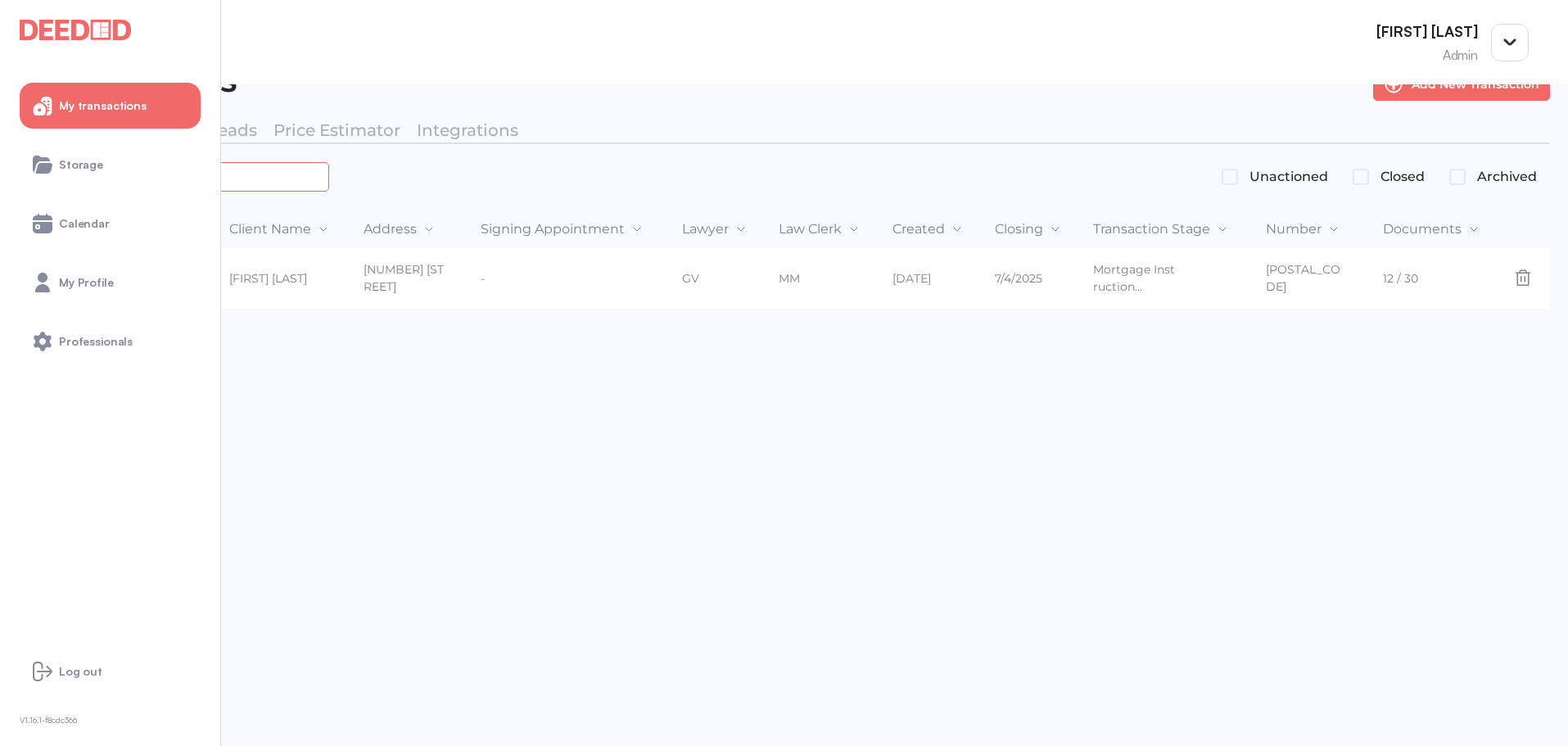 click on "*******" at bounding box center (183, 176) 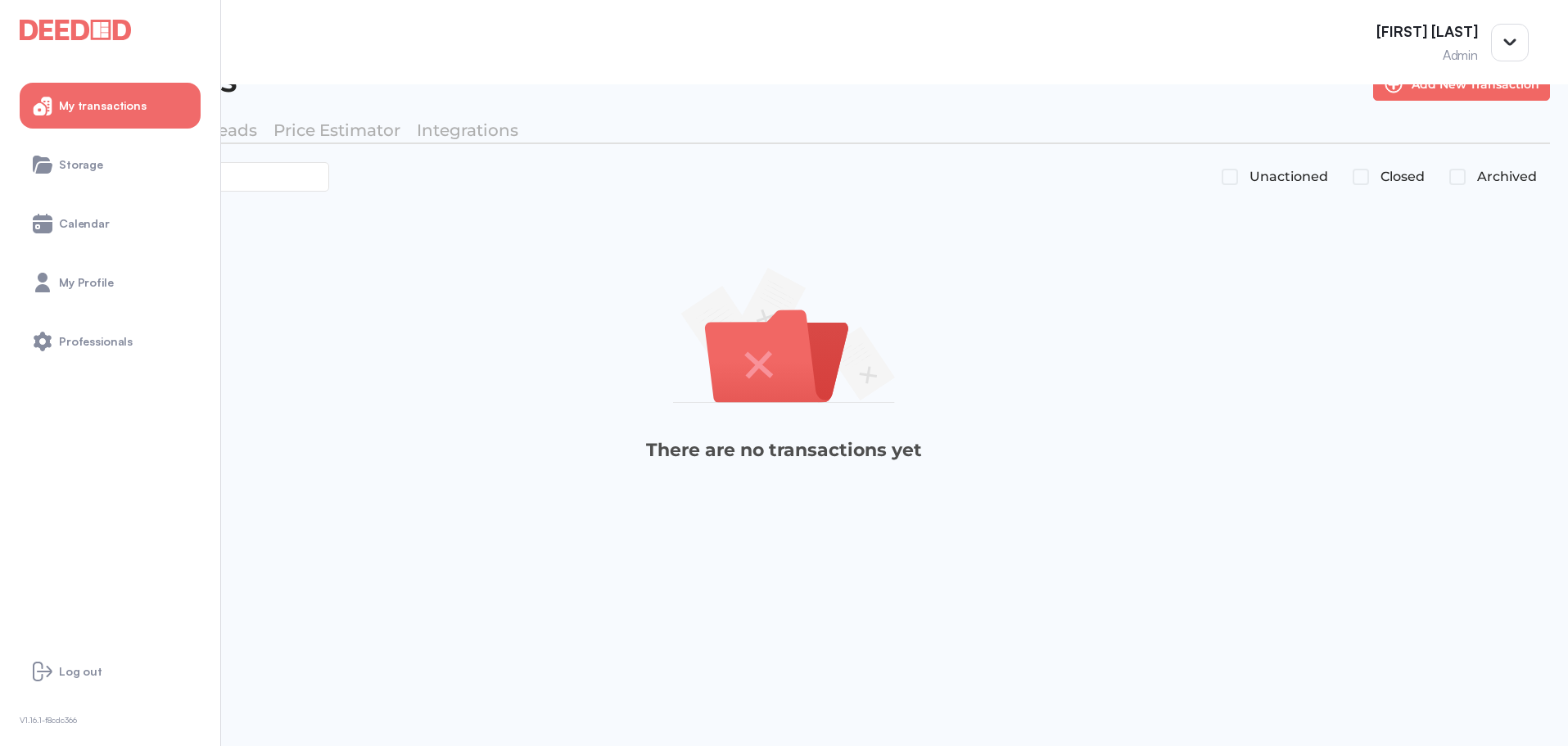 click on "Closed" at bounding box center [1289, 177] 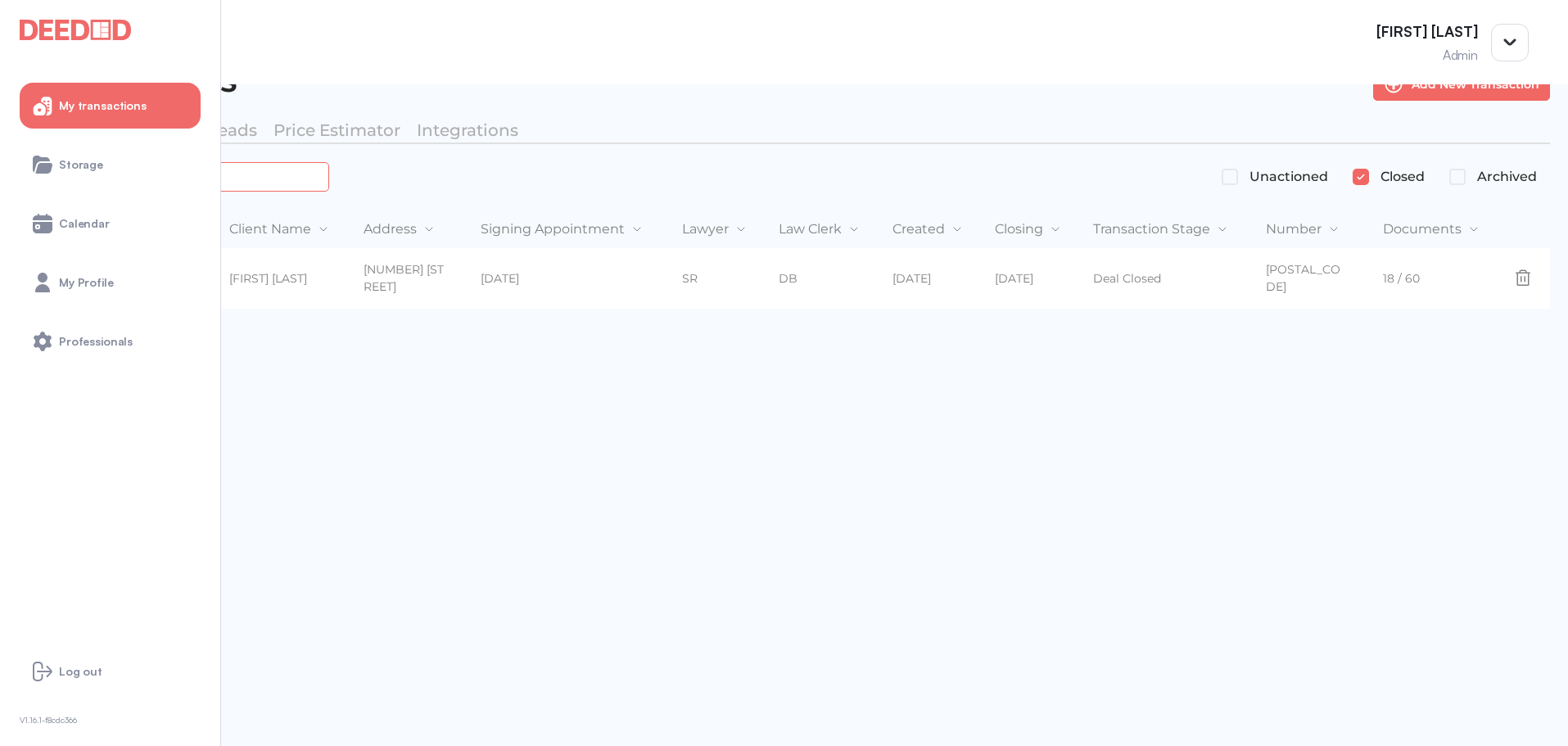 click on "*******" at bounding box center (183, 176) 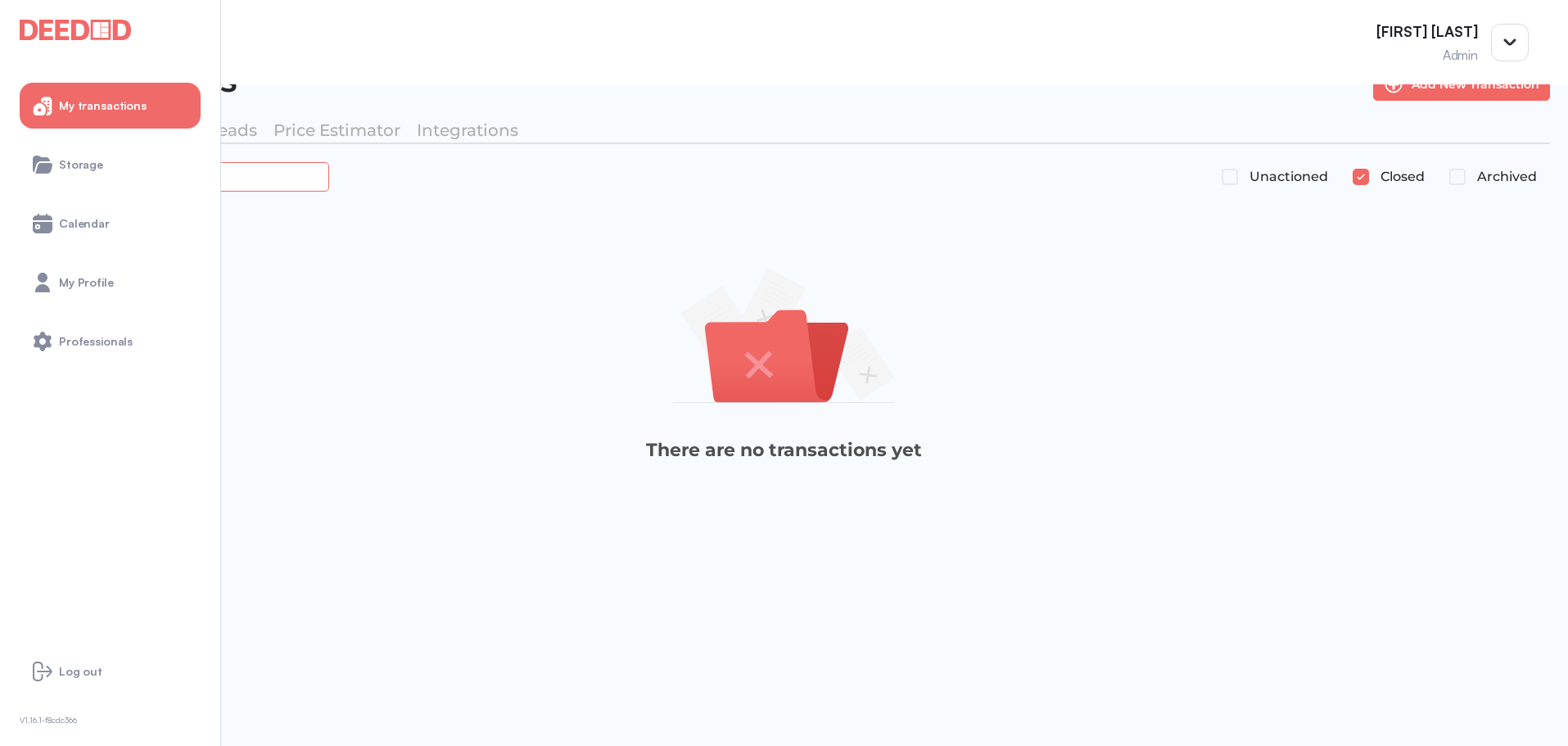 type on "*******" 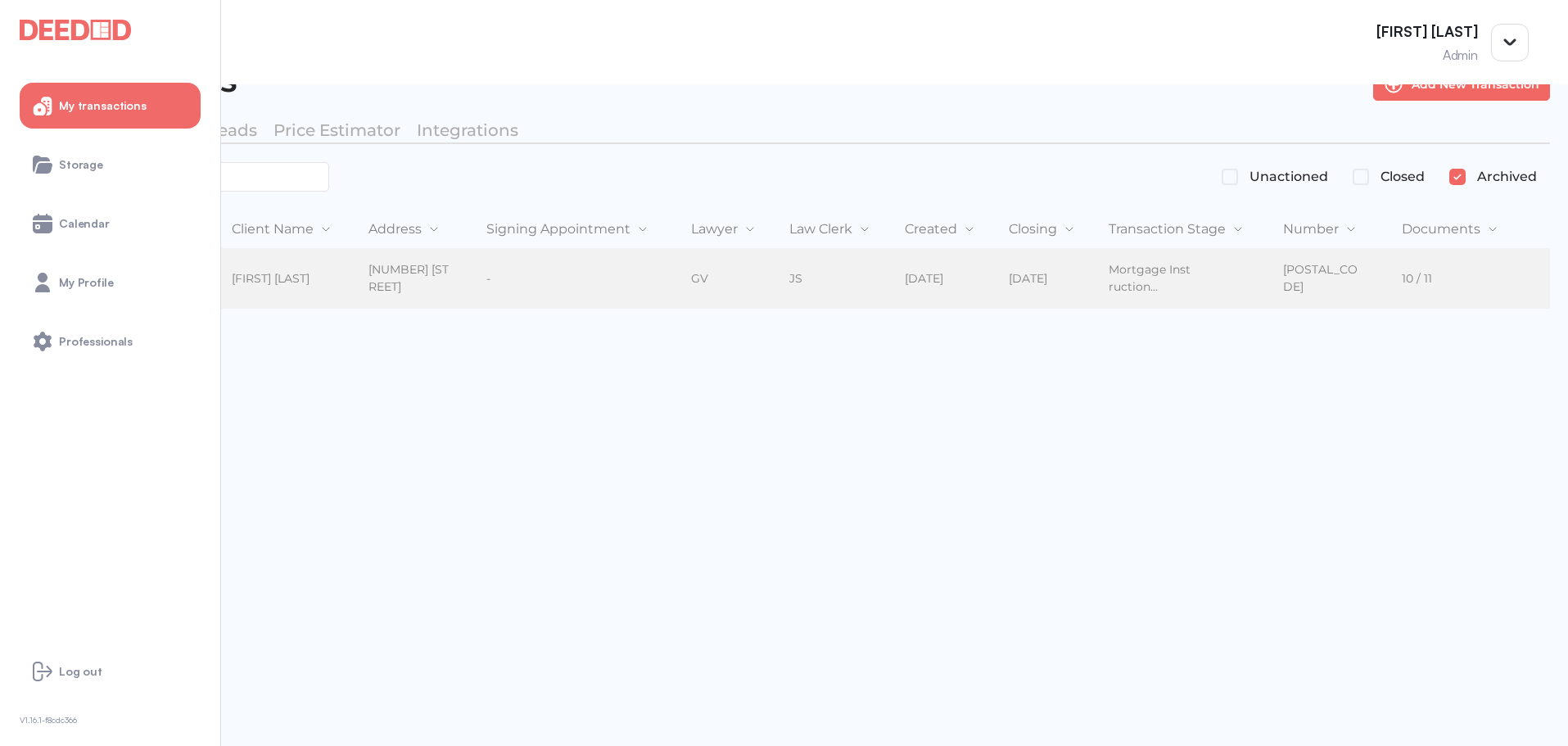 click on "-" at bounding box center (567, 278) 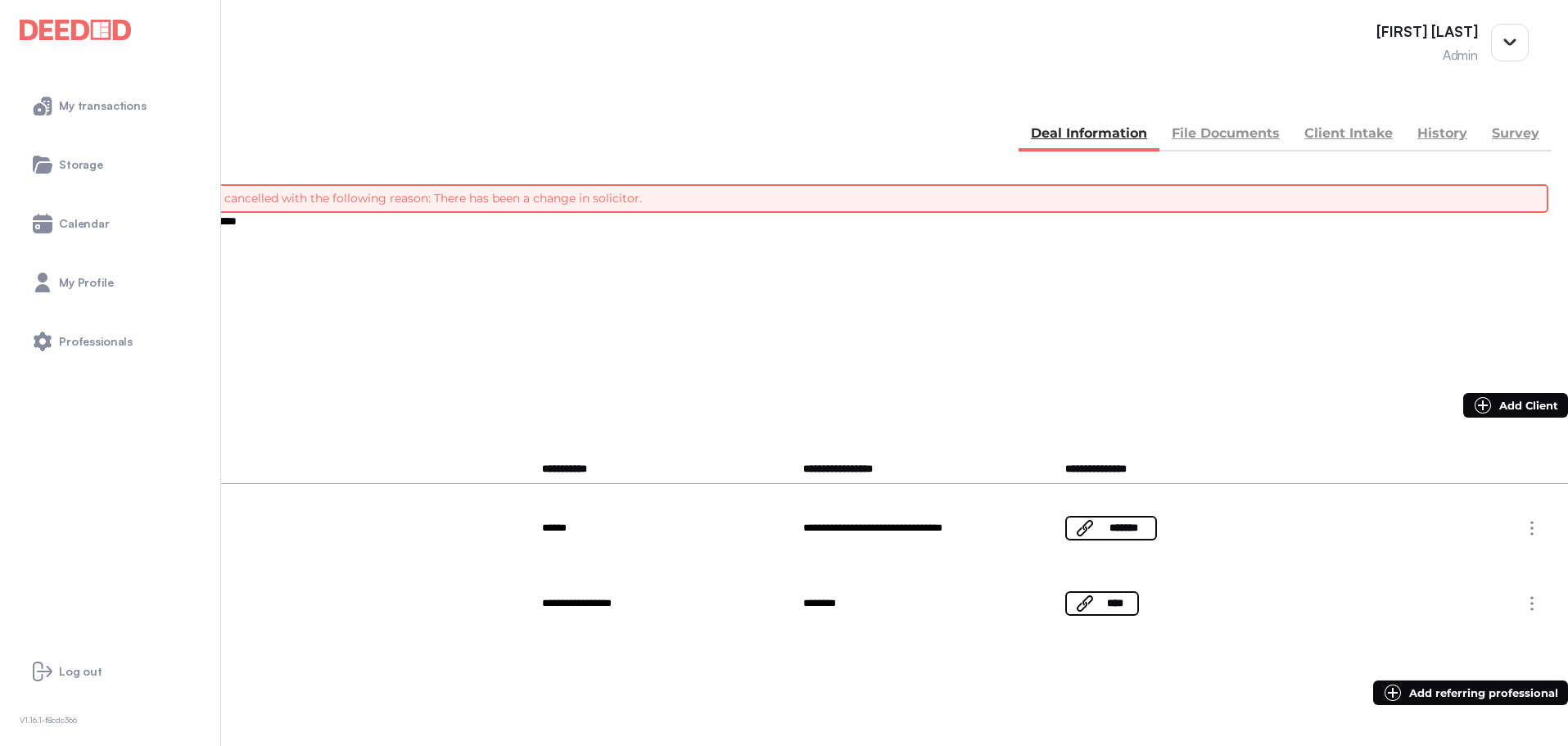 scroll, scrollTop: 35, scrollLeft: 0, axis: vertical 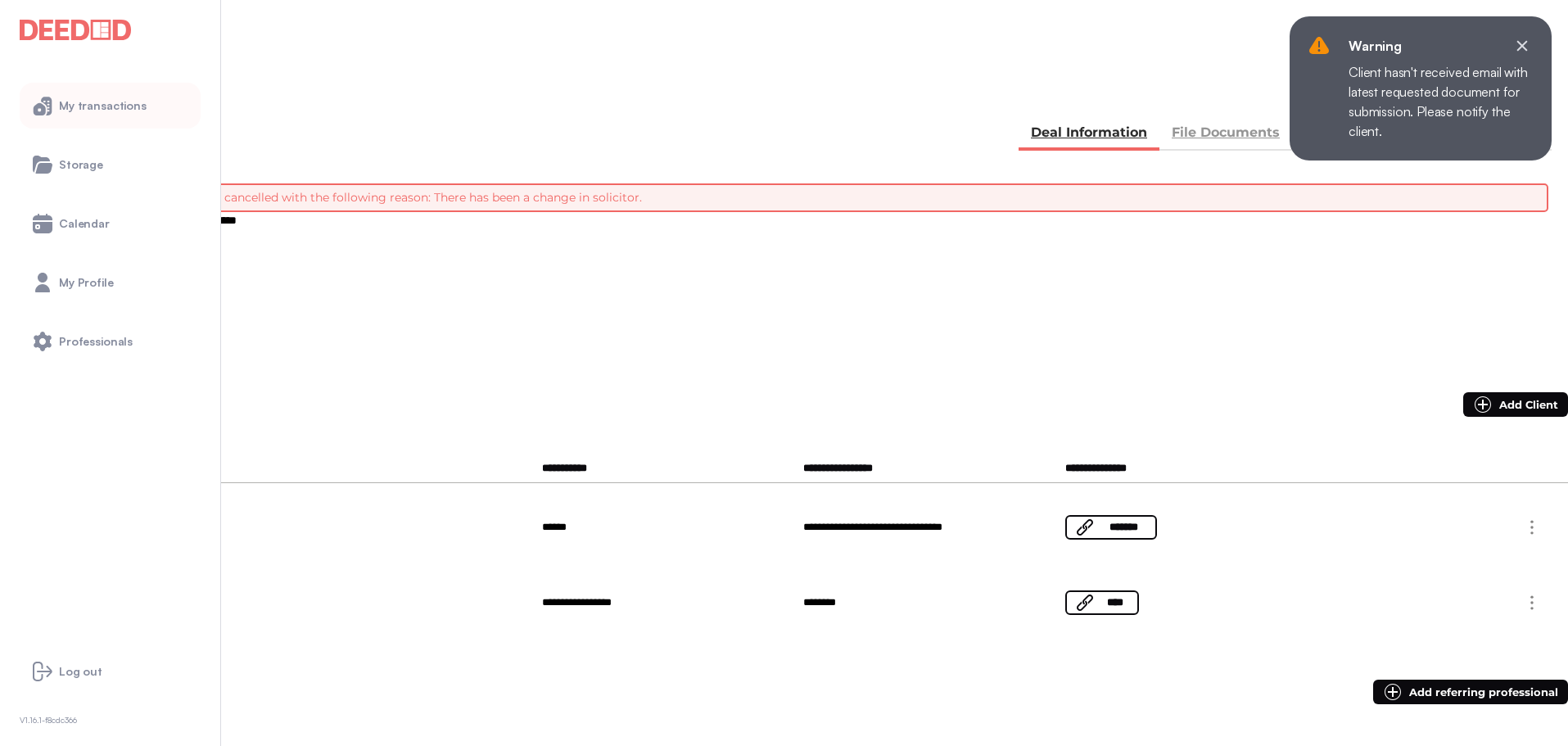 click on "My transactions" at bounding box center [102, 106] 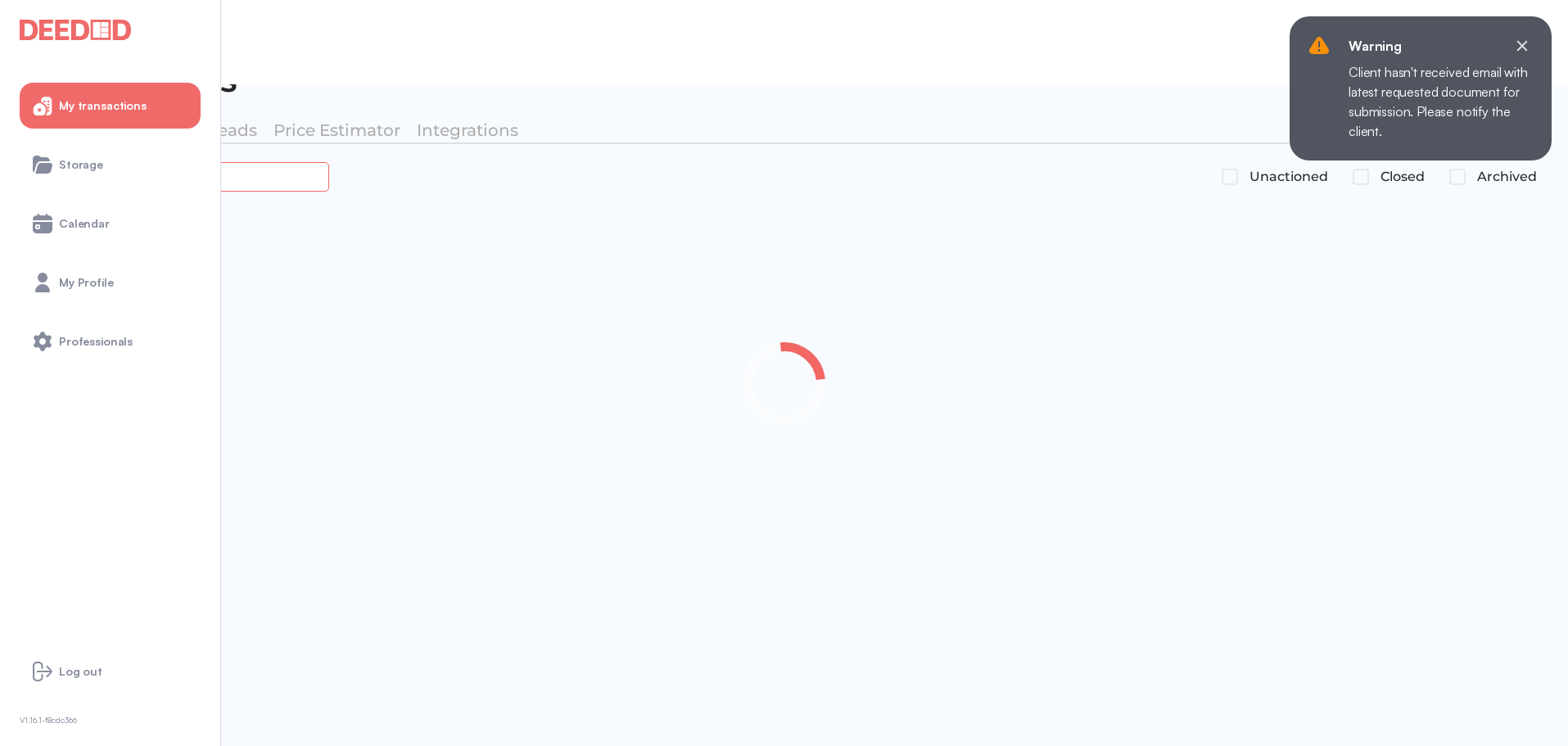 click at bounding box center (183, 176) 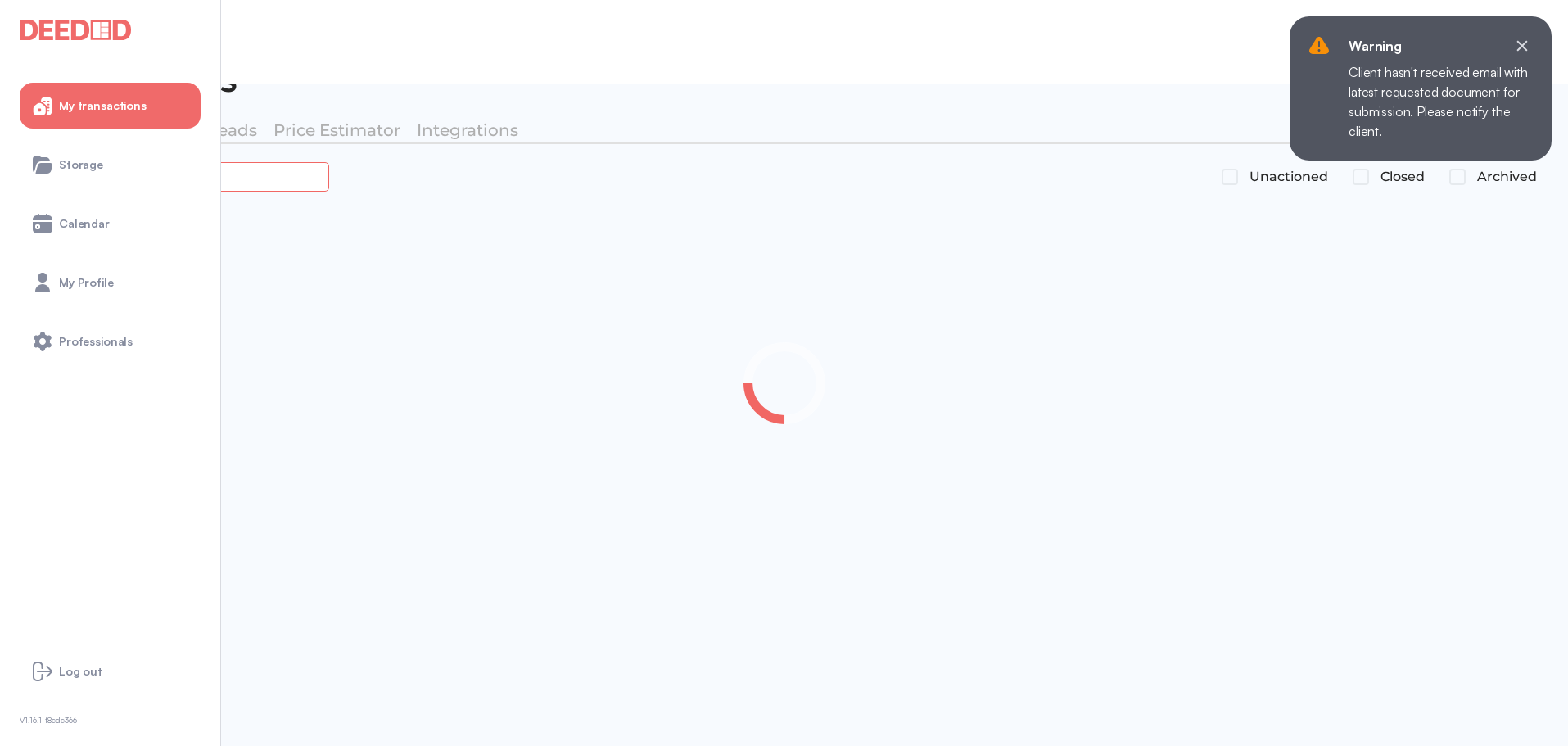 paste on "*******" 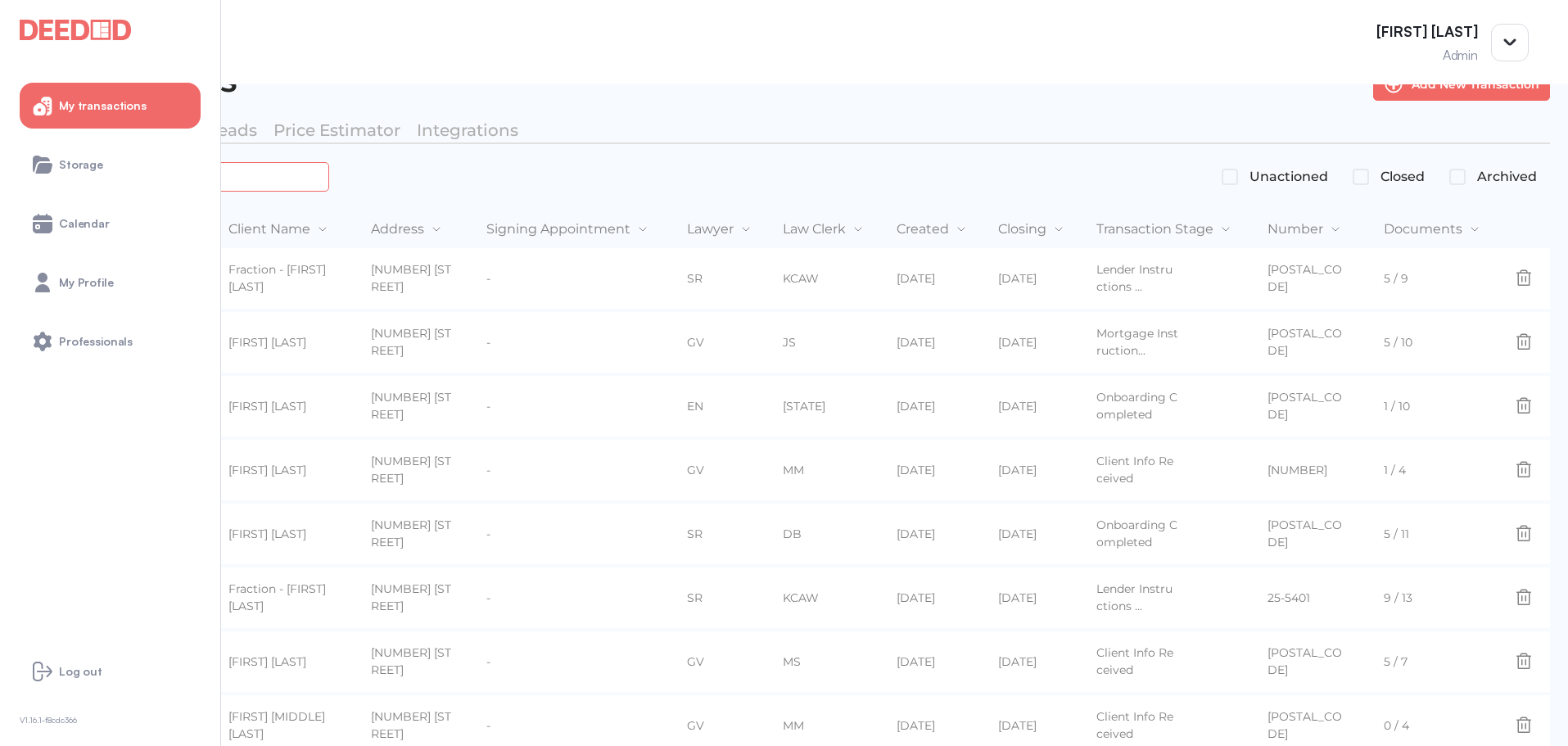 click on "*******" at bounding box center [183, 176] 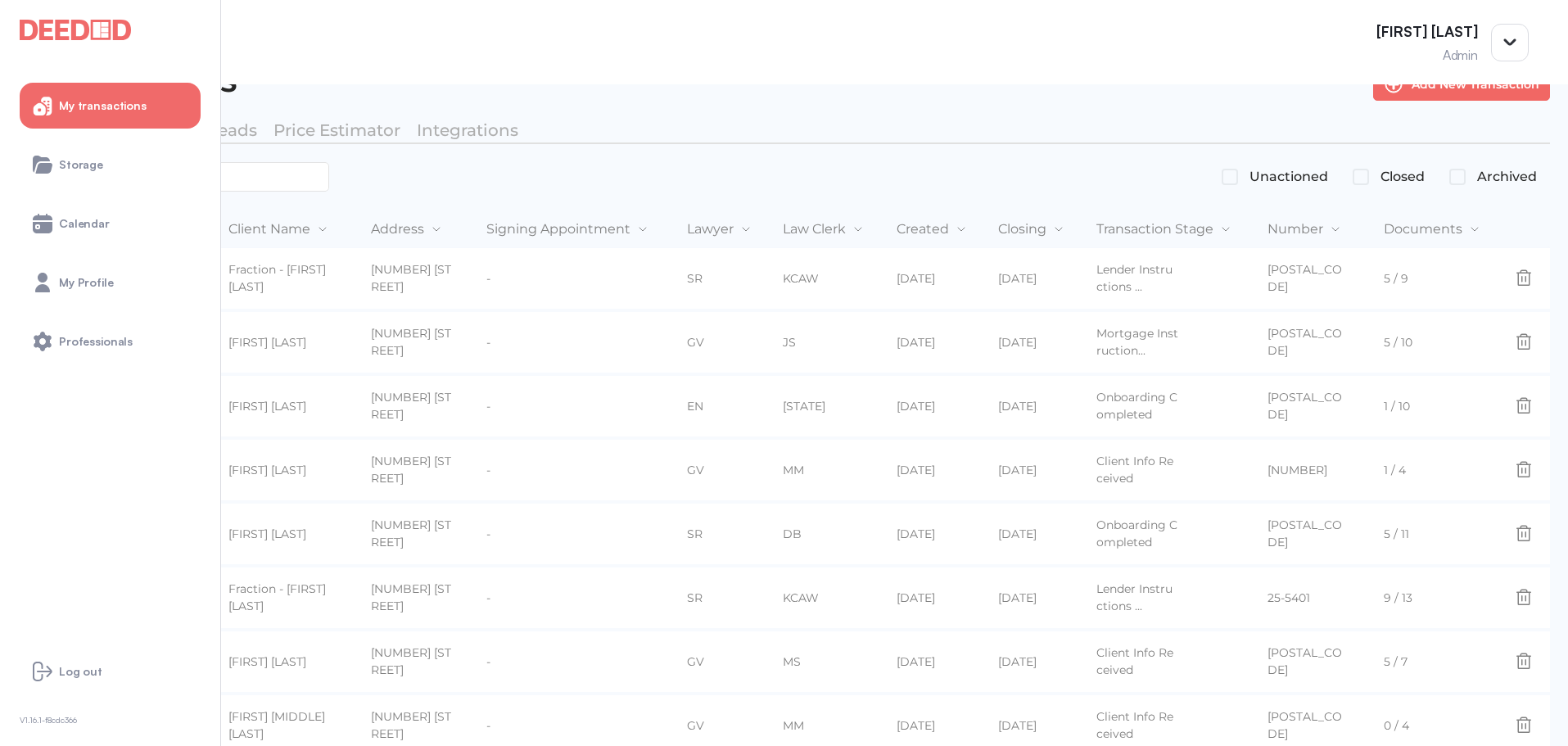 click on "*******" at bounding box center [182, 177] 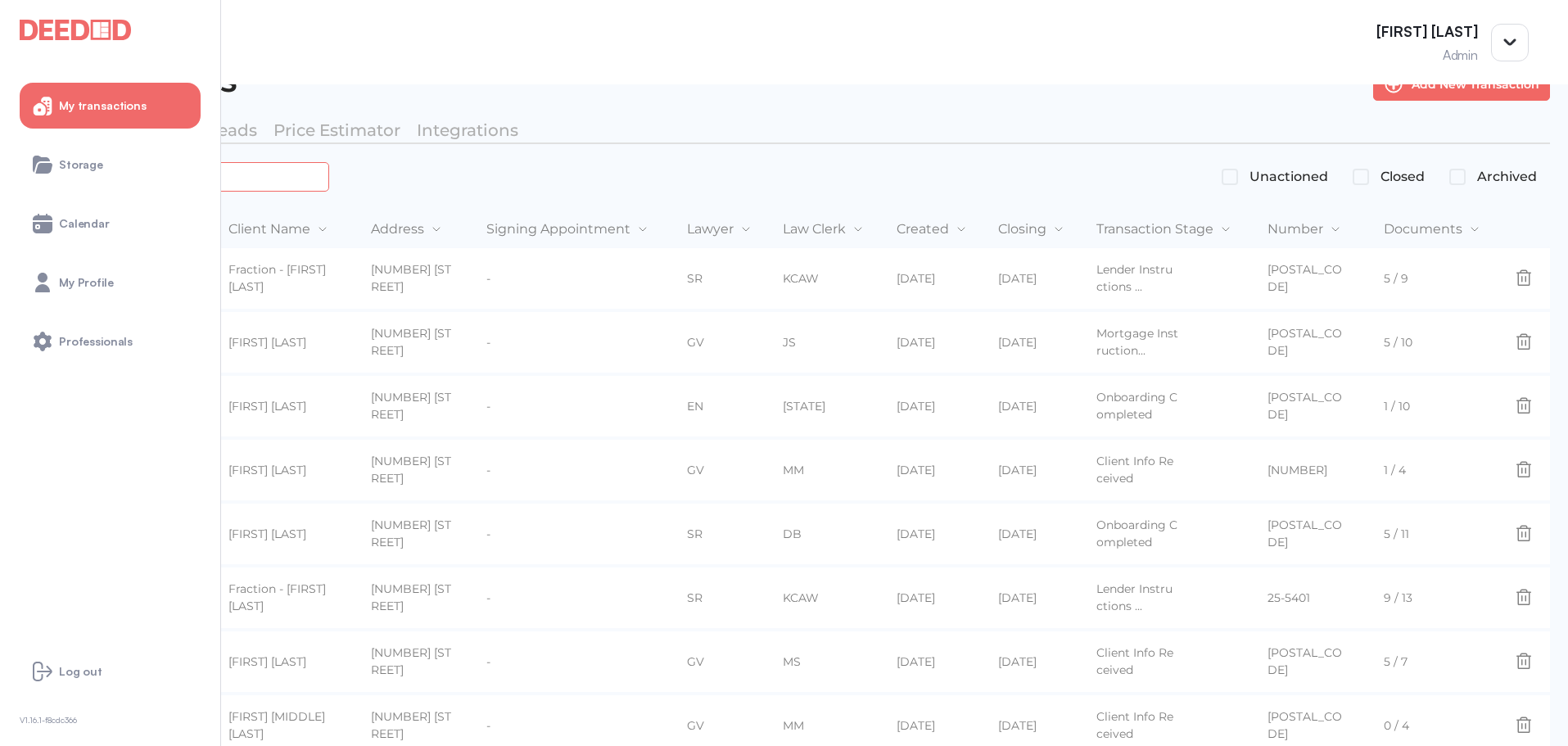 click on "*******" at bounding box center [183, 176] 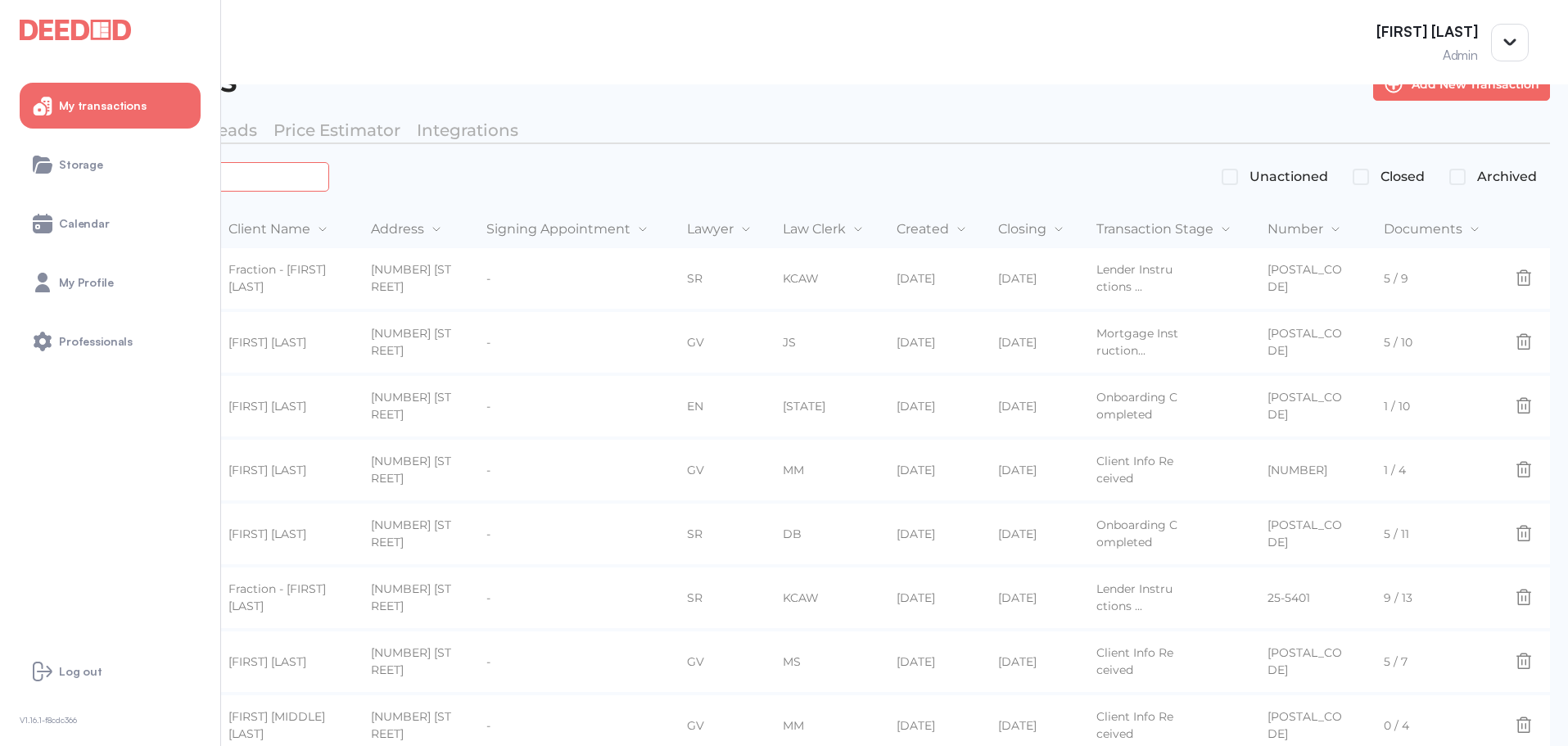 type 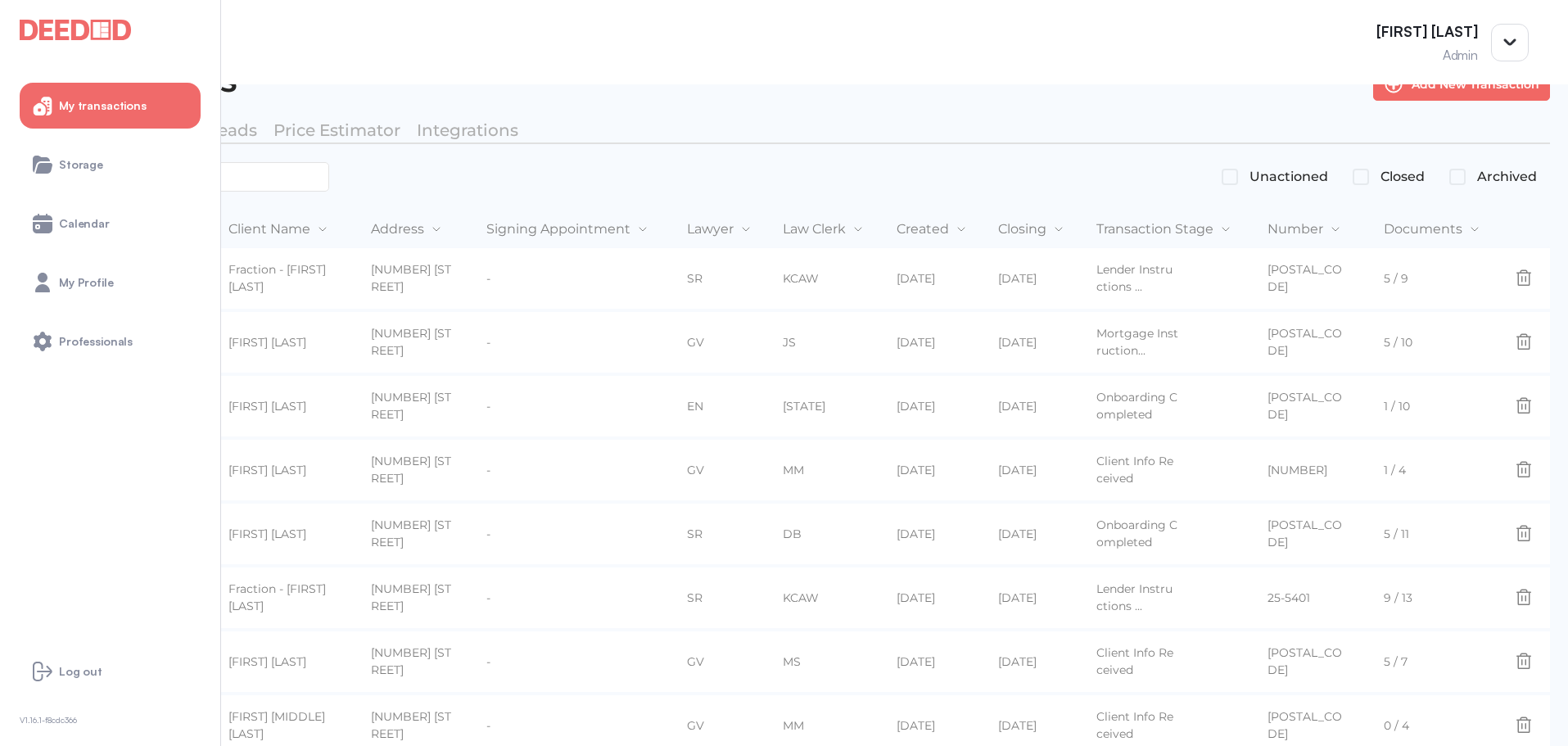 click on "Unactioned Closed Archived" at bounding box center (784, 177) 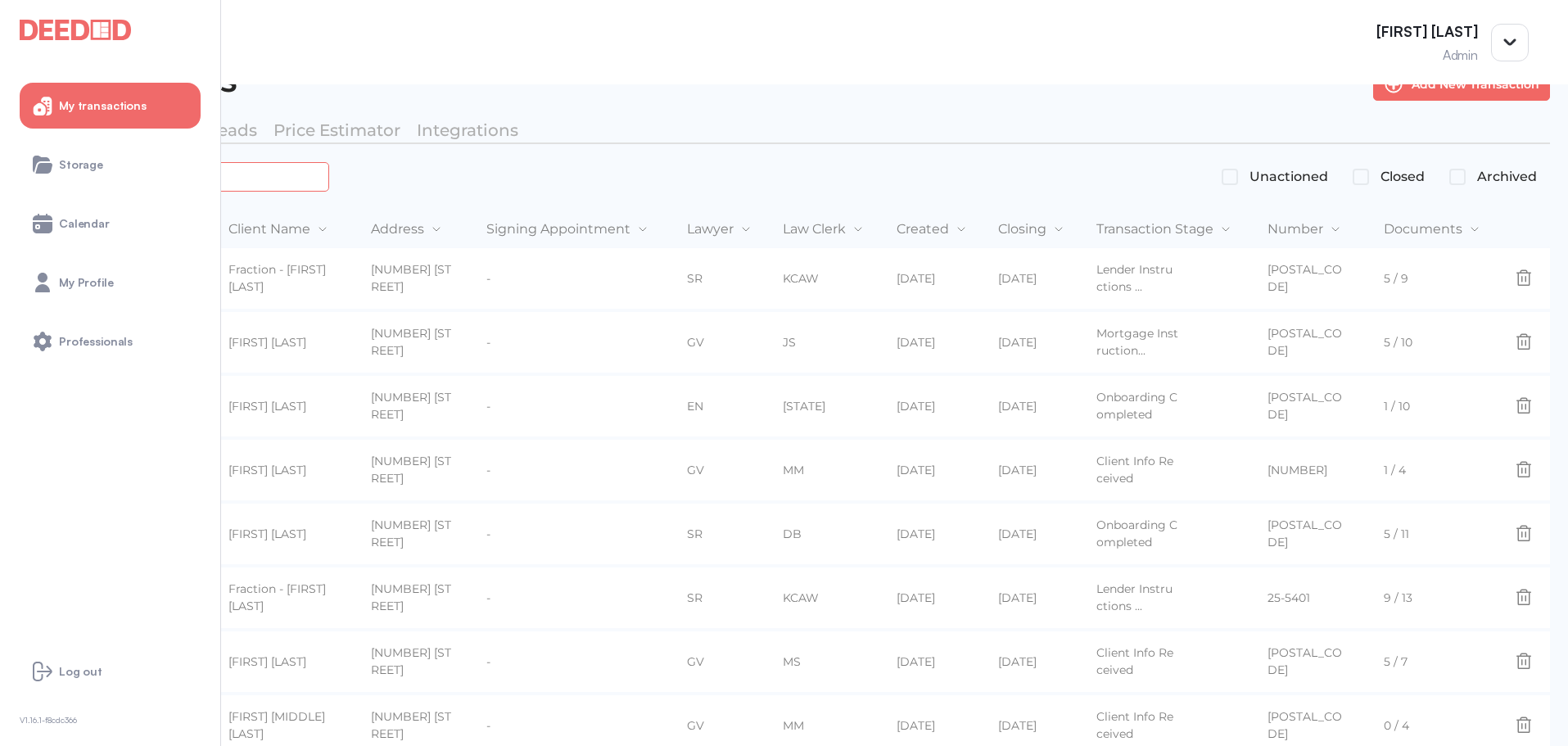 click at bounding box center (183, 176) 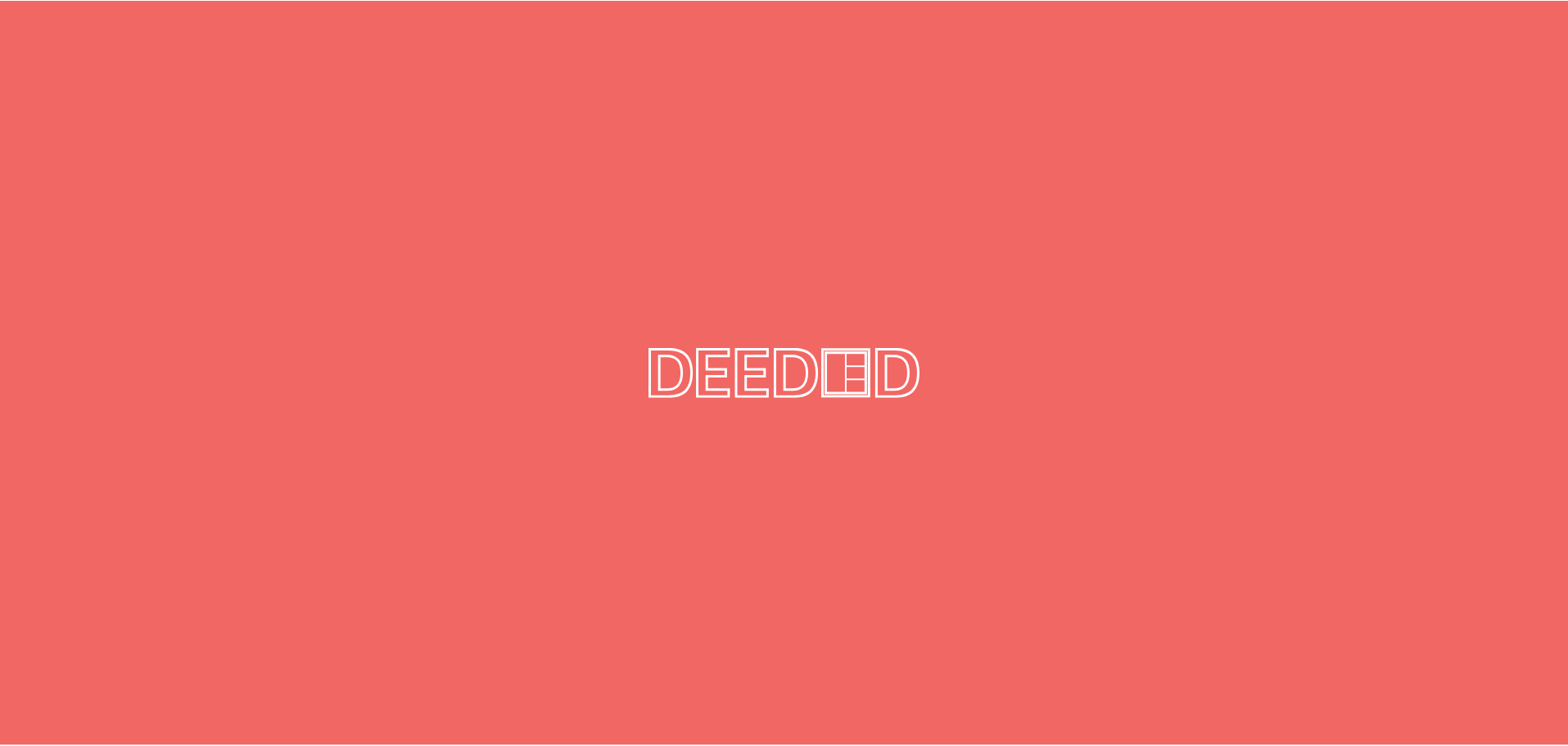 scroll, scrollTop: 0, scrollLeft: 0, axis: both 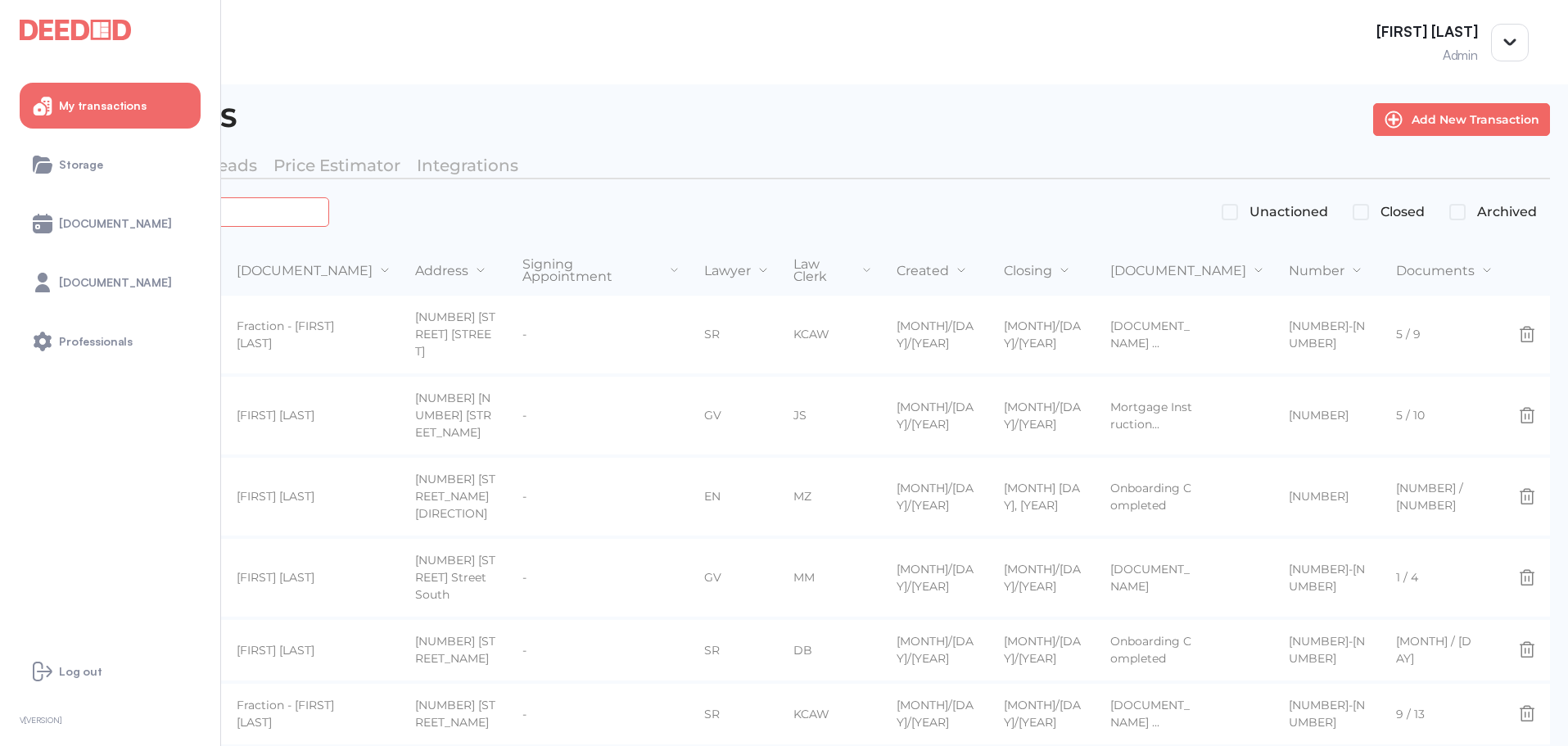 click at bounding box center [183, 211] 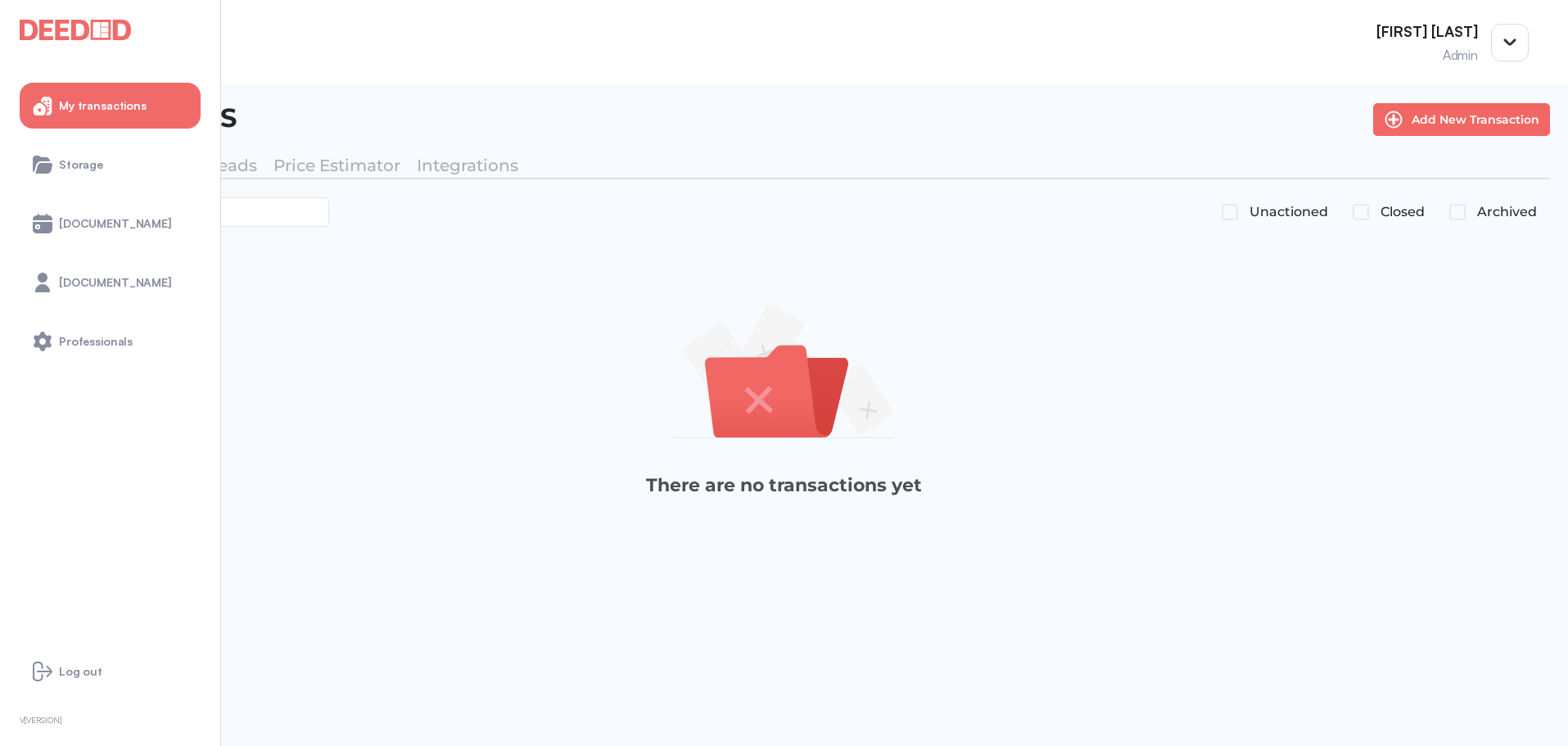click on "Transactions Add New Transaction My Transactions My Leads Price Estimator Integrations ******* Unactioned Closed Archived There are no transactions yet" at bounding box center (784, 432) 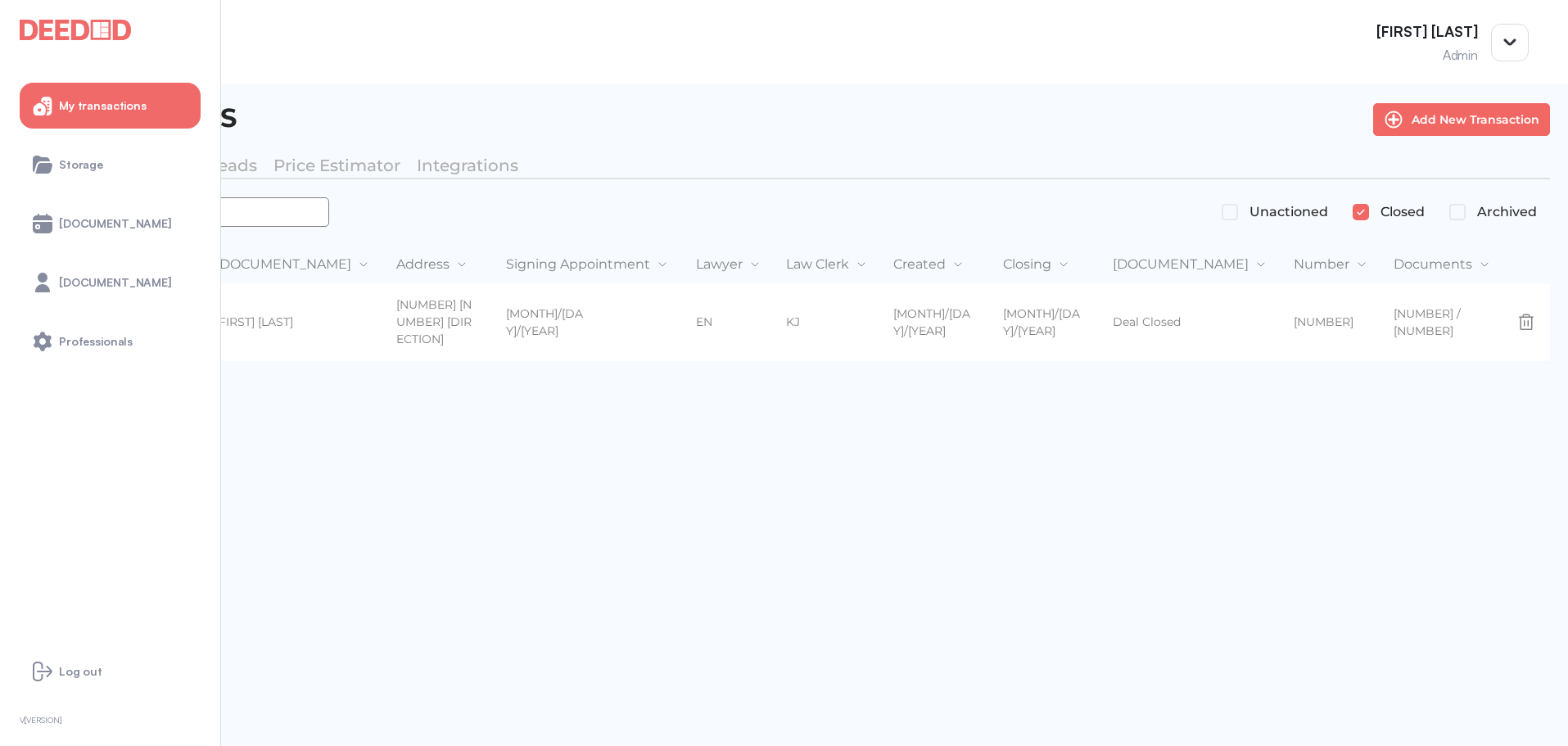 drag, startPoint x: 328, startPoint y: 188, endPoint x: 331, endPoint y: 200, distance: 12.36932 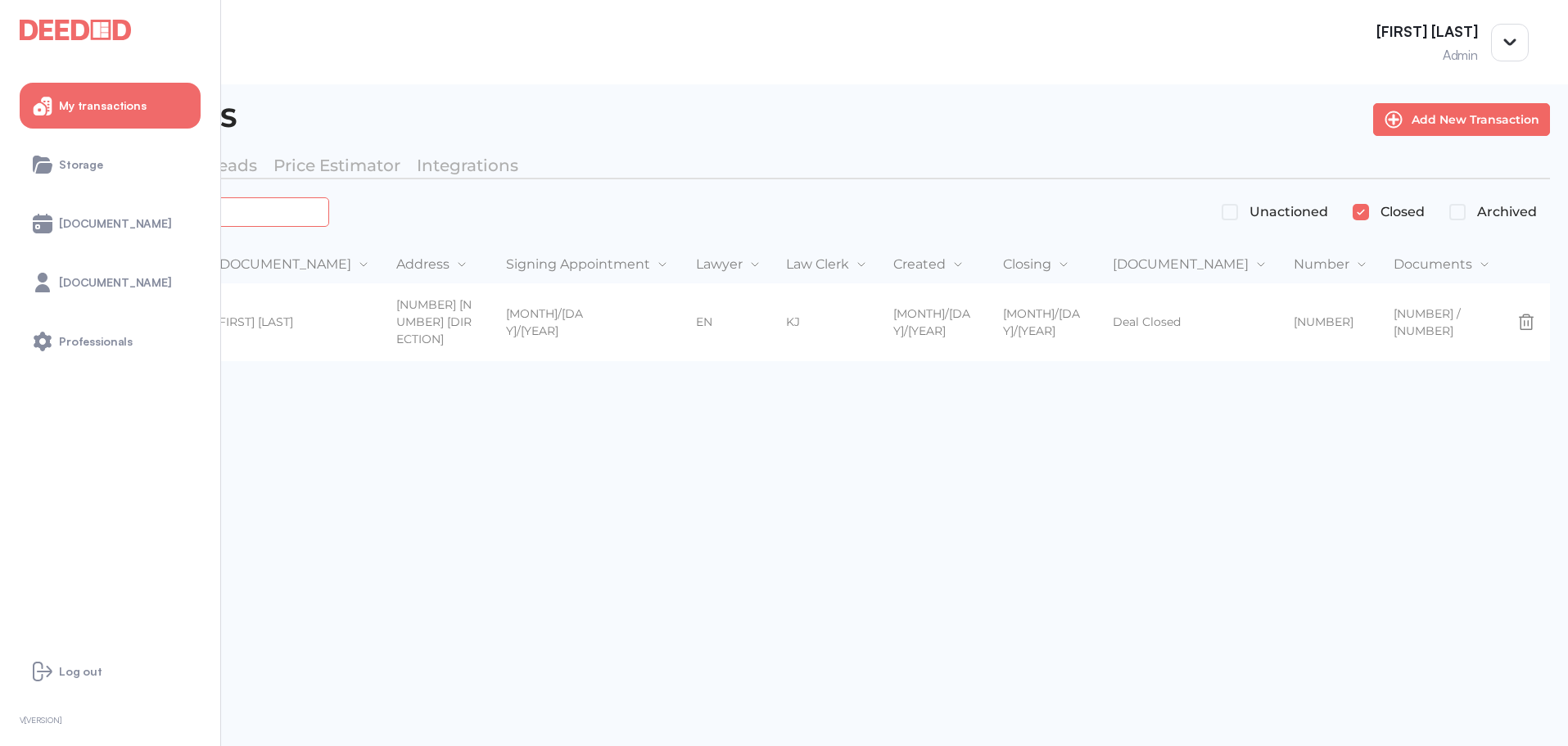 click on "*******" at bounding box center [183, 211] 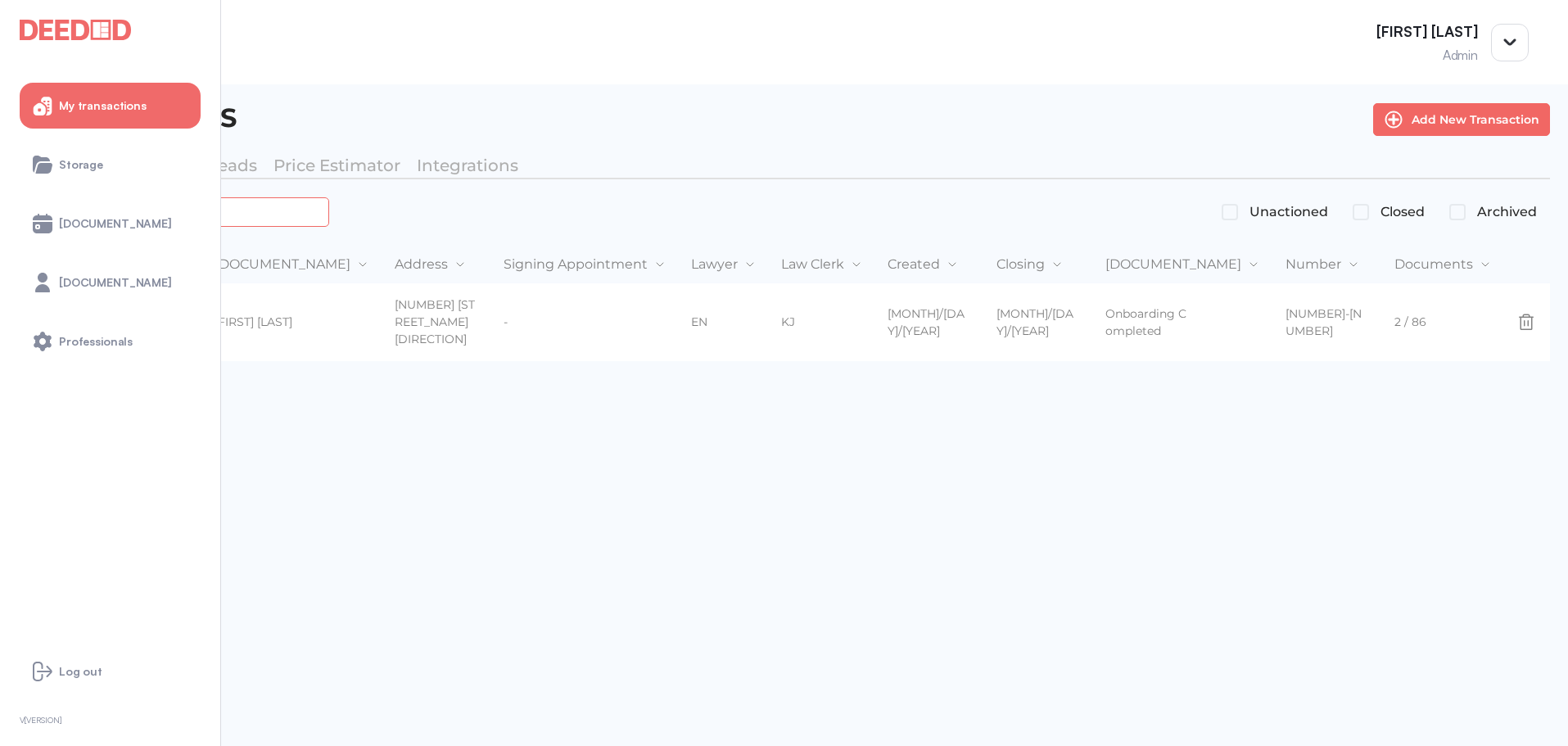 click on "*******" at bounding box center [183, 211] 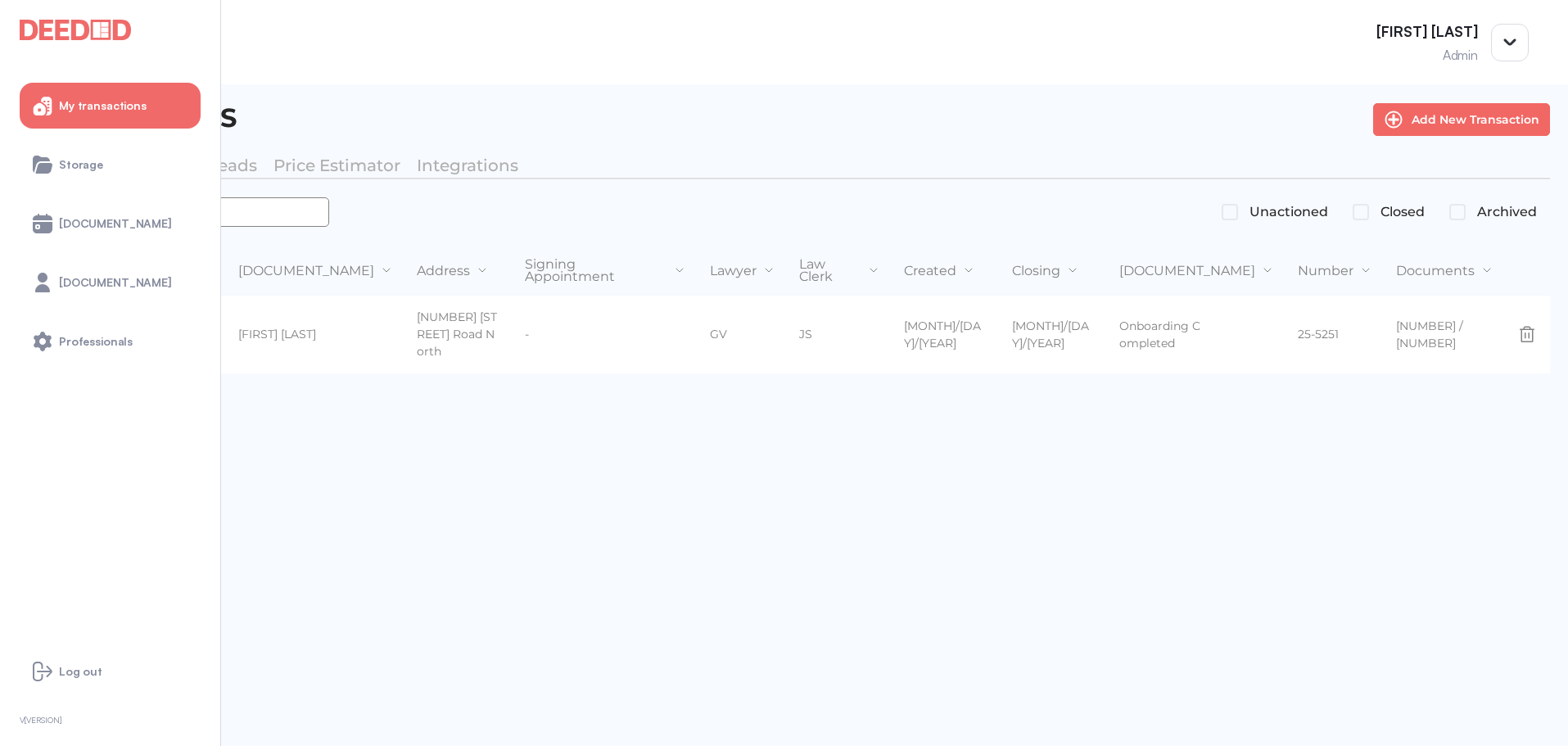 click on "*******" at bounding box center (174, 212) 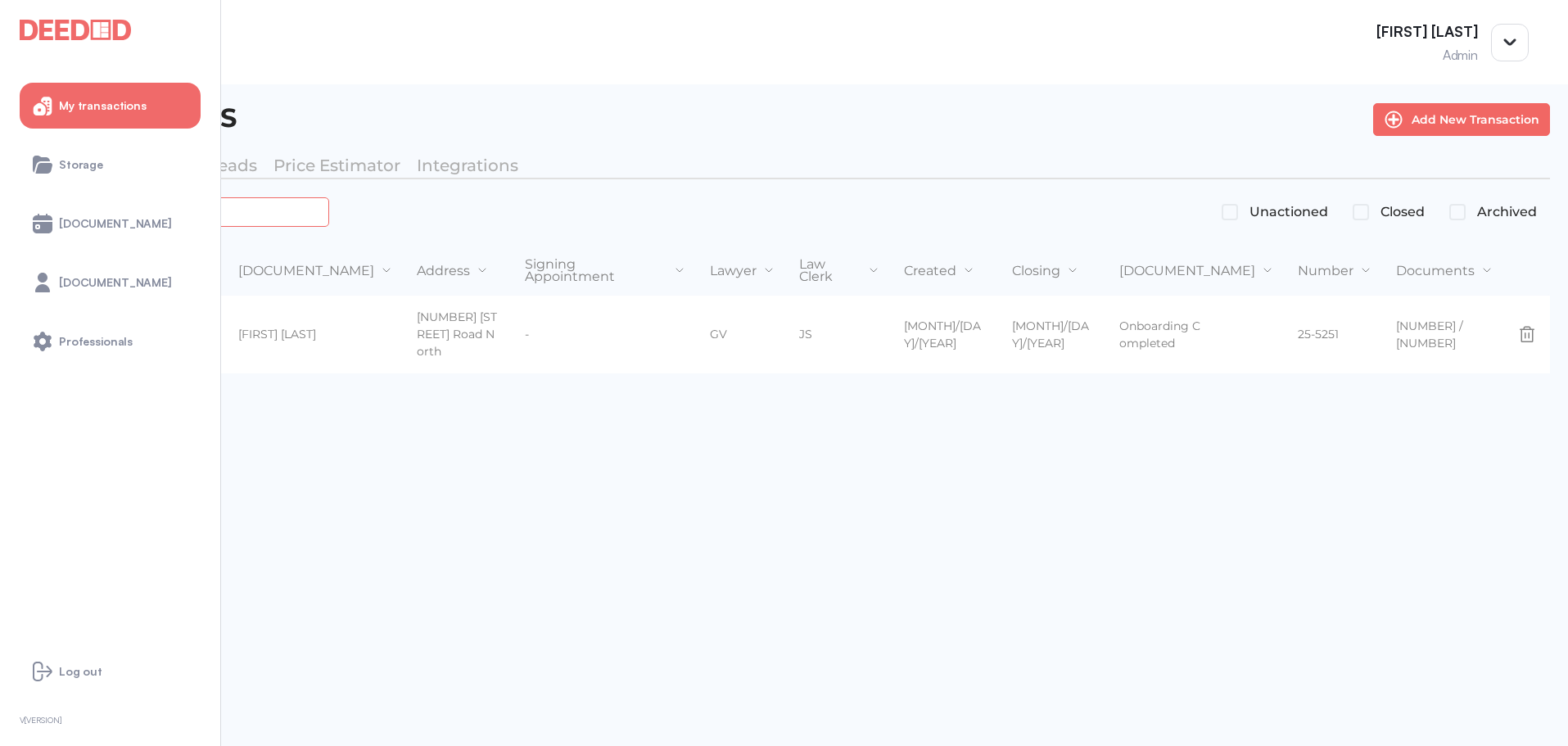 paste on "*******" 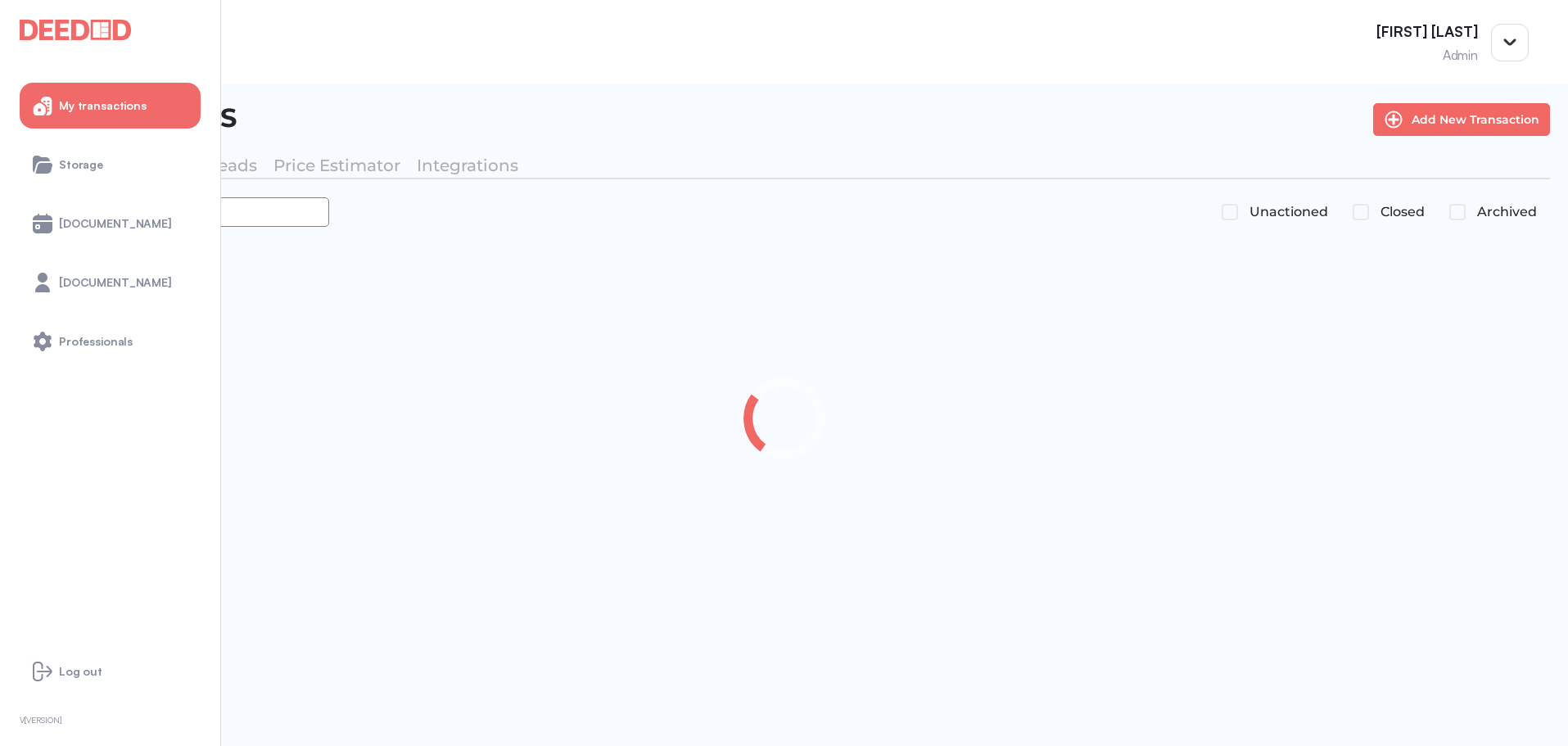 click on "**********" at bounding box center (174, 212) 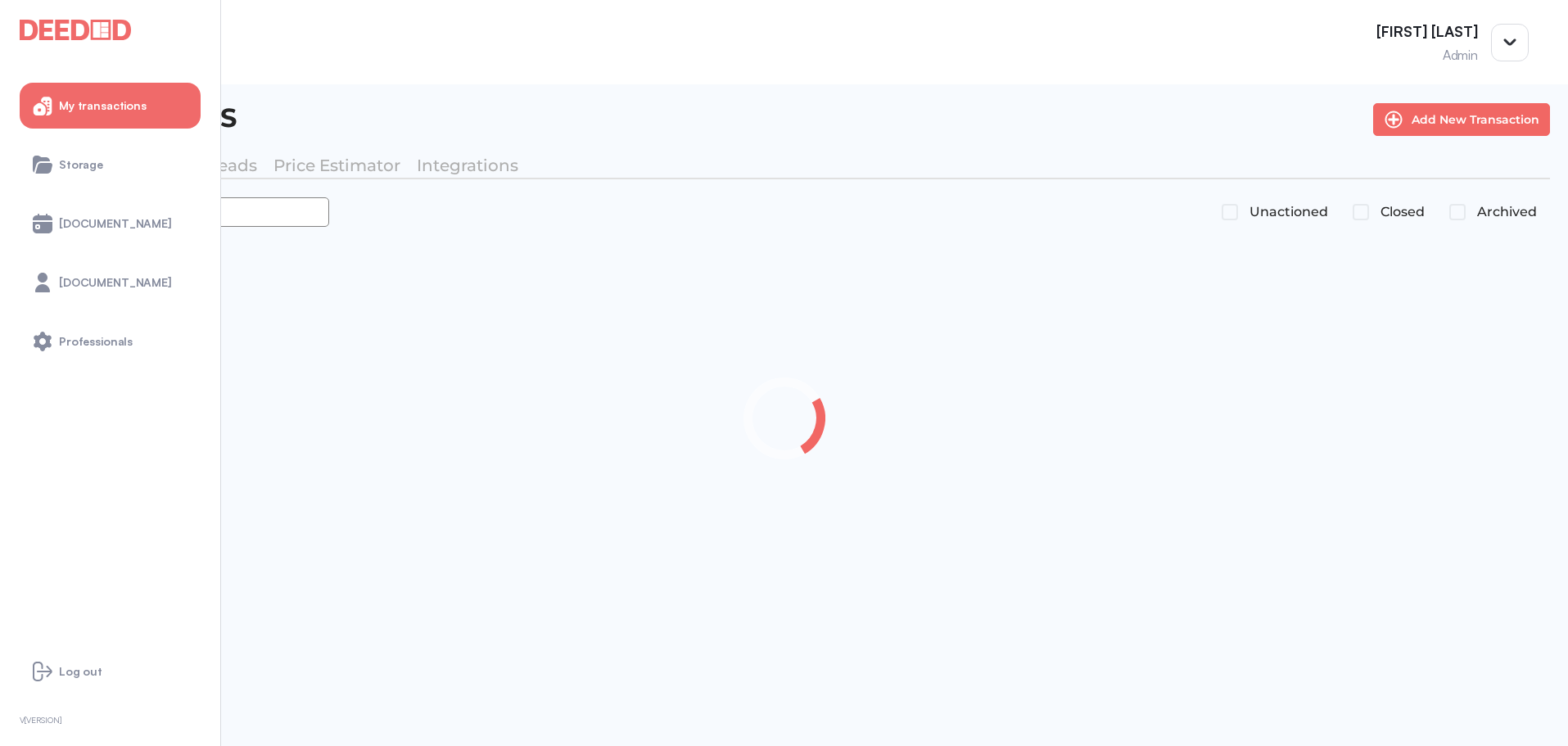 click on "**********" at bounding box center [174, 212] 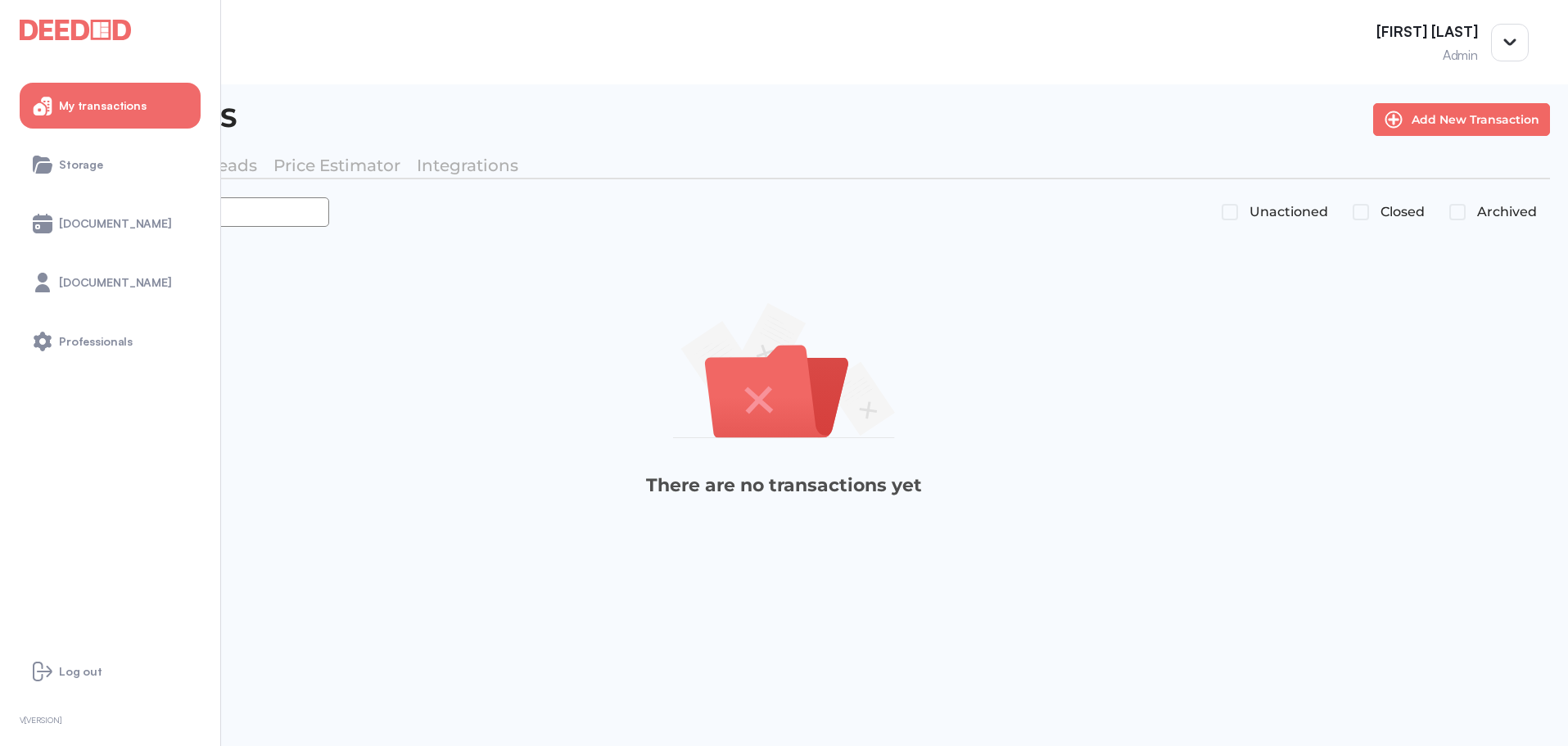 click on "**********" at bounding box center (174, 212) 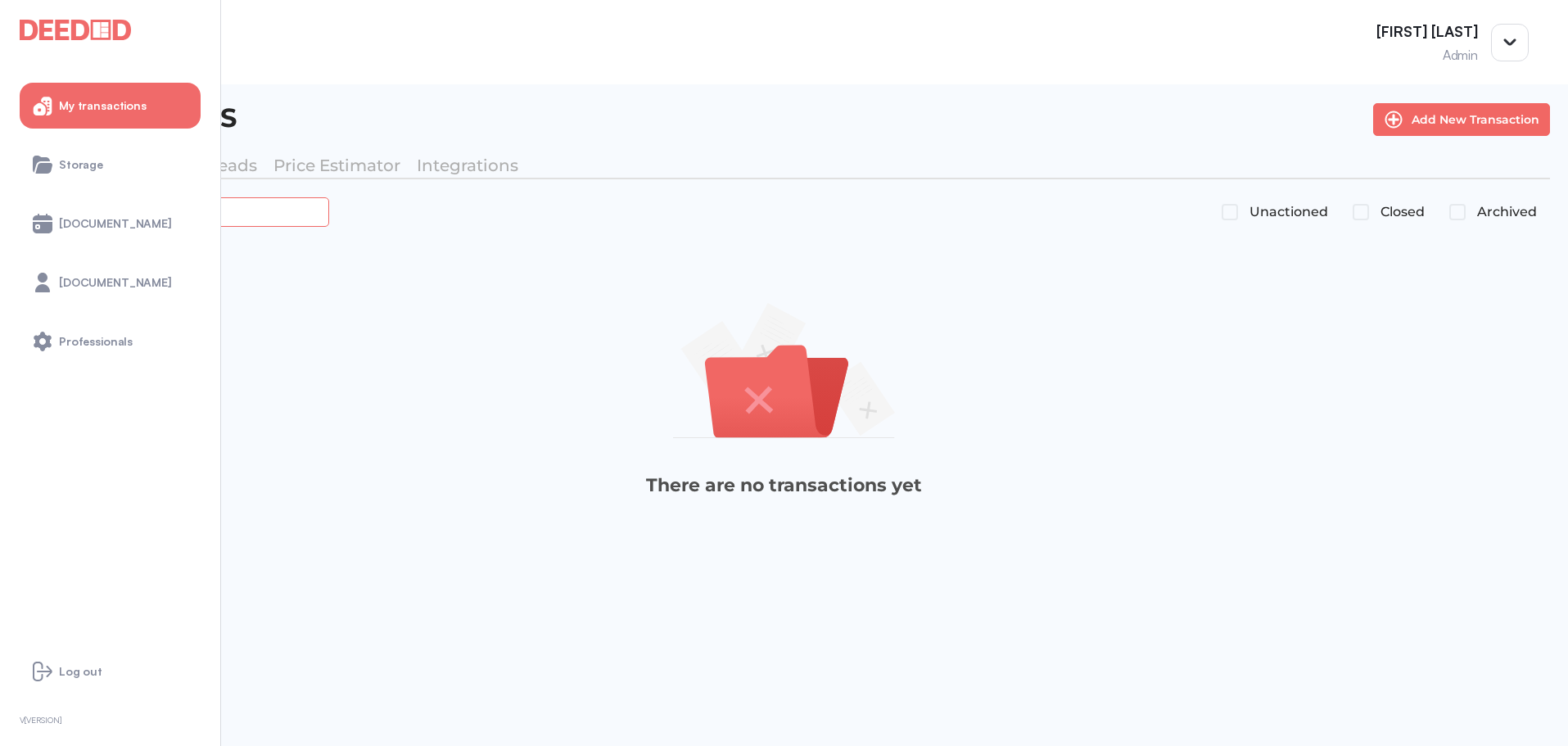 drag, startPoint x: 416, startPoint y: 210, endPoint x: 268, endPoint y: 210, distance: 148 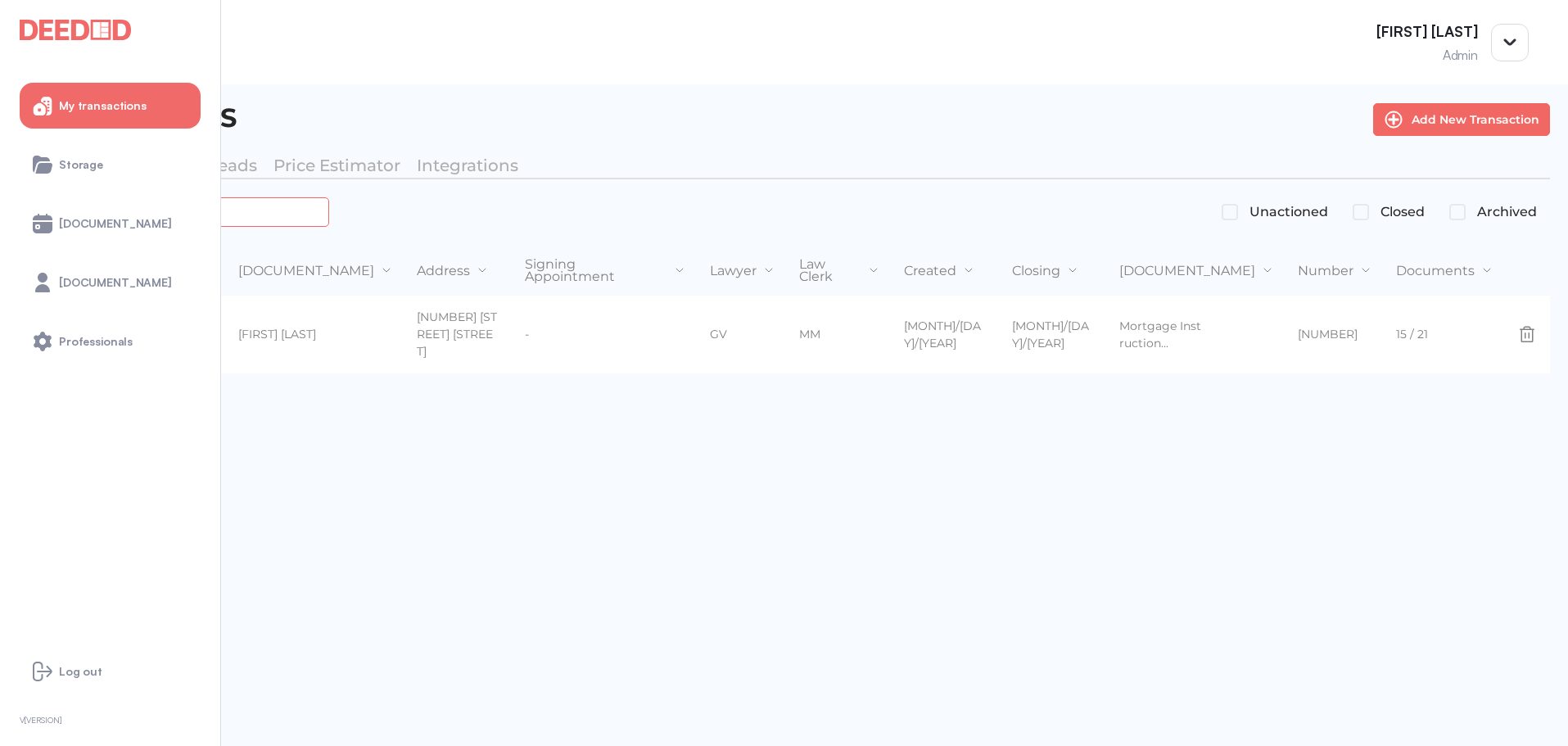 click on "*******" at bounding box center [183, 211] 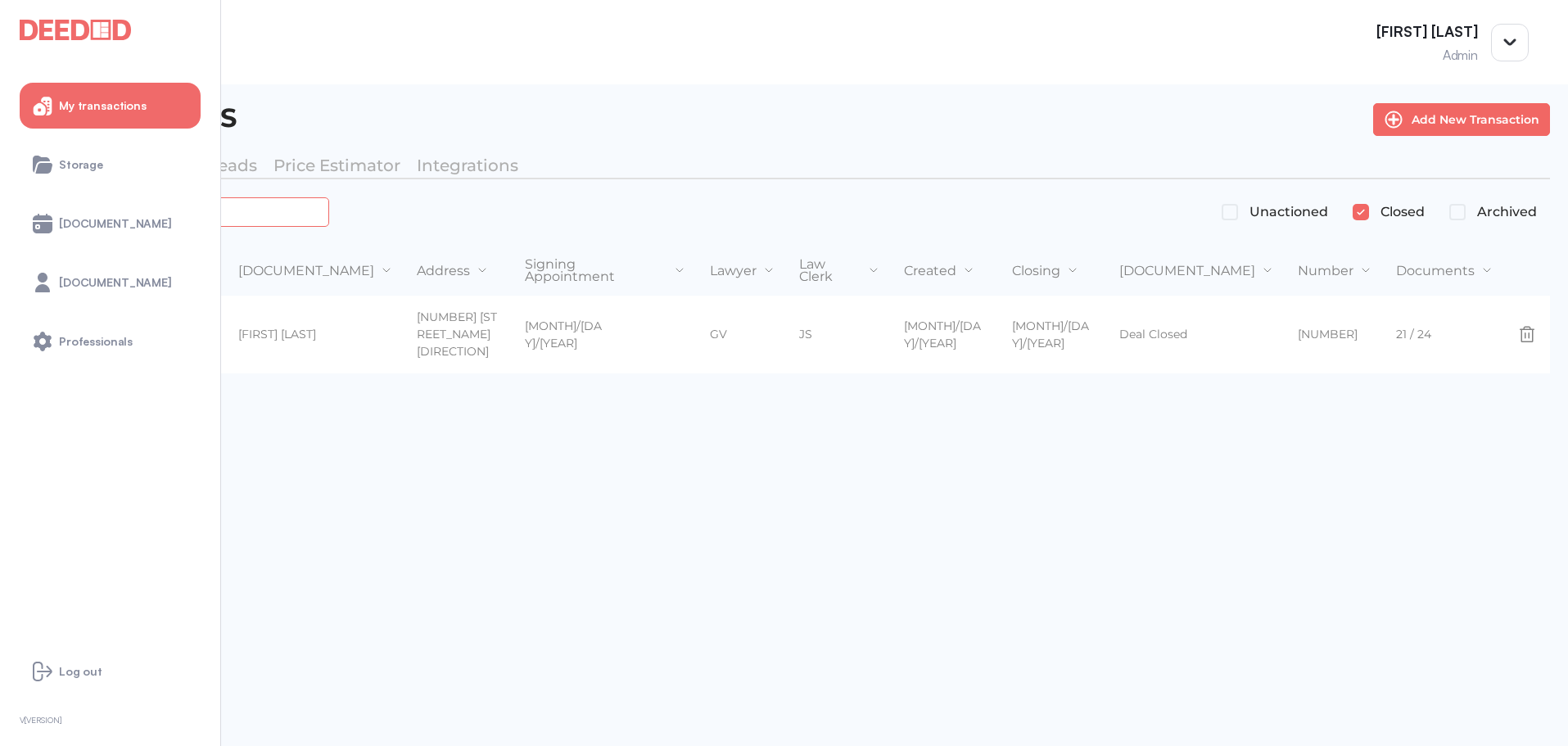 click on "*******" at bounding box center (183, 211) 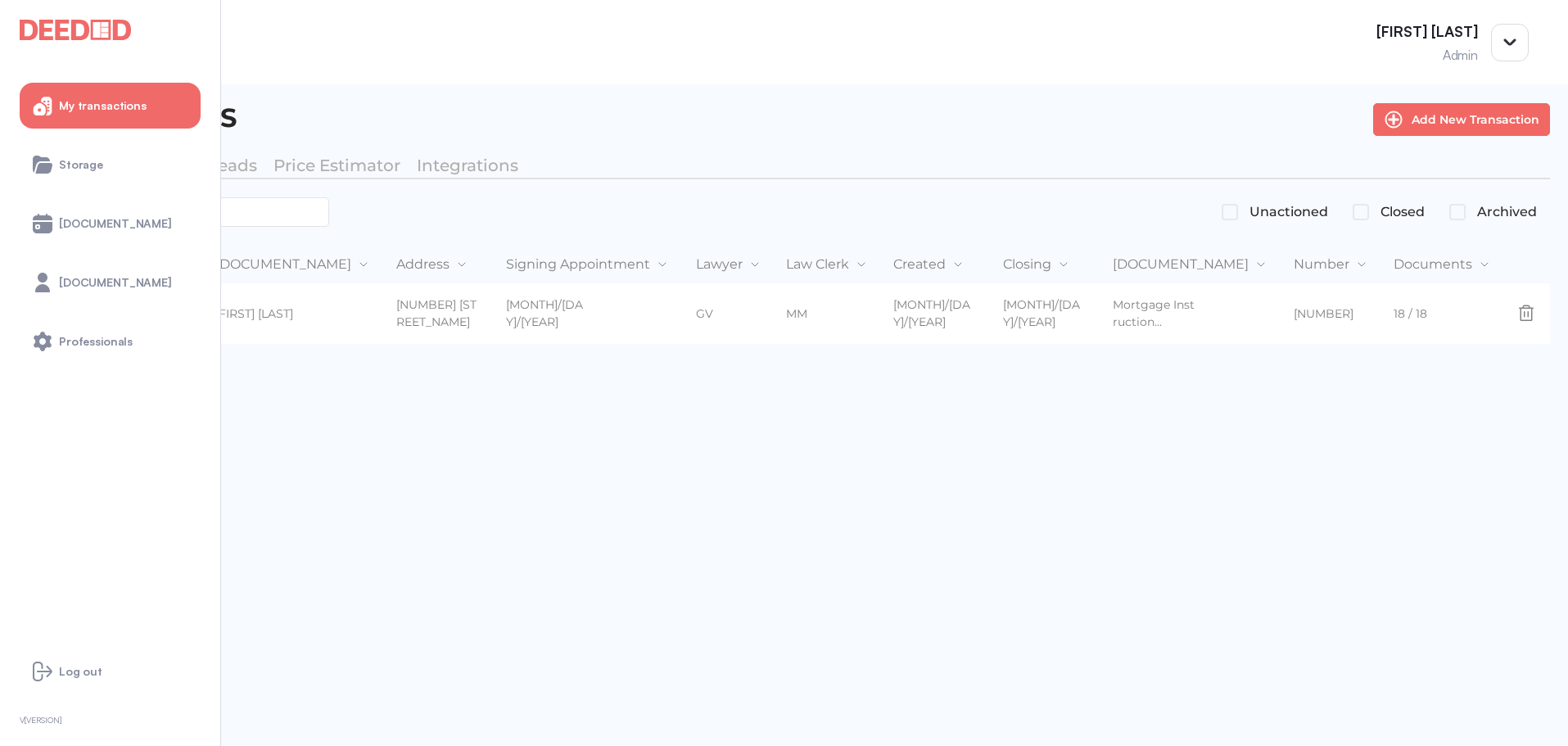 click on "*******" at bounding box center (182, 212) 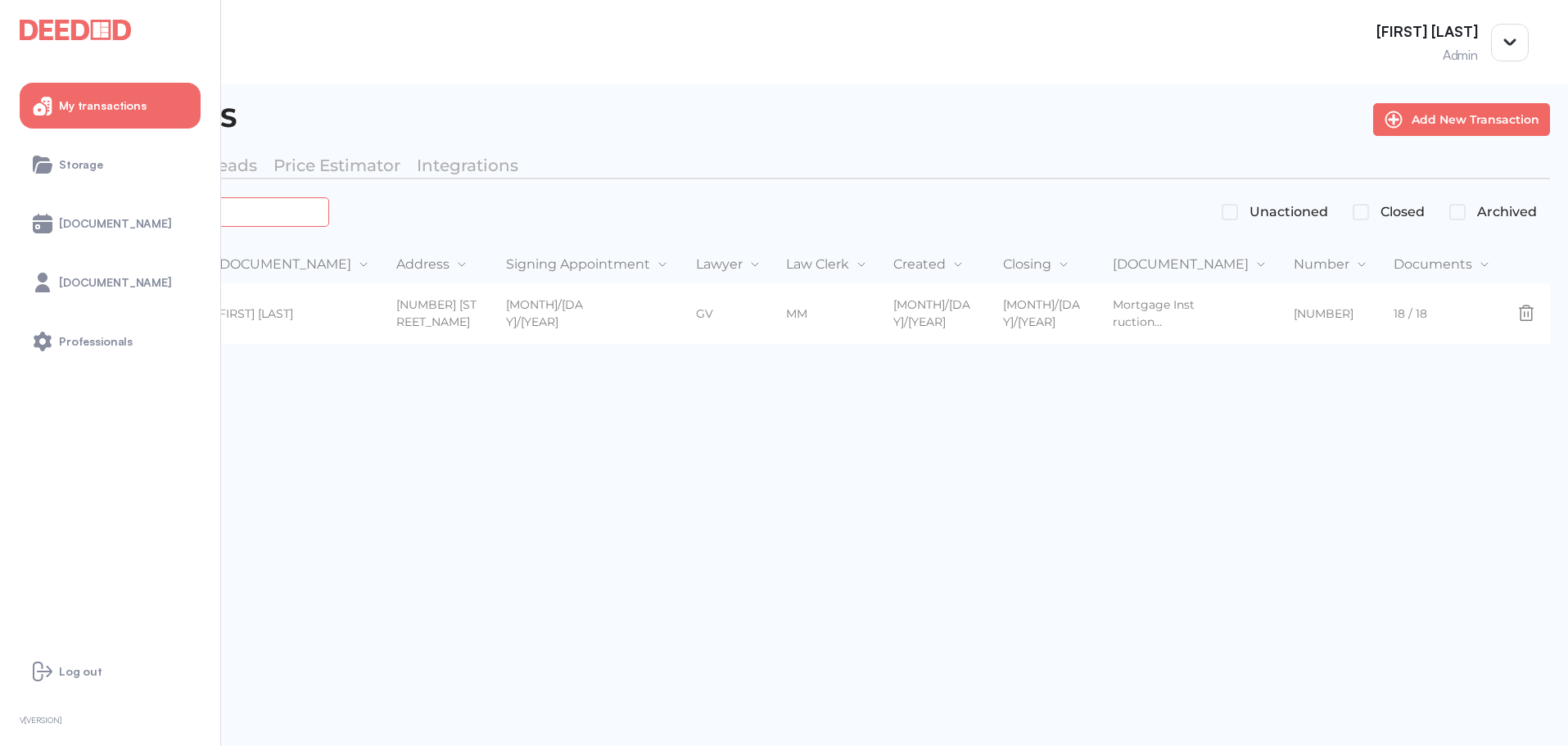 click on "*******" at bounding box center (183, 211) 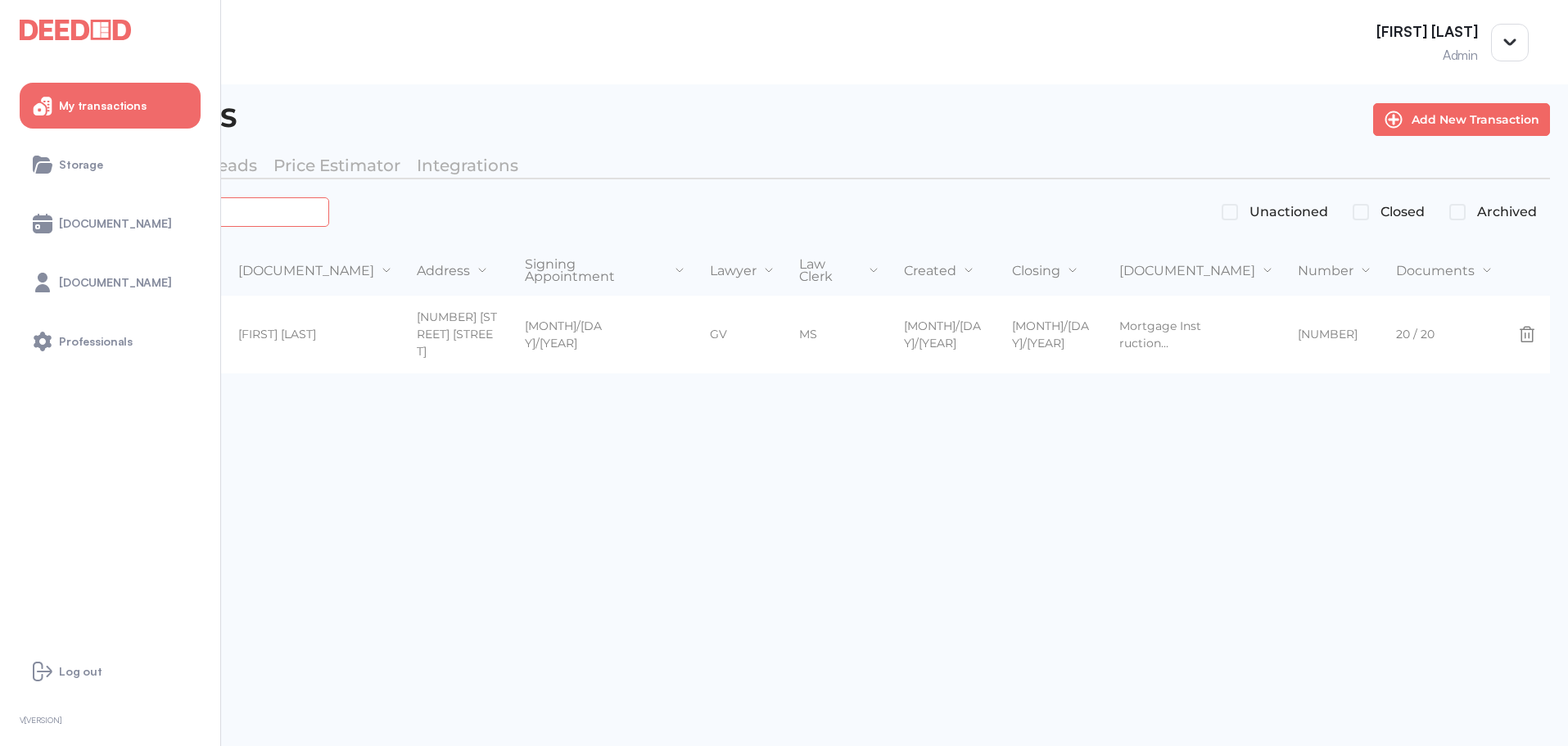 click on "*******" at bounding box center (183, 211) 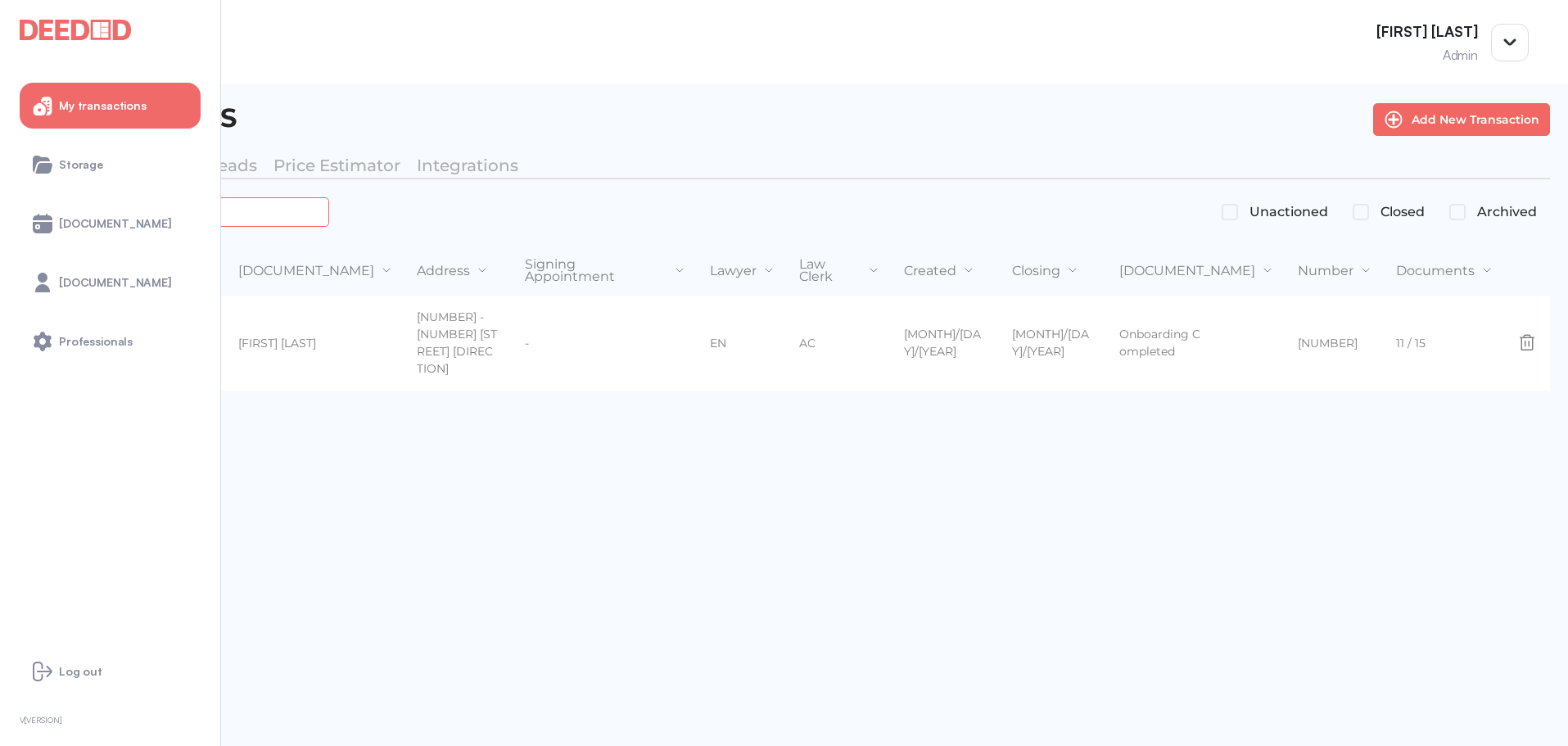 type on "*******" 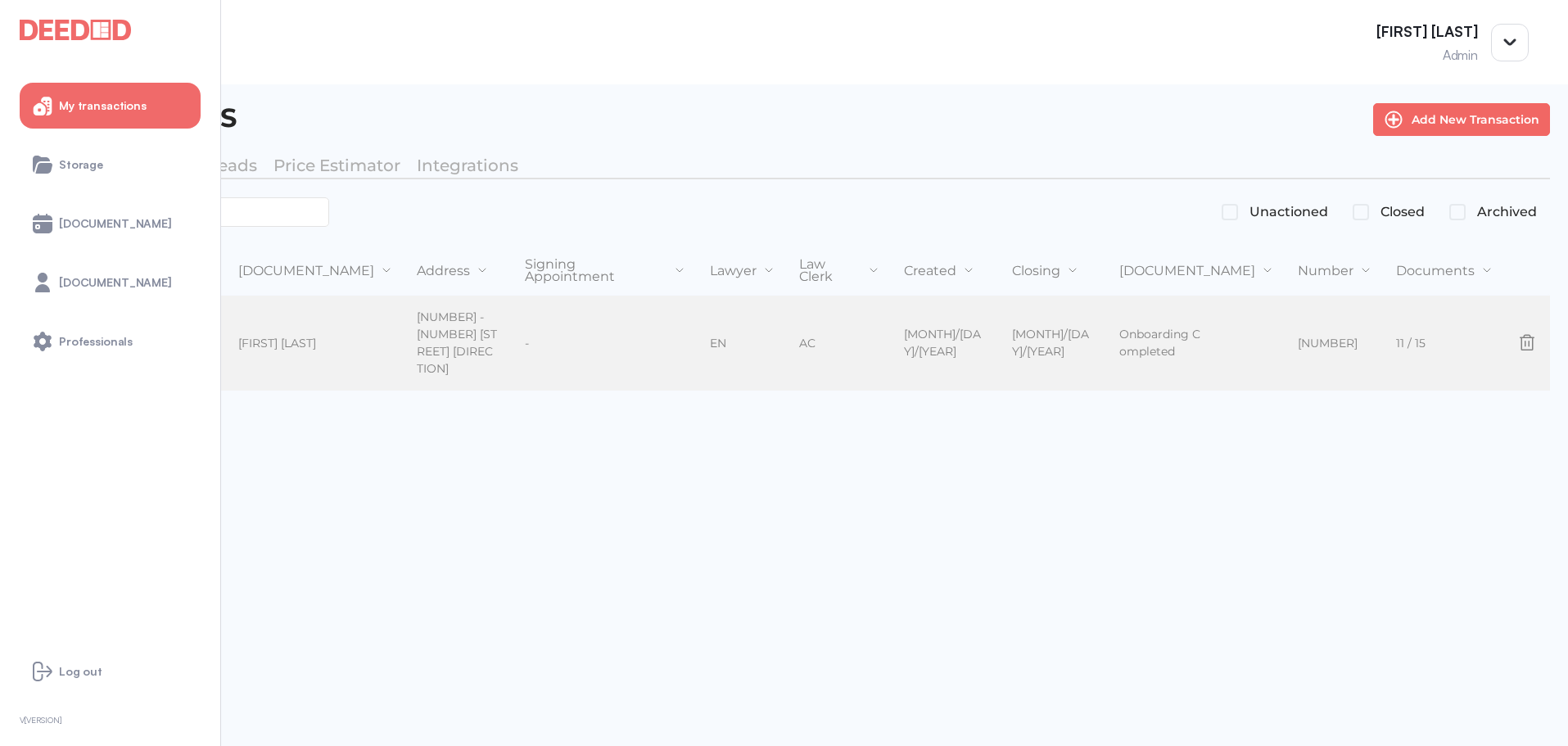 click on "AC" at bounding box center (792, 348) 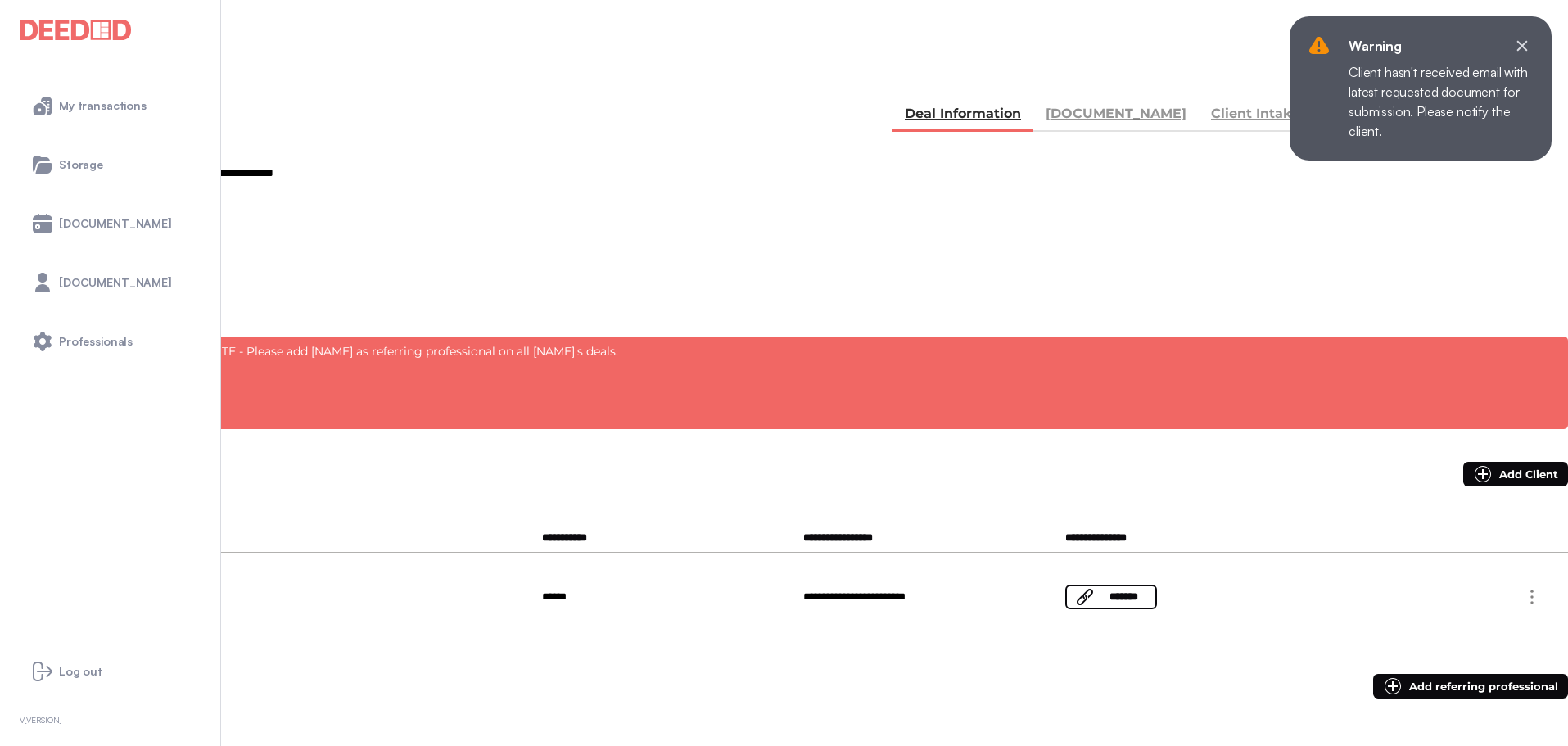 scroll, scrollTop: 0, scrollLeft: 0, axis: both 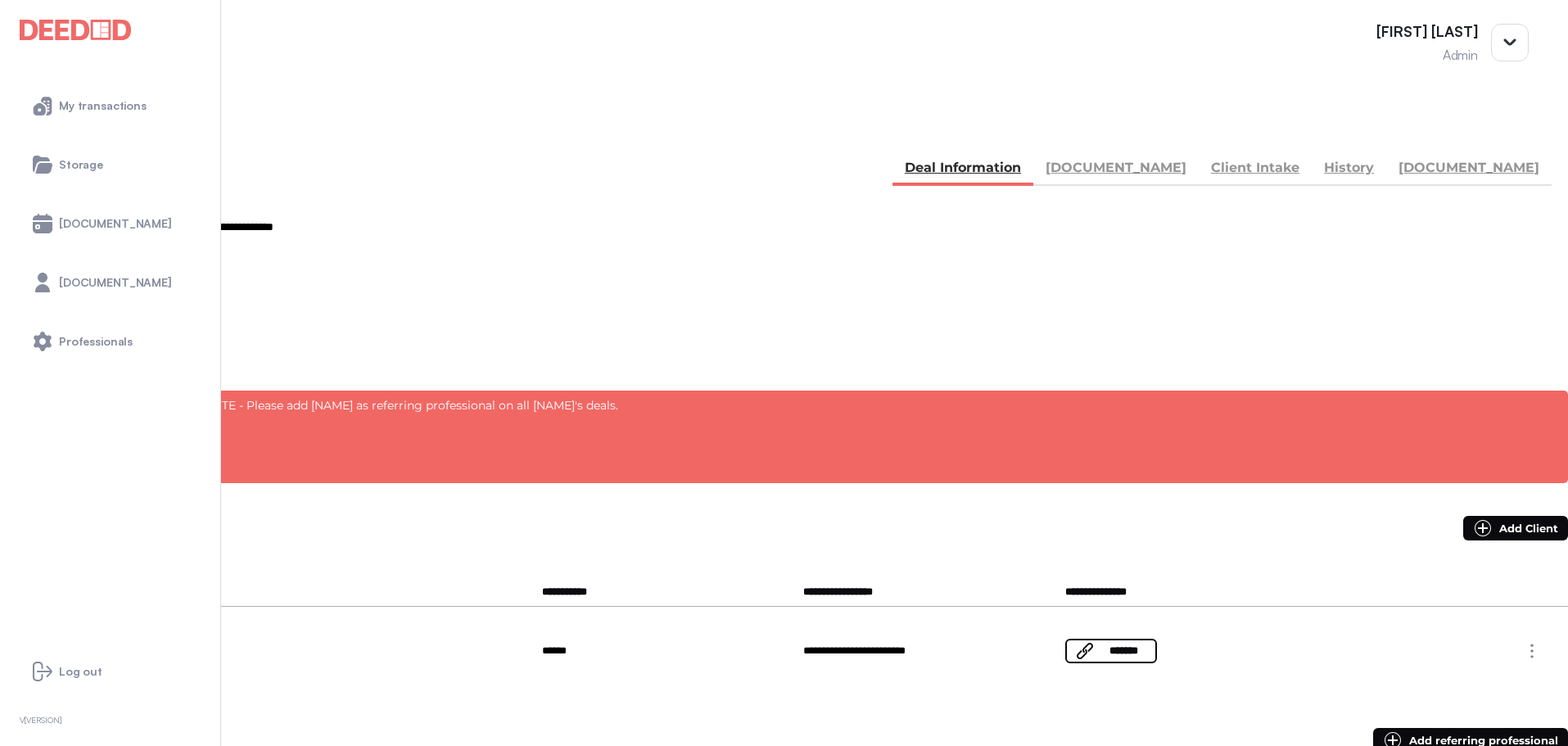 click on "BACK" at bounding box center [57, 127] 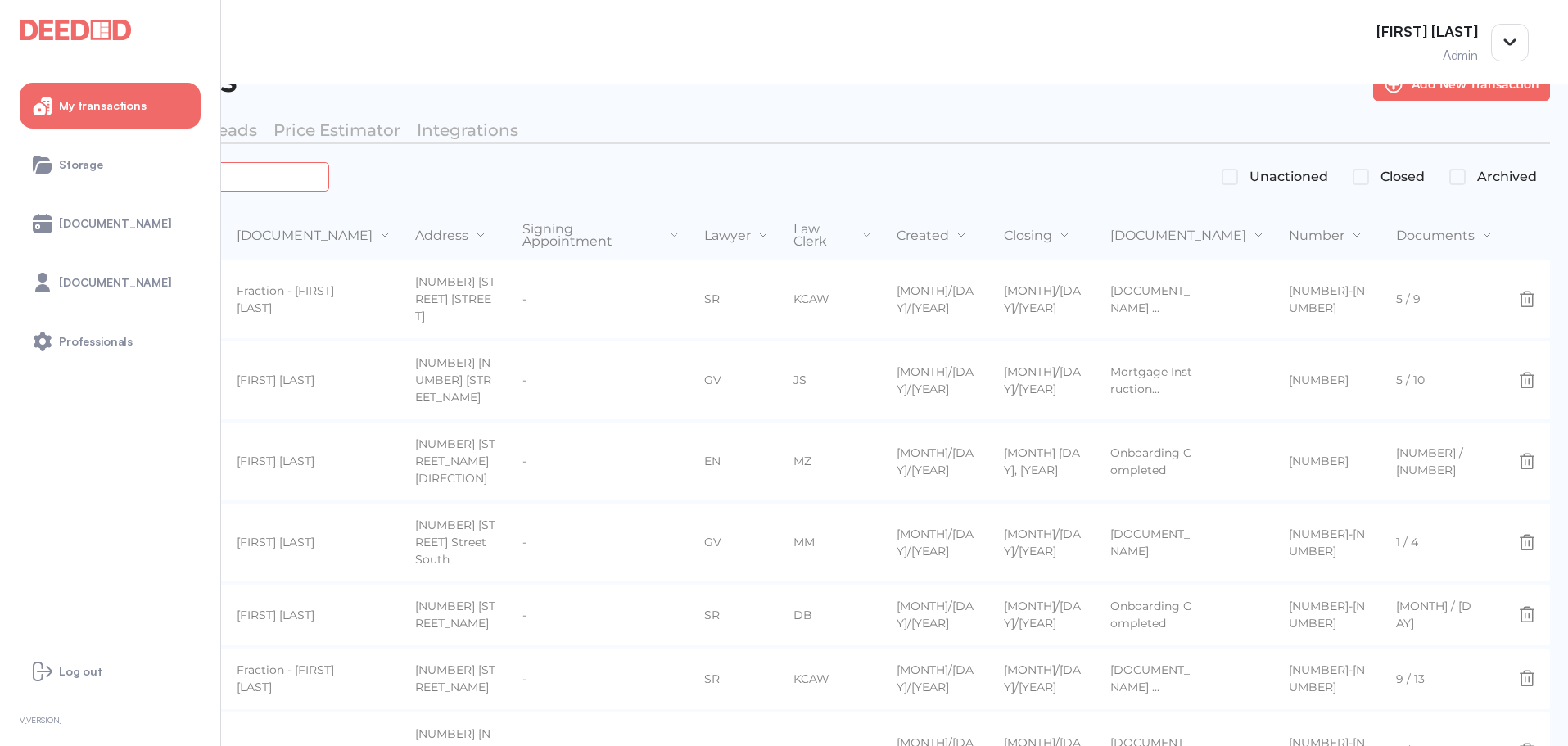 click at bounding box center (183, 176) 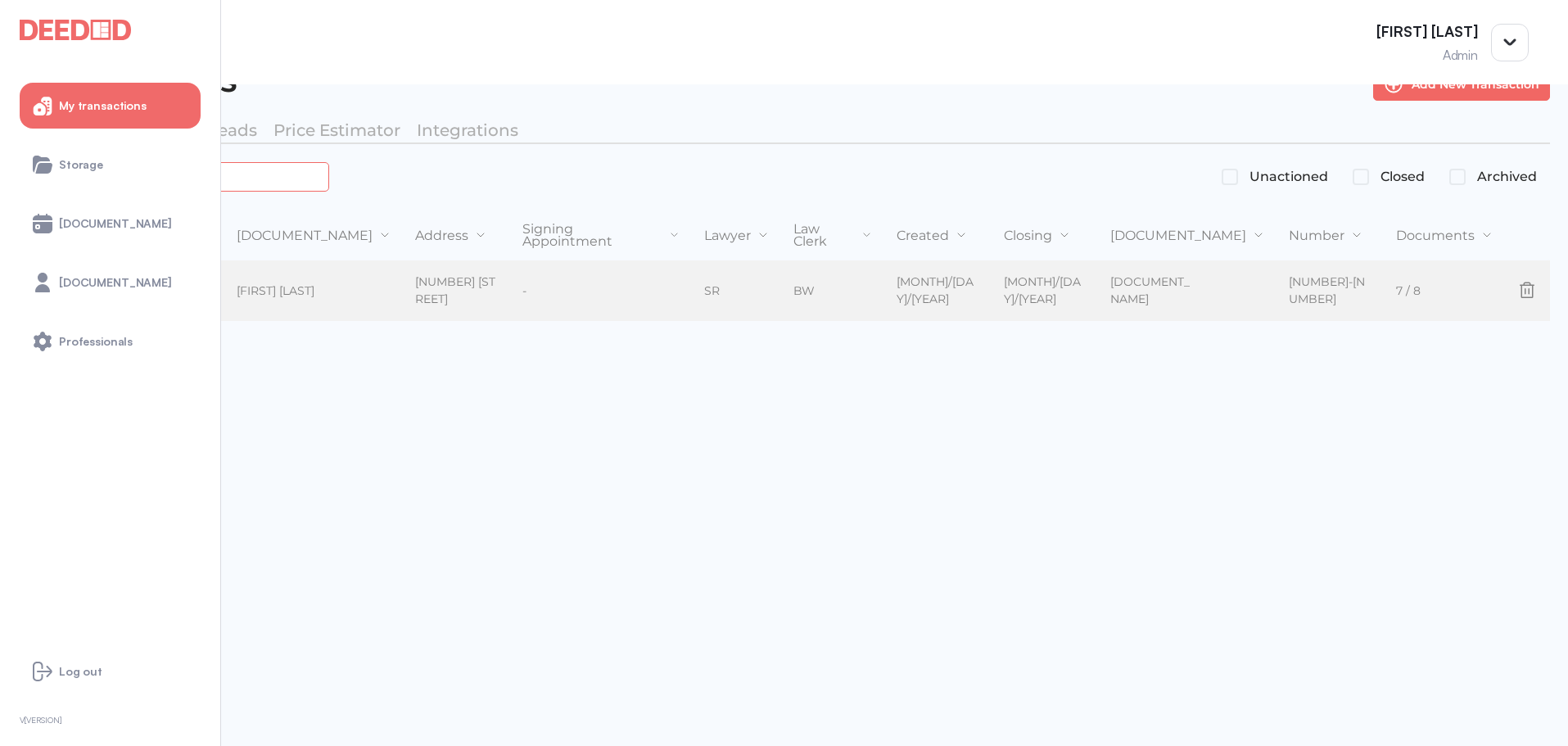 type on "*******" 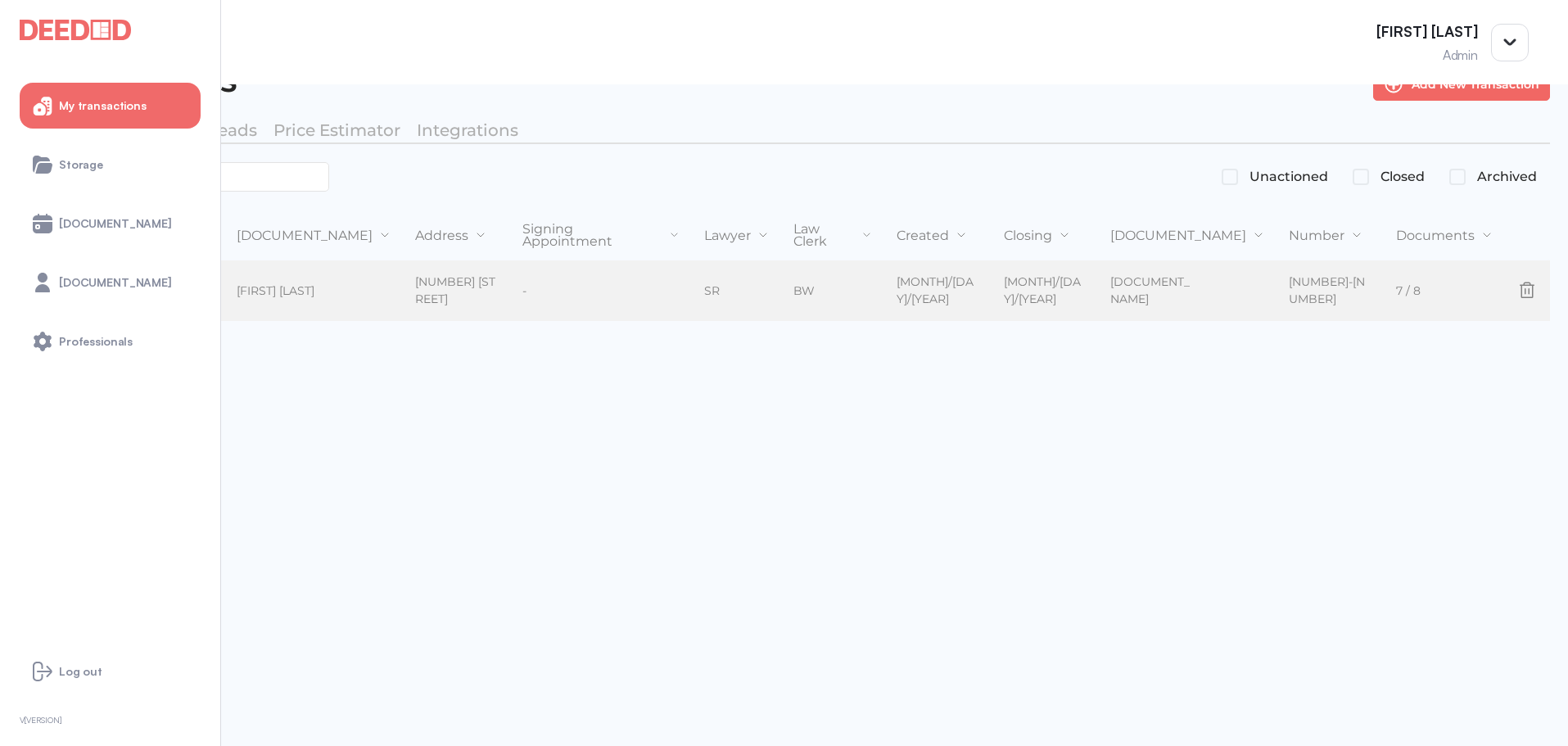 click on "[NUMBER] [STREET]" at bounding box center [412, 279] 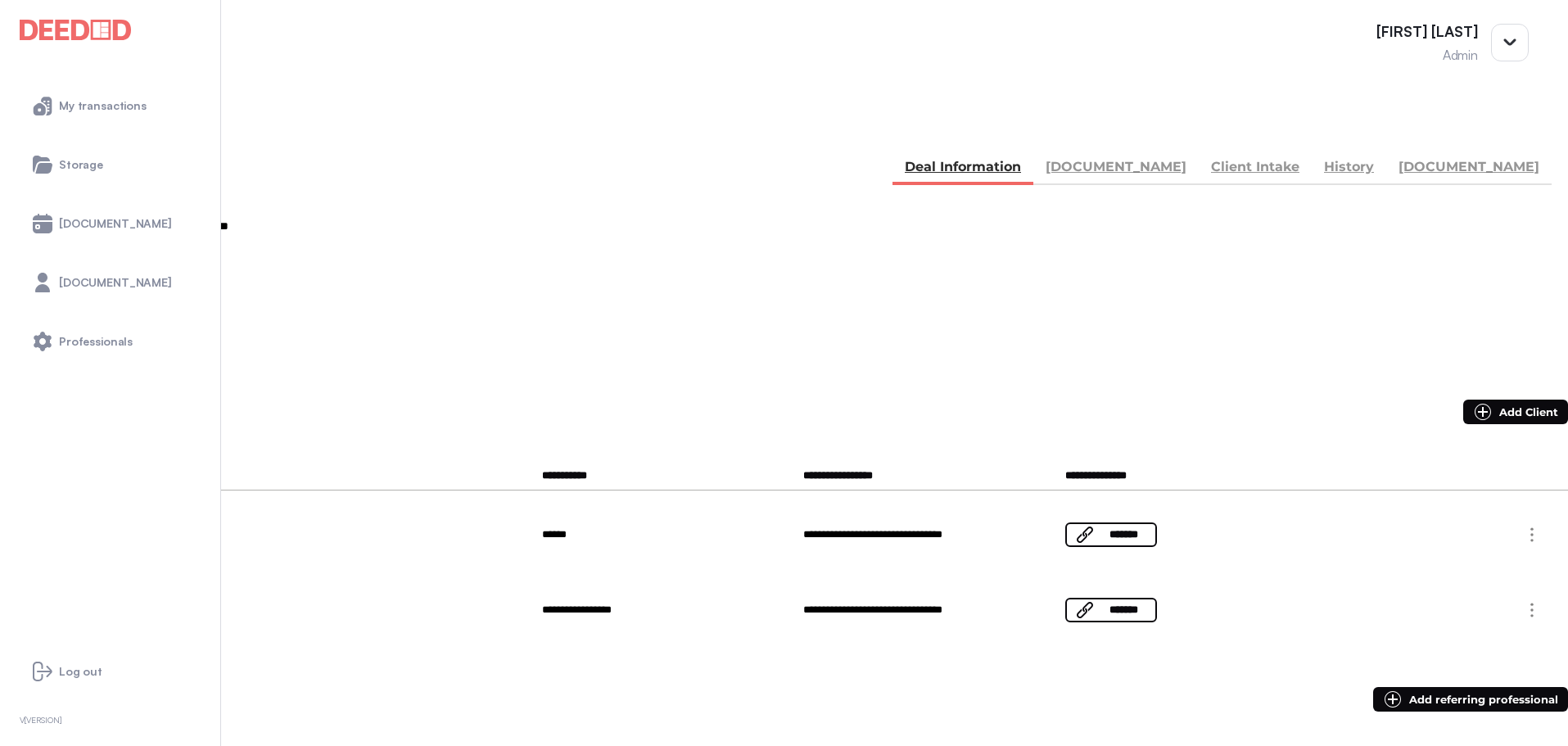 scroll, scrollTop: 0, scrollLeft: 0, axis: both 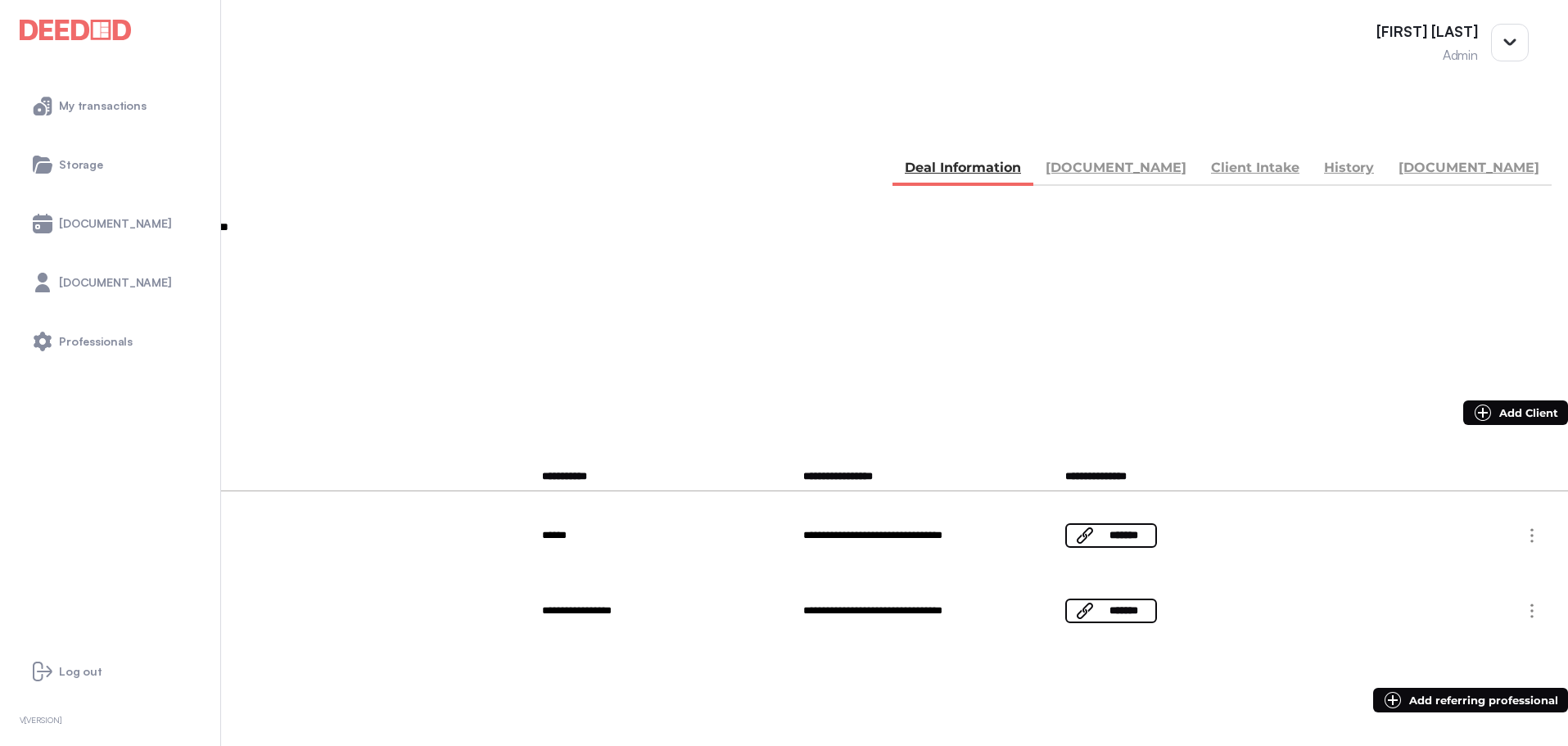 click at bounding box center [29, 127] 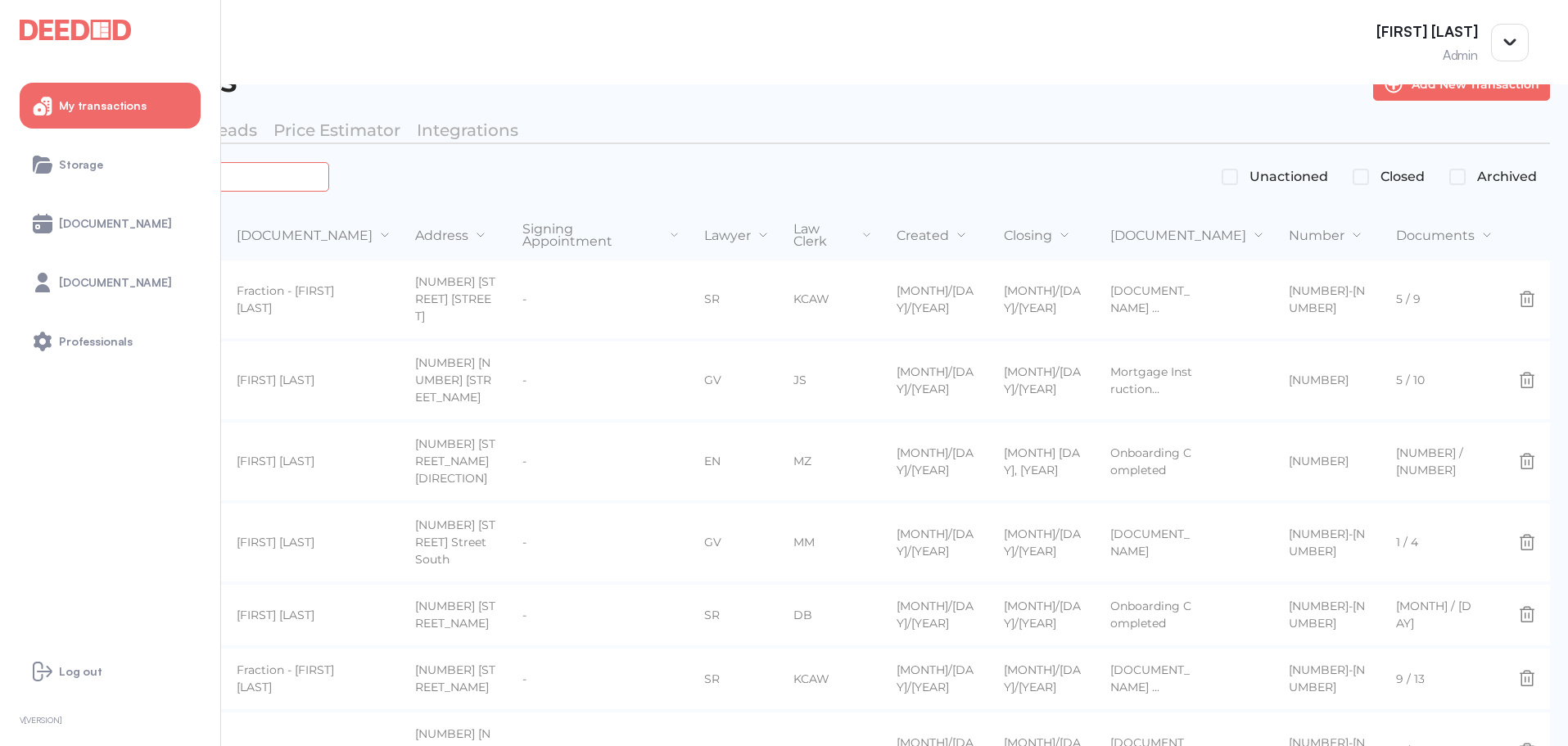 click at bounding box center [183, 176] 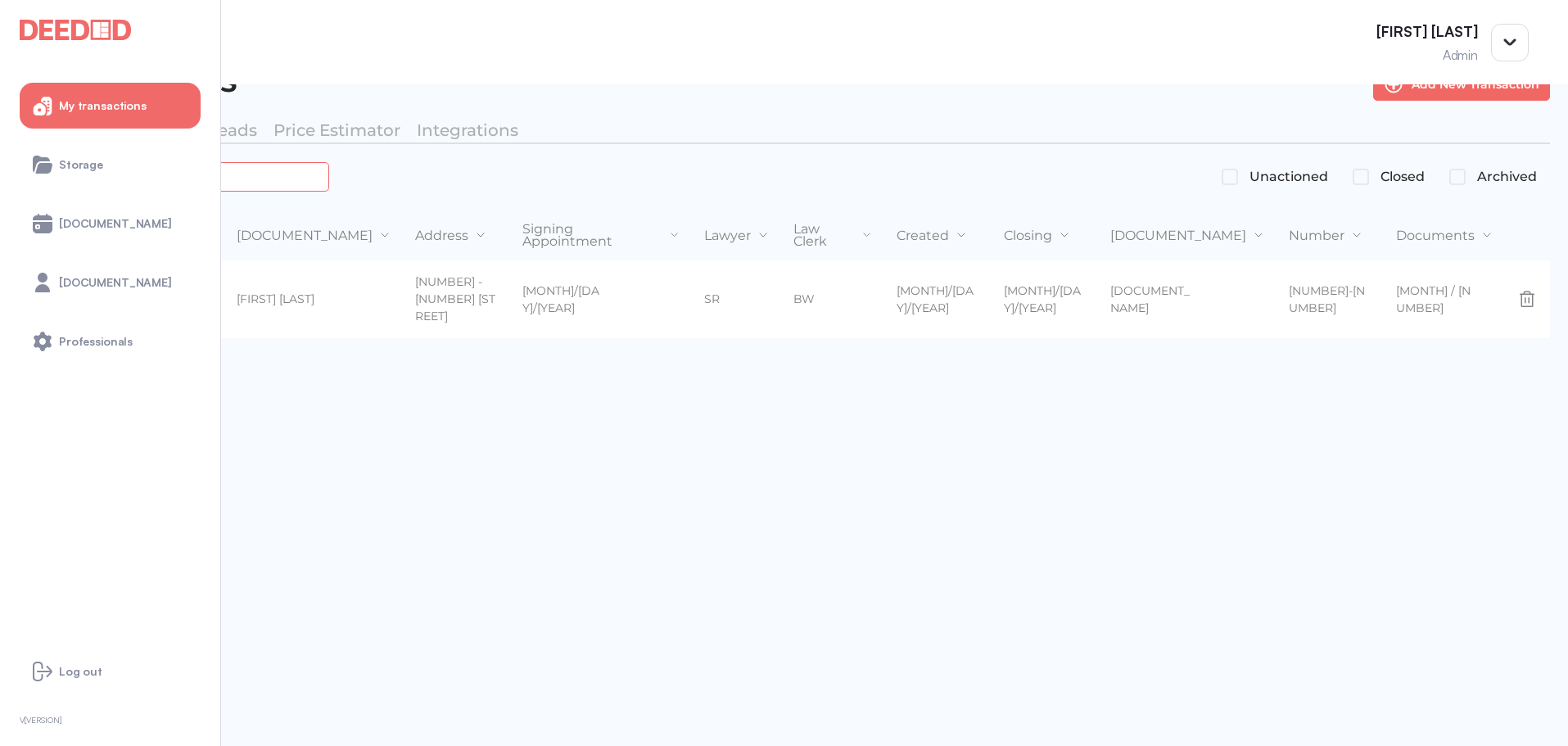 click on "*******" at bounding box center (183, 176) 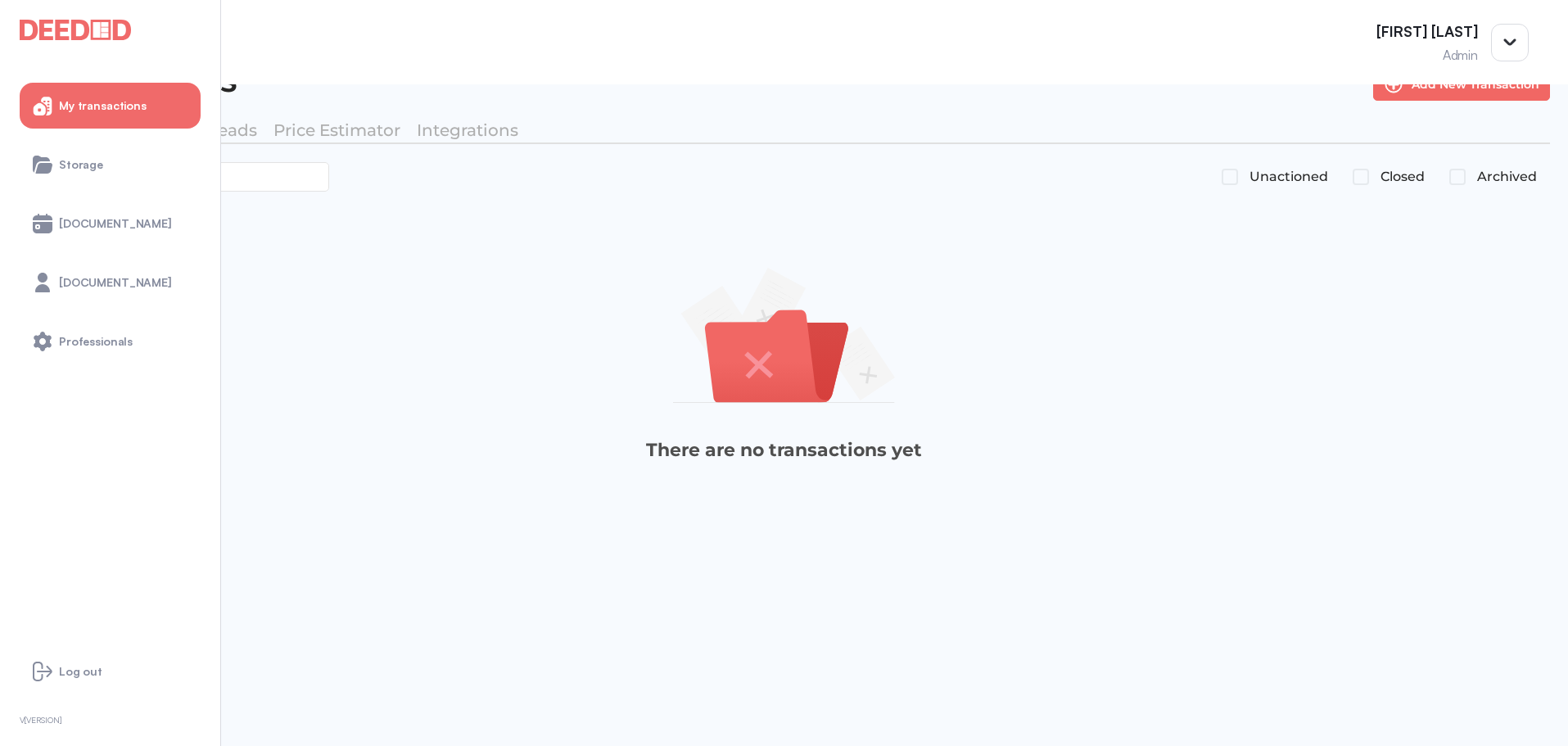 click on "Unactioned" at bounding box center [1276, 177] 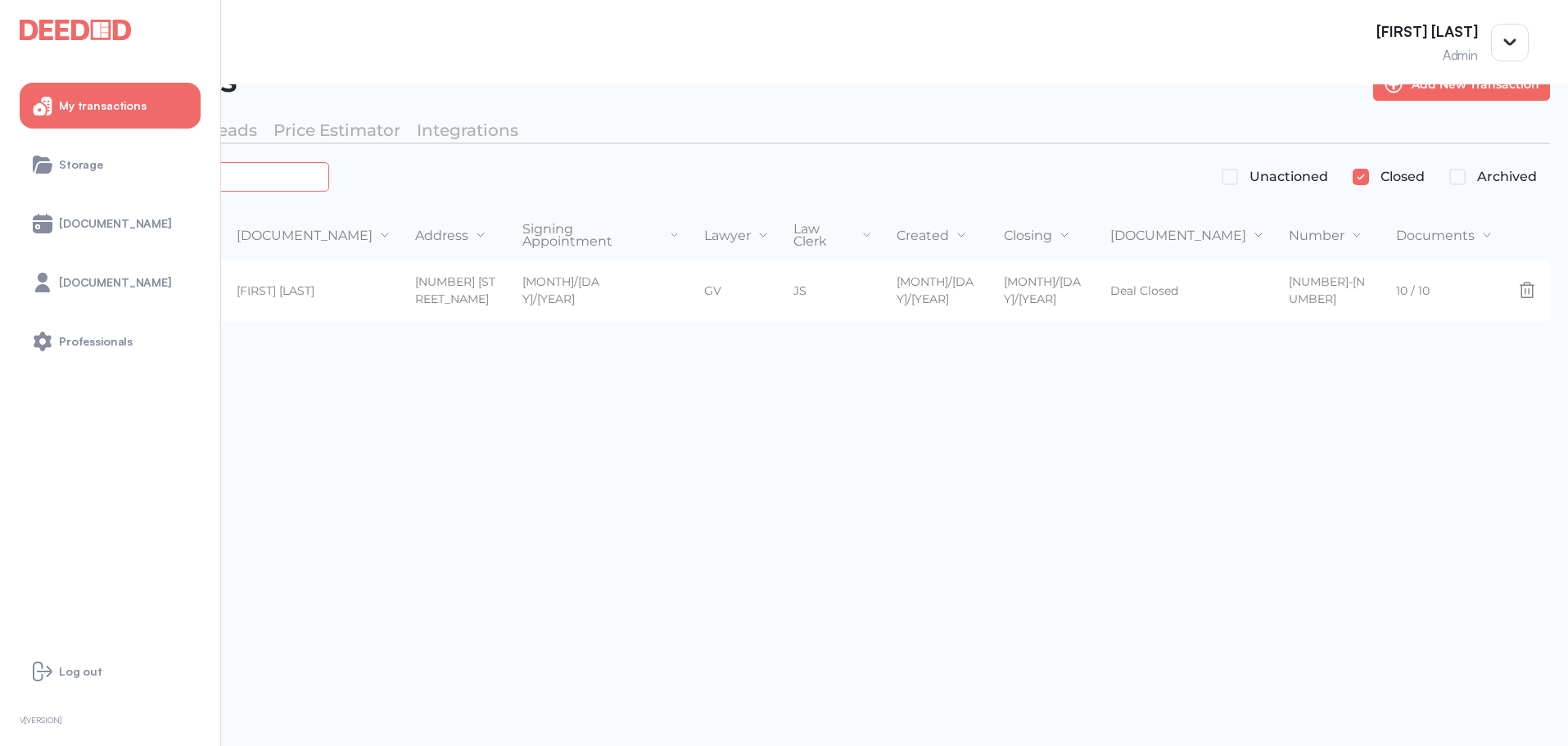 click on "*******" at bounding box center [183, 176] 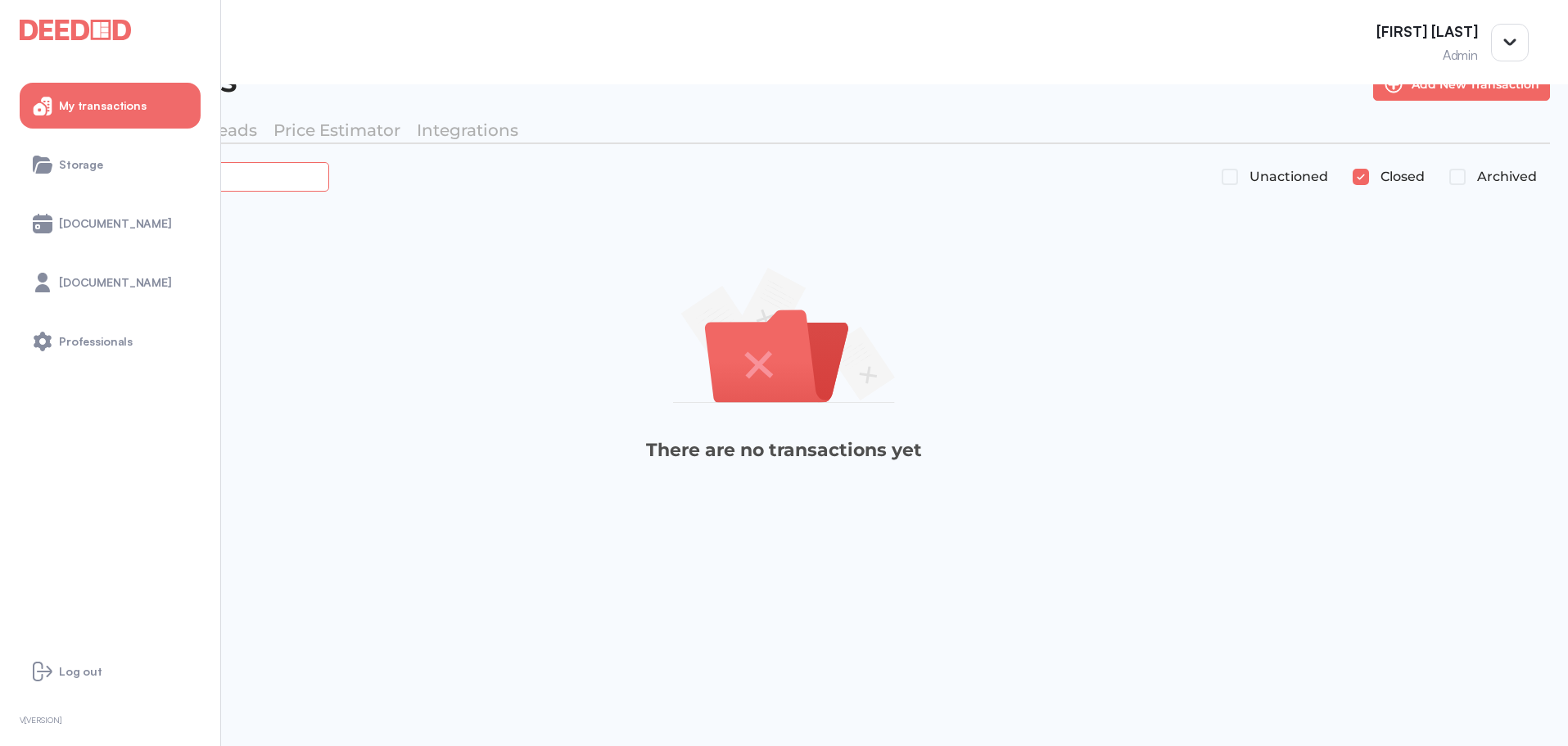 type on "*******" 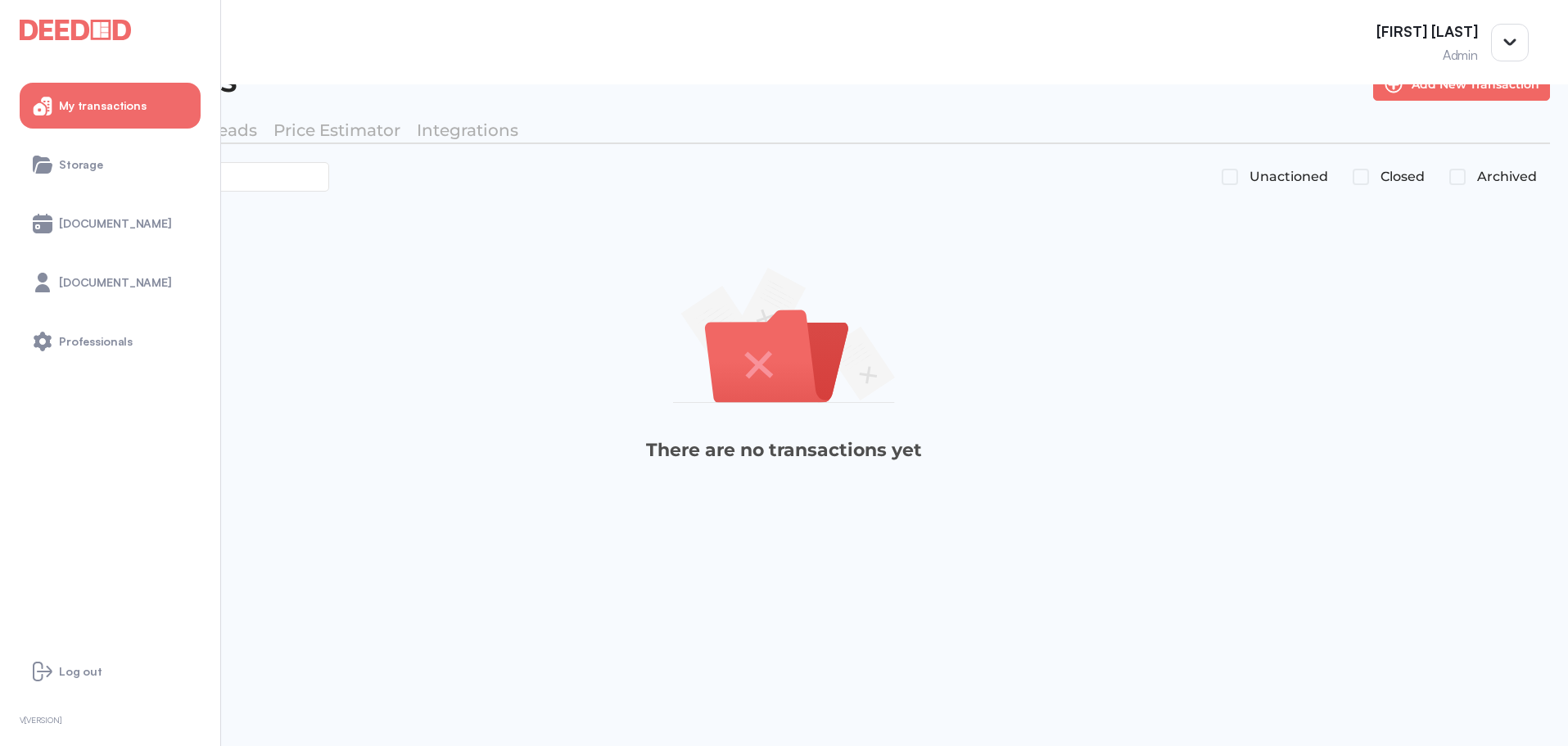 click on "Unactioned" at bounding box center (1289, 177) 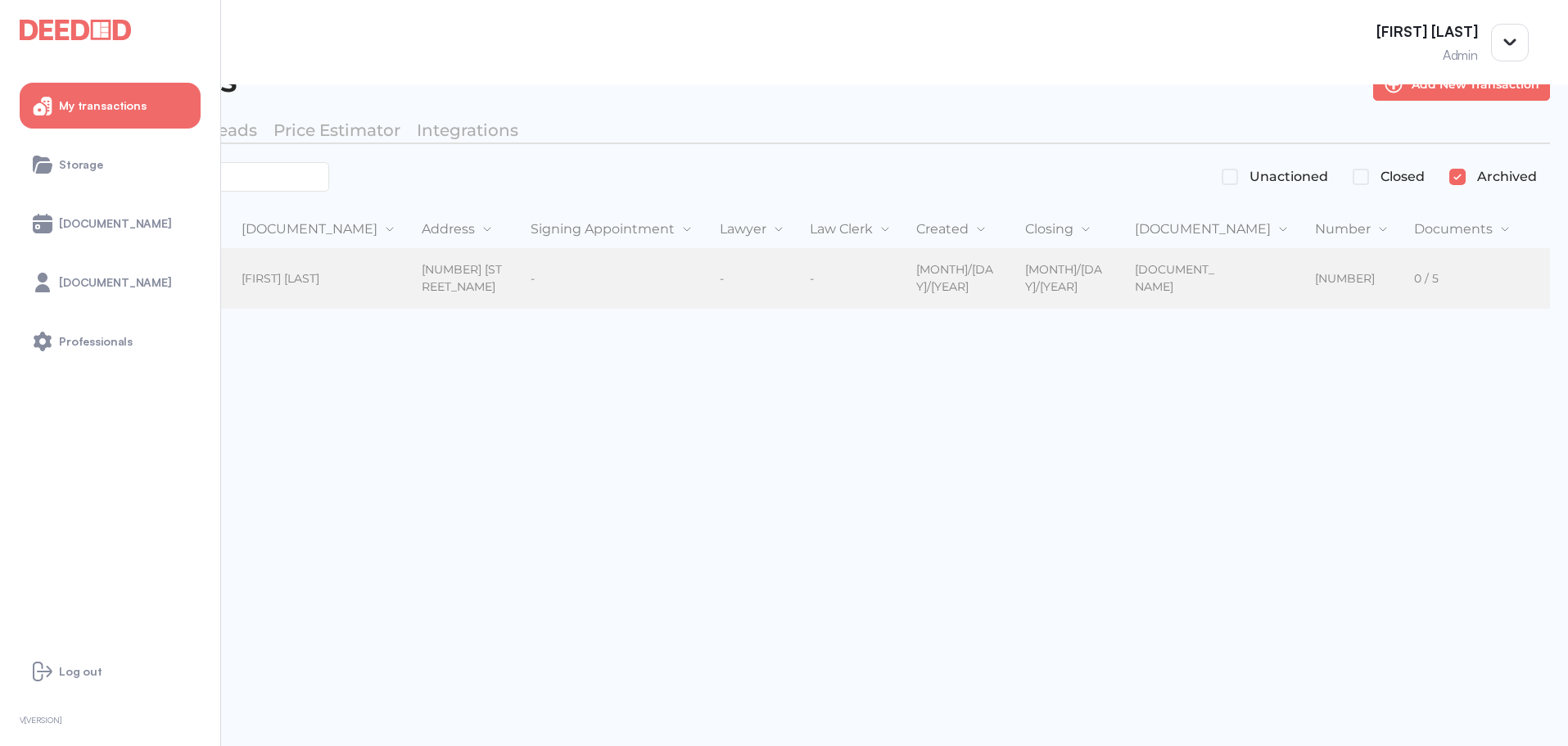 click on "[DATE]" at bounding box center (1052, 279) 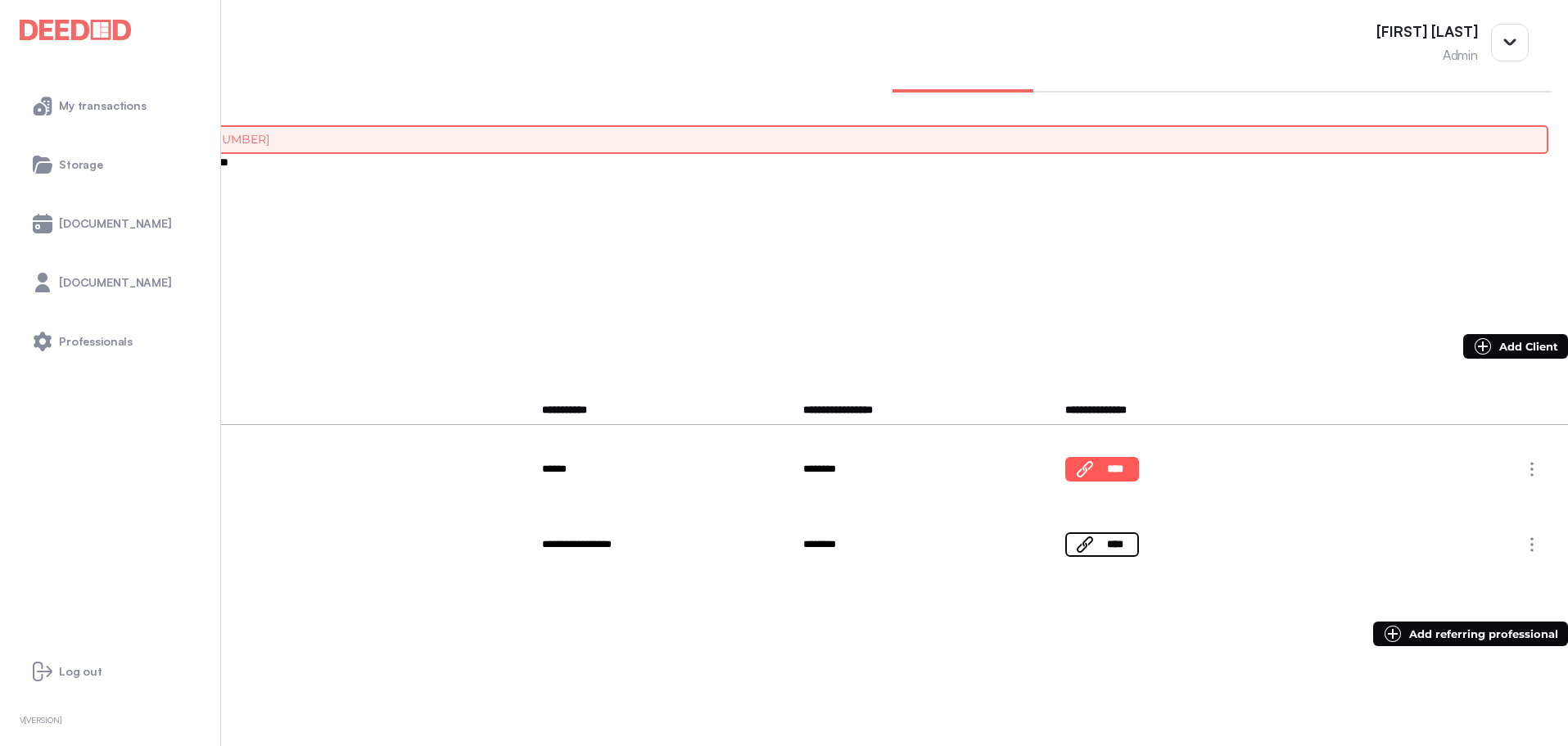 scroll, scrollTop: 0, scrollLeft: 0, axis: both 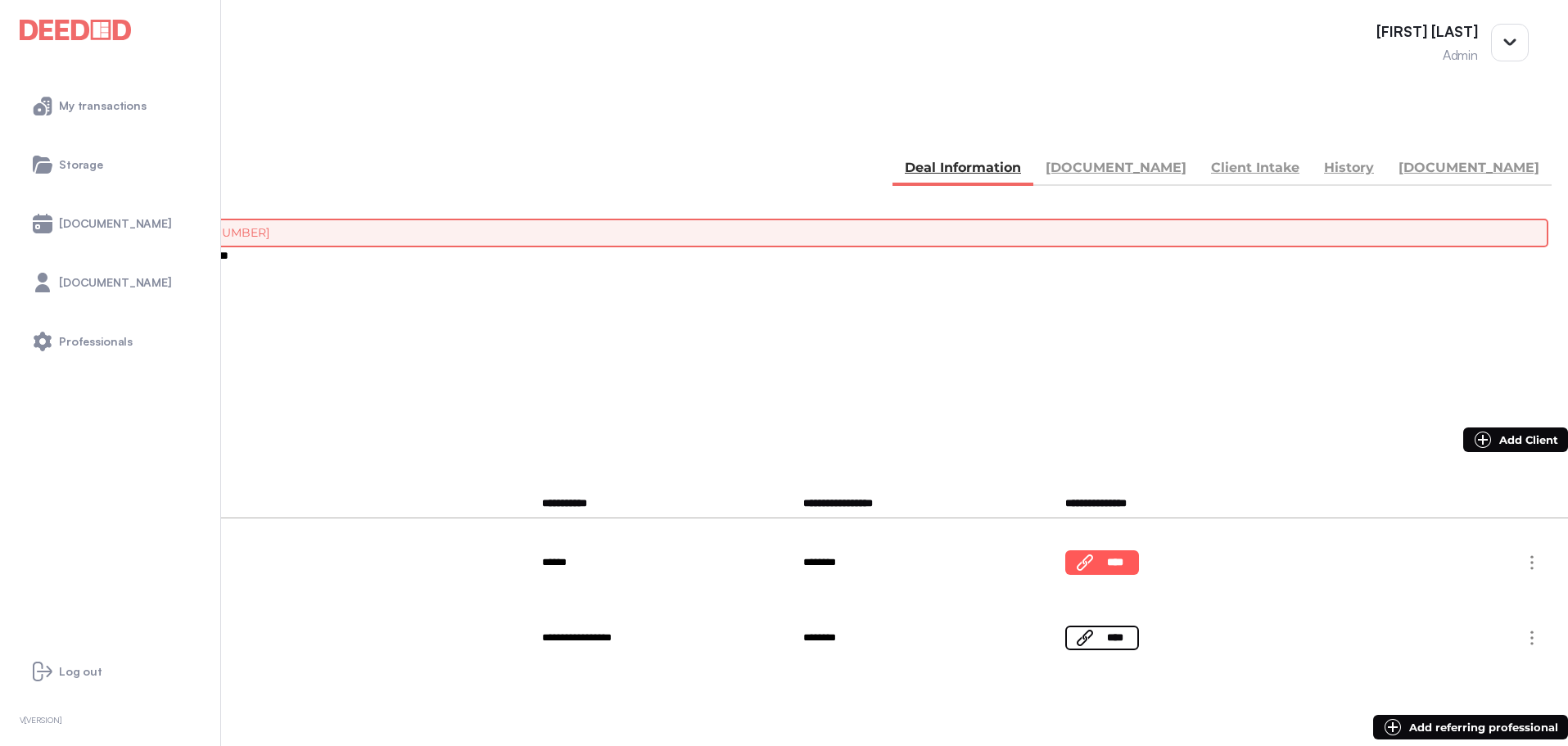 click at bounding box center [29, 127] 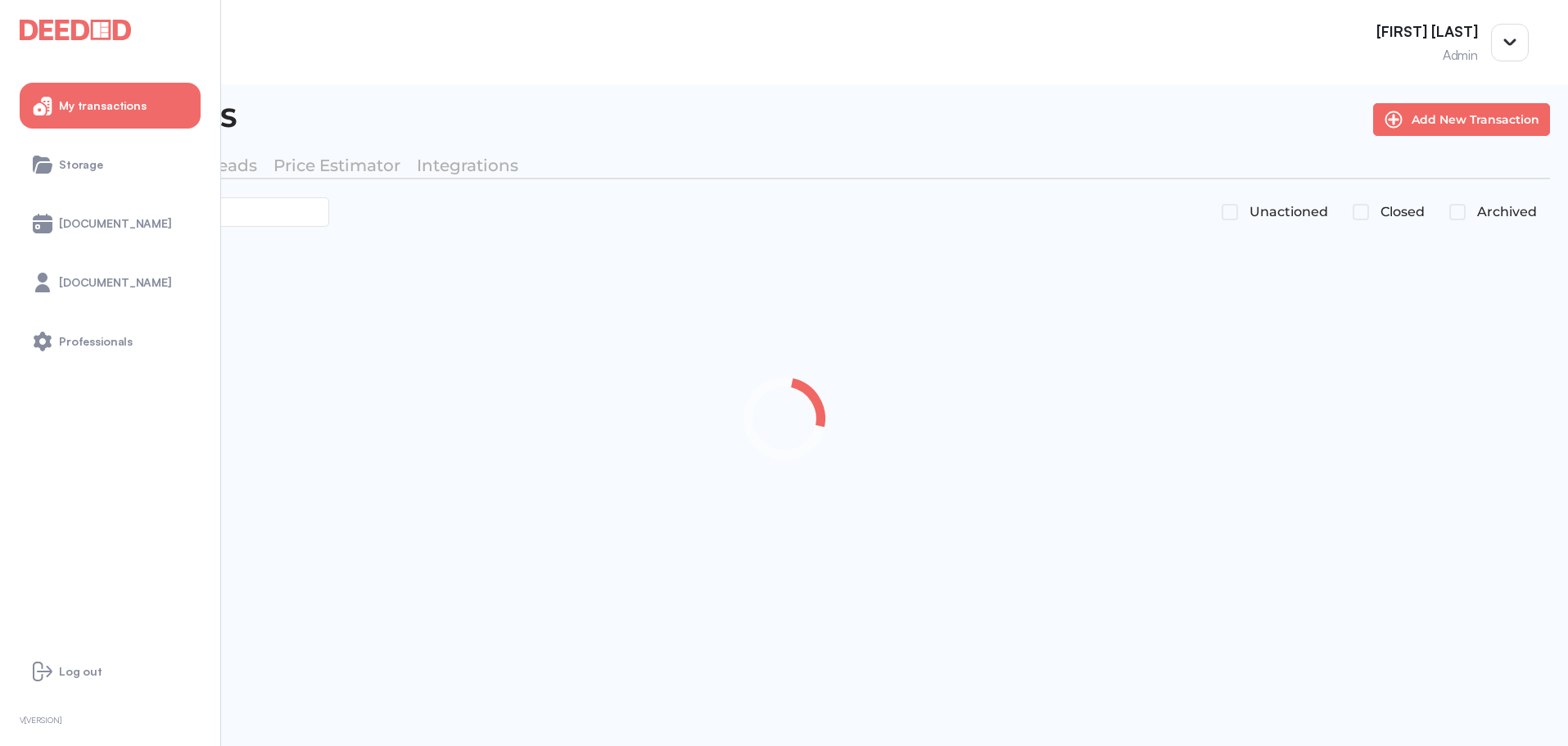 scroll, scrollTop: 35, scrollLeft: 0, axis: vertical 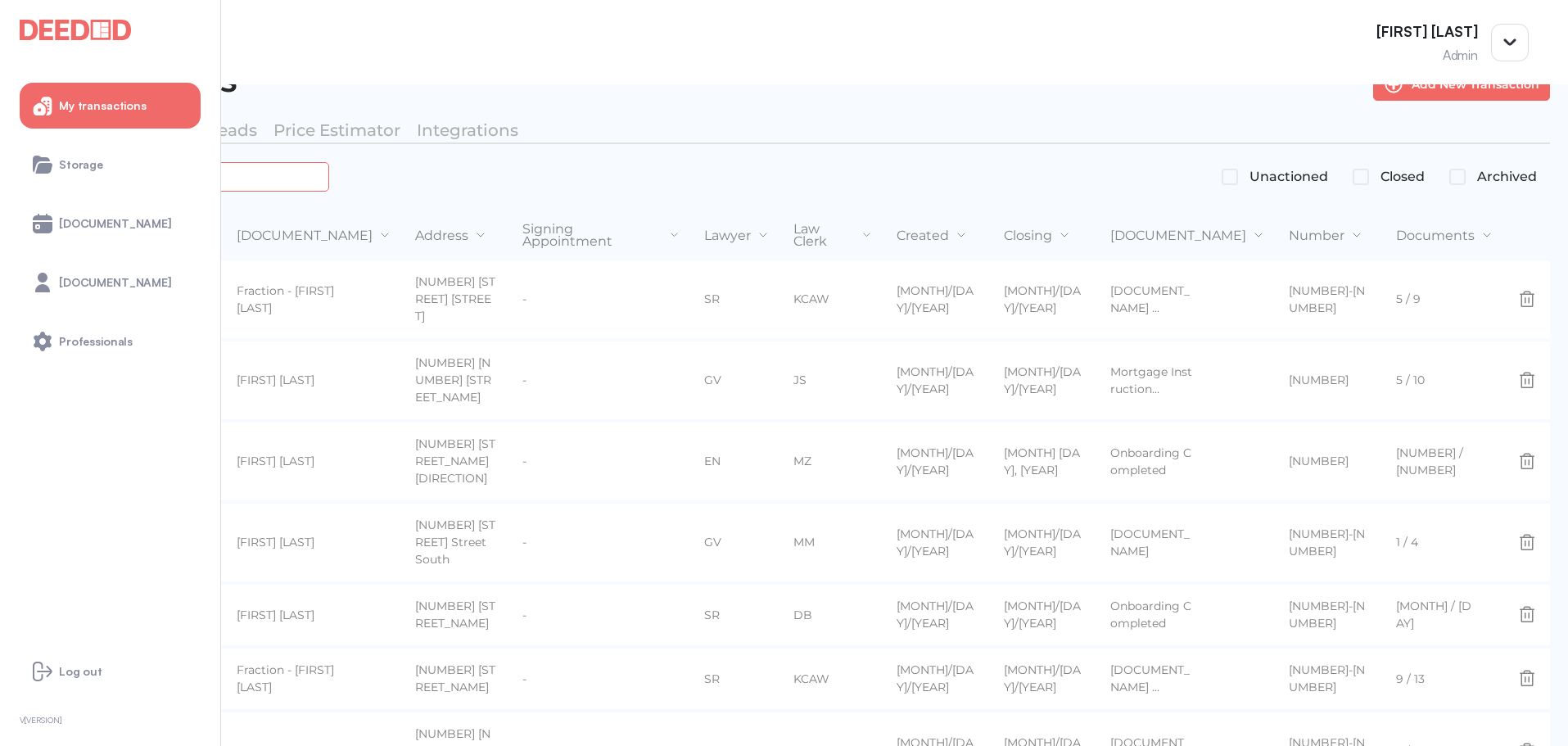 click at bounding box center [183, 176] 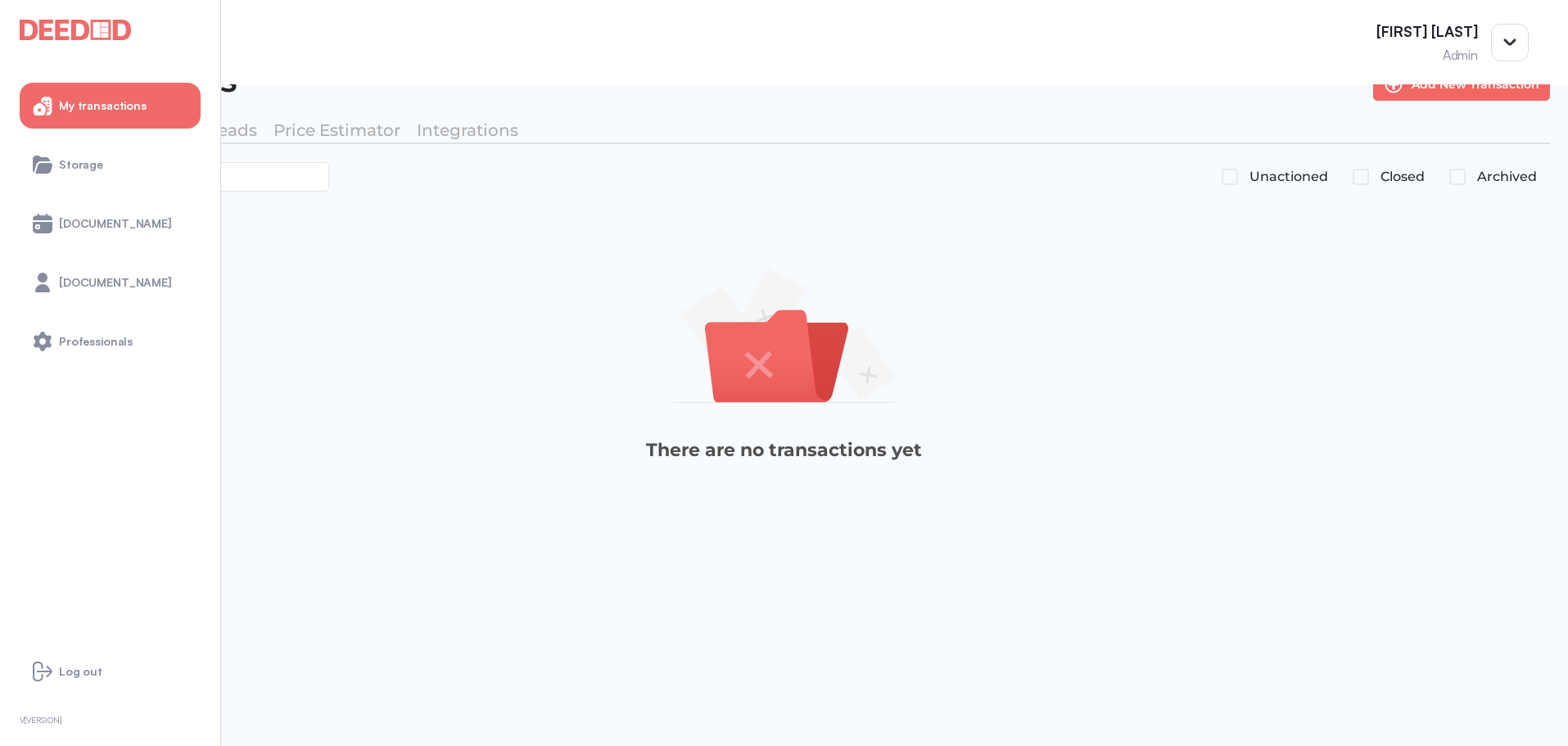 click on "Closed" at bounding box center (1390, 177) 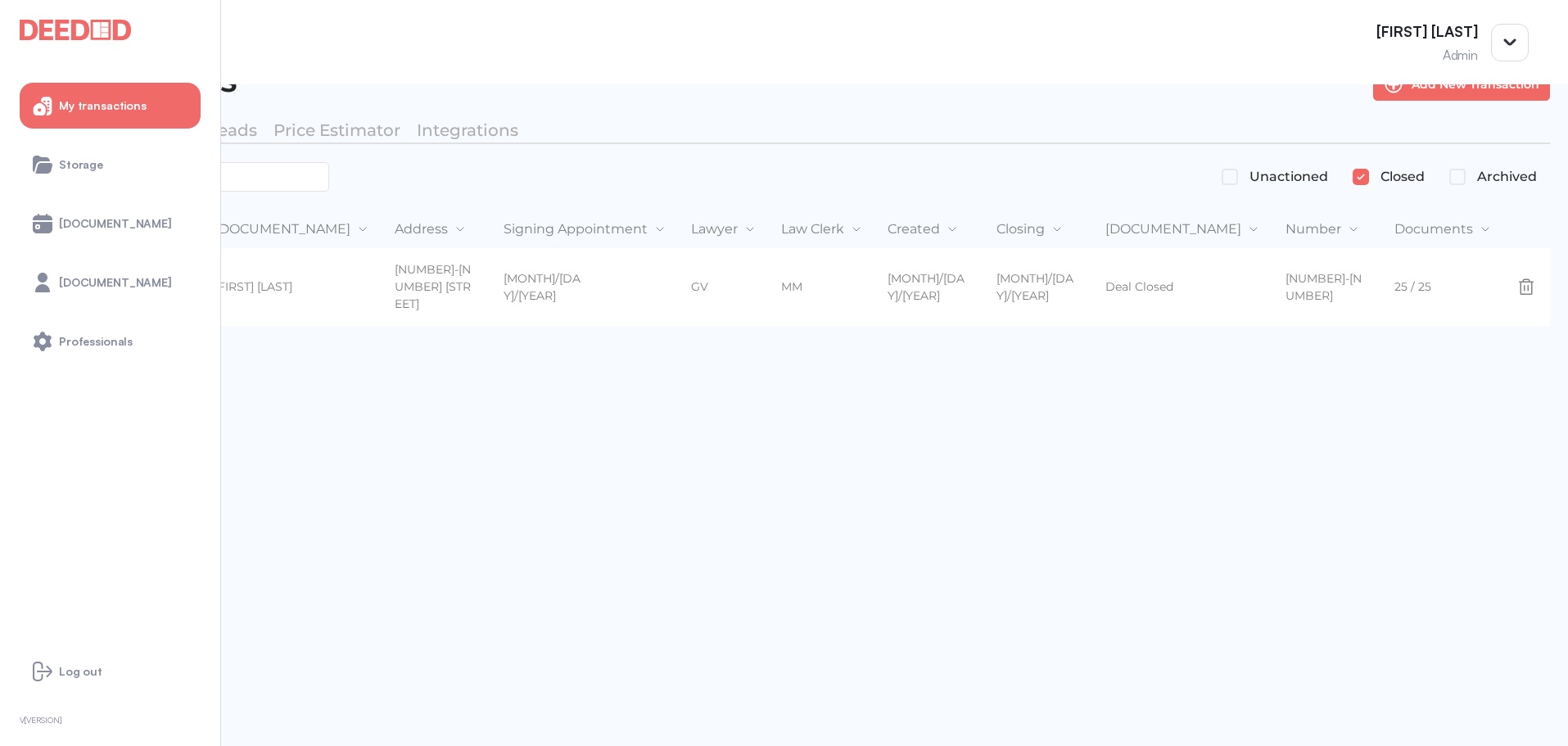 click on "*******" at bounding box center [182, 177] 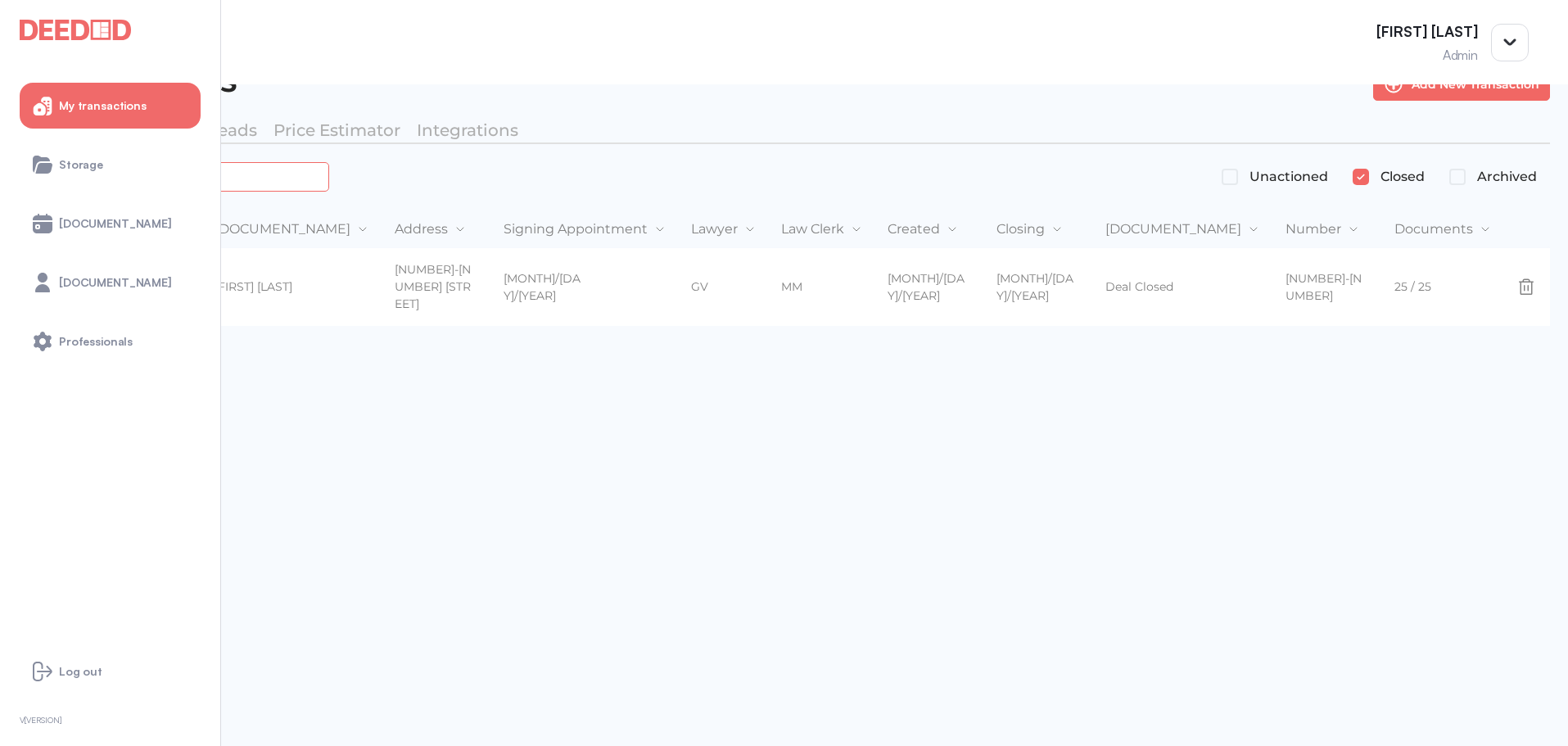 click on "*******" at bounding box center [183, 176] 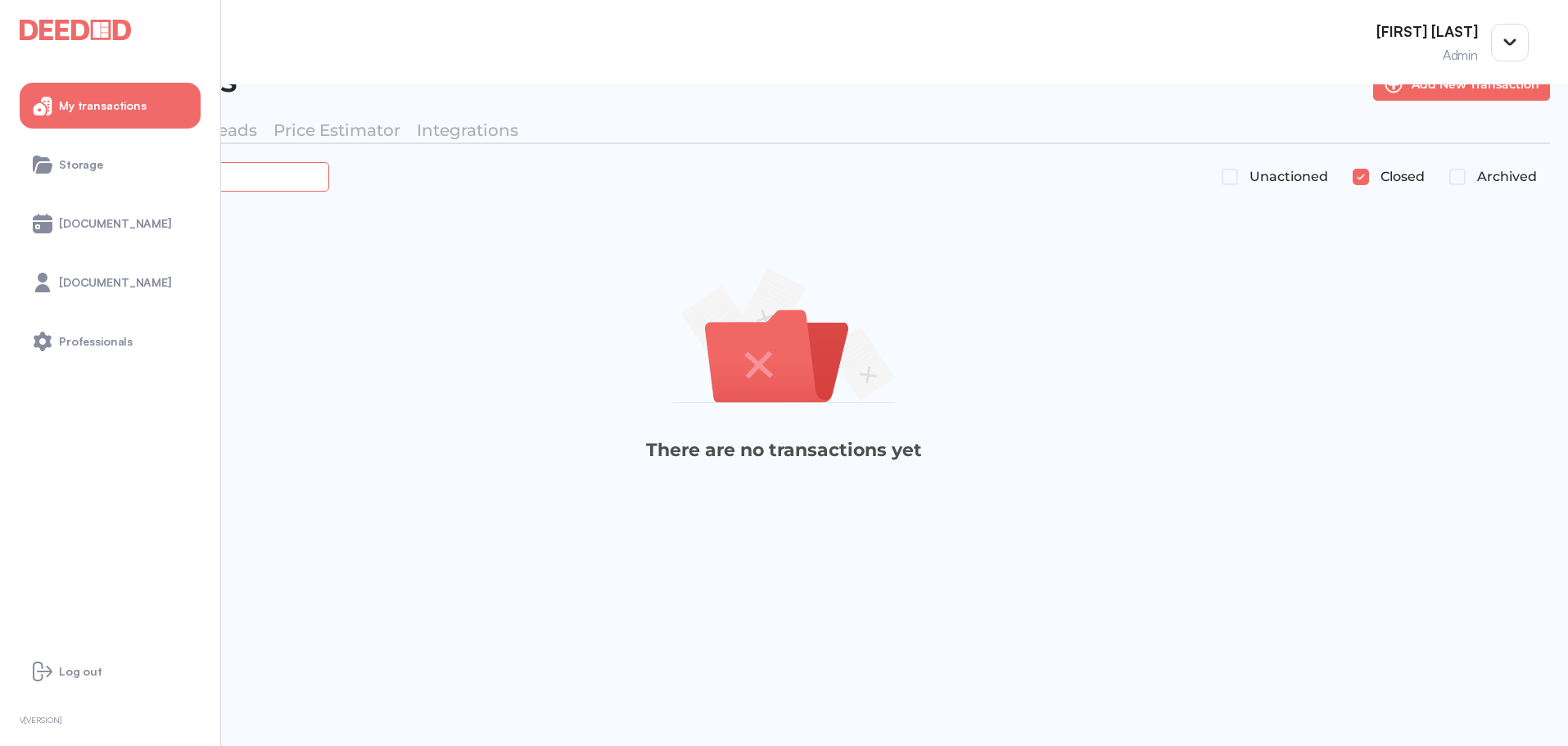type on "*******" 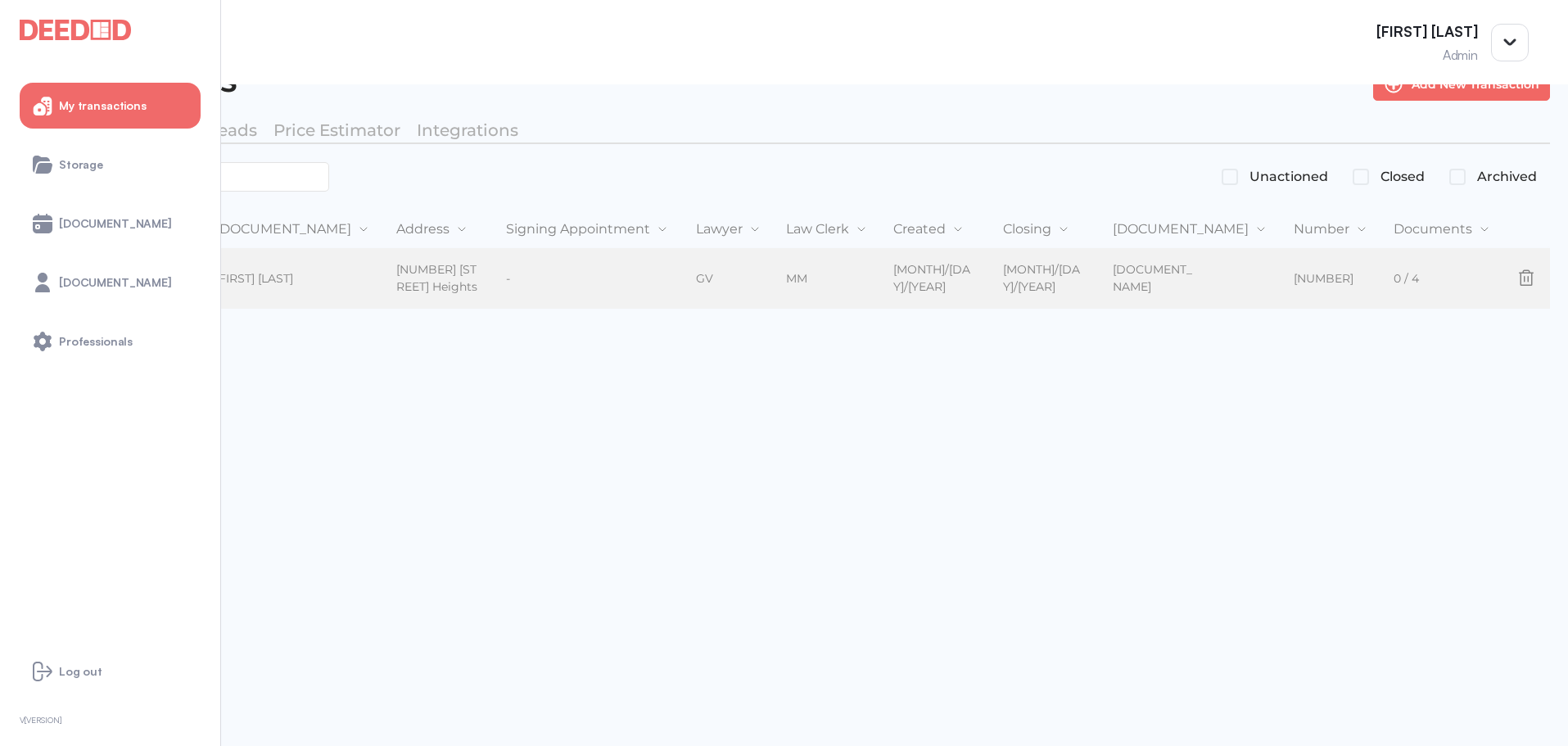 click on "-" at bounding box center (571, 287) 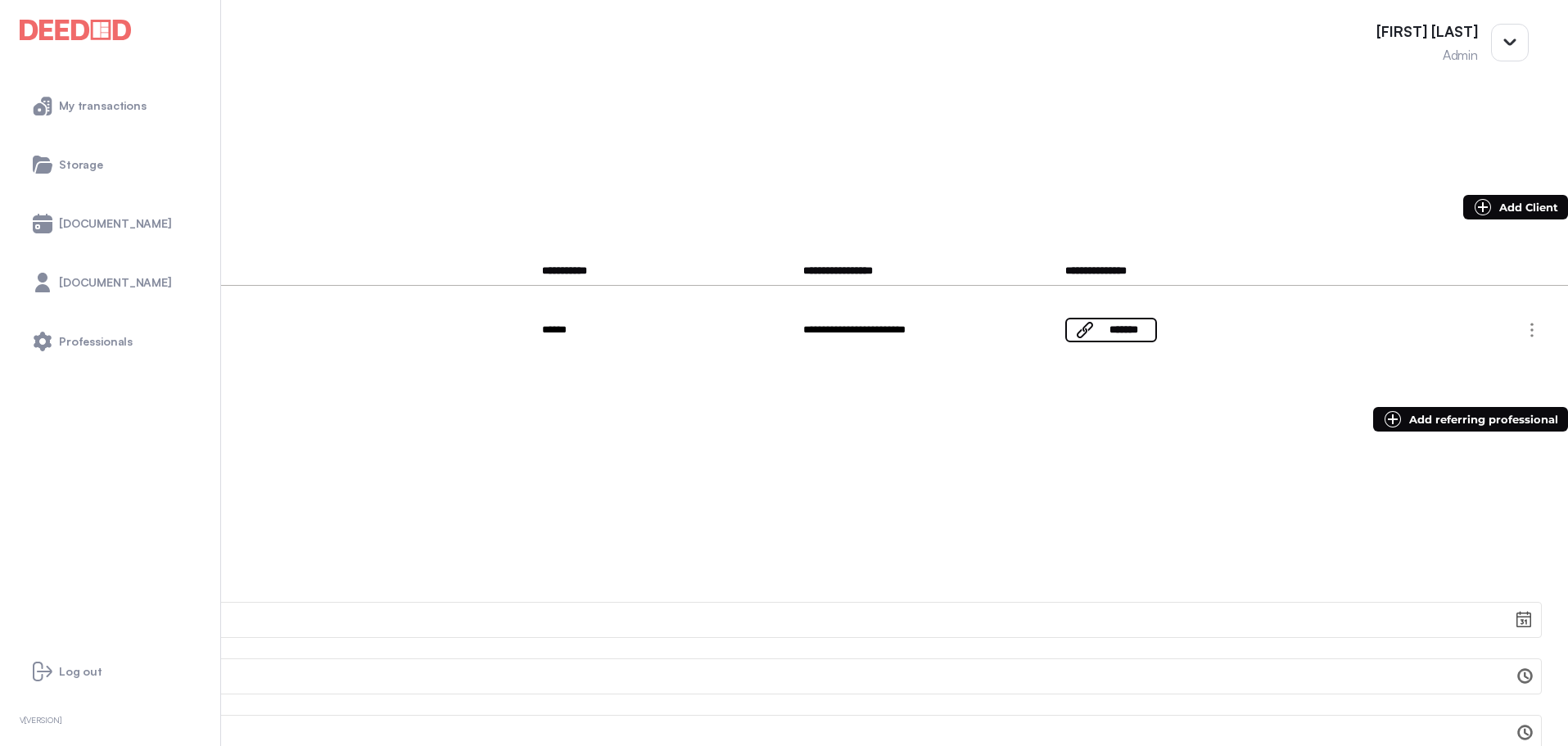 scroll, scrollTop: 0, scrollLeft: 0, axis: both 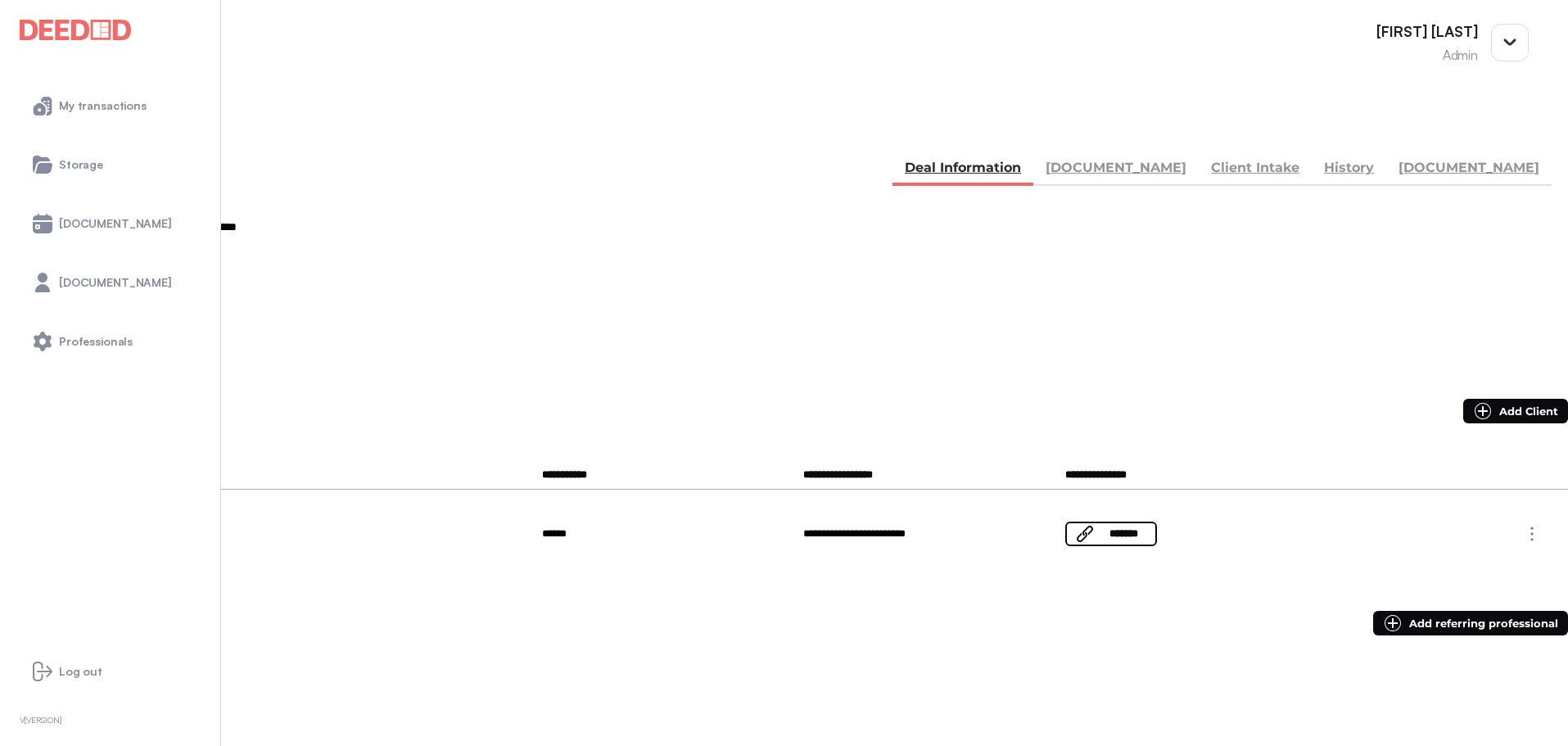 click on "**********" at bounding box center [784, 1770] 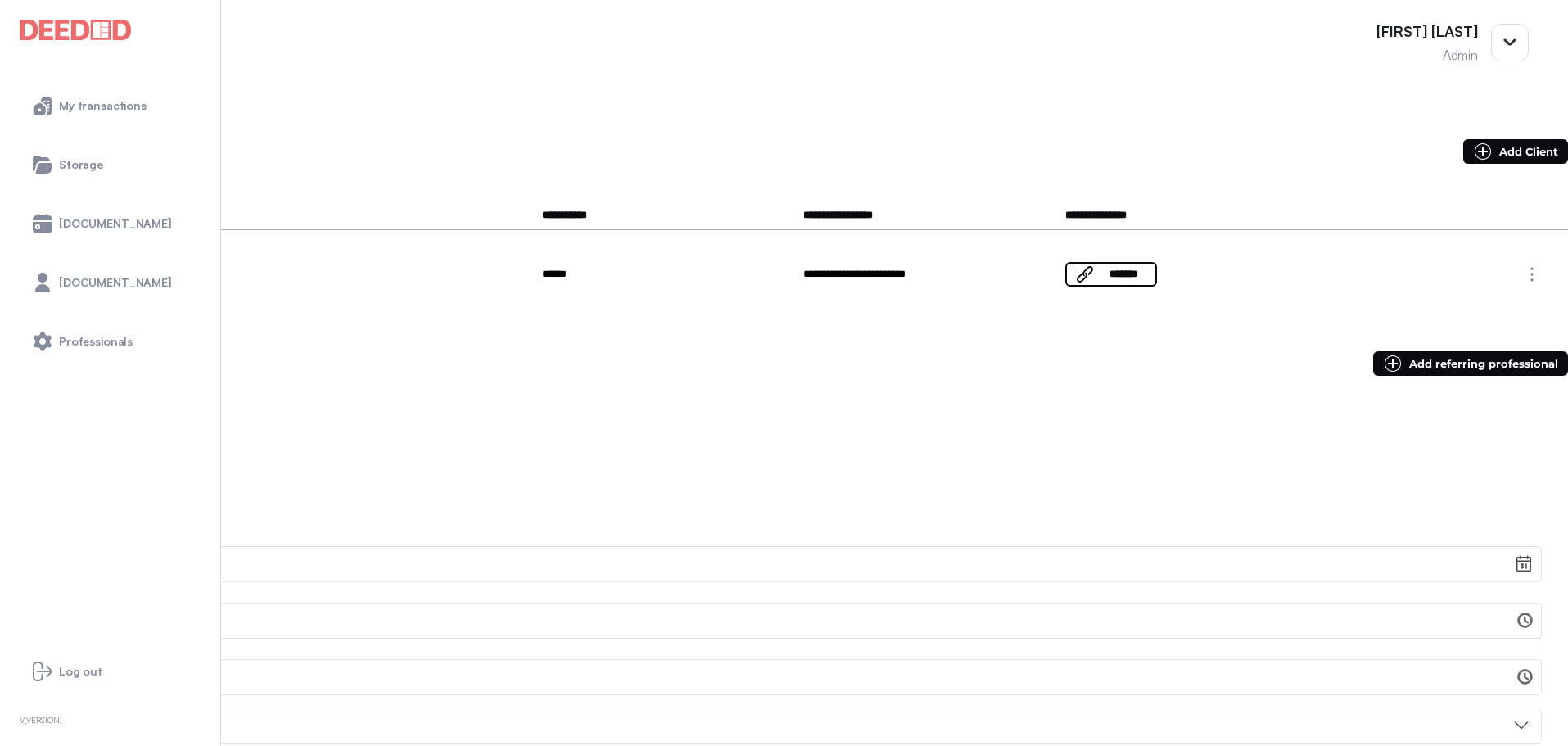 scroll, scrollTop: 0, scrollLeft: 0, axis: both 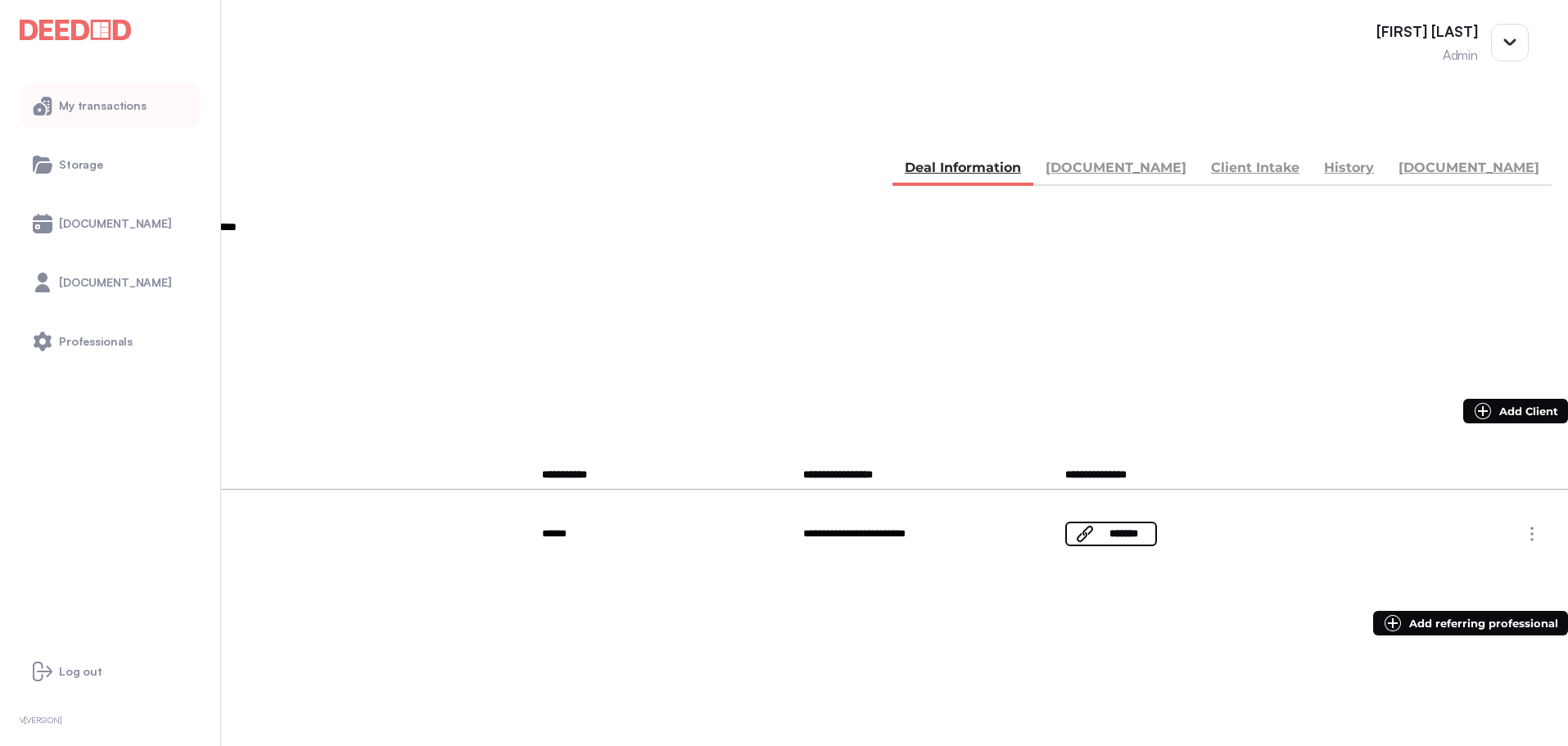 drag, startPoint x: 153, startPoint y: 94, endPoint x: 179, endPoint y: 111, distance: 31.064449 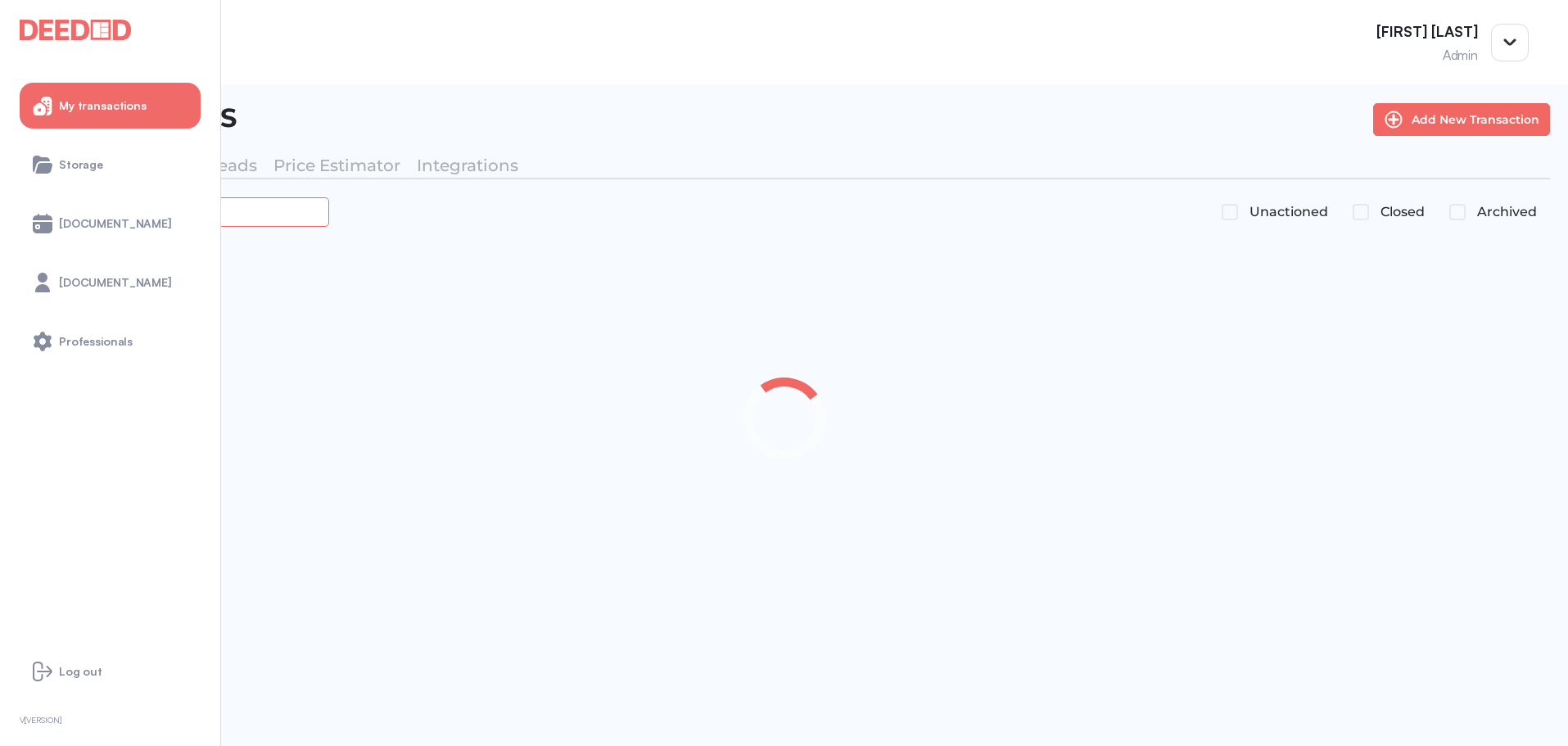click at bounding box center (183, 211) 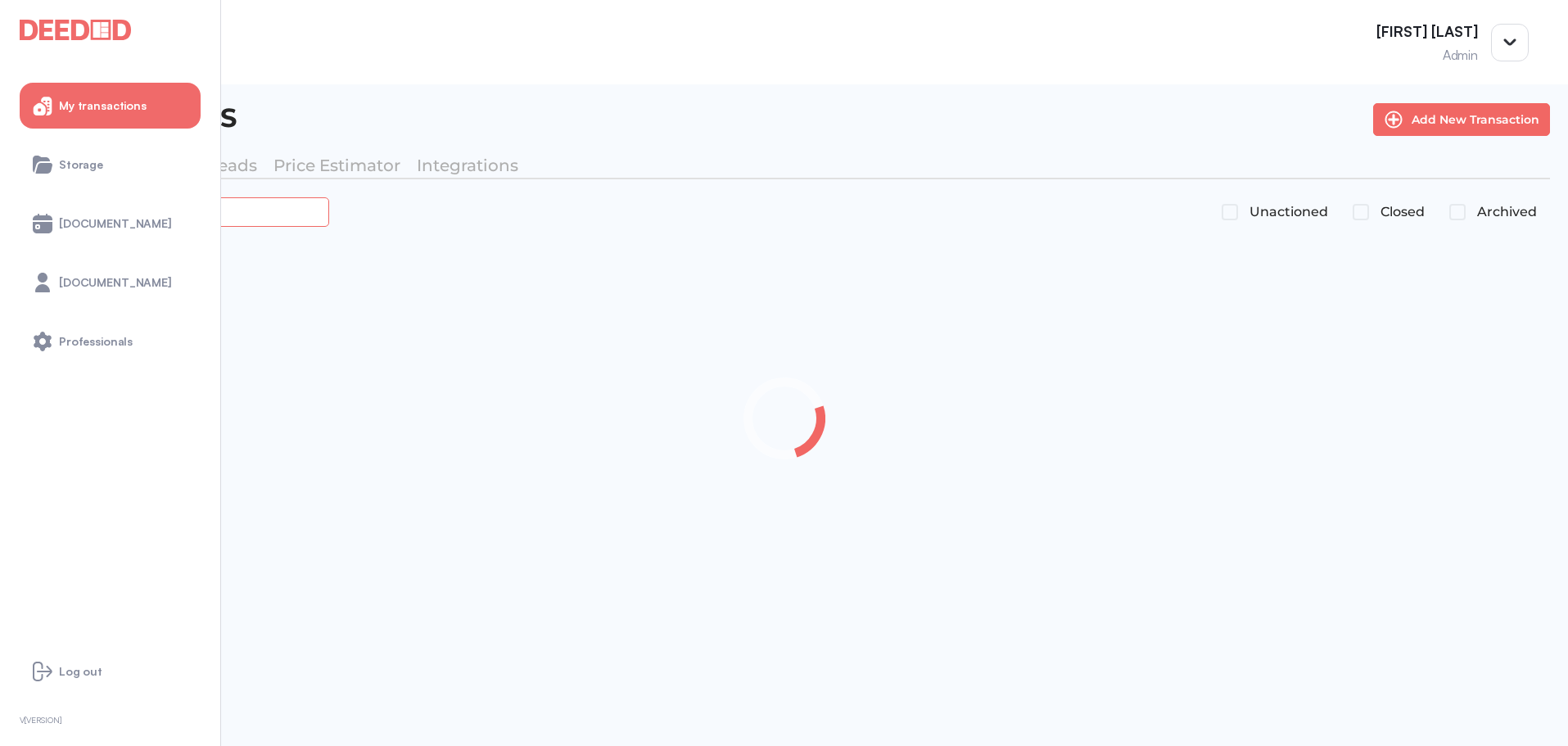 paste on "*******" 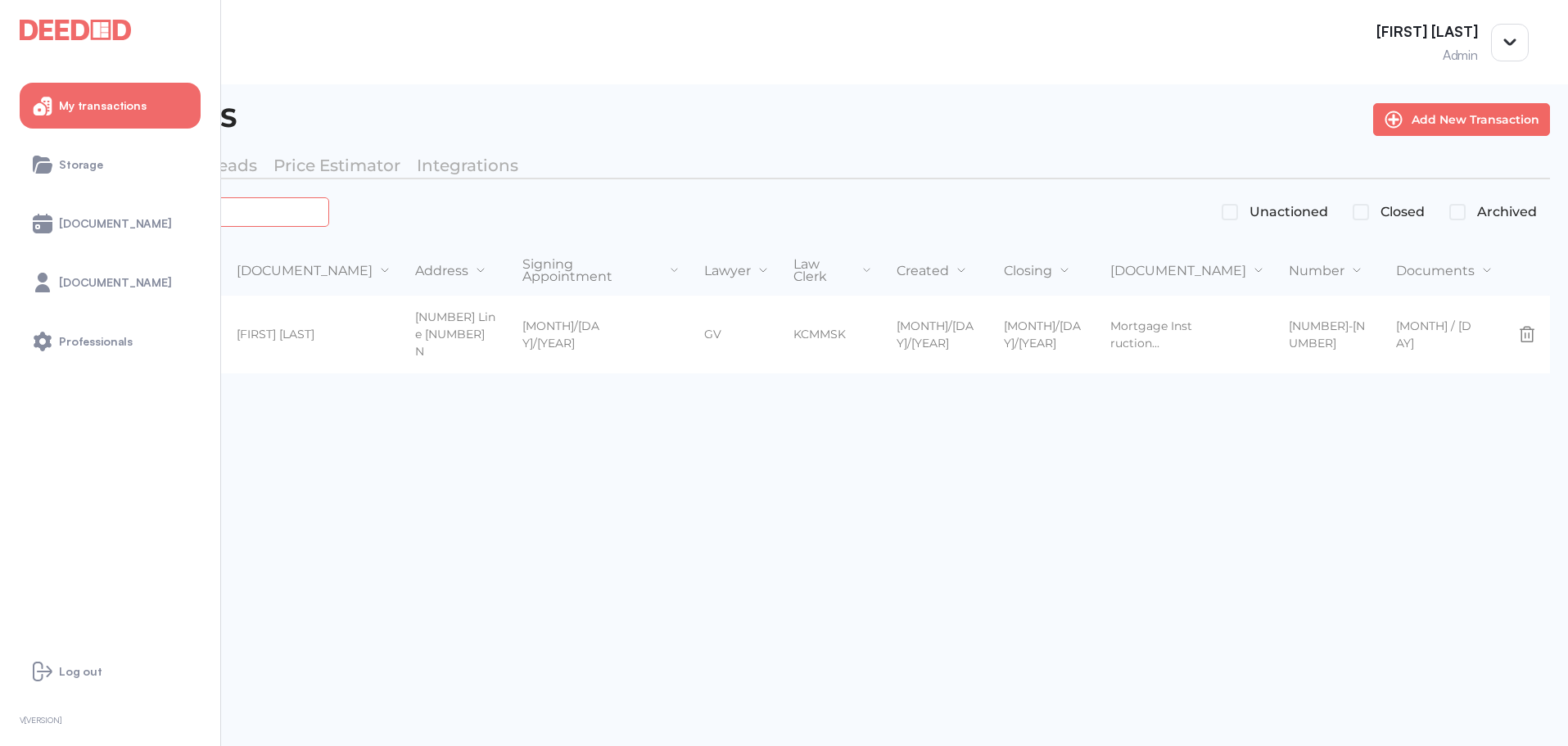 click on "*******" at bounding box center (183, 211) 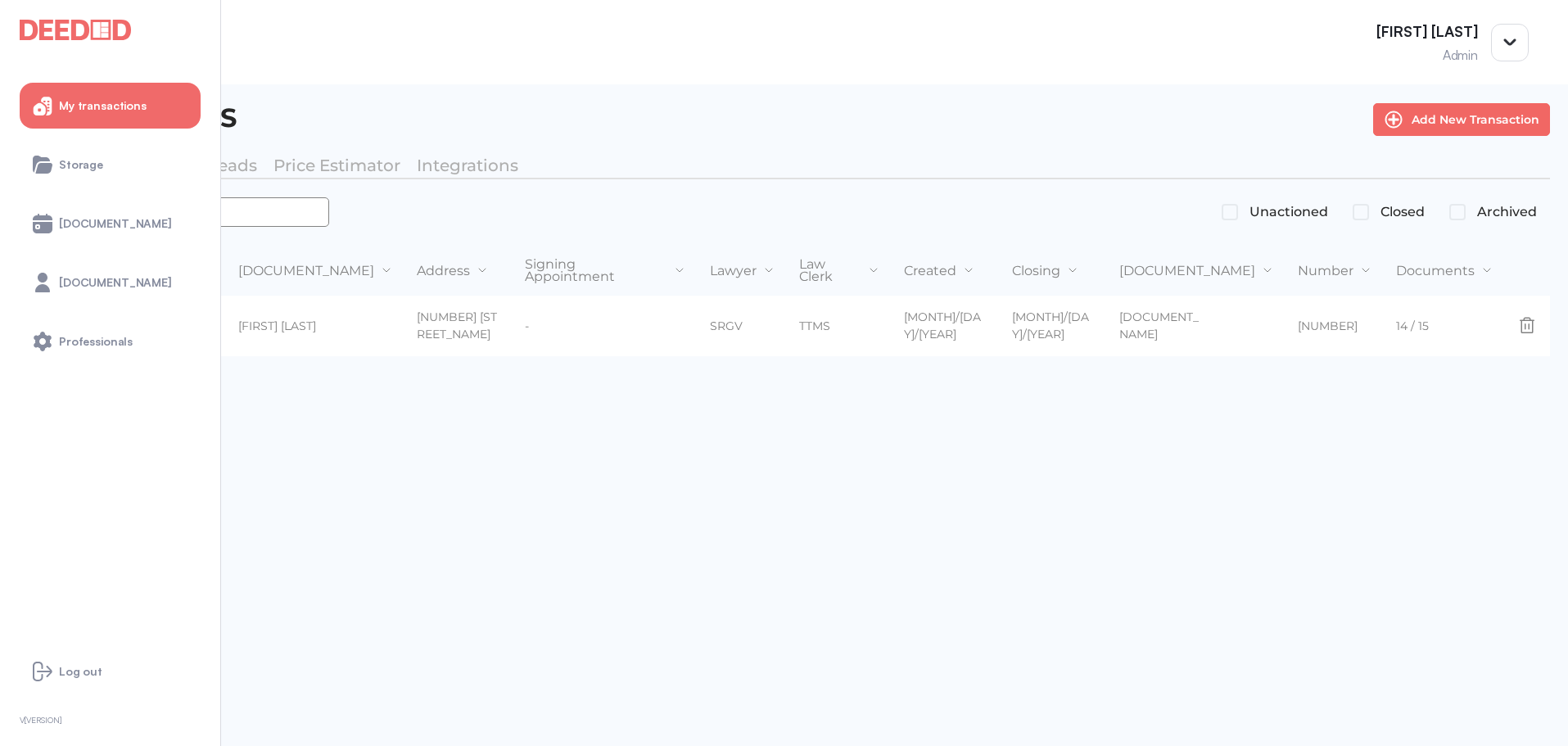 click on "*******" at bounding box center [174, 212] 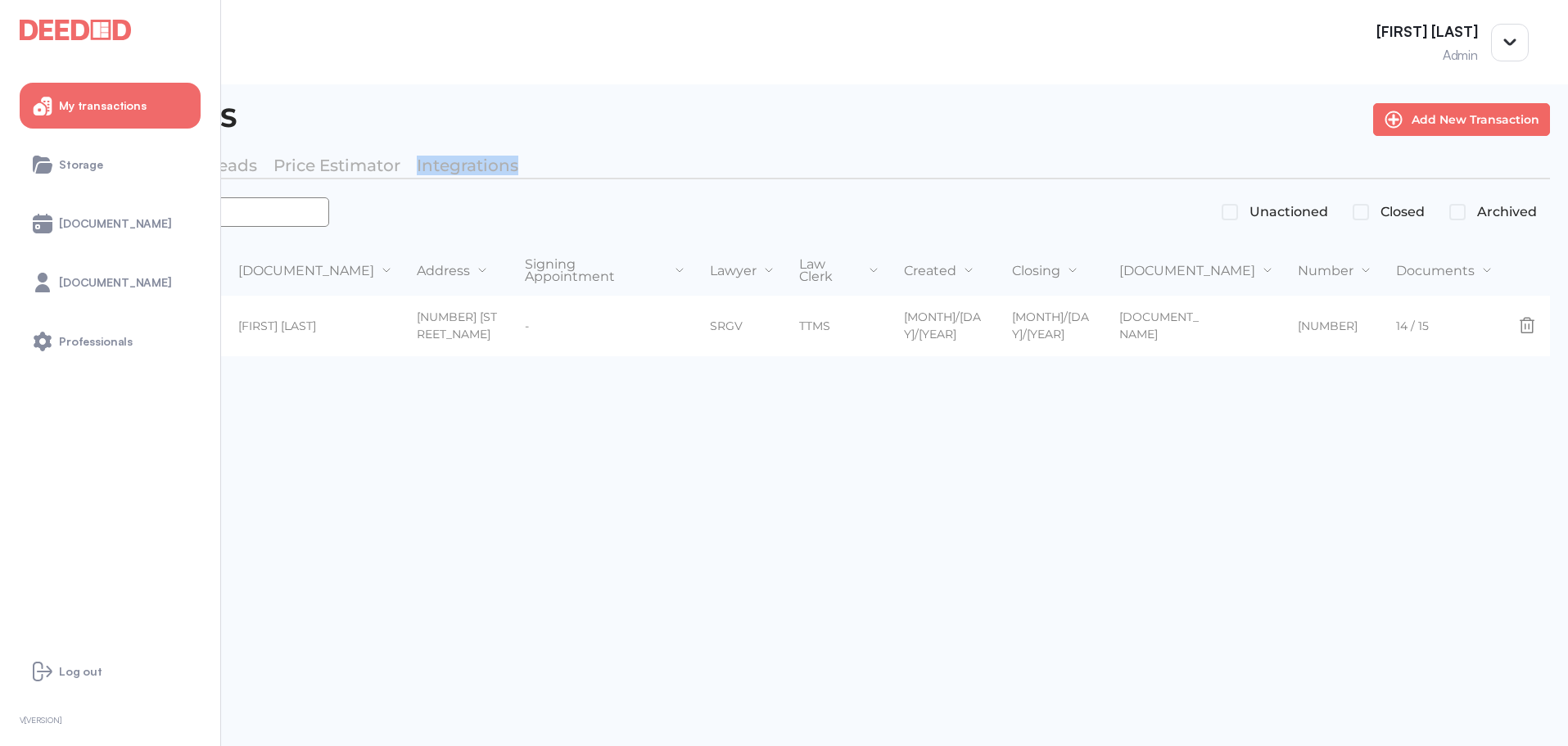 click on "*******" at bounding box center (174, 212) 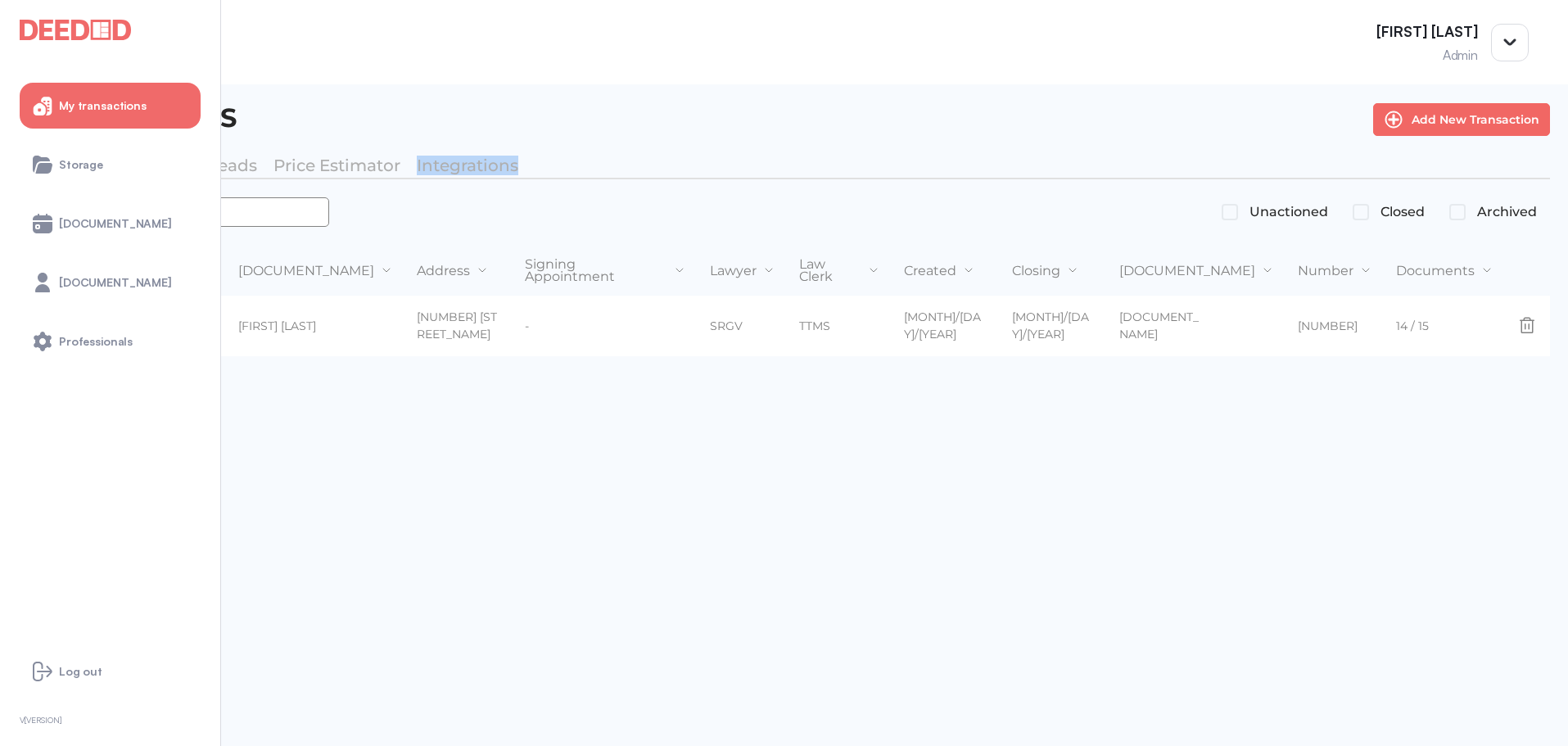 click on "*******" at bounding box center (174, 212) 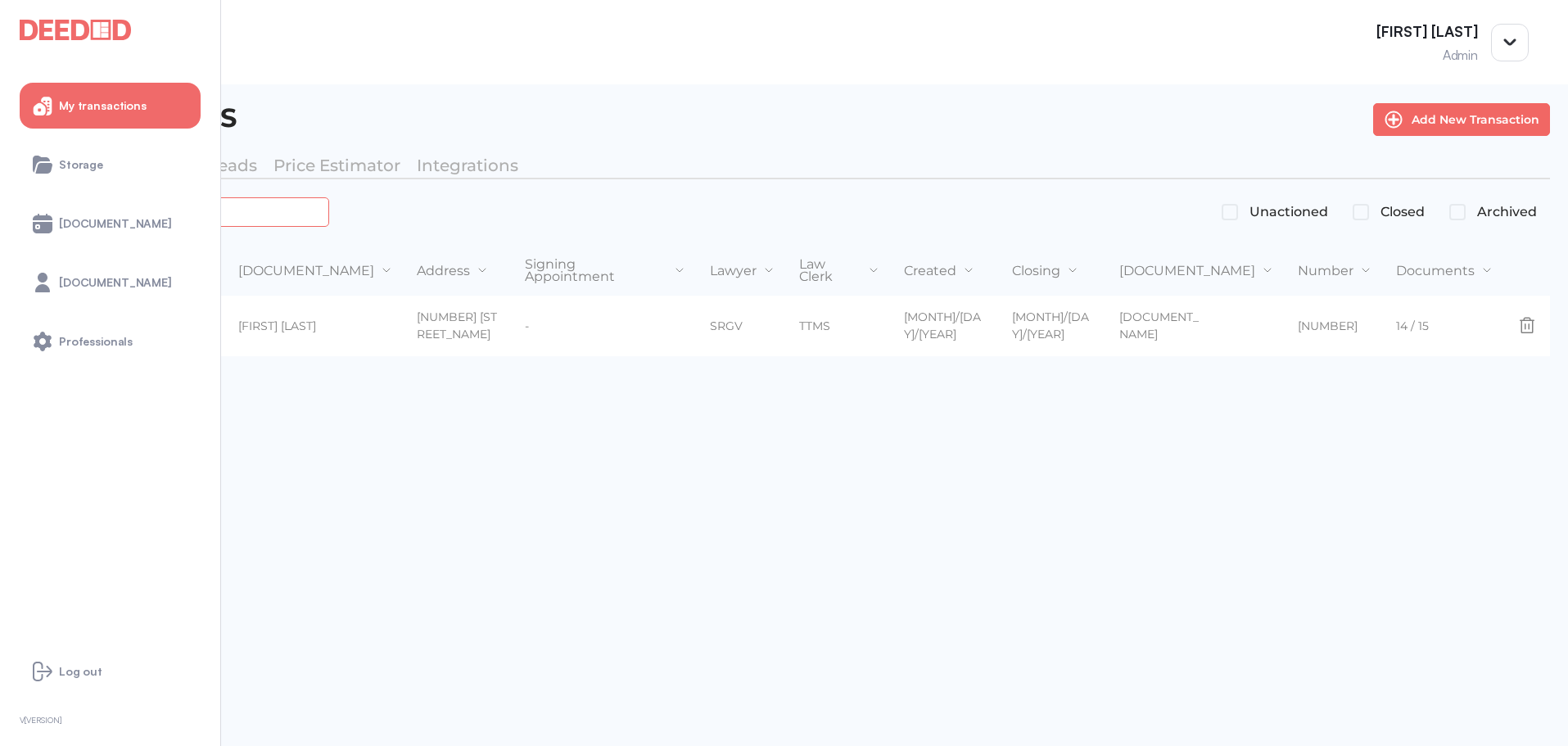 click on "*******" at bounding box center (183, 211) 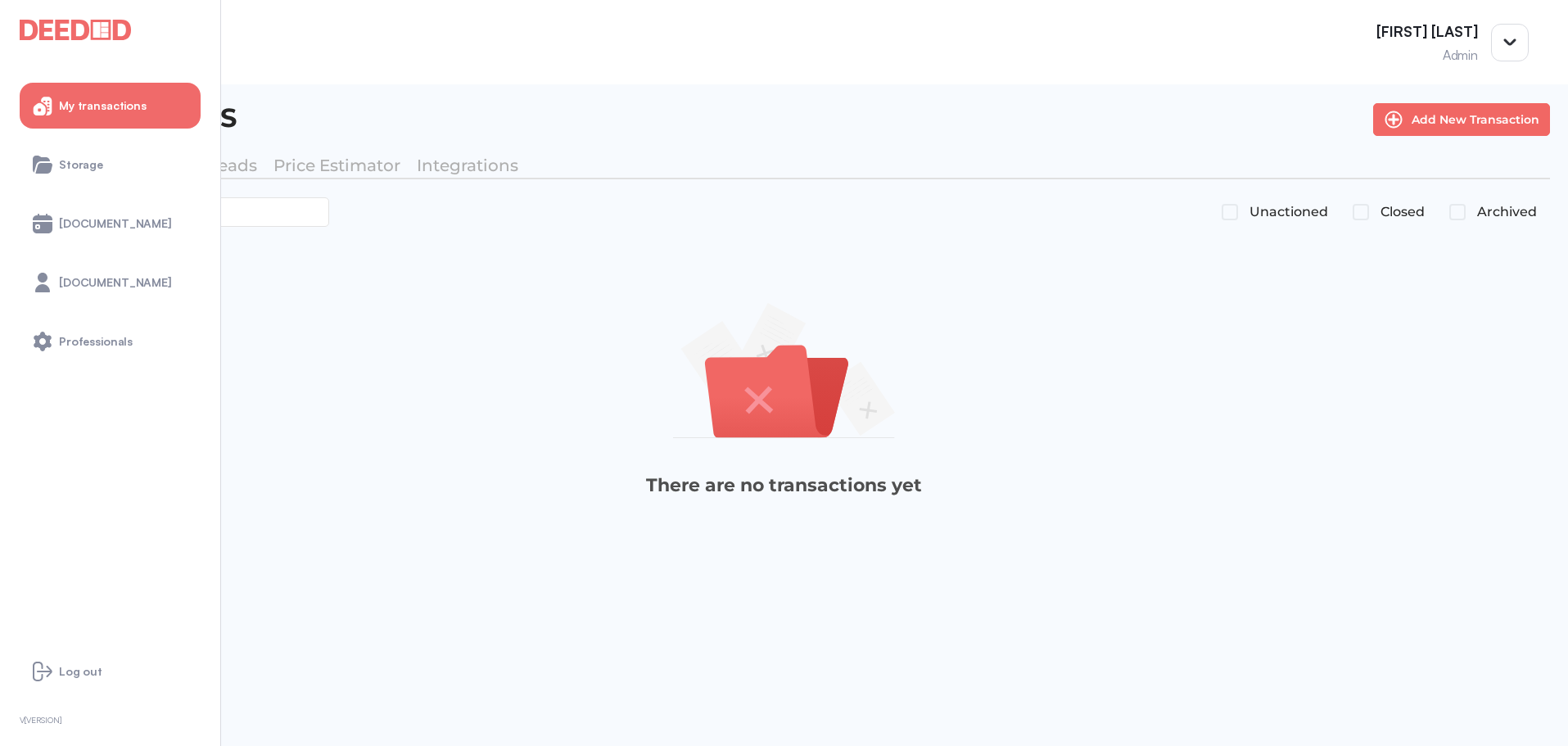click on "Unactioned" at bounding box center (1276, 212) 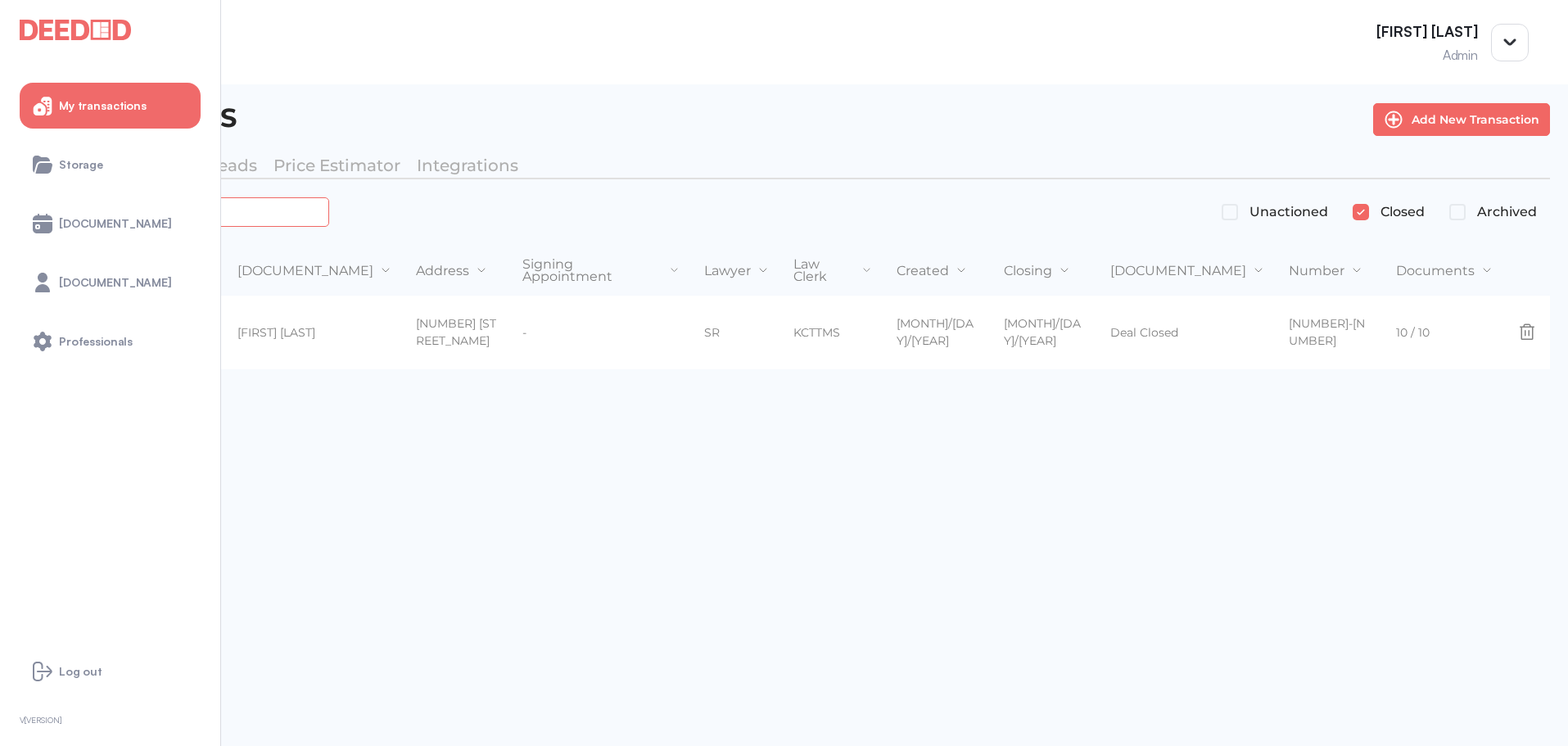 click on "*******" at bounding box center (183, 211) 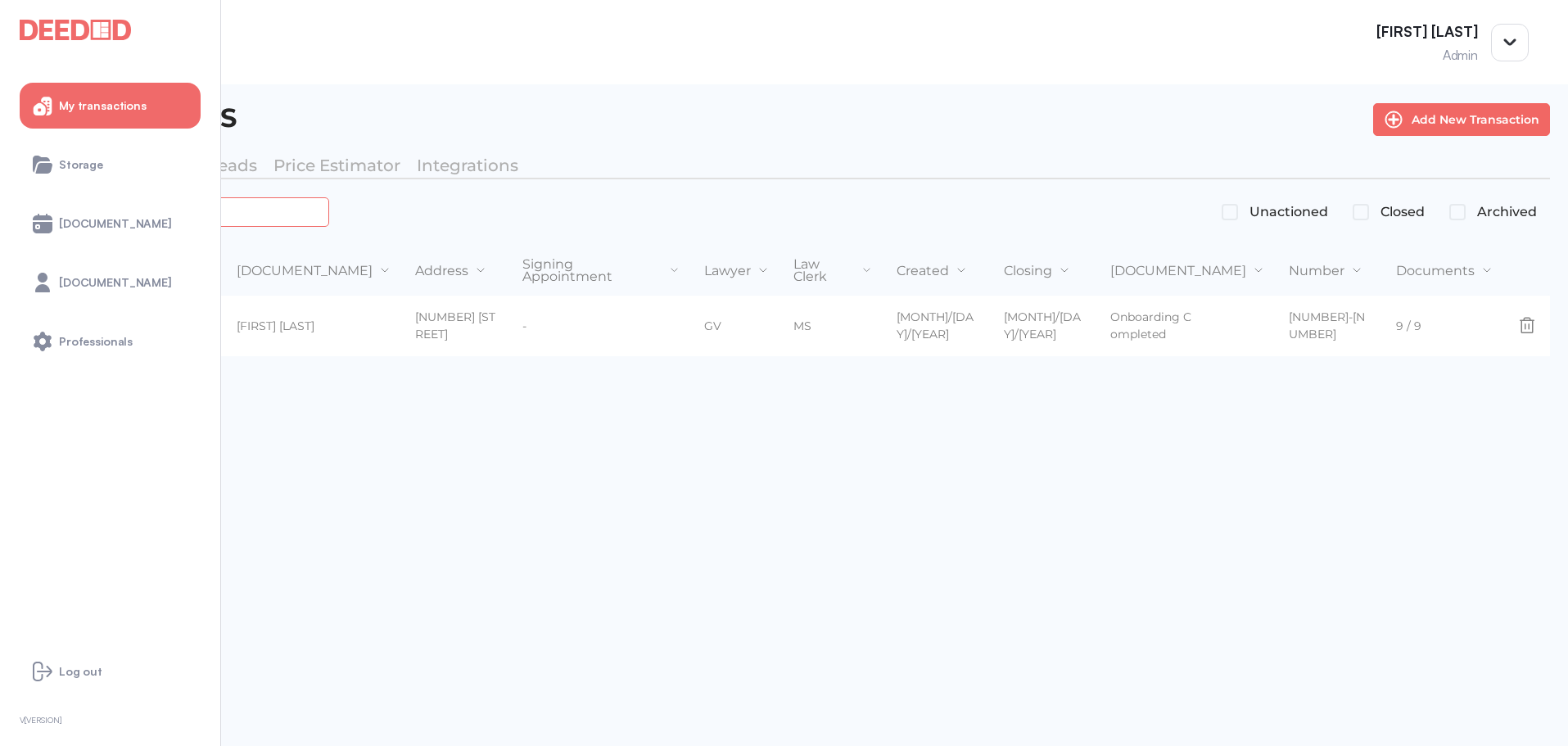click on "*******" at bounding box center (183, 211) 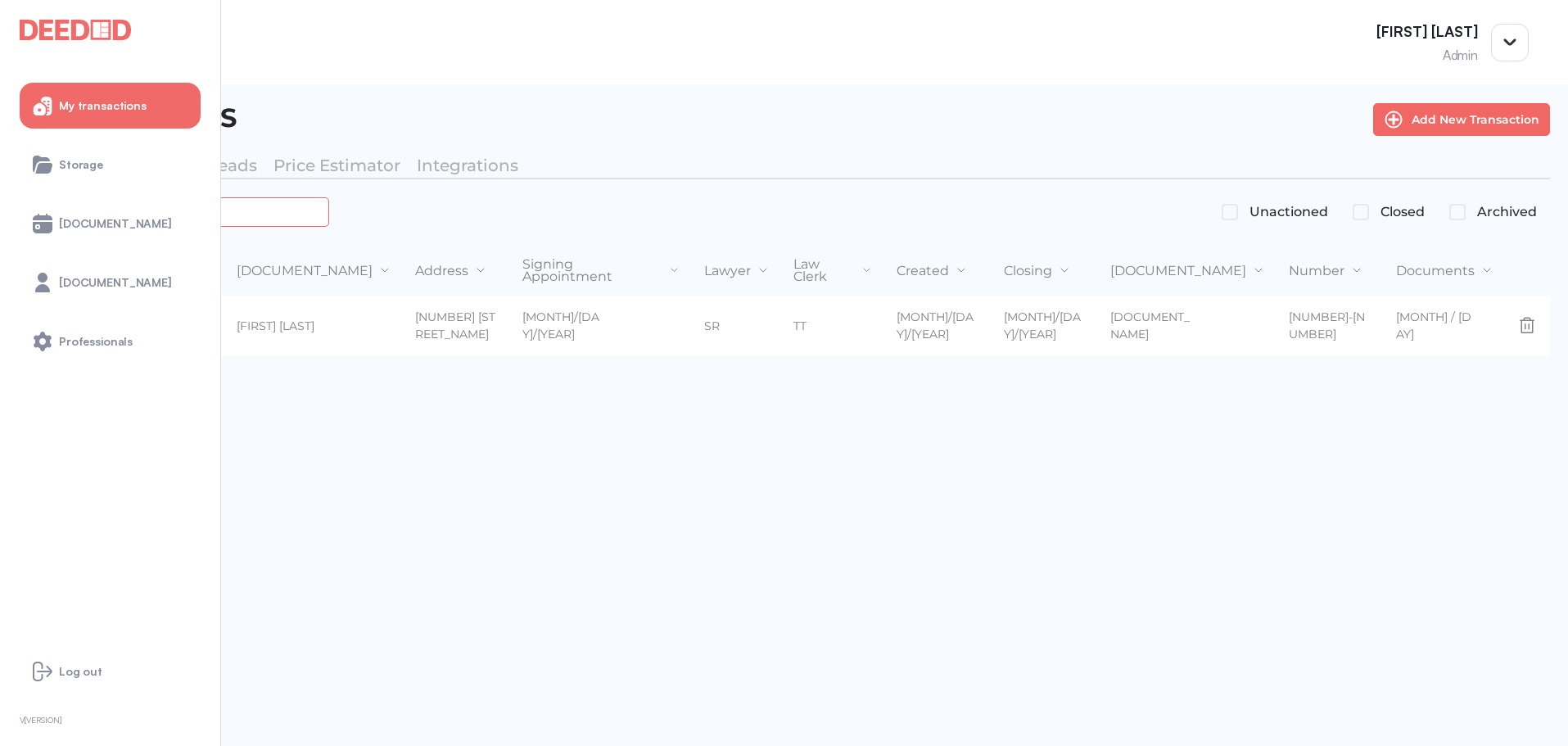 click on "*******" at bounding box center [183, 211] 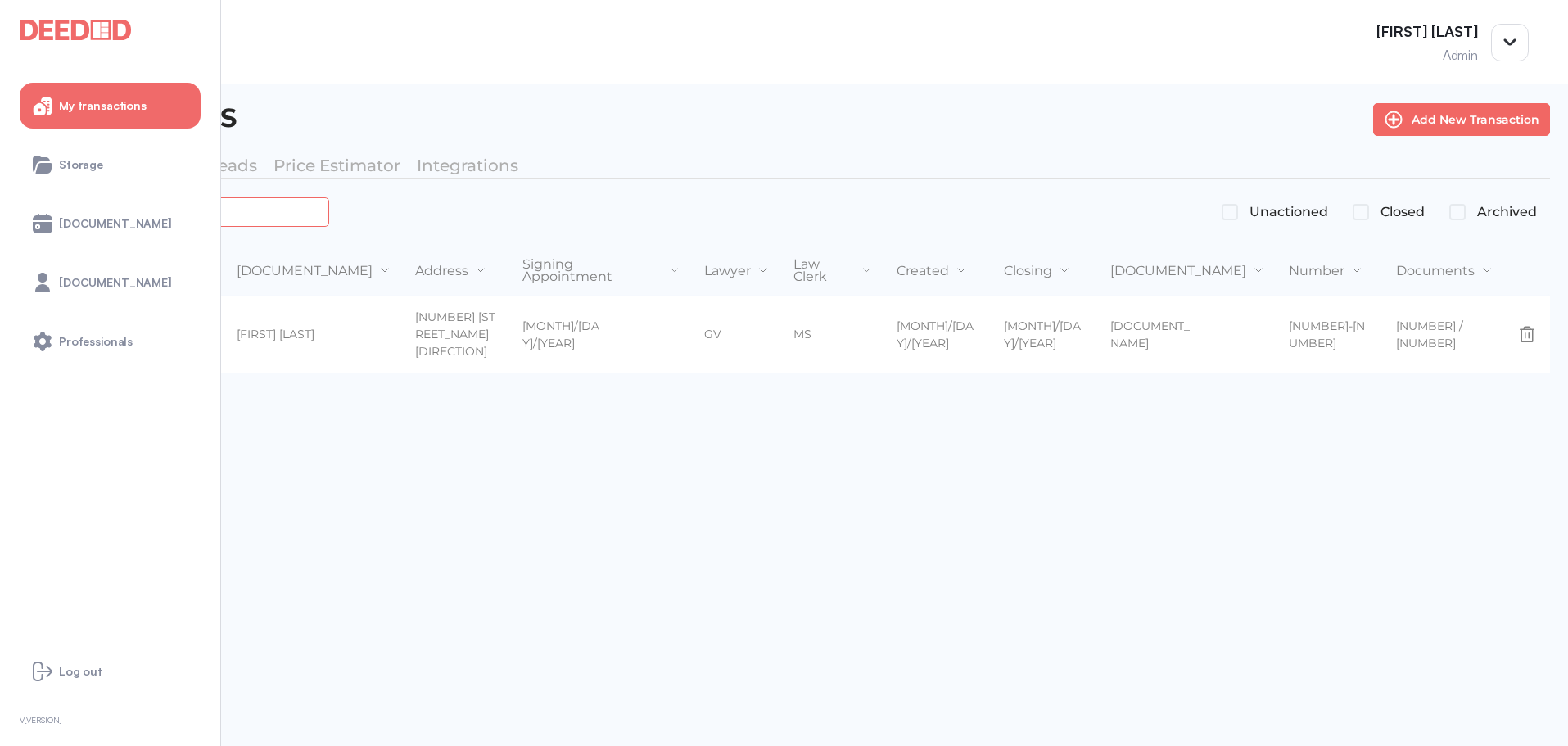 click on "*******" at bounding box center [183, 211] 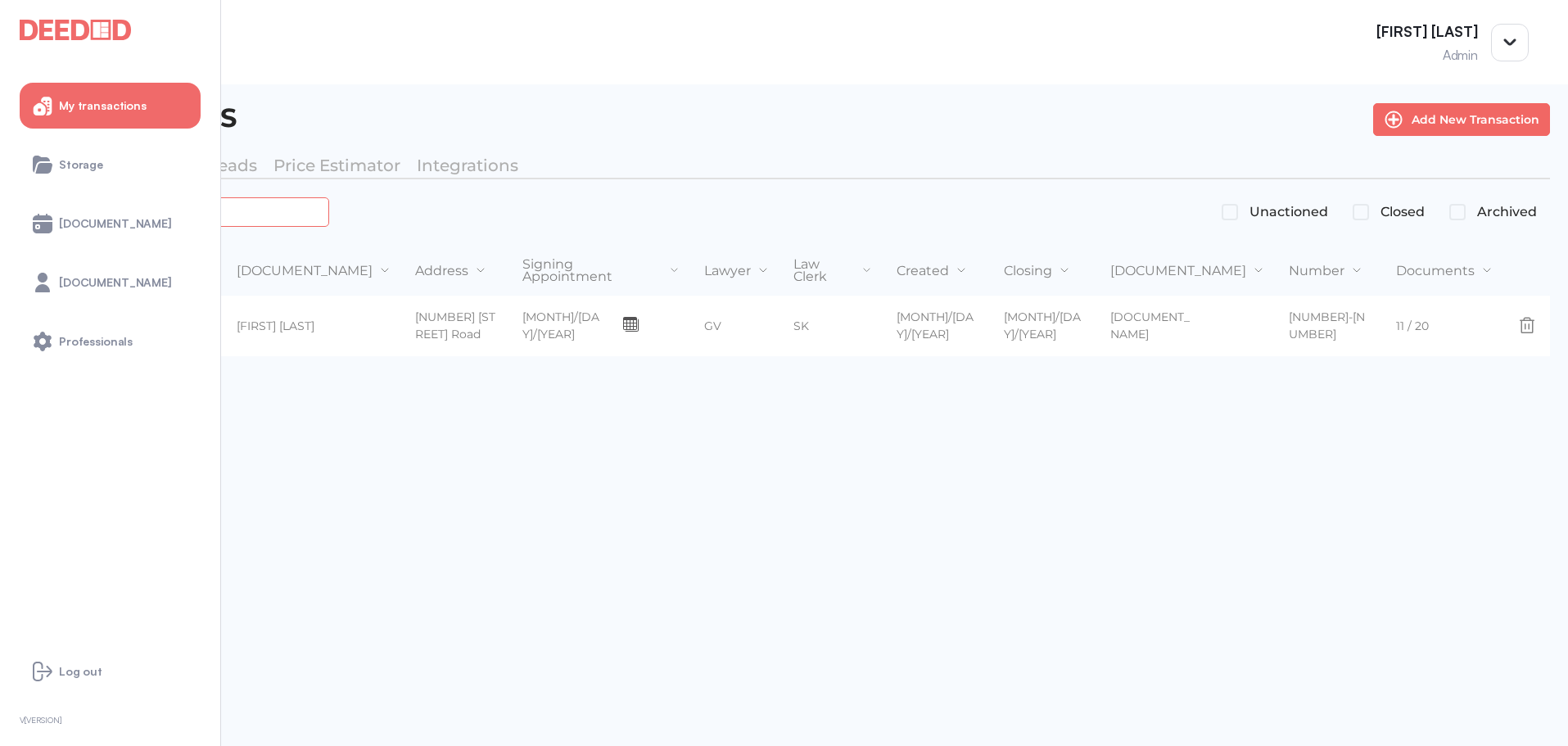 click on "*******" at bounding box center (183, 211) 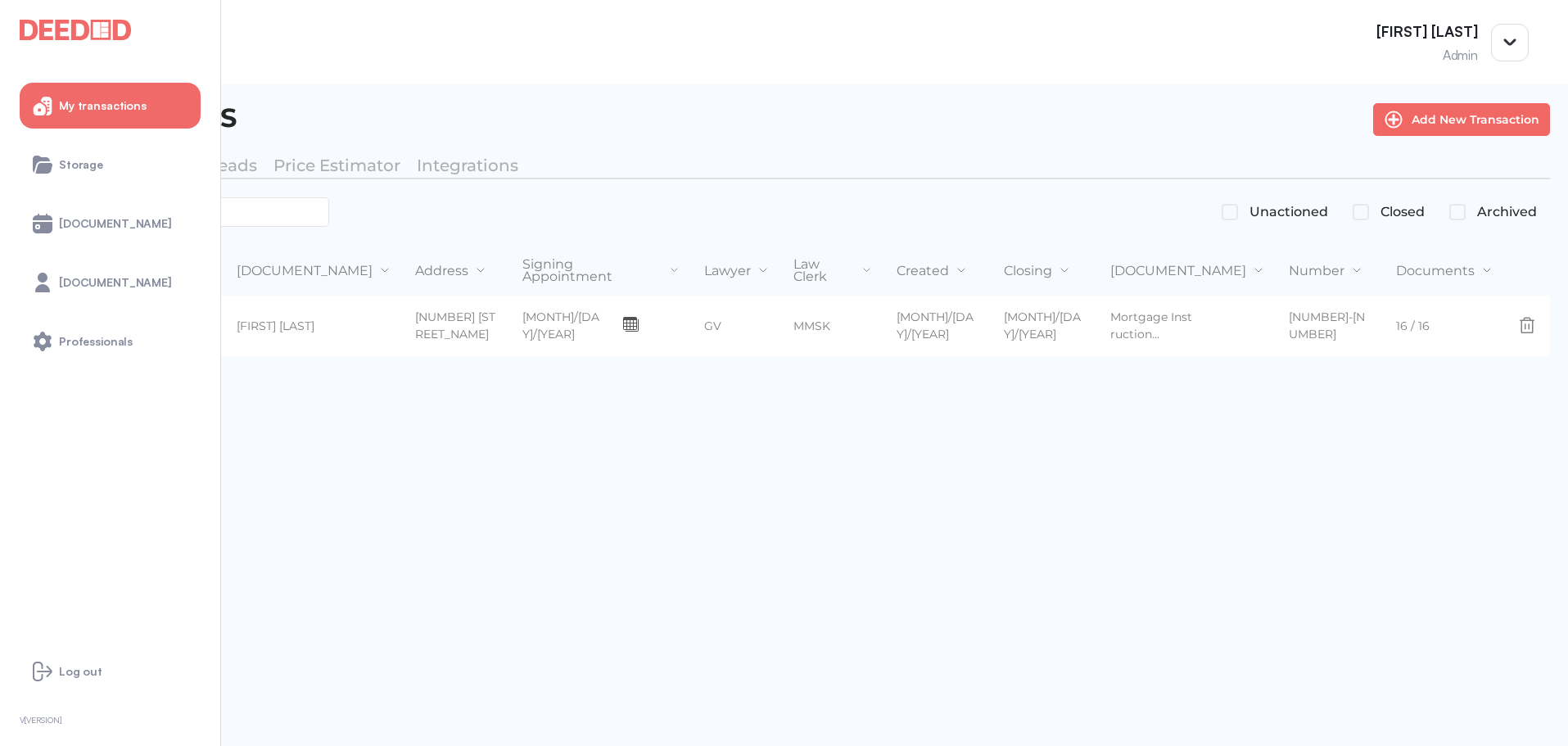 click on "*******" at bounding box center [182, 212] 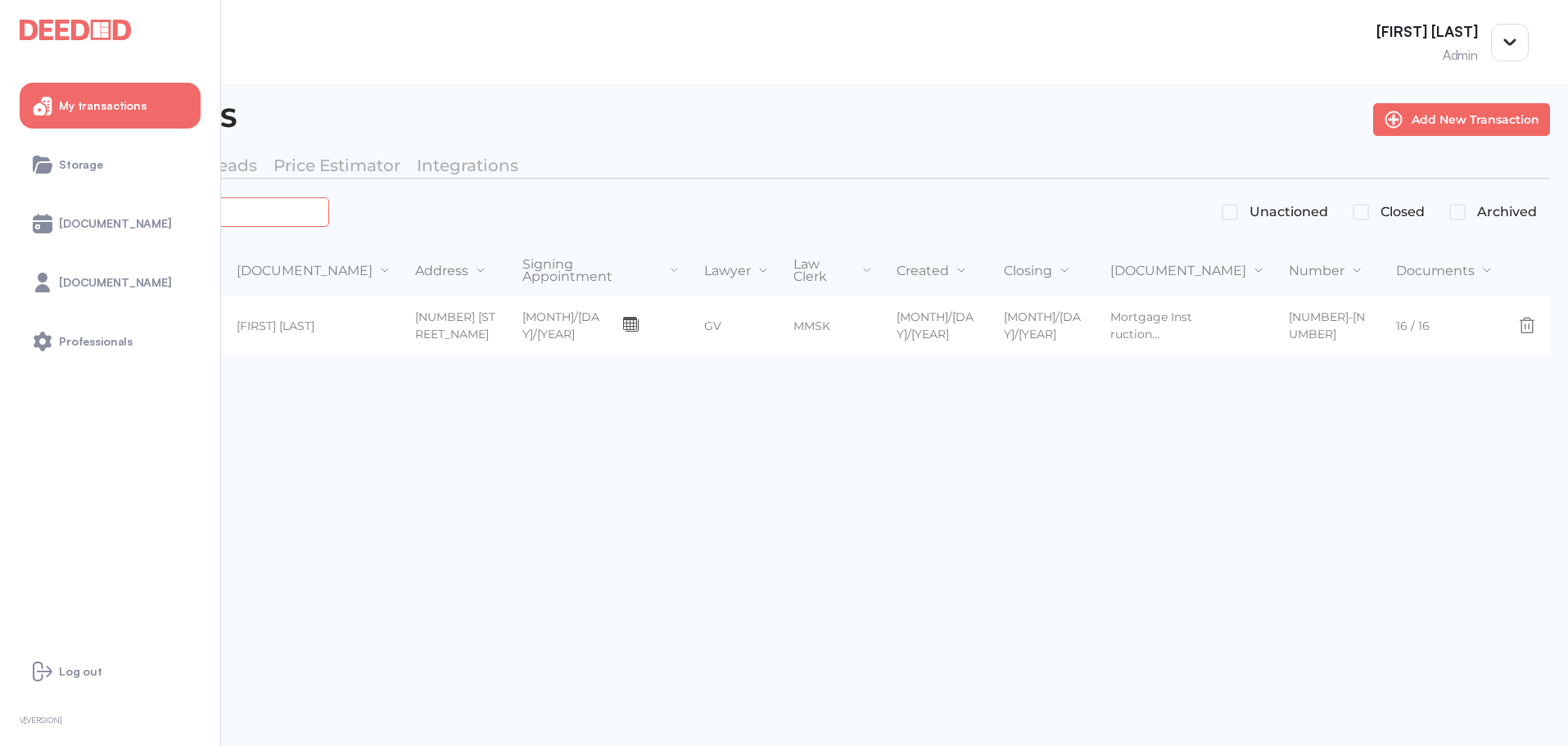 click on "*******" at bounding box center (183, 211) 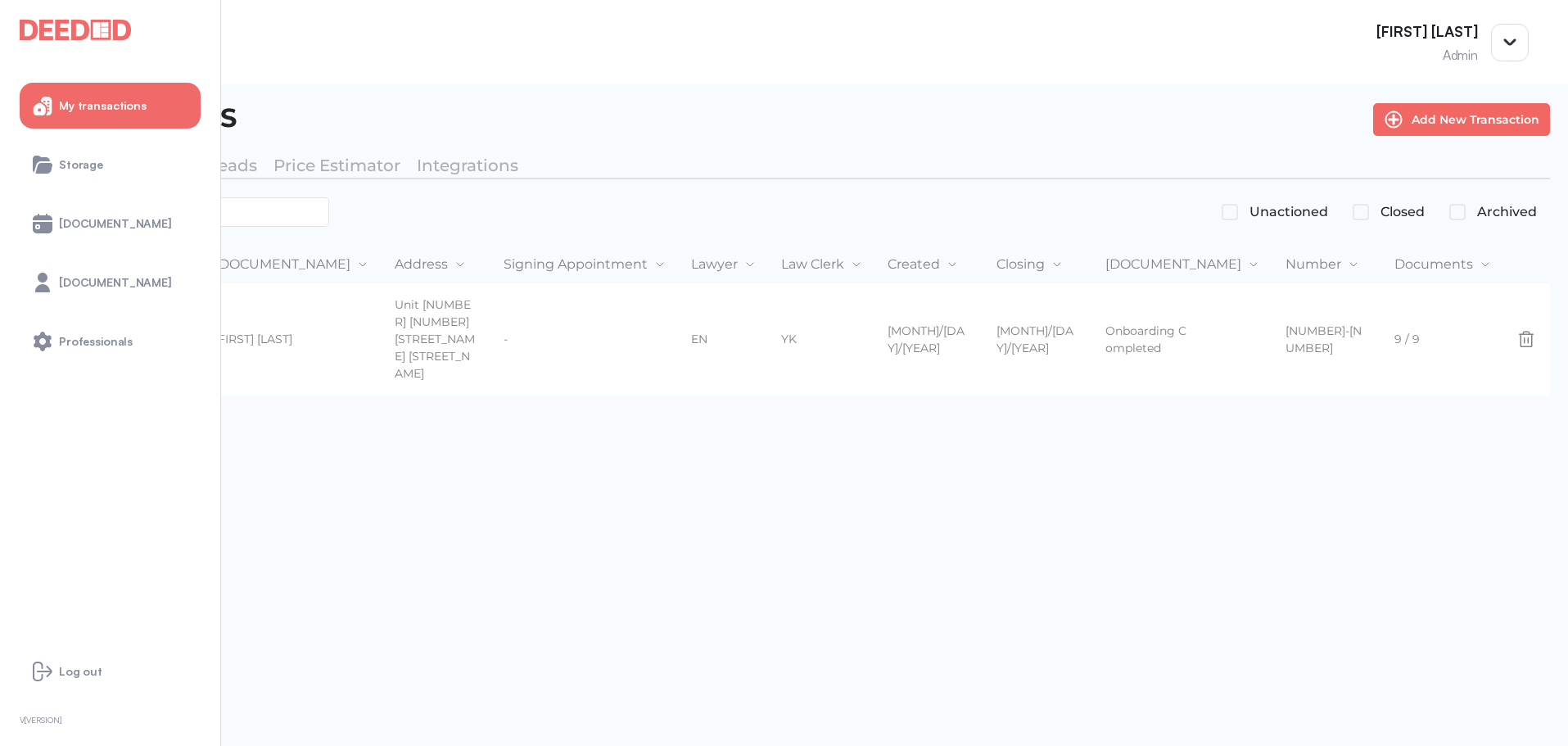 click on "*******" at bounding box center (182, 212) 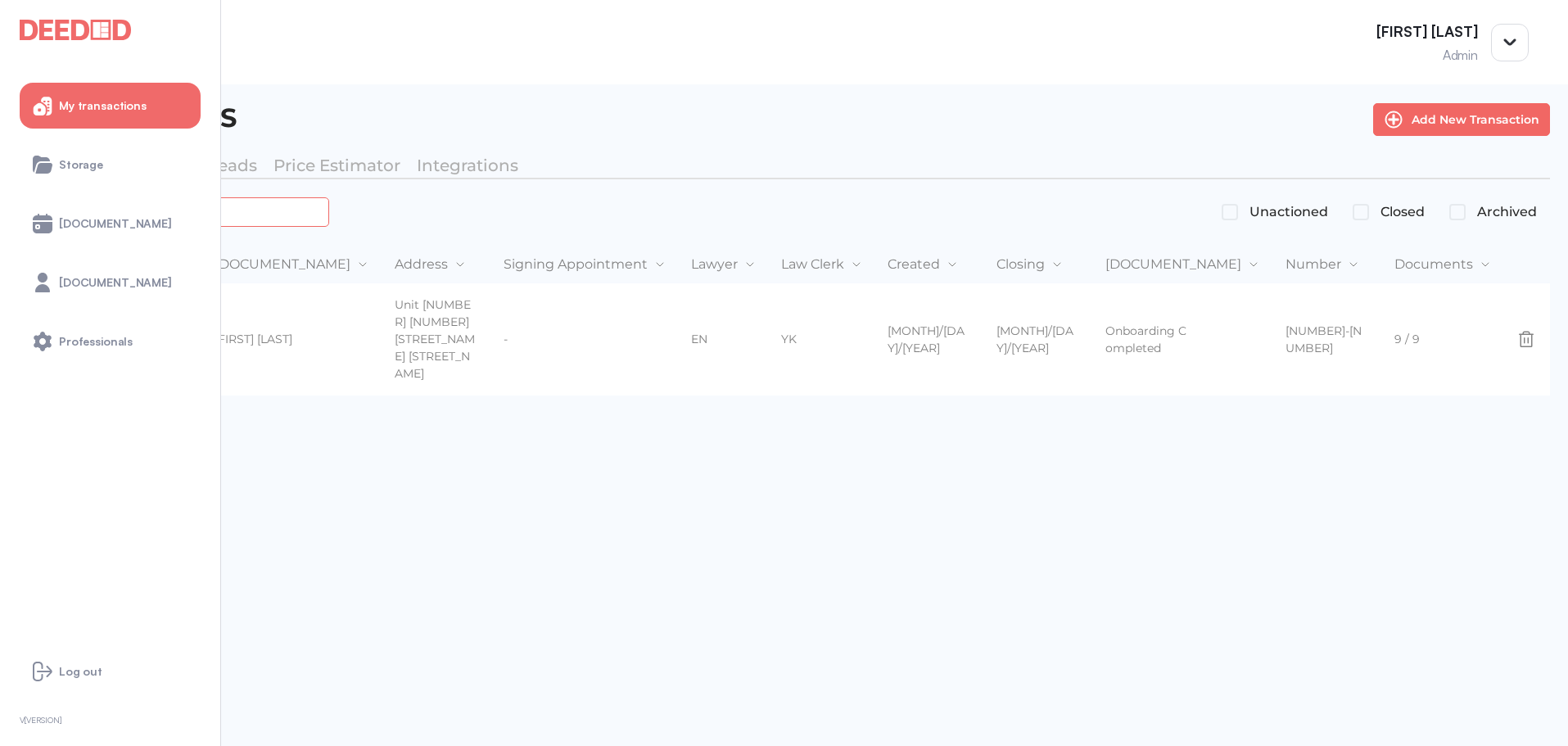 click on "*******" at bounding box center (183, 211) 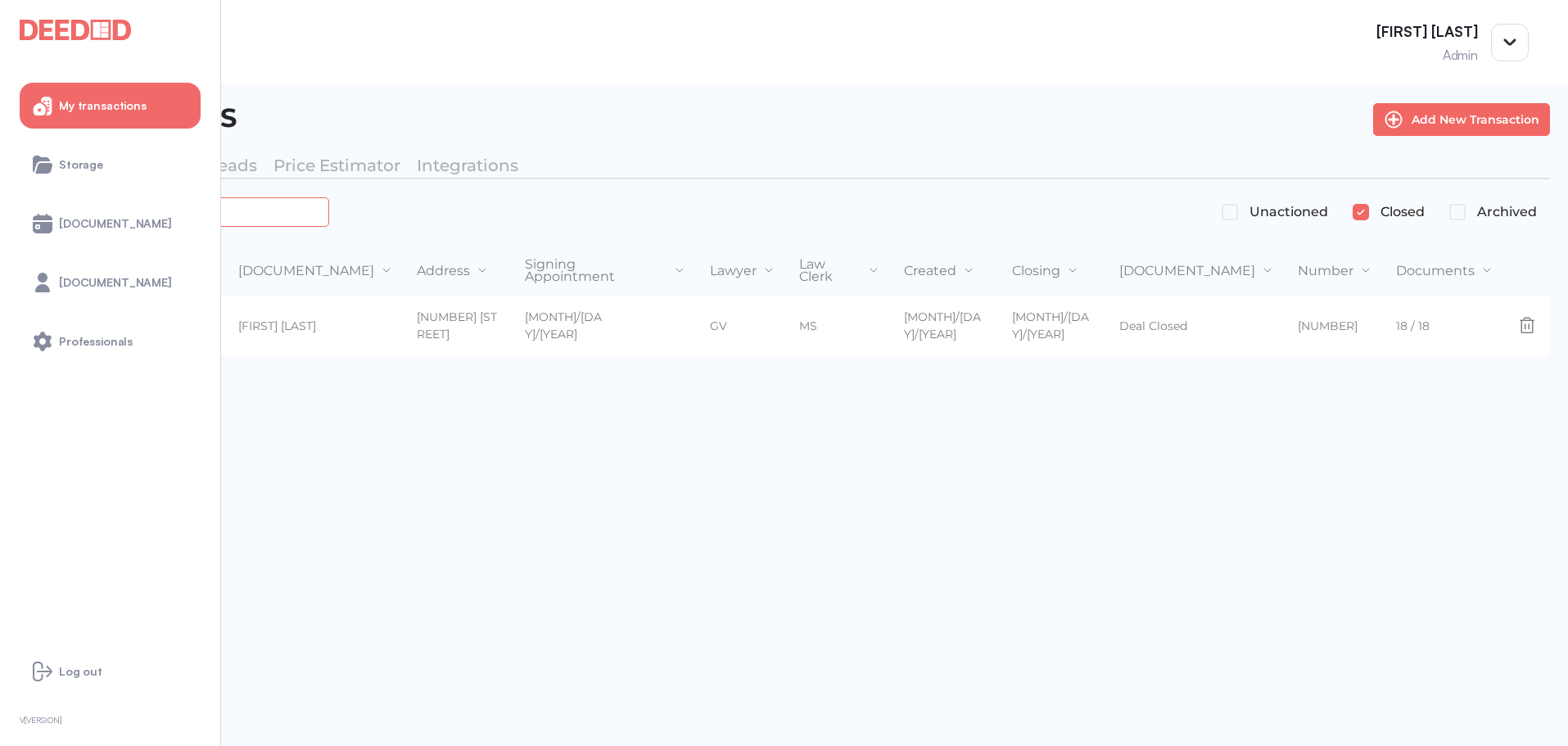 click on "*******" at bounding box center [183, 211] 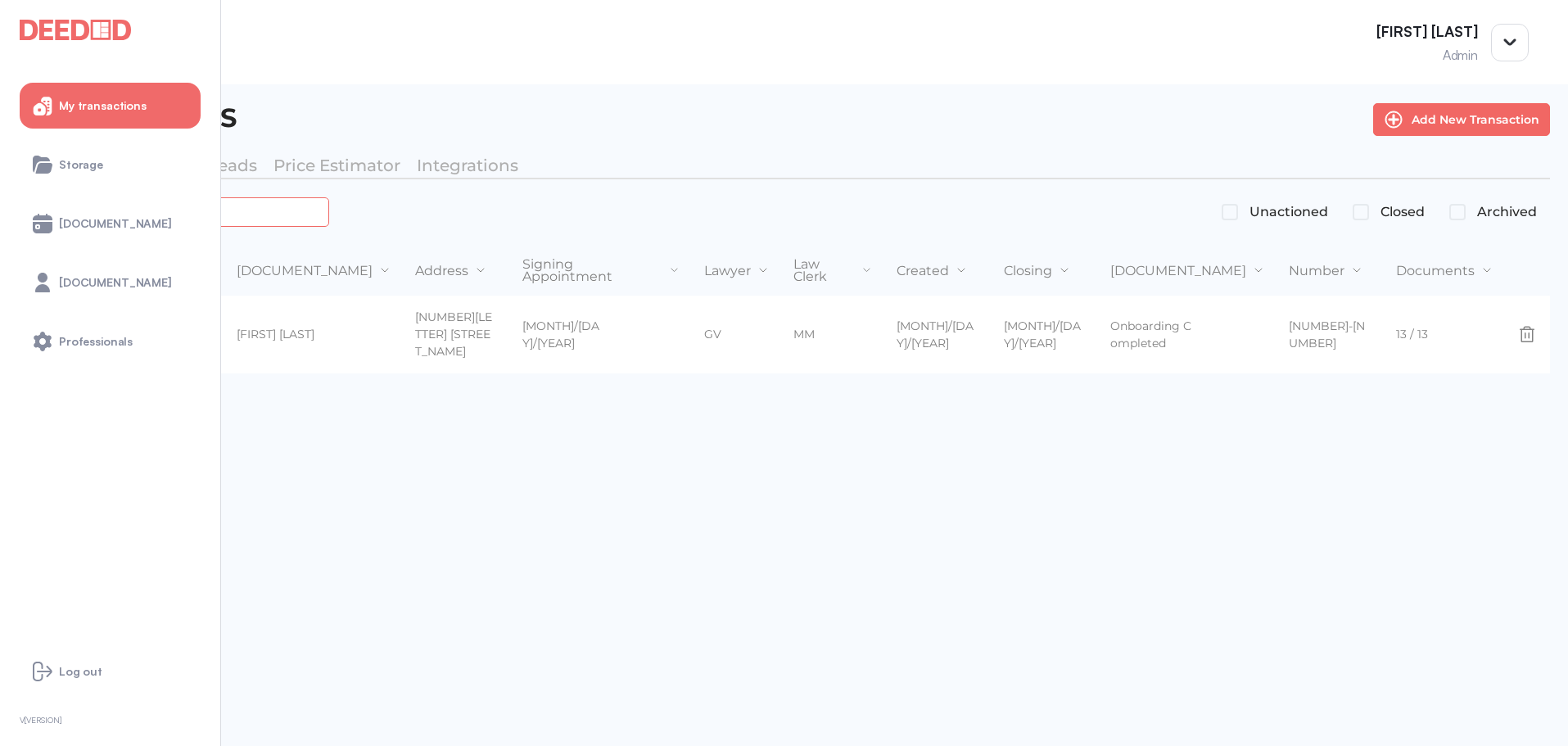 click on "*******" at bounding box center [183, 211] 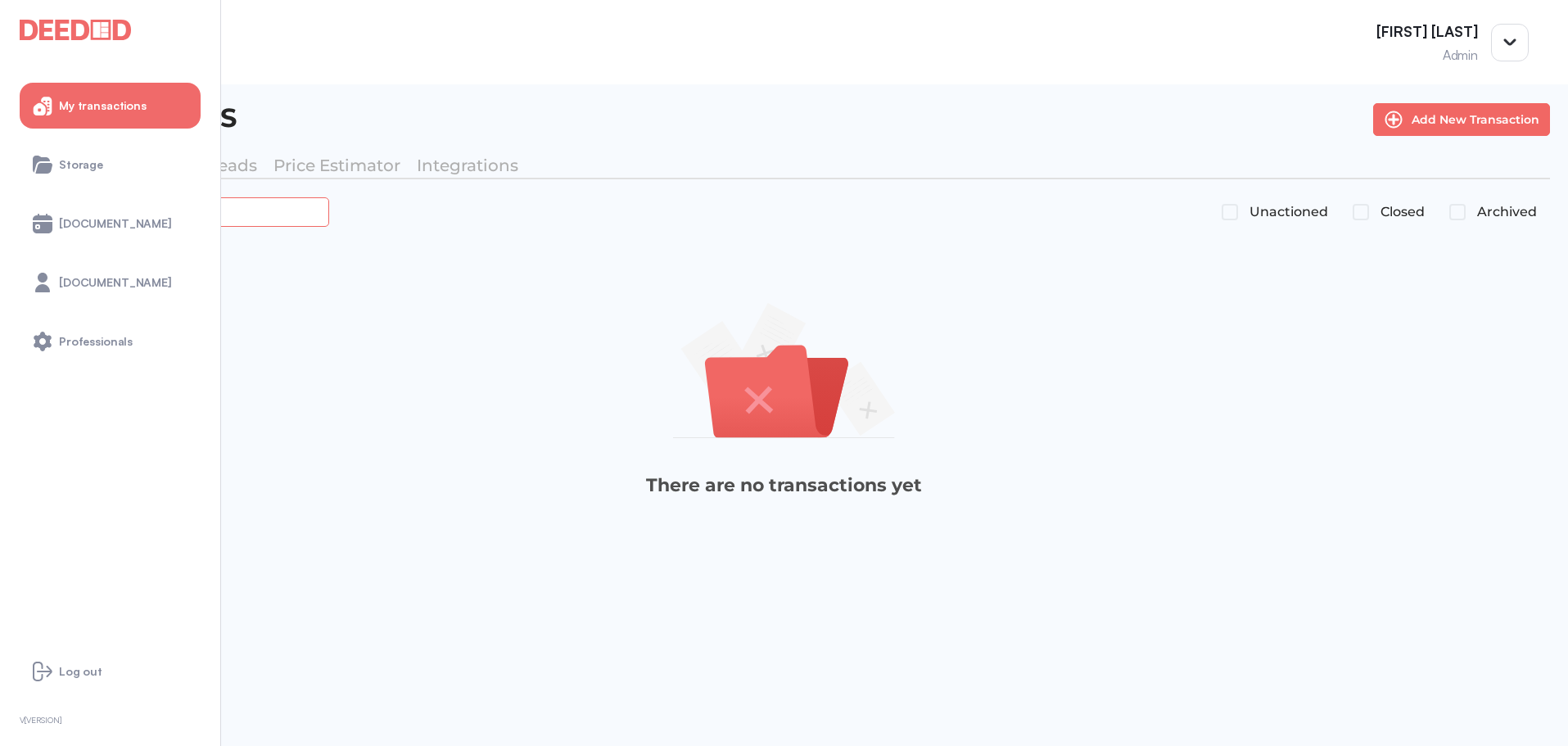 type on "*******" 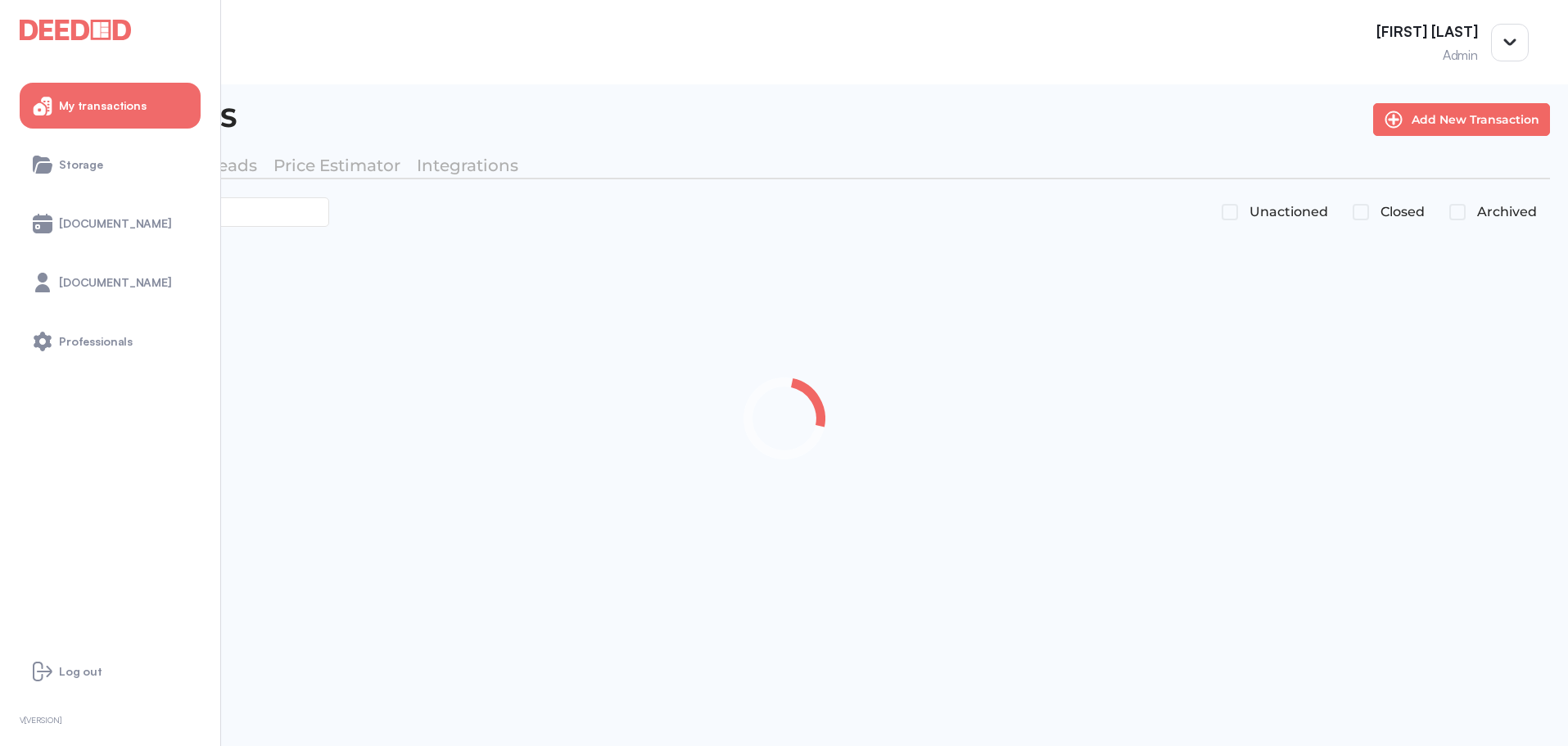 click on "Closed" at bounding box center (1390, 212) 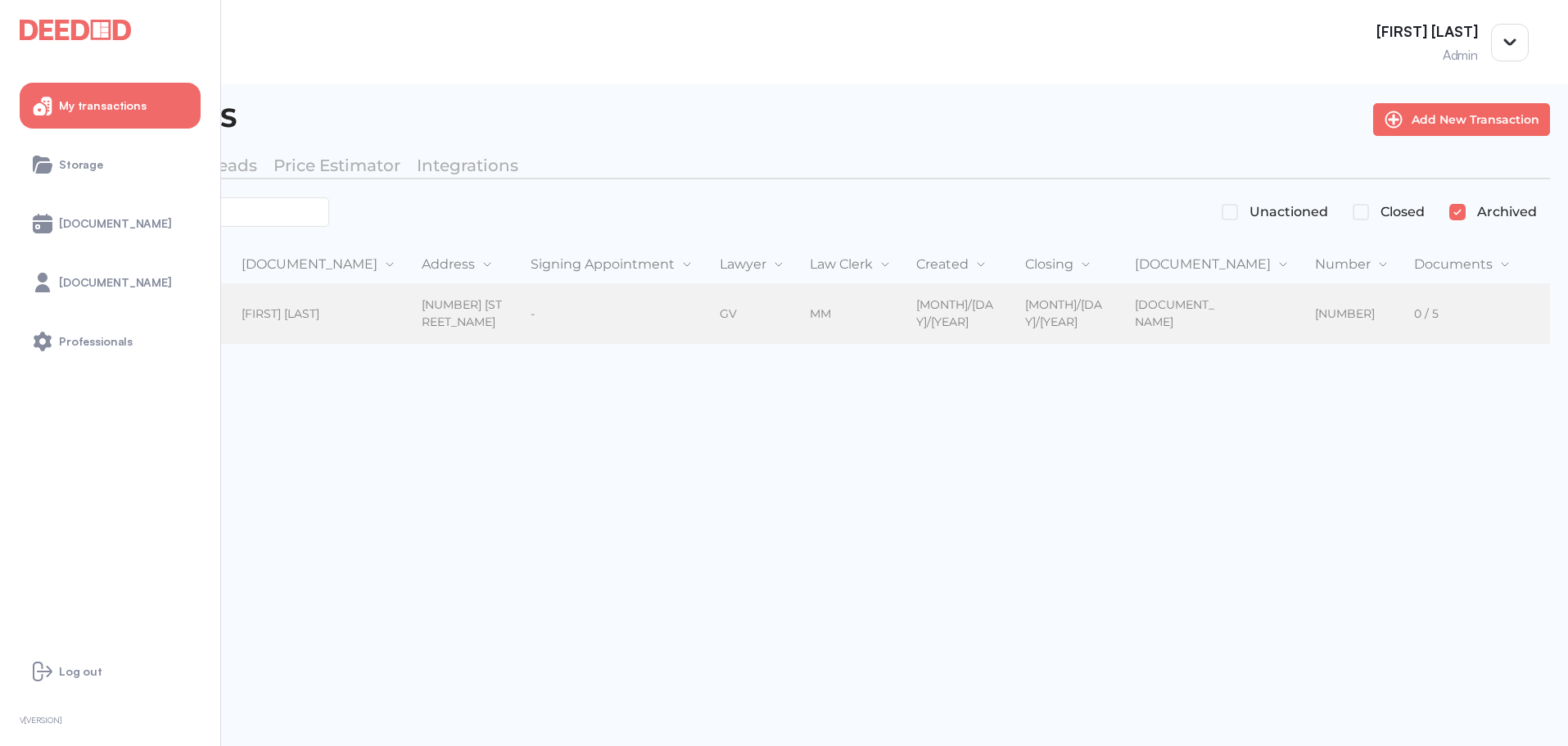 click on "-" at bounding box center (579, 314) 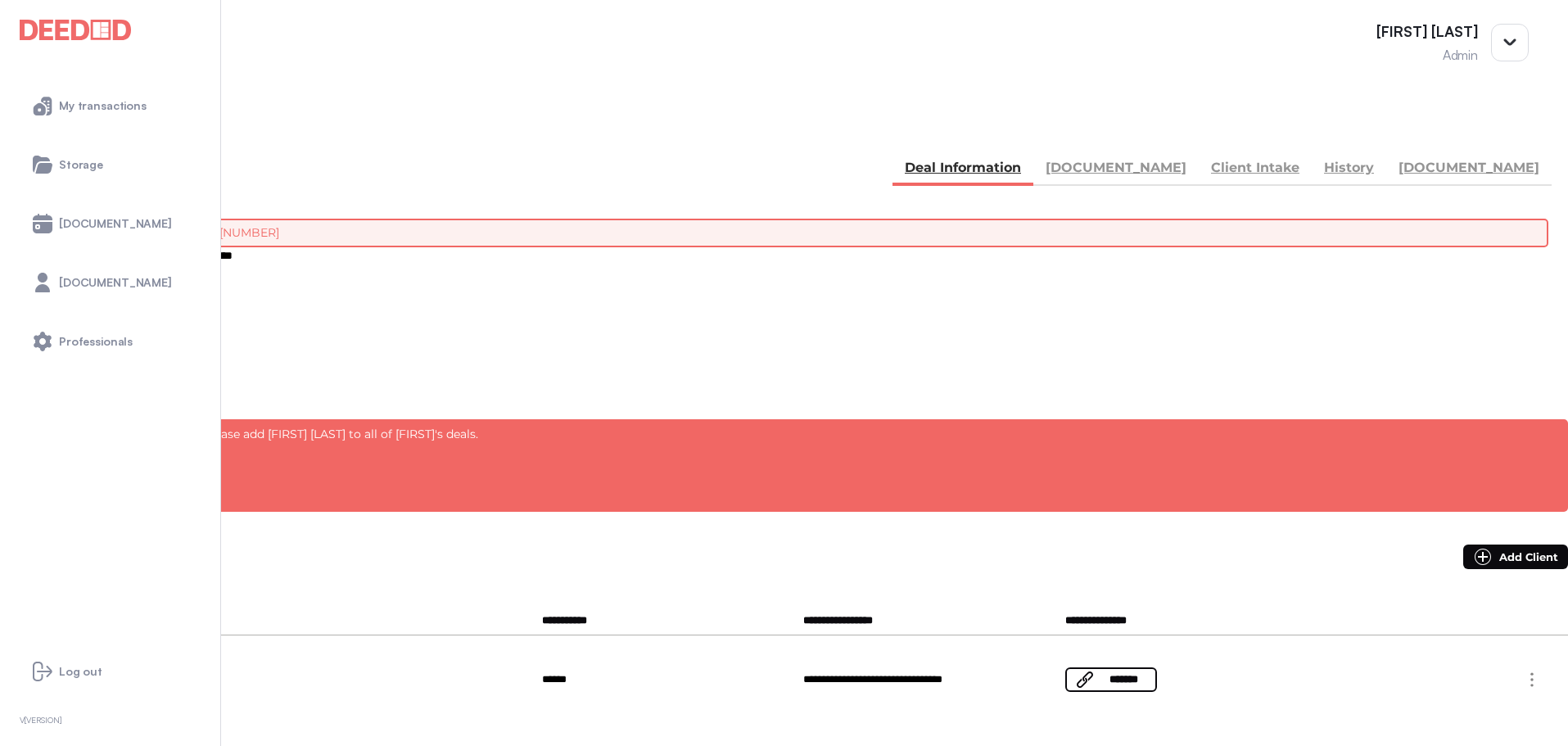 click on "BACK my deals Deal Information File Documents Client Intake History Survey" at bounding box center [784, 151] 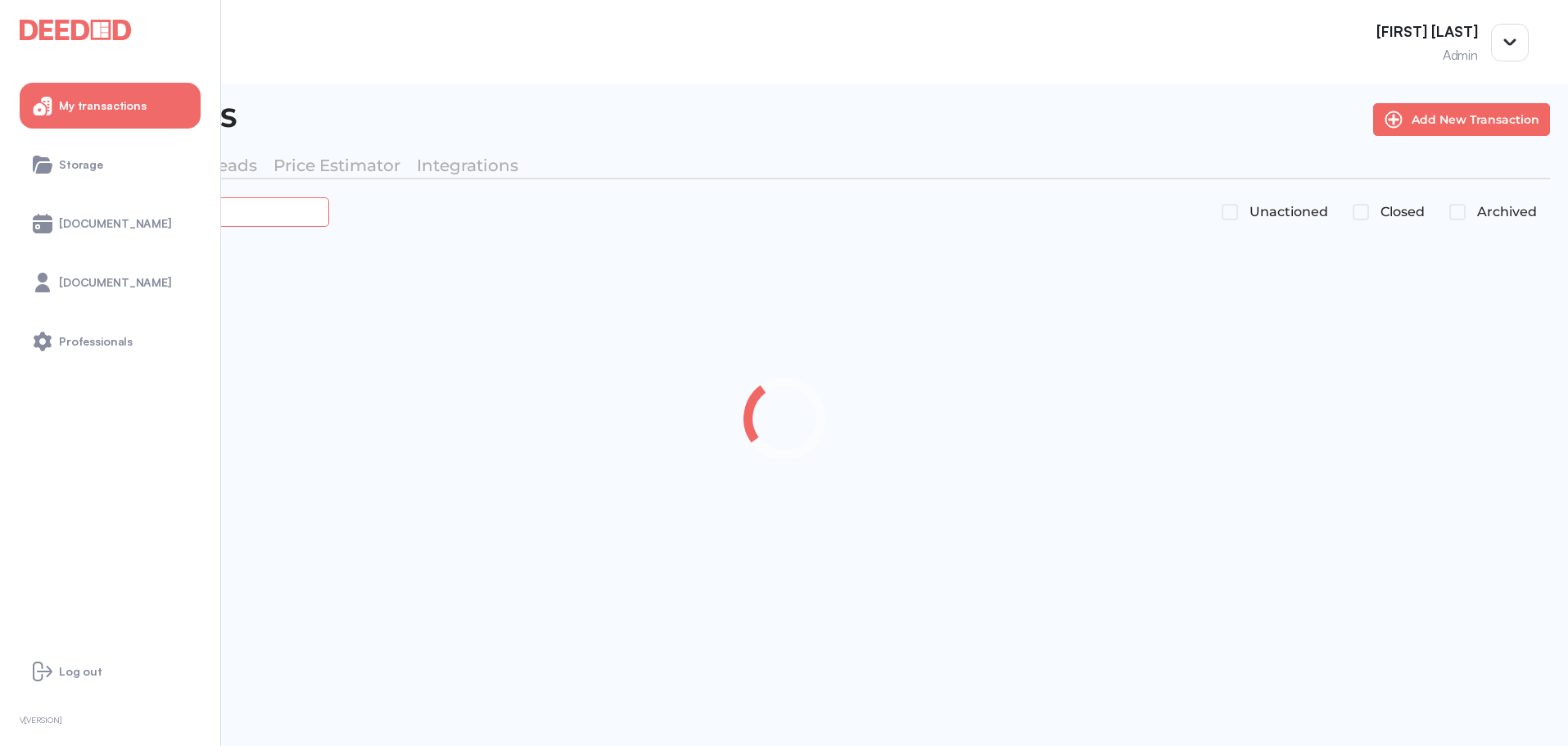 click at bounding box center [183, 211] 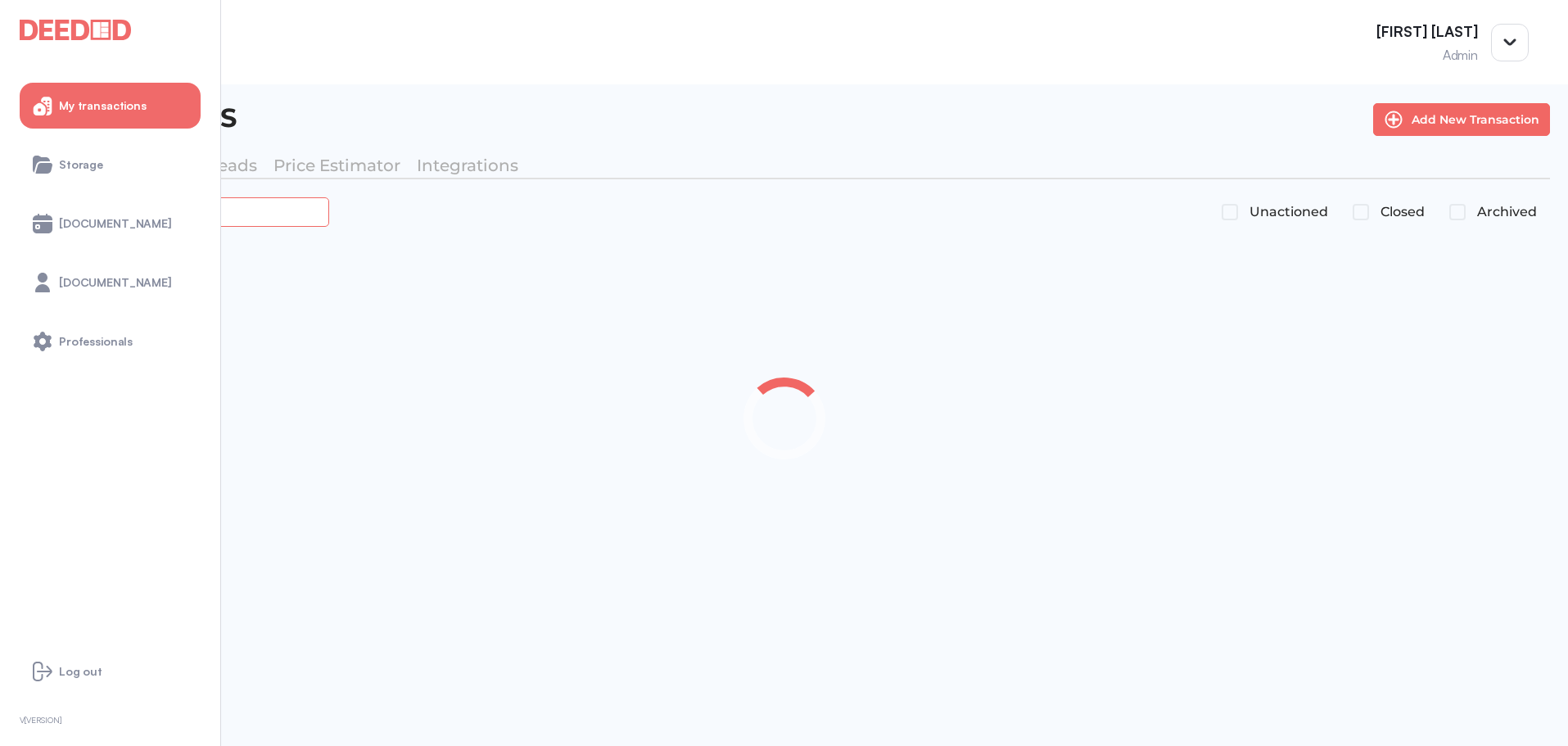 paste on "*******" 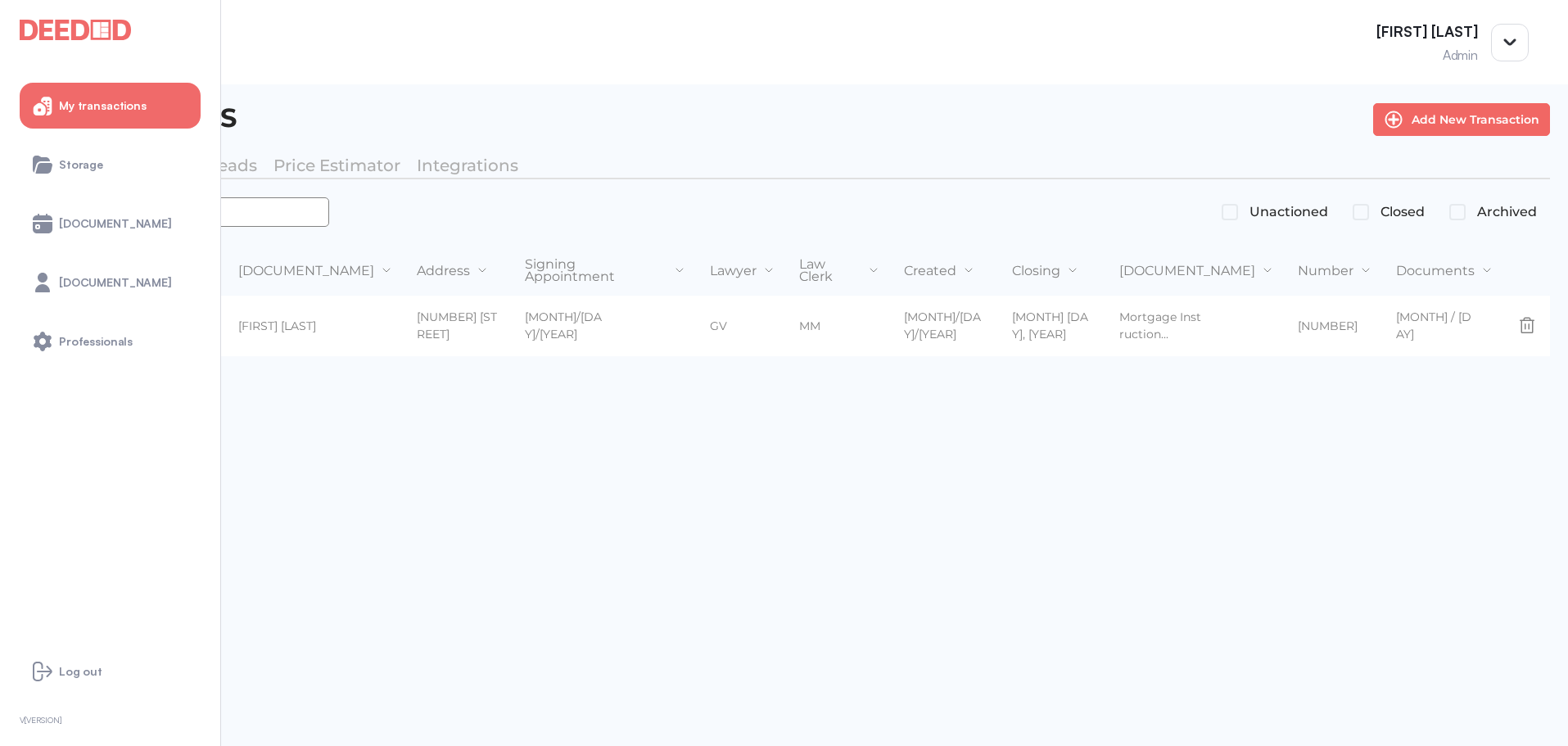 click on "Transactions Add New Transaction My Transactions My Leads Price Estimator Integrations ******* Unactioned Closed Archived Type Province Client Name Address Signing Appointment Lawyer Law Clerk Created Closing Transaction Stage Number Documents Mortgage ON [FIRST] [LAST] [FIRST] [LAST] [NUMBER] [STREET] [DATE] GV MM [DATE] [DATE] Mortgage Instruction... [NUMBER] [NUMBER] / [NUMBER]" at bounding box center [784, 432] 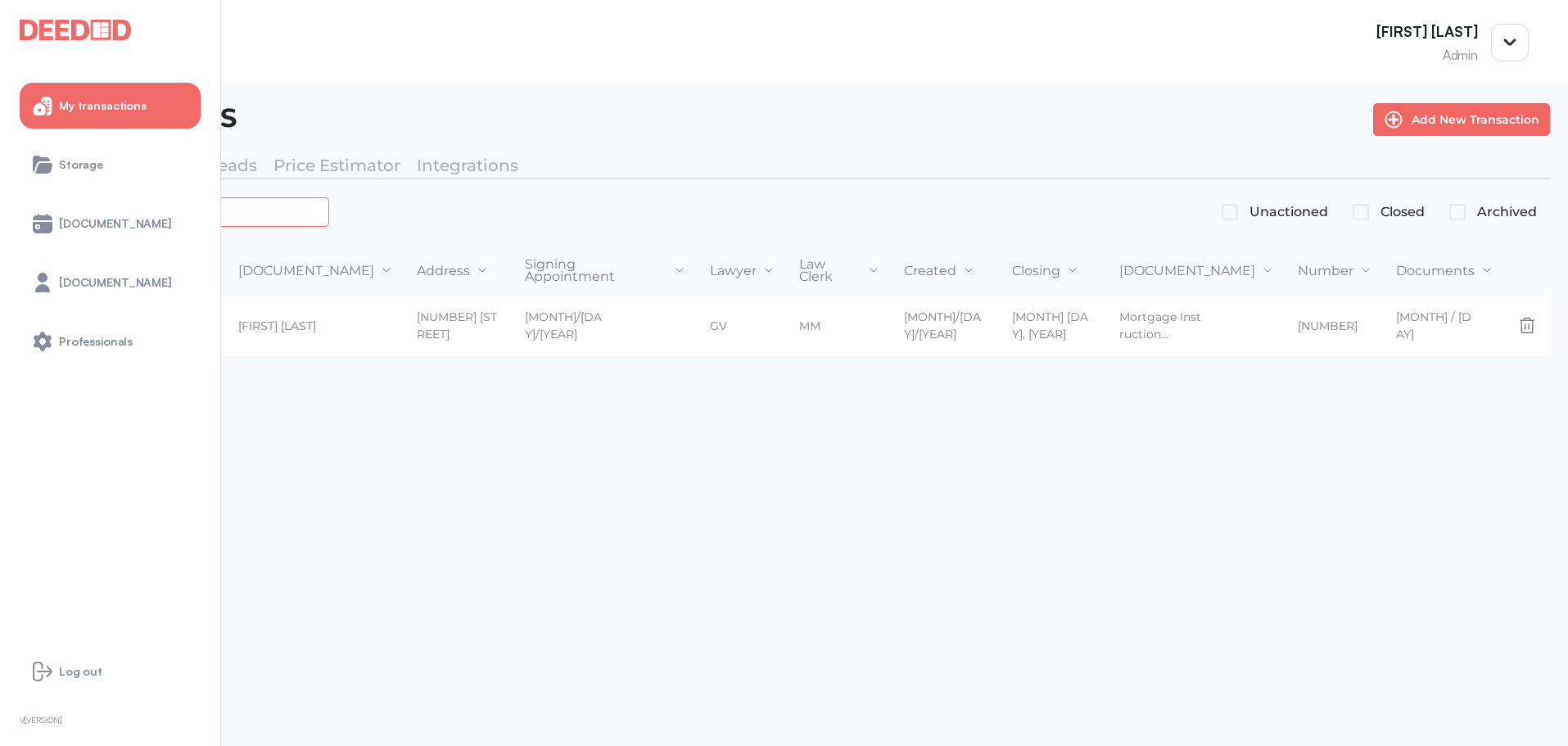 click on "*******" at bounding box center [183, 211] 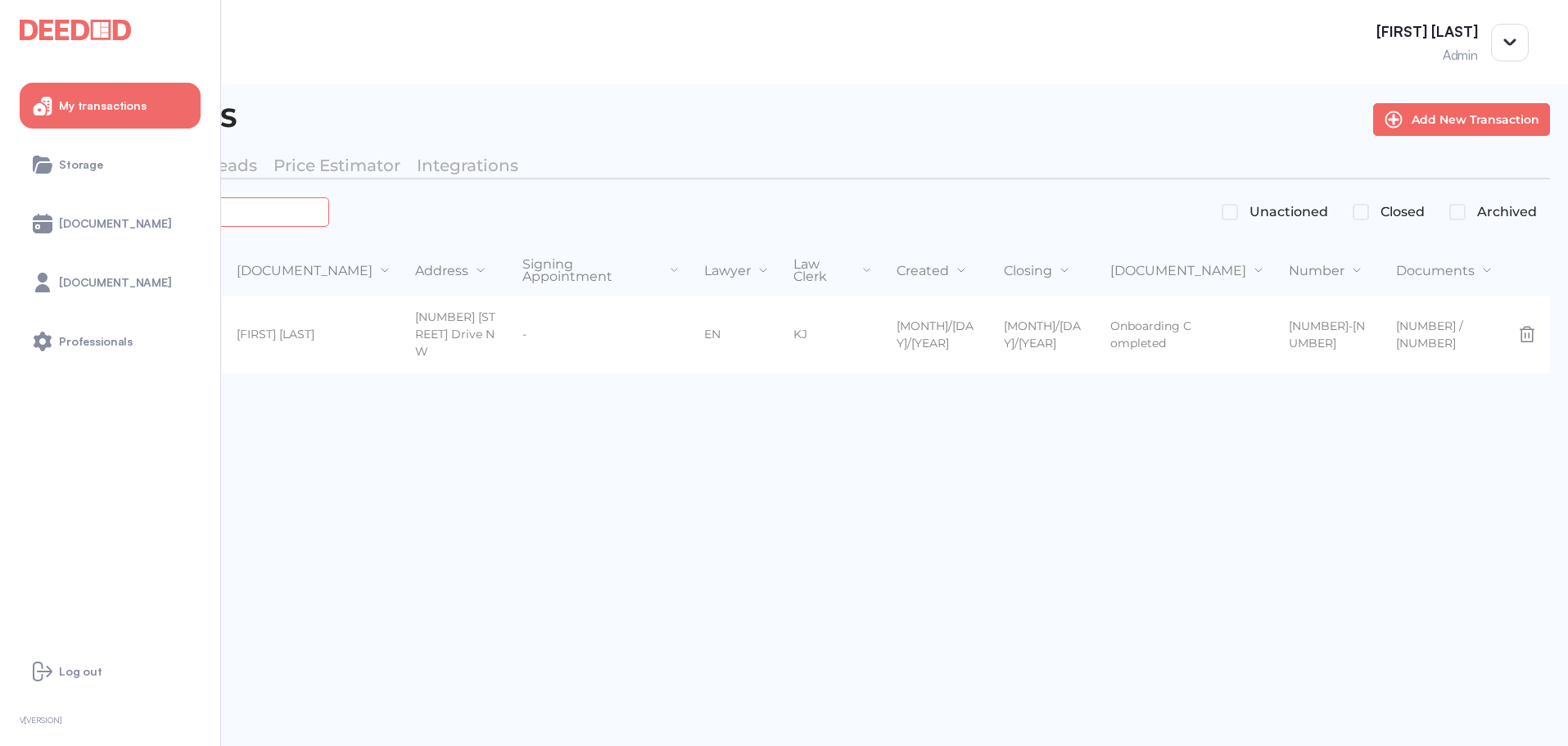 click on "*******" at bounding box center [183, 211] 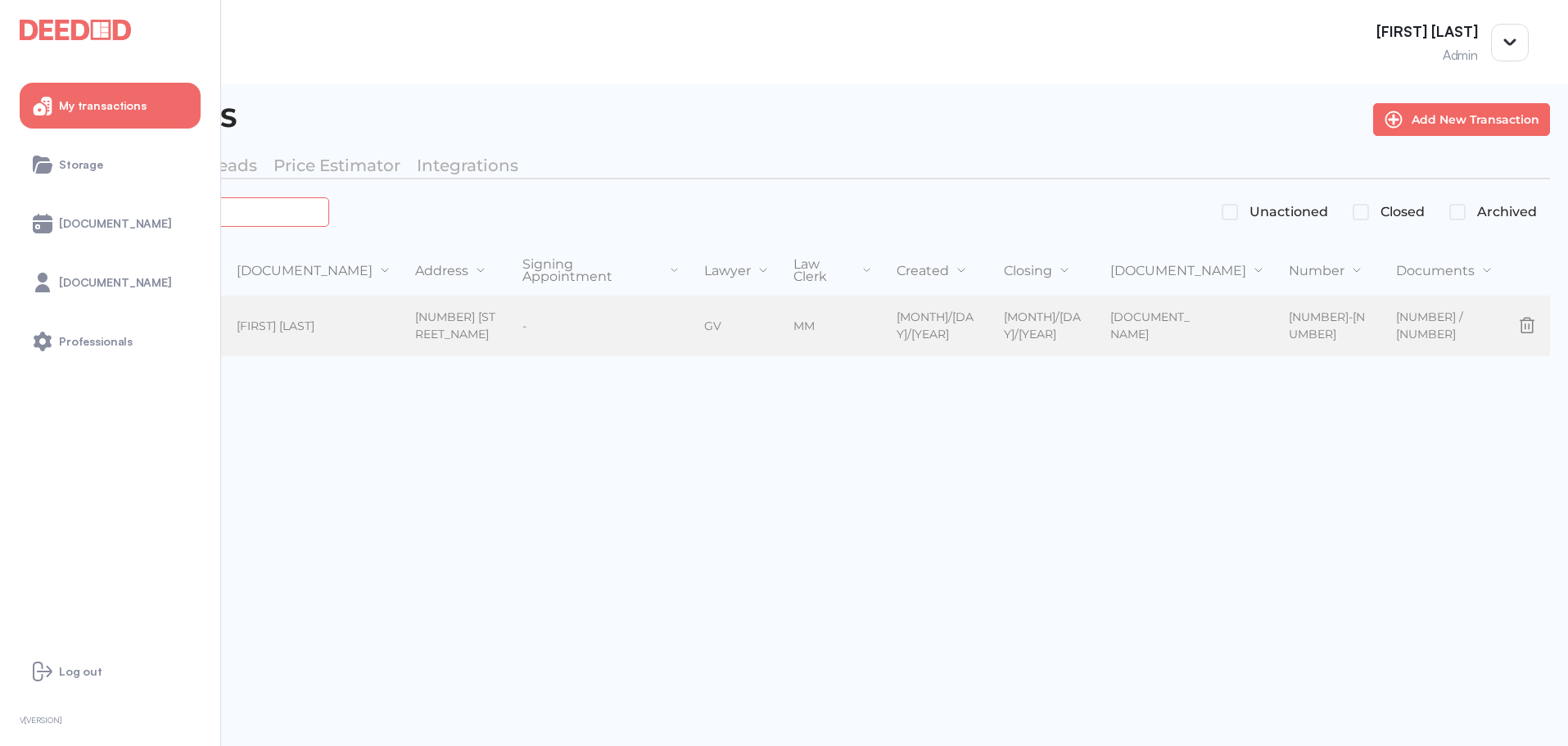 type on "*******" 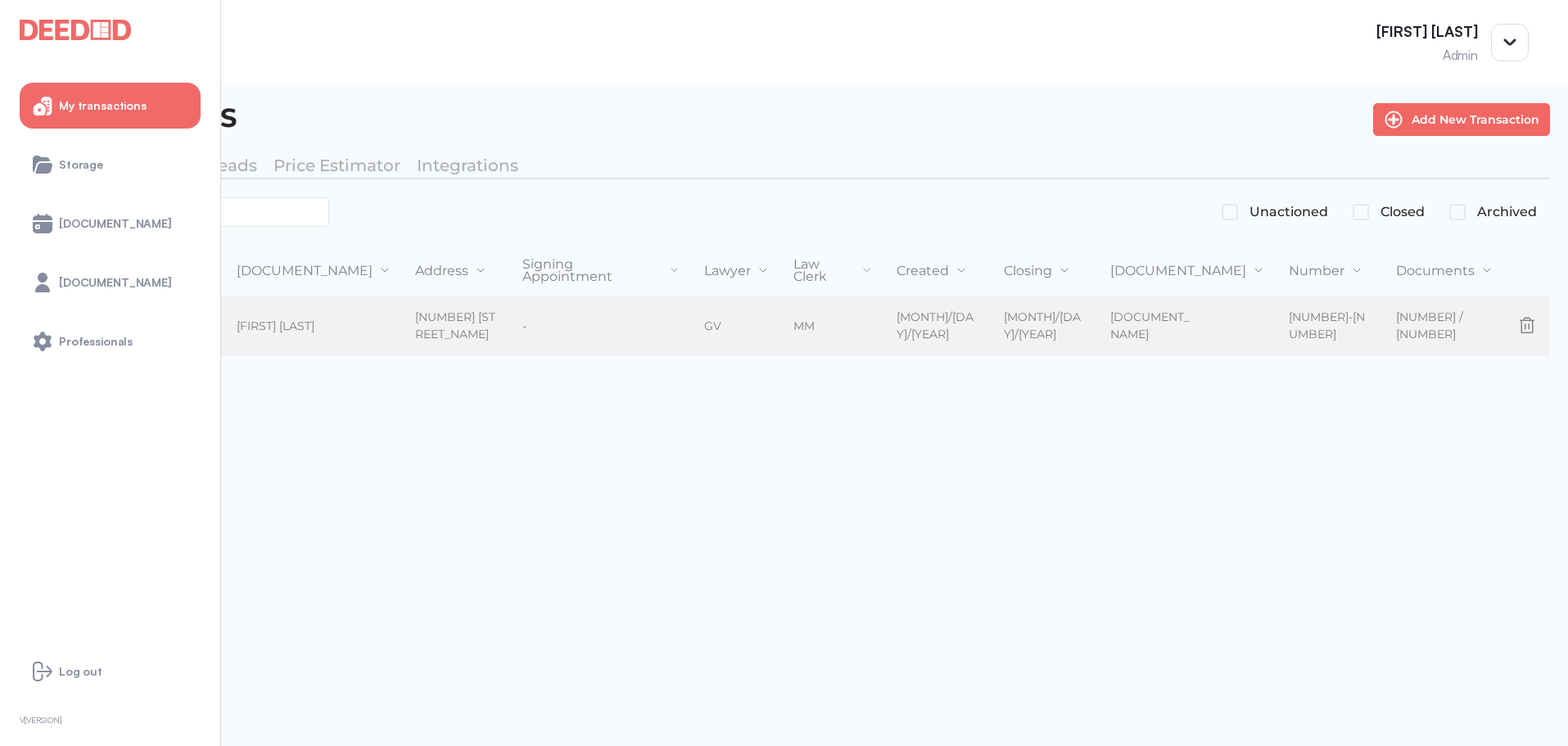 click on "MM" at bounding box center [827, 323] 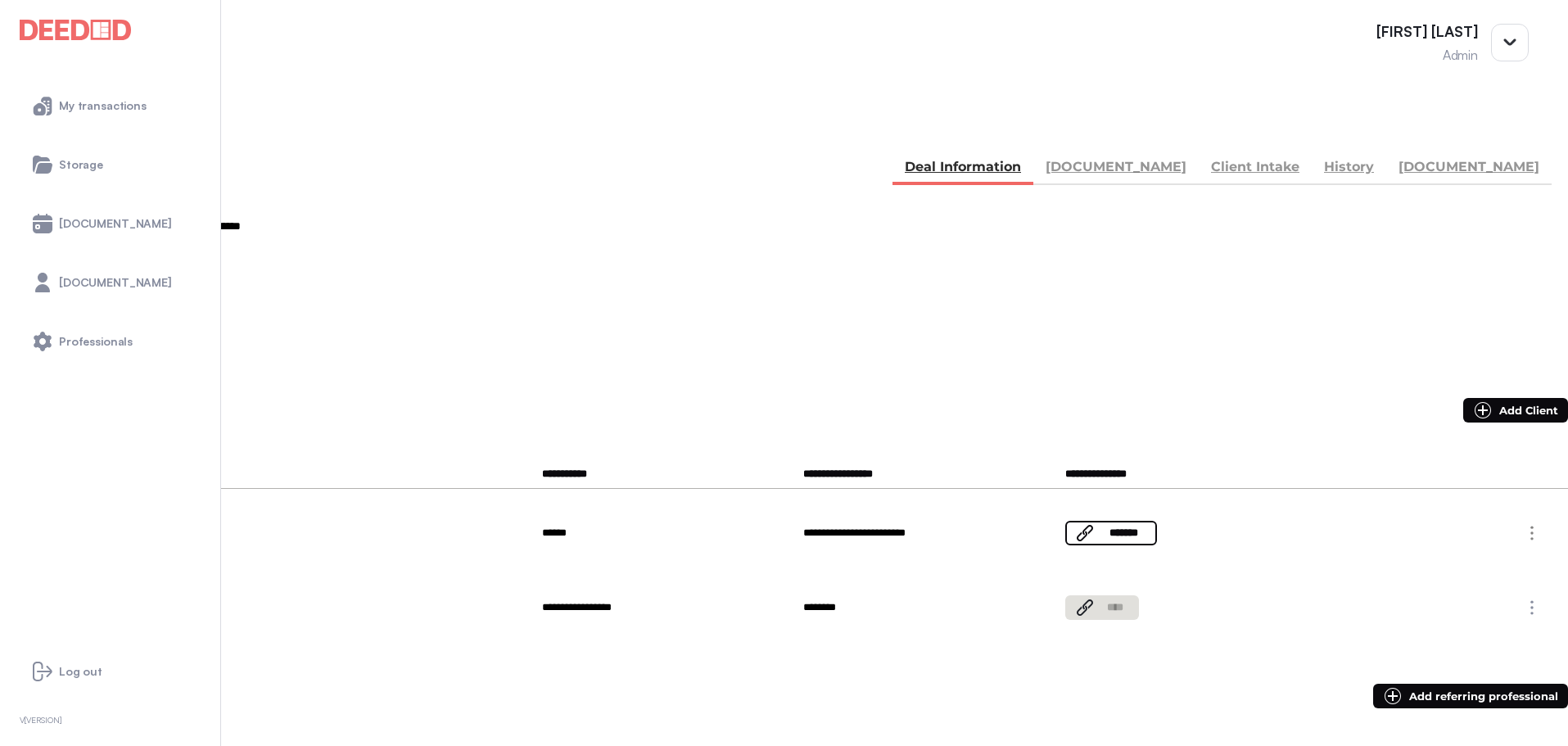 scroll, scrollTop: 0, scrollLeft: 0, axis: both 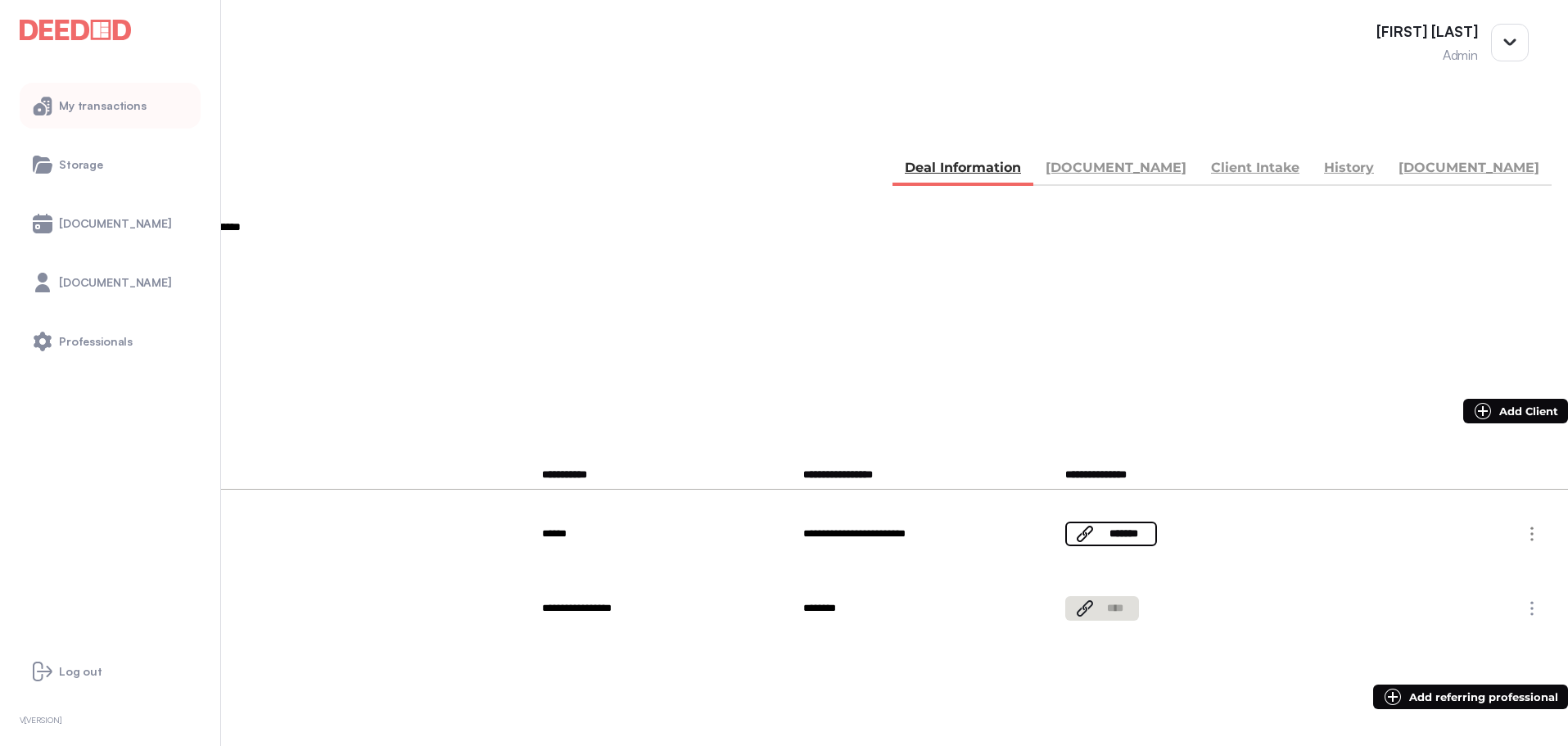click on "My transactions" at bounding box center (110, 106) 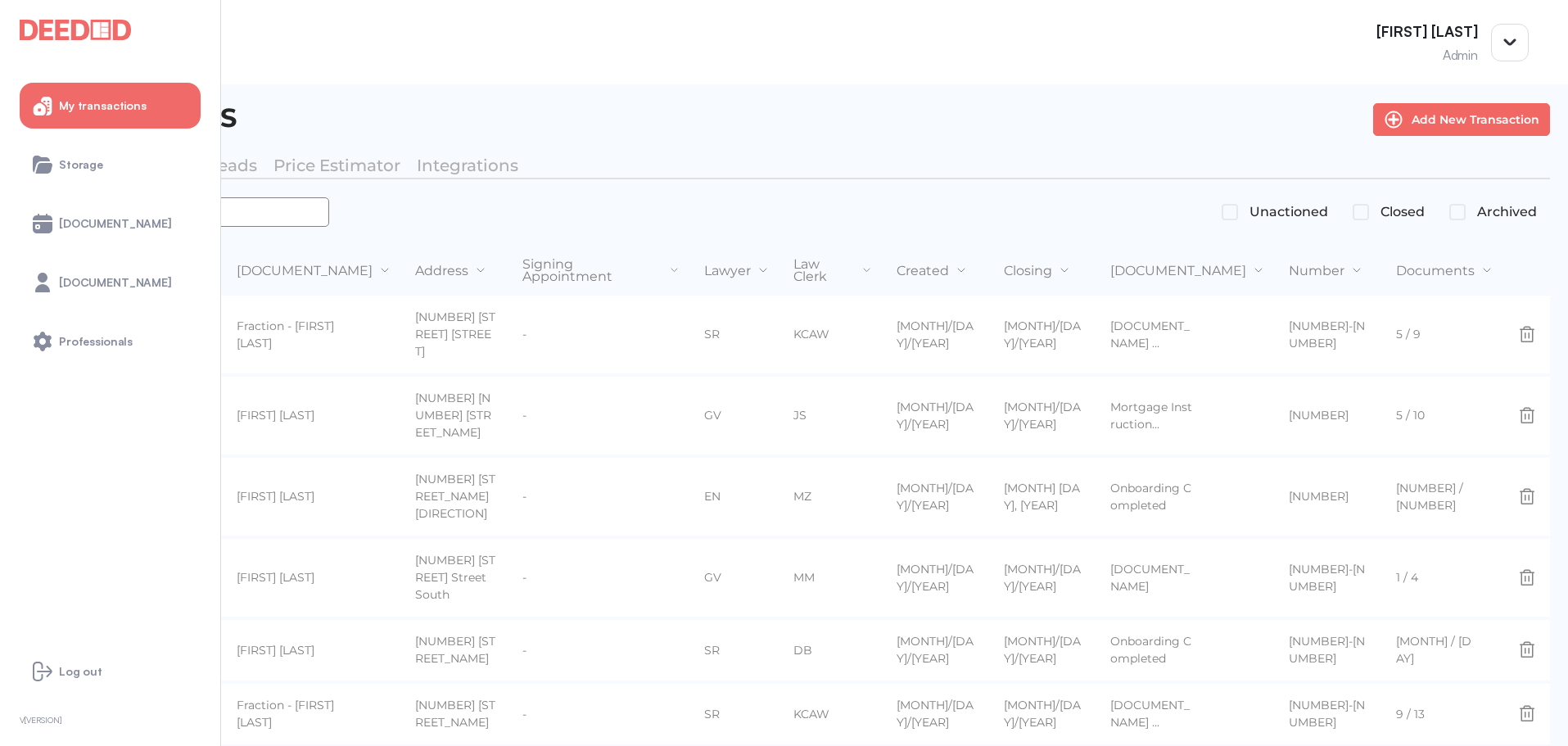 drag, startPoint x: 286, startPoint y: 230, endPoint x: 295, endPoint y: 215, distance: 17.492856 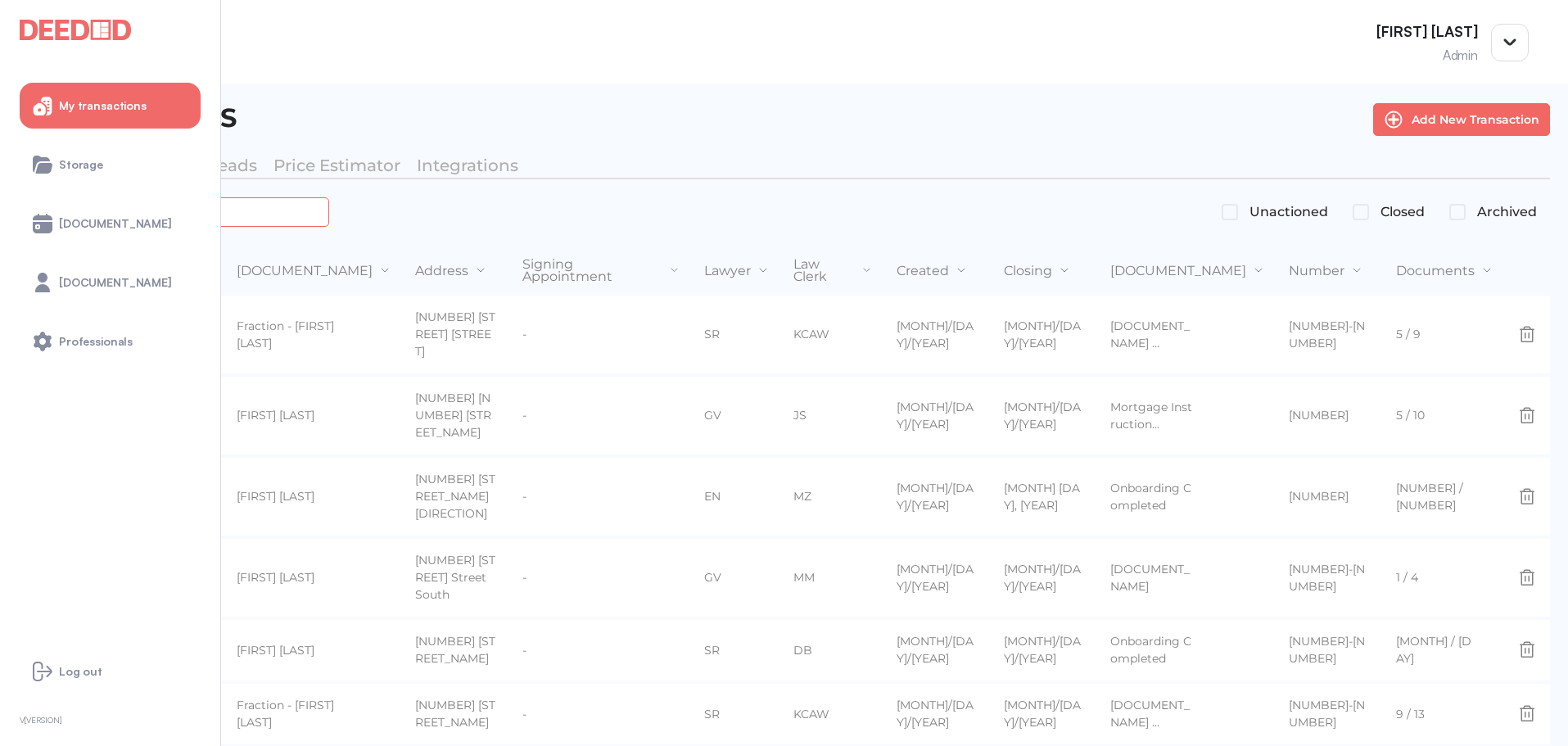 click at bounding box center (183, 211) 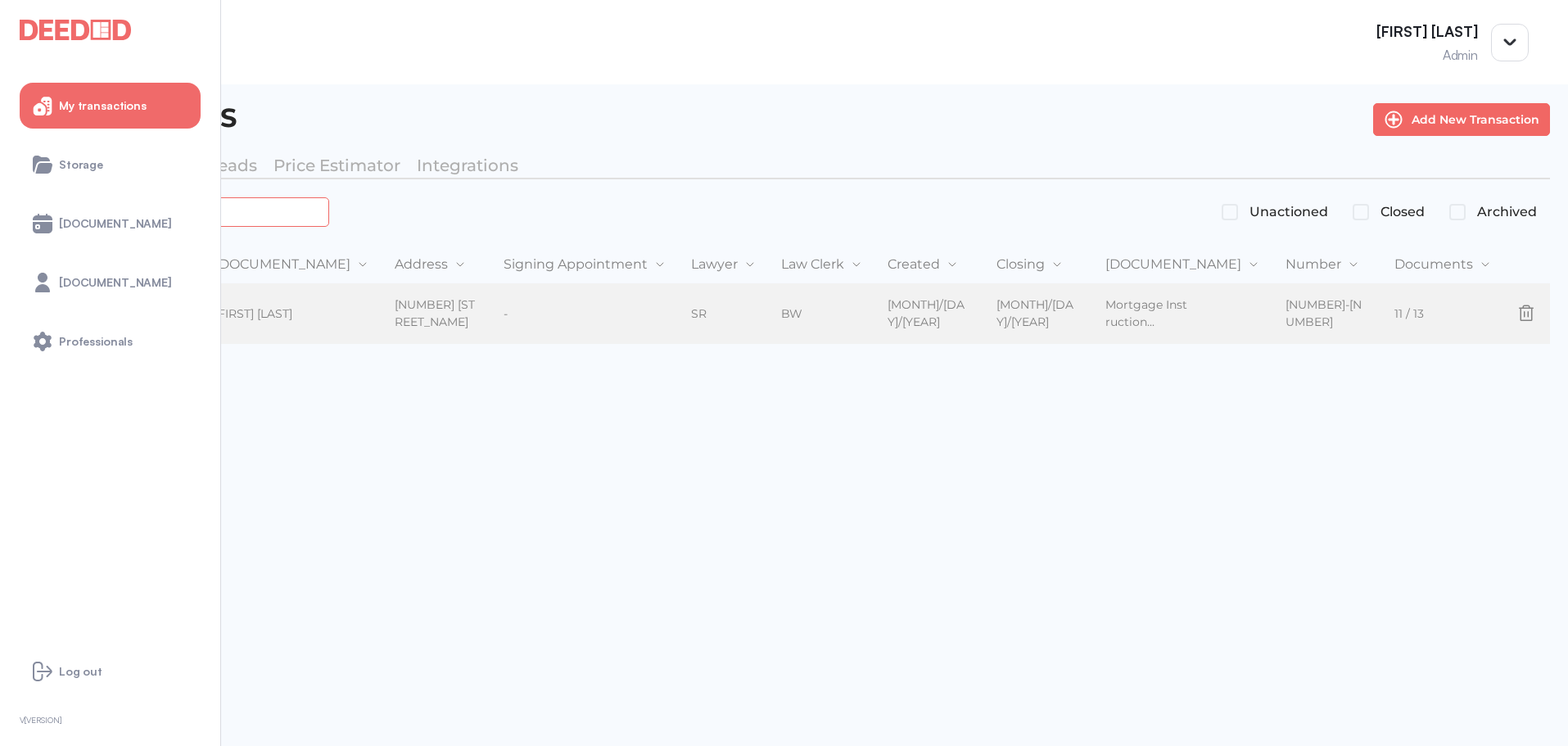 type on "*******" 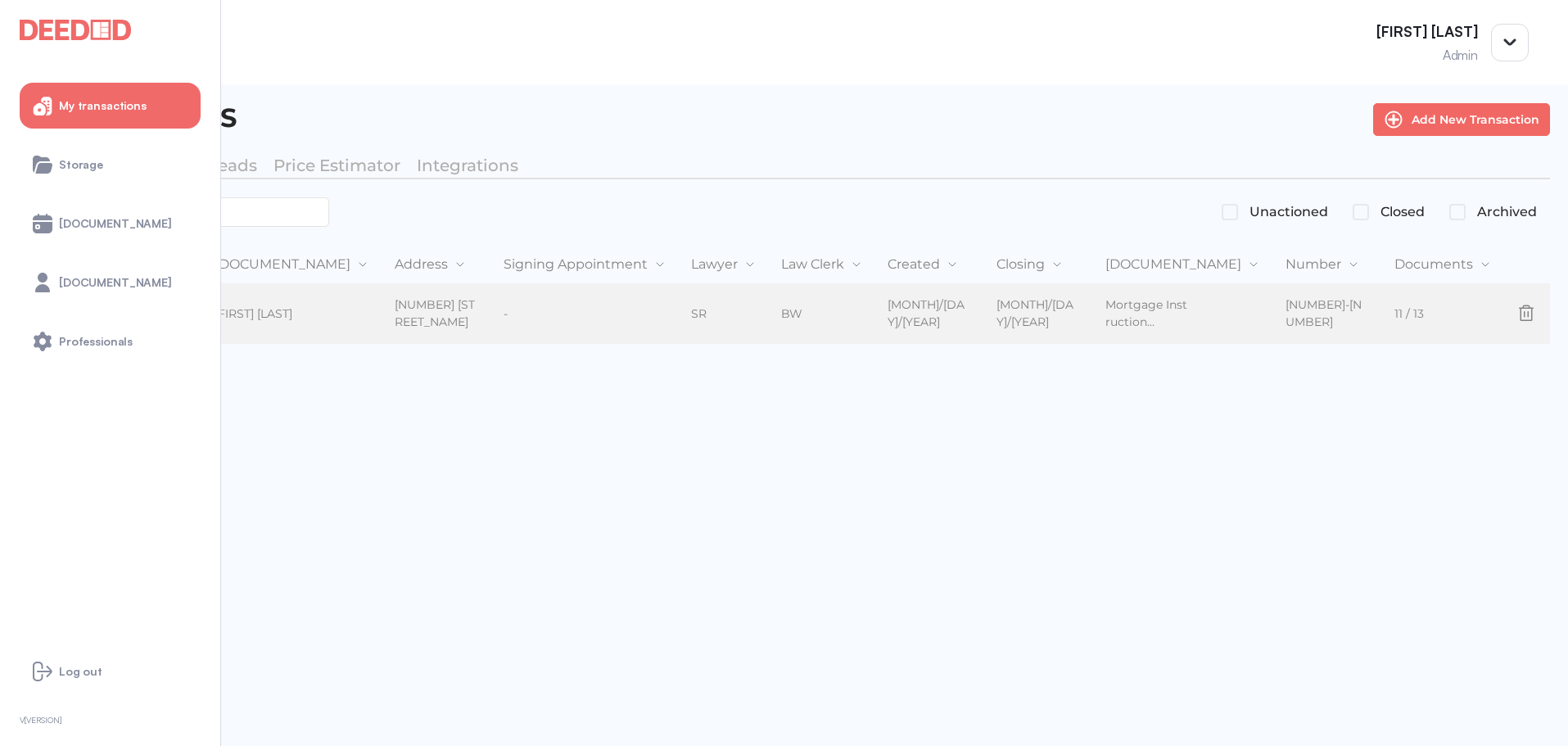 click on "-" at bounding box center [571, 314] 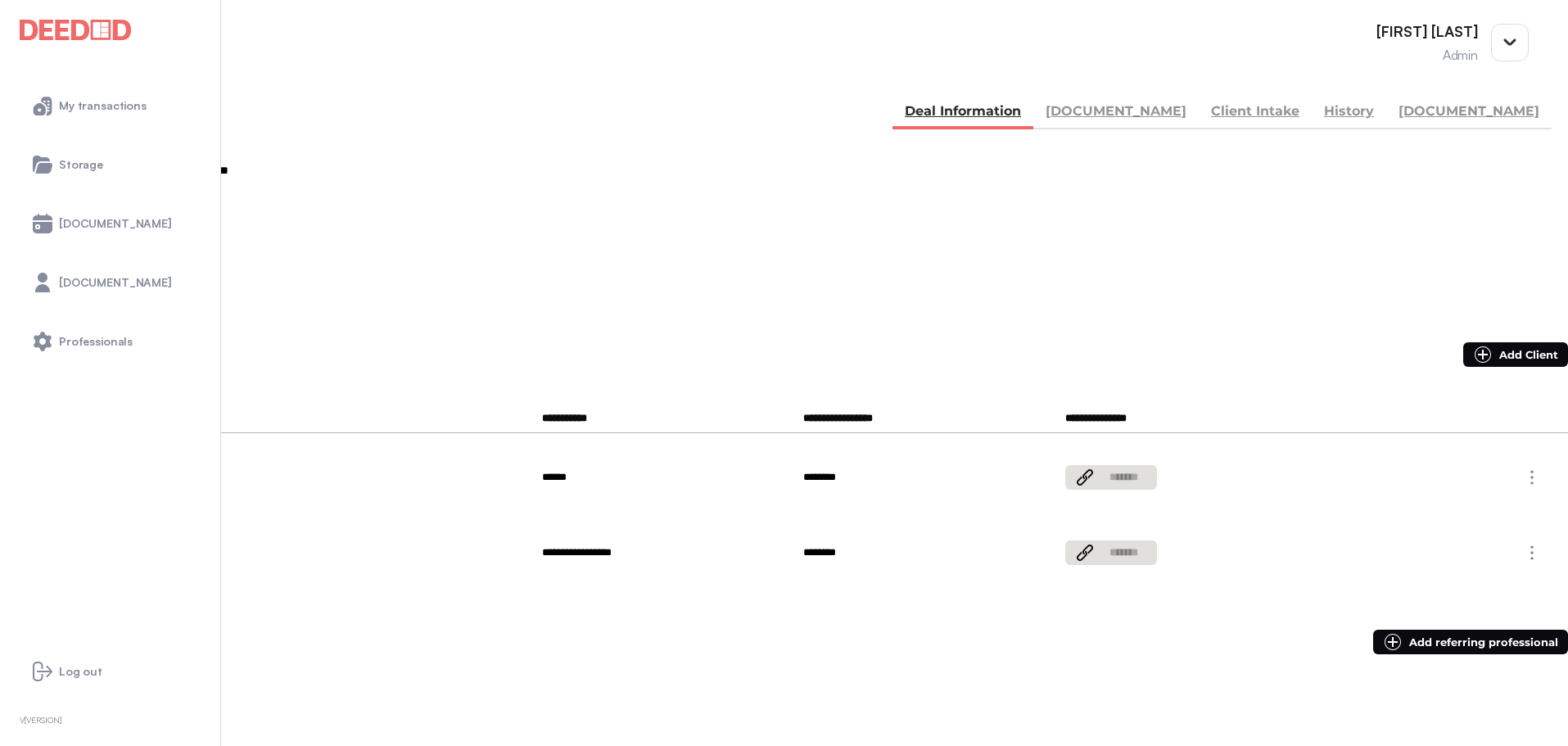 scroll, scrollTop: 82, scrollLeft: 0, axis: vertical 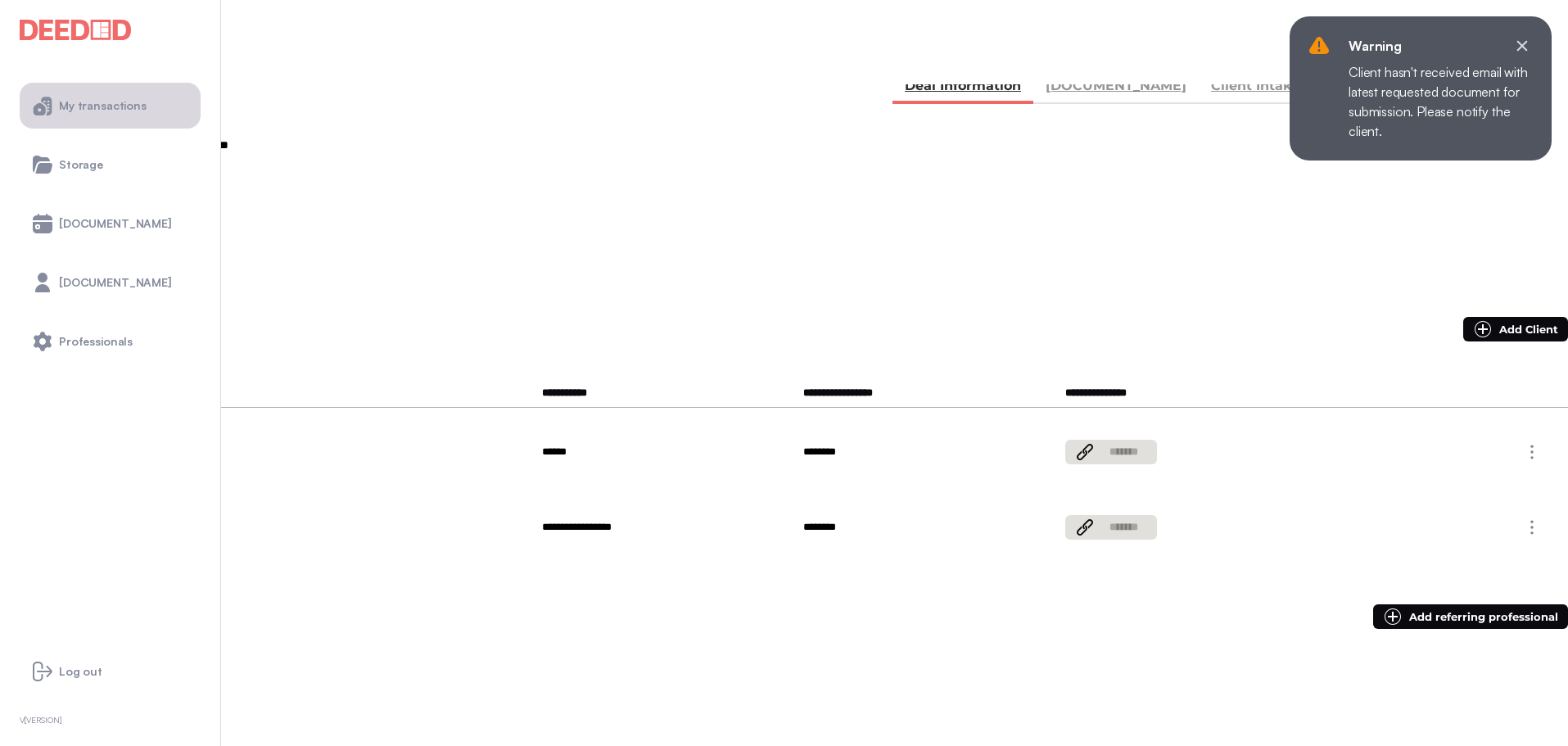 click on "My transactions" at bounding box center [102, 106] 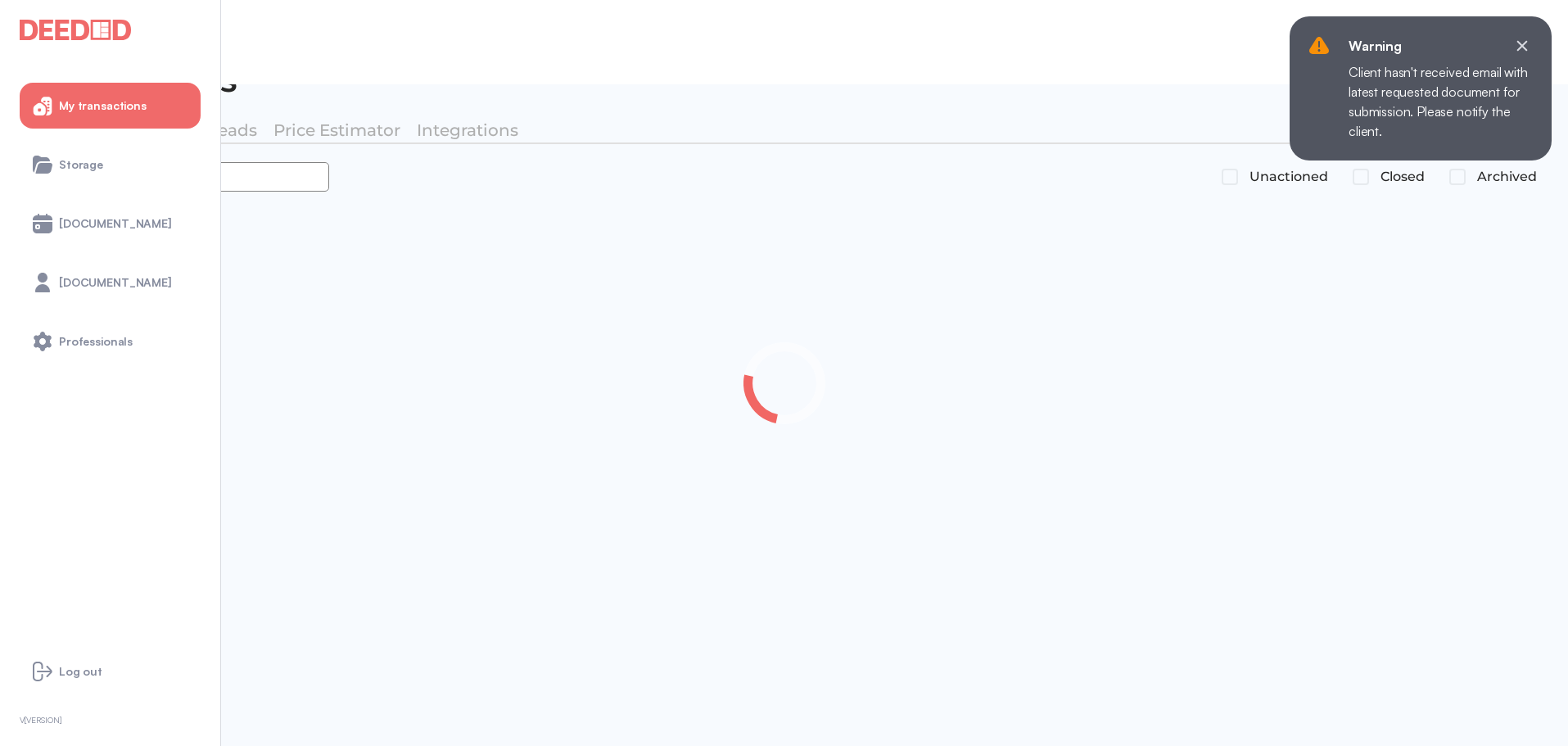 click at bounding box center [174, 177] 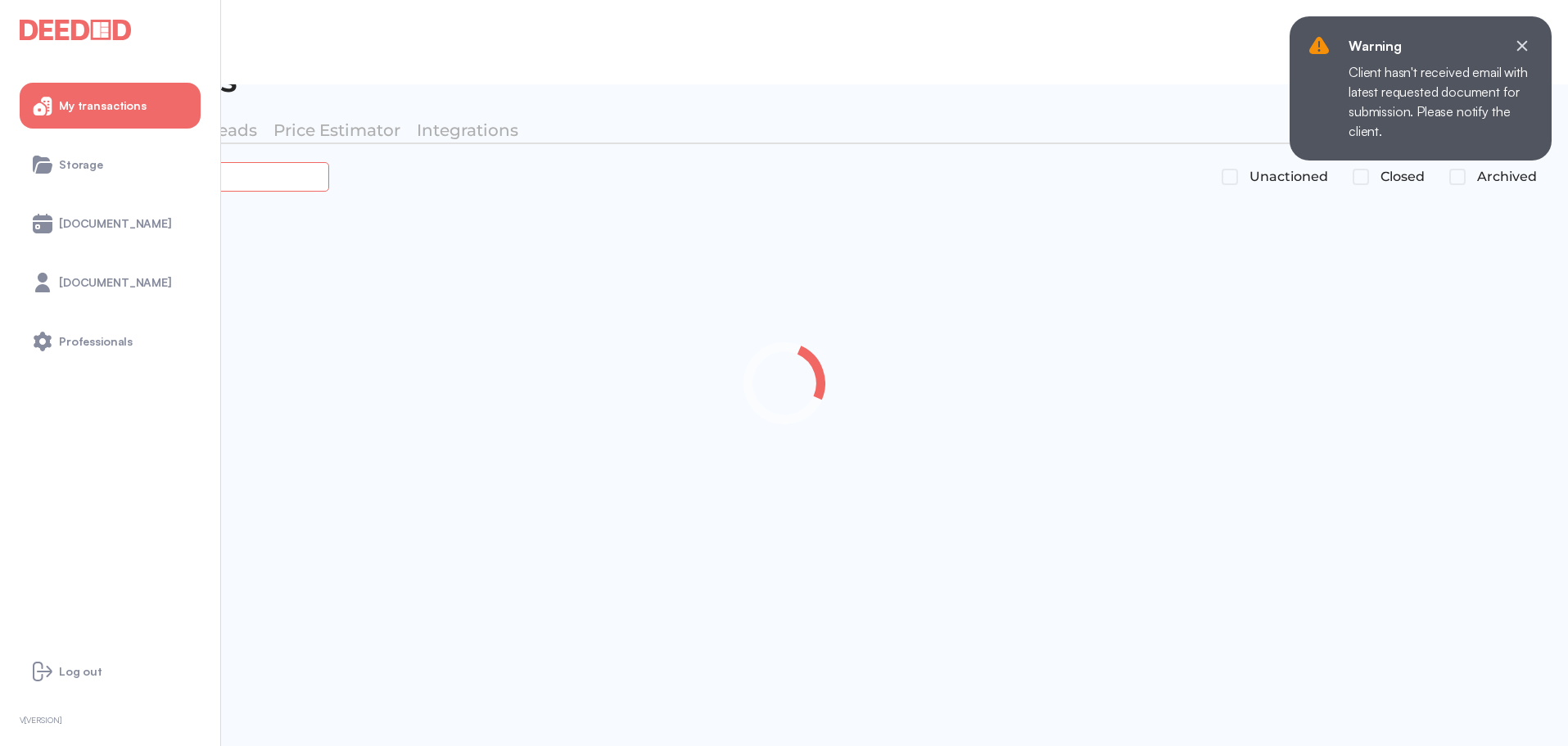 paste on "*******" 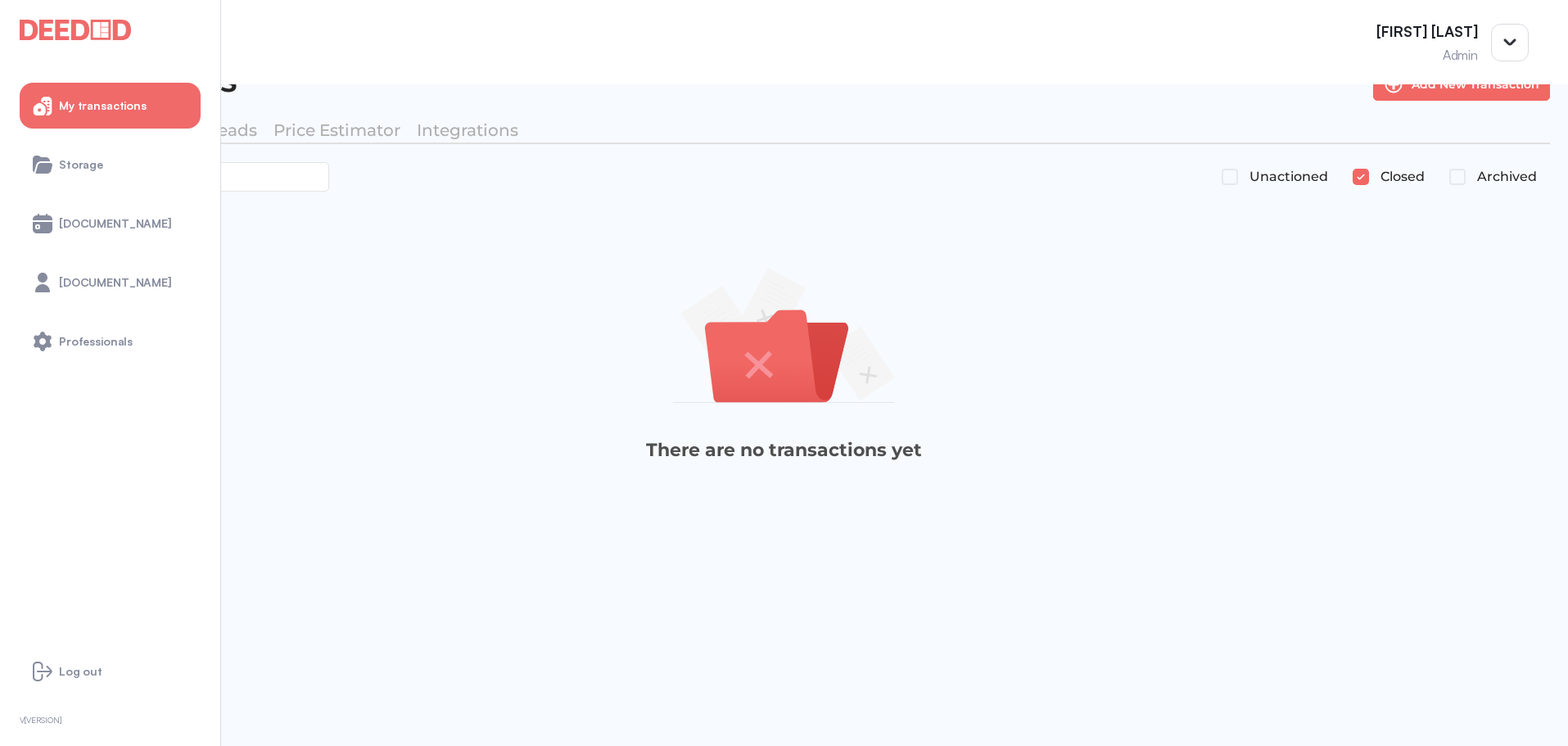 click on "Closed" at bounding box center (1289, 177) 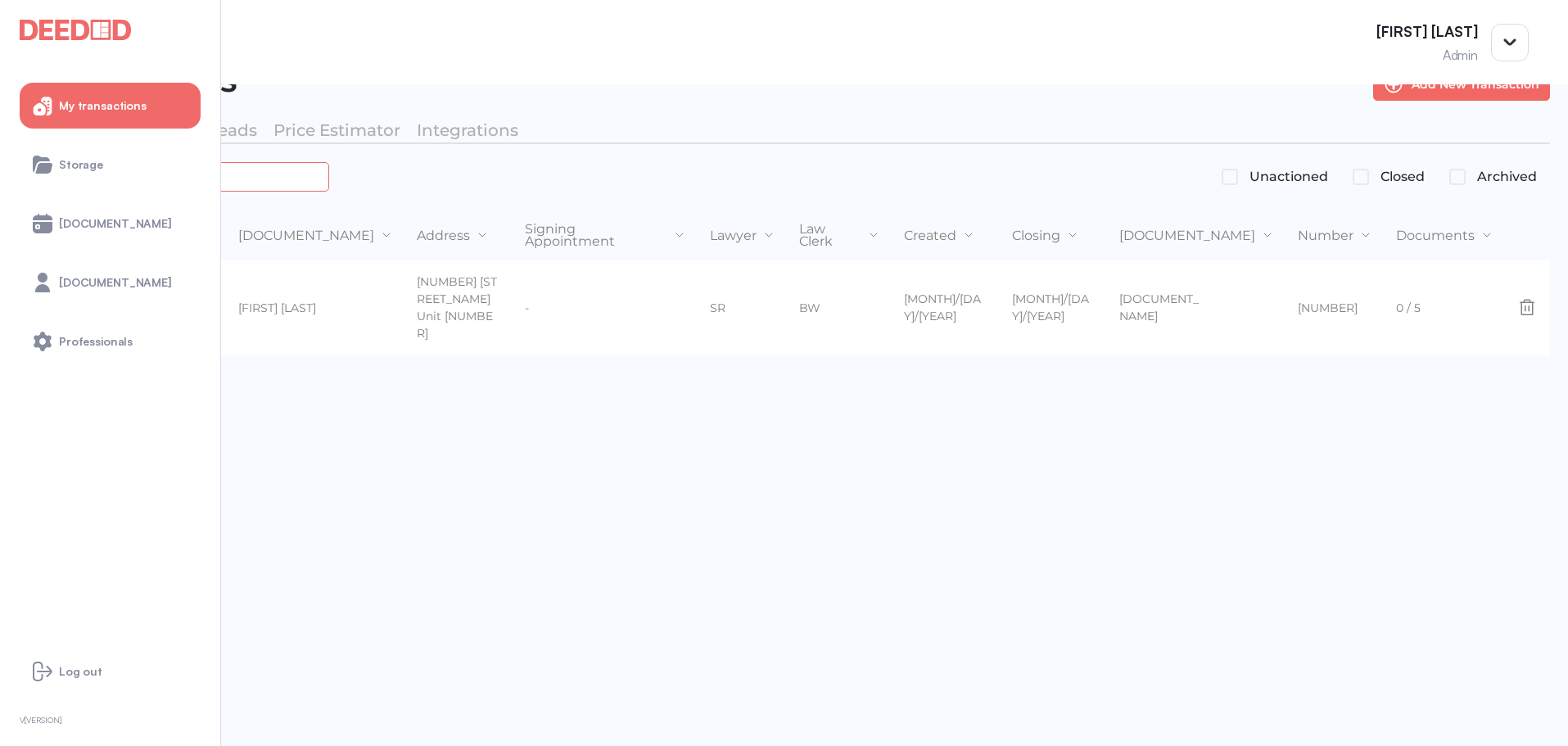 click on "*******" at bounding box center (183, 176) 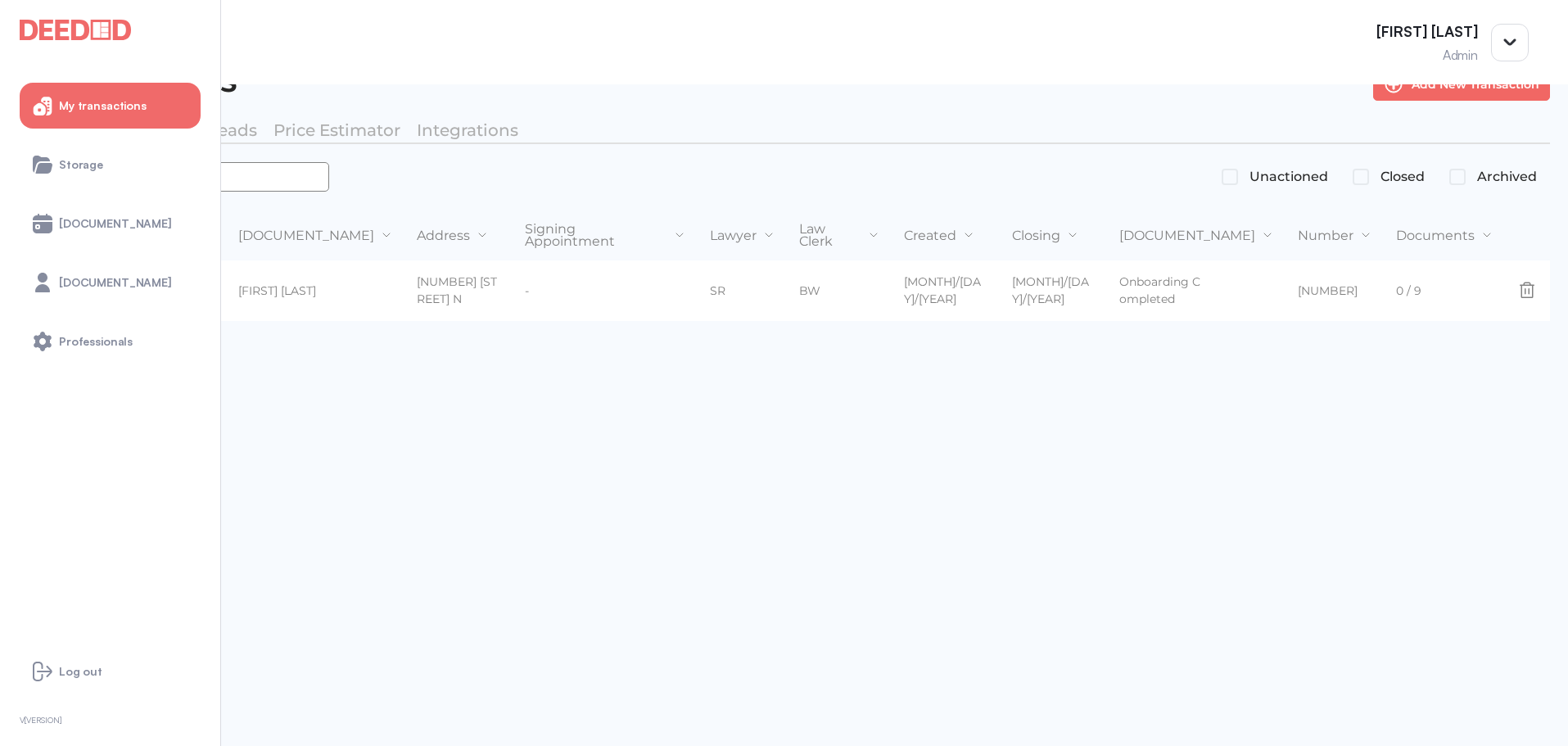 drag, startPoint x: 380, startPoint y: 157, endPoint x: 384, endPoint y: 173, distance: 16.492423 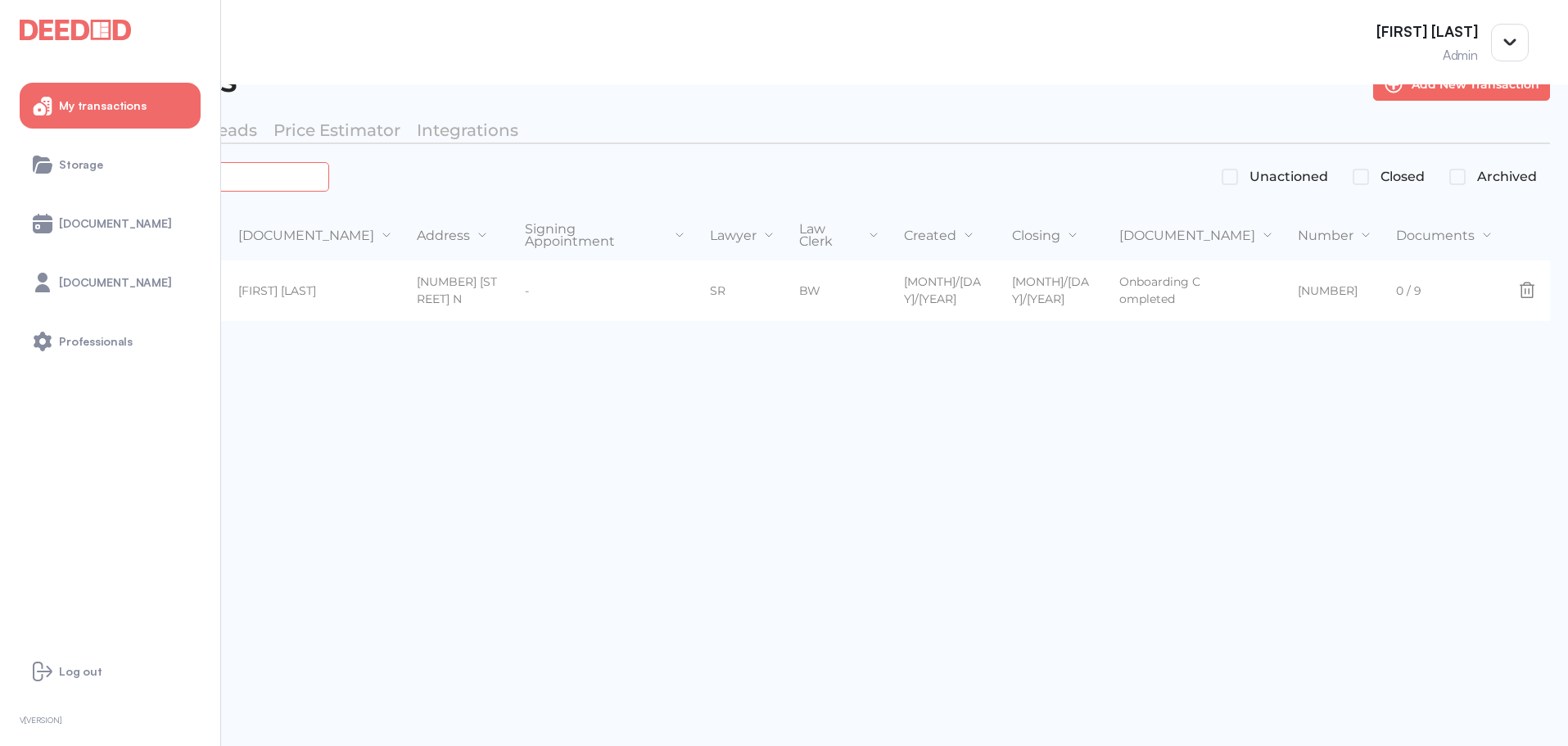 click on "*******" at bounding box center [183, 176] 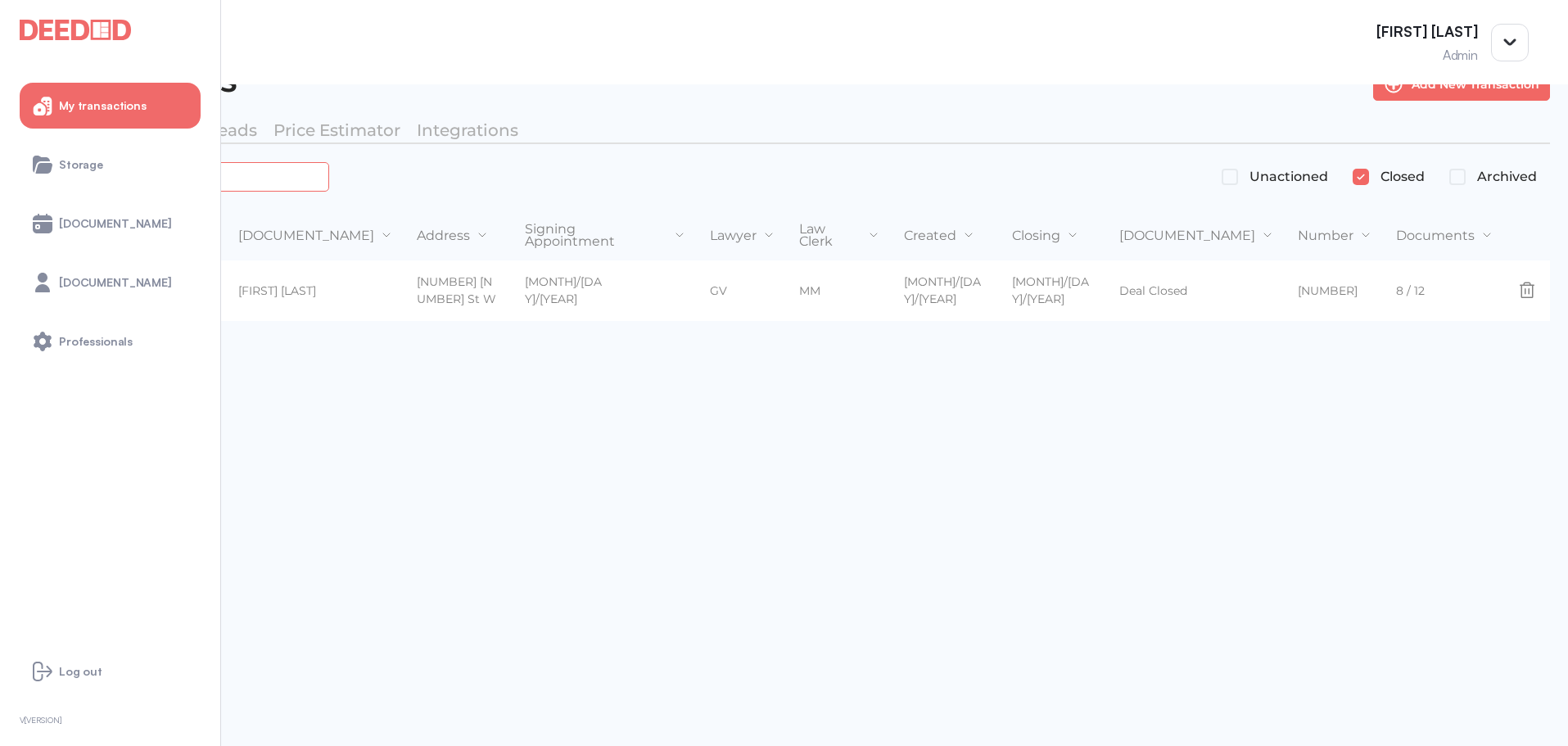 click on "*******" at bounding box center (183, 176) 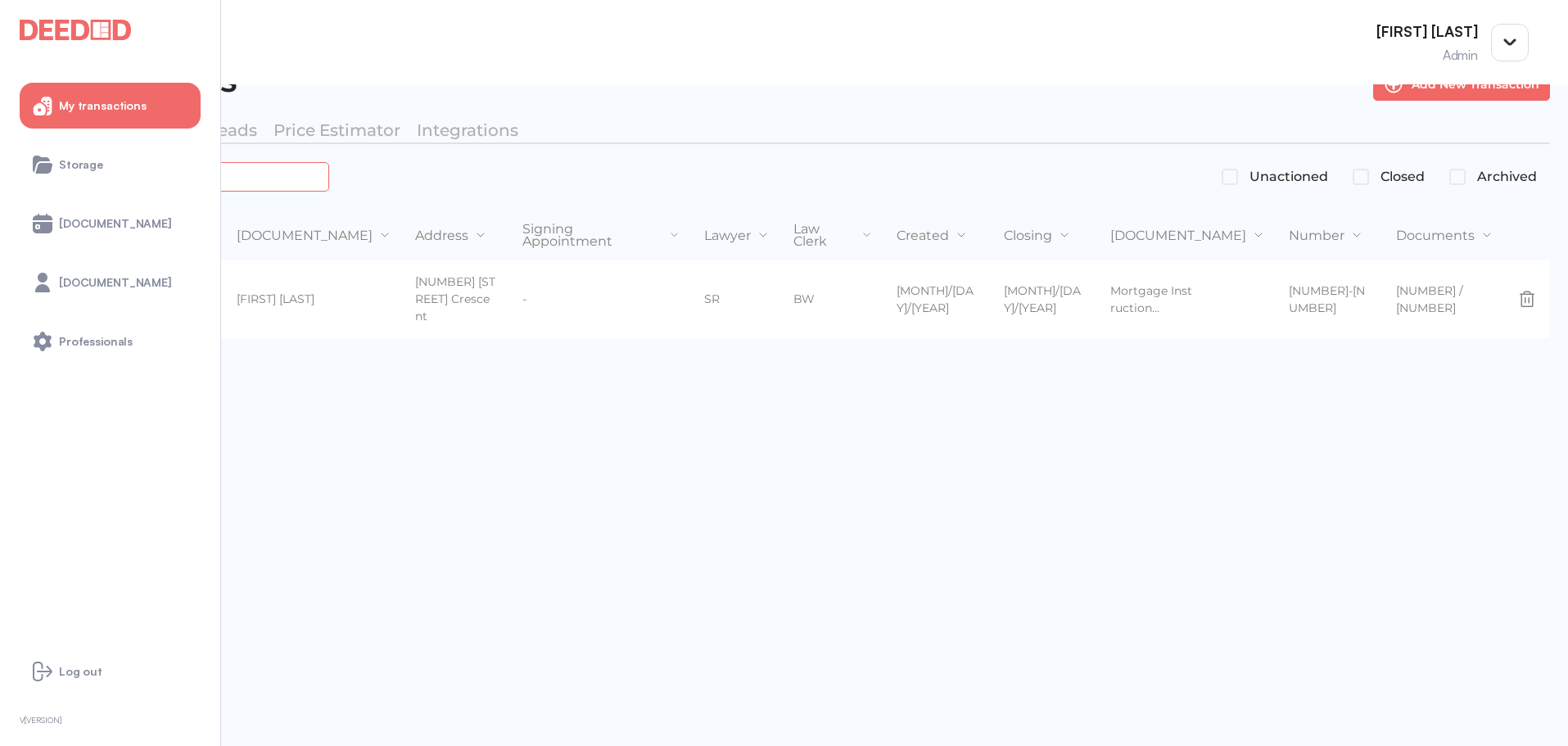 click on "*******" at bounding box center [183, 176] 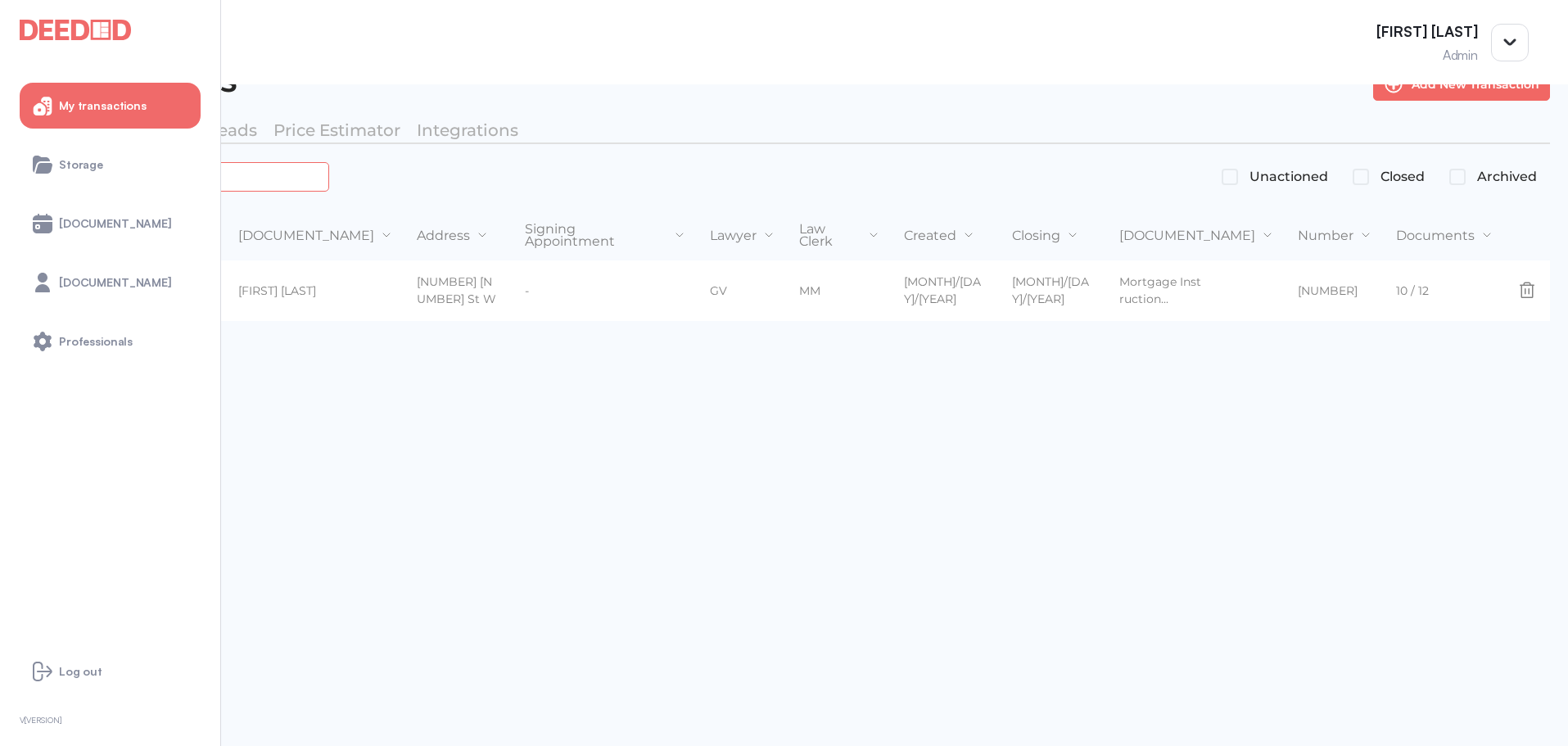 click on "*******" at bounding box center [183, 176] 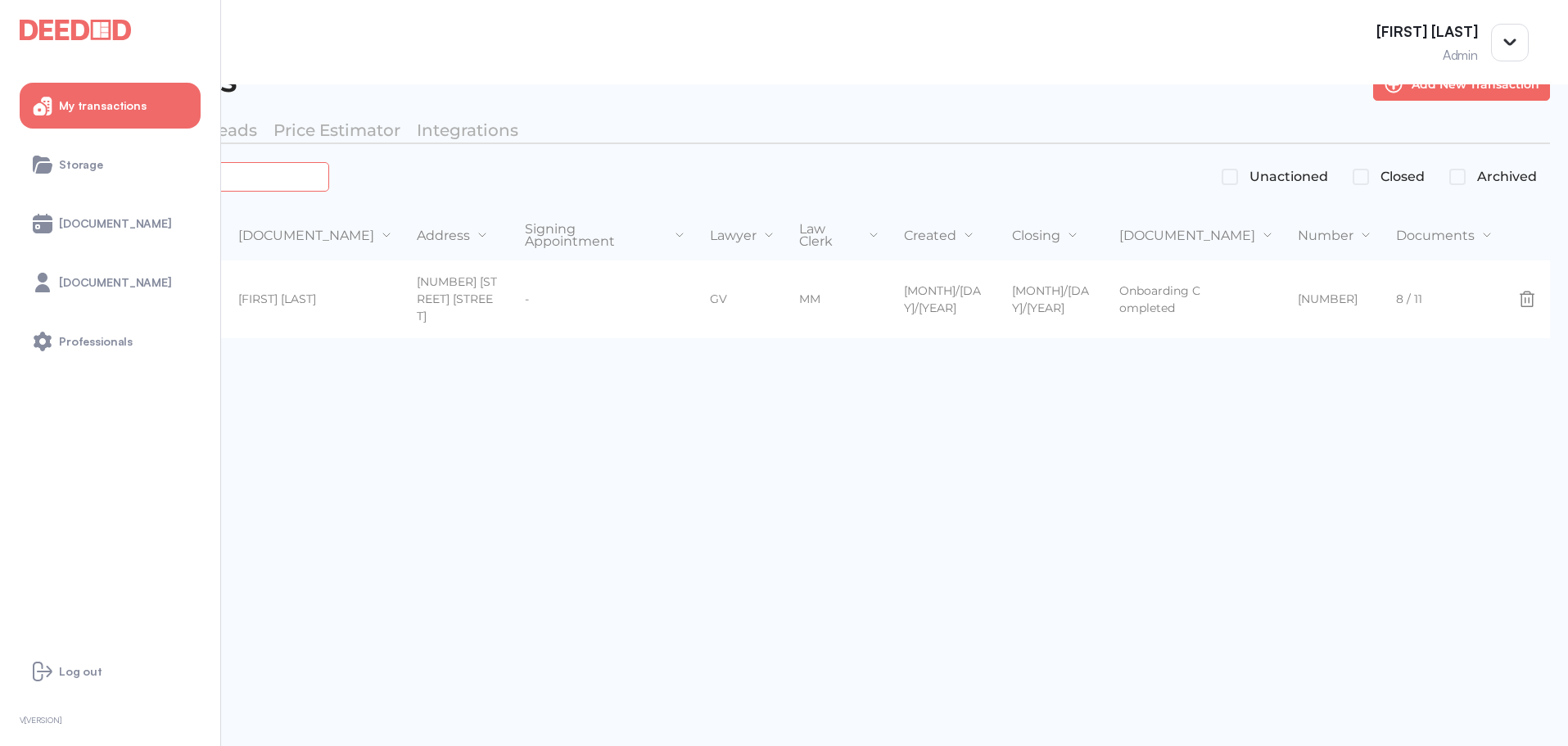 click on "*******" at bounding box center (183, 176) 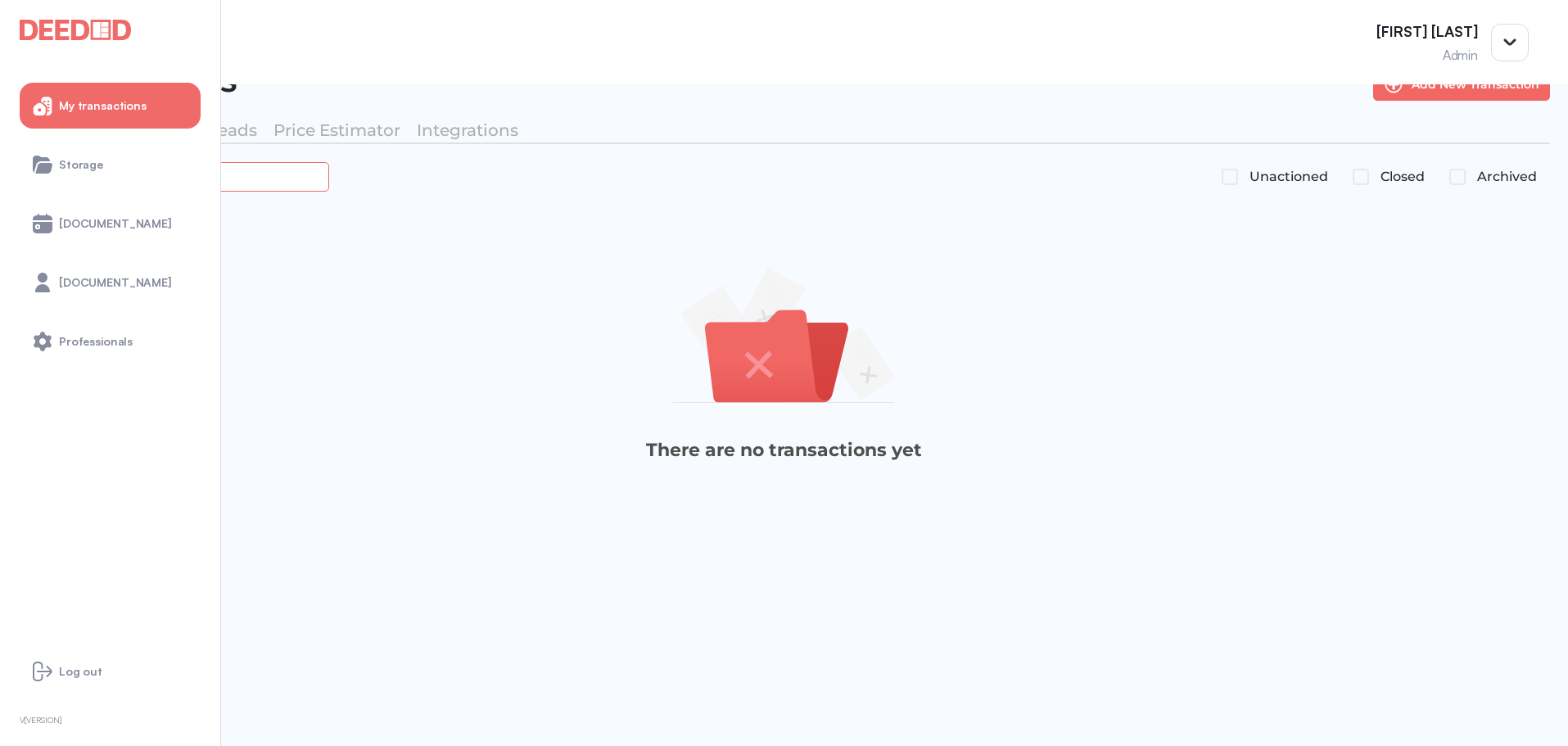 type on "*******" 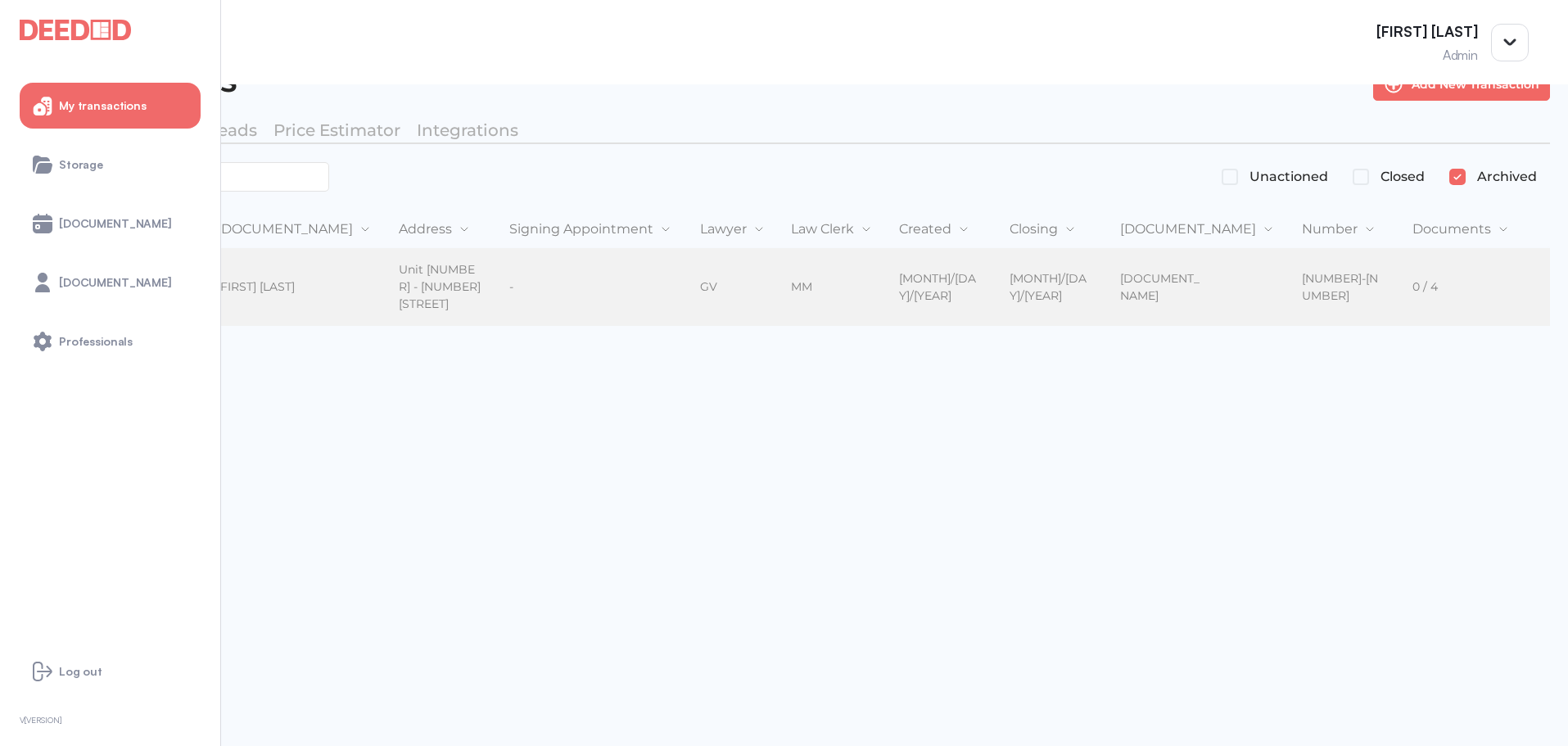 click on "GV" at bounding box center (703, 287) 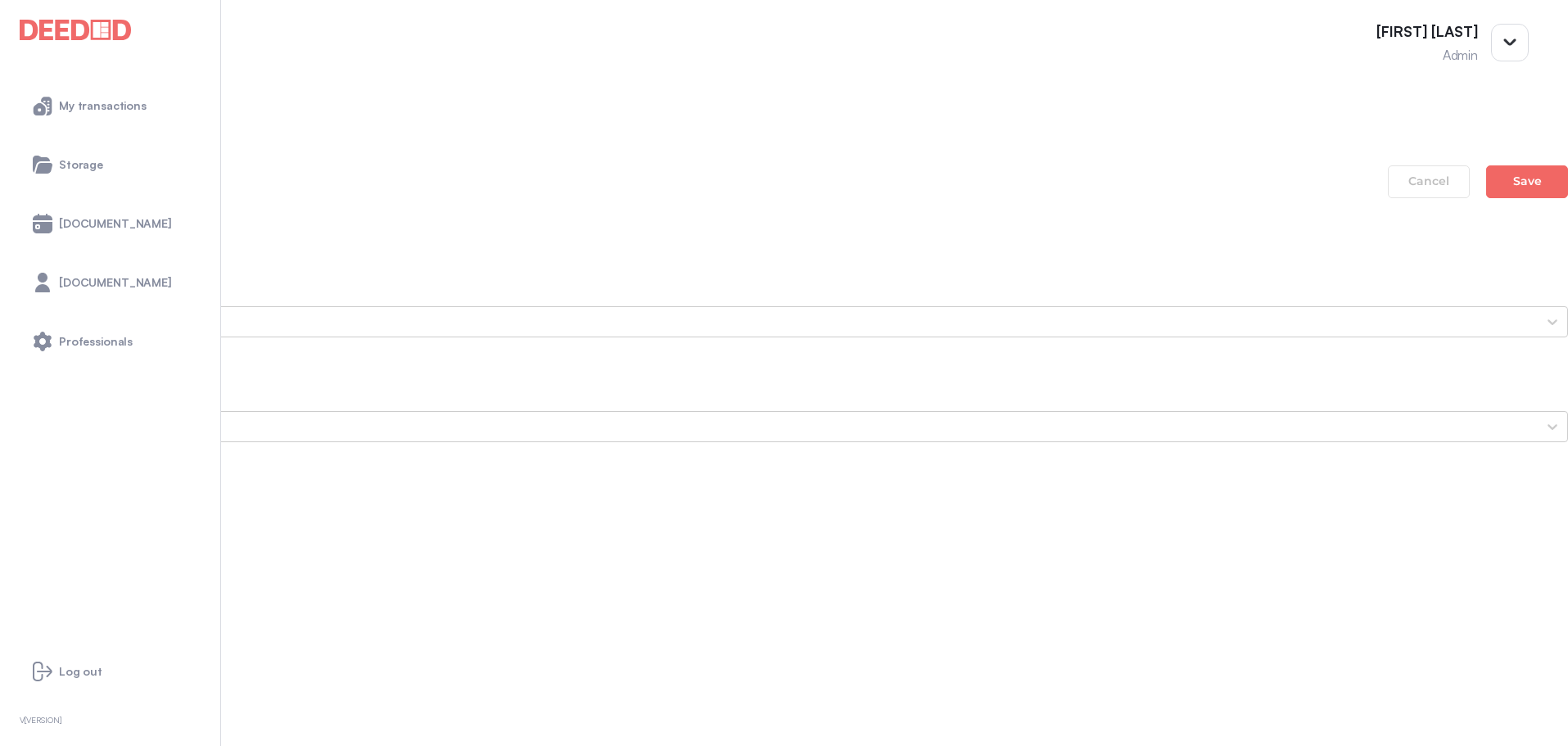 scroll, scrollTop: 1264, scrollLeft: 0, axis: vertical 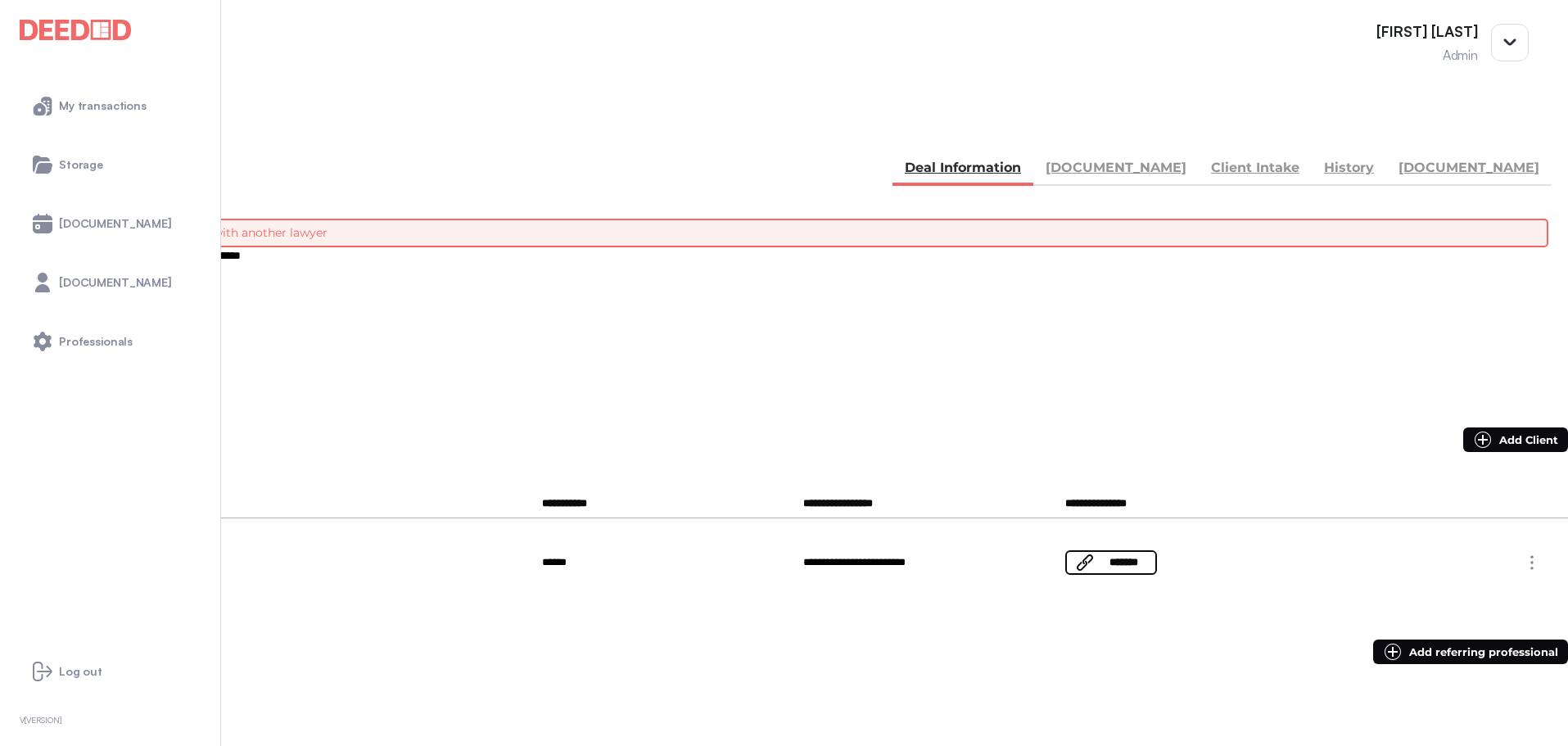 click at bounding box center (29, 127) 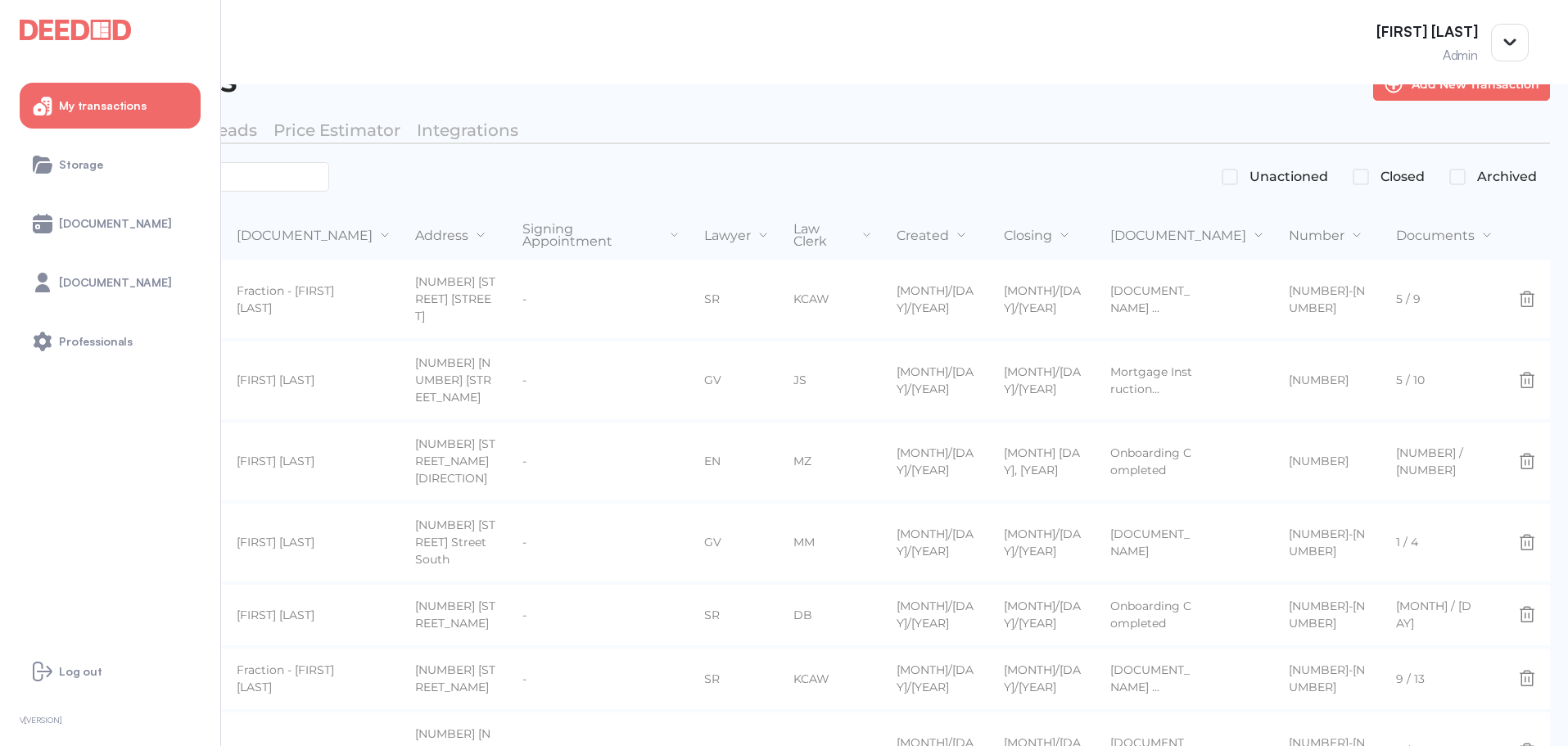 click at bounding box center (182, 177) 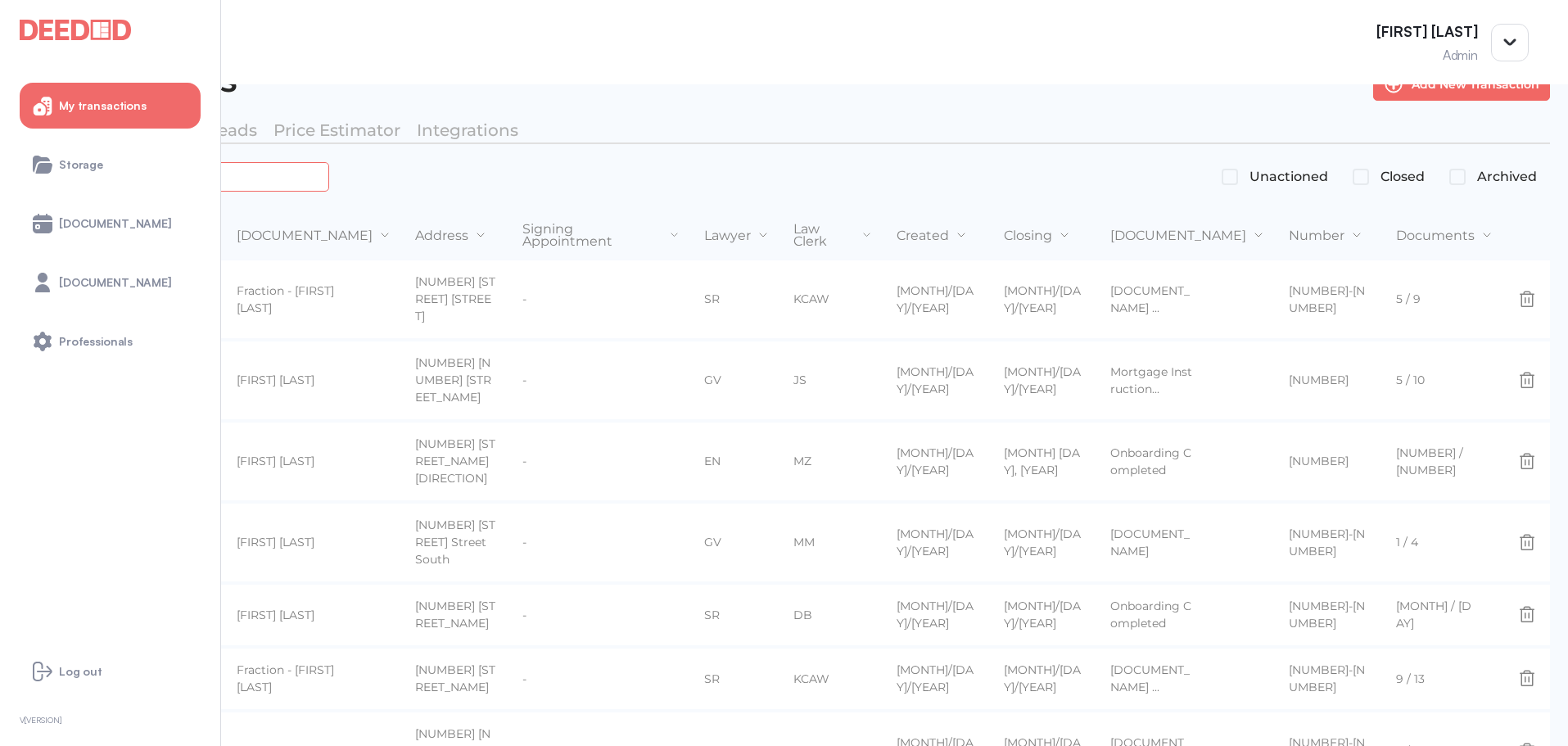 click at bounding box center [183, 176] 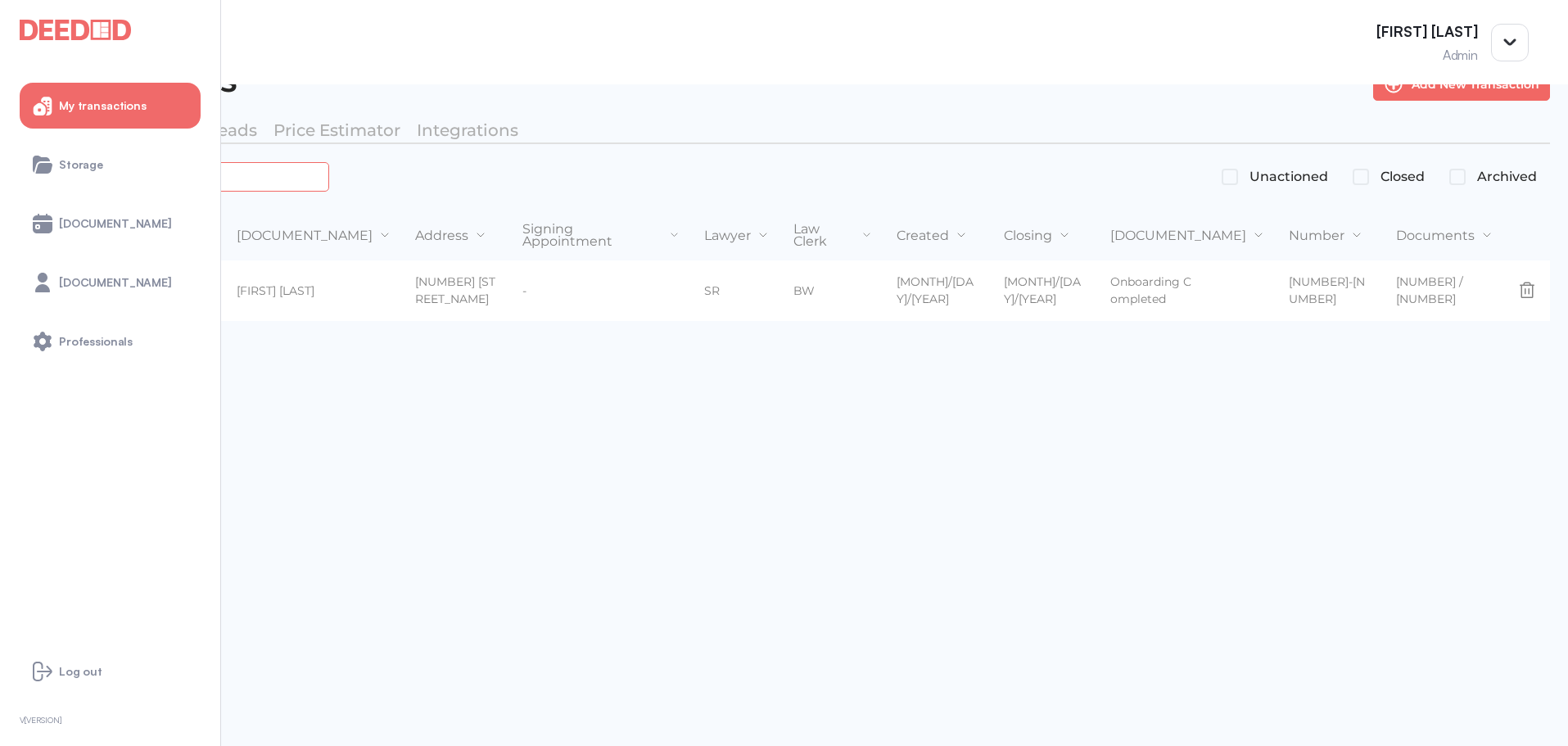 click on "*******" at bounding box center (183, 176) 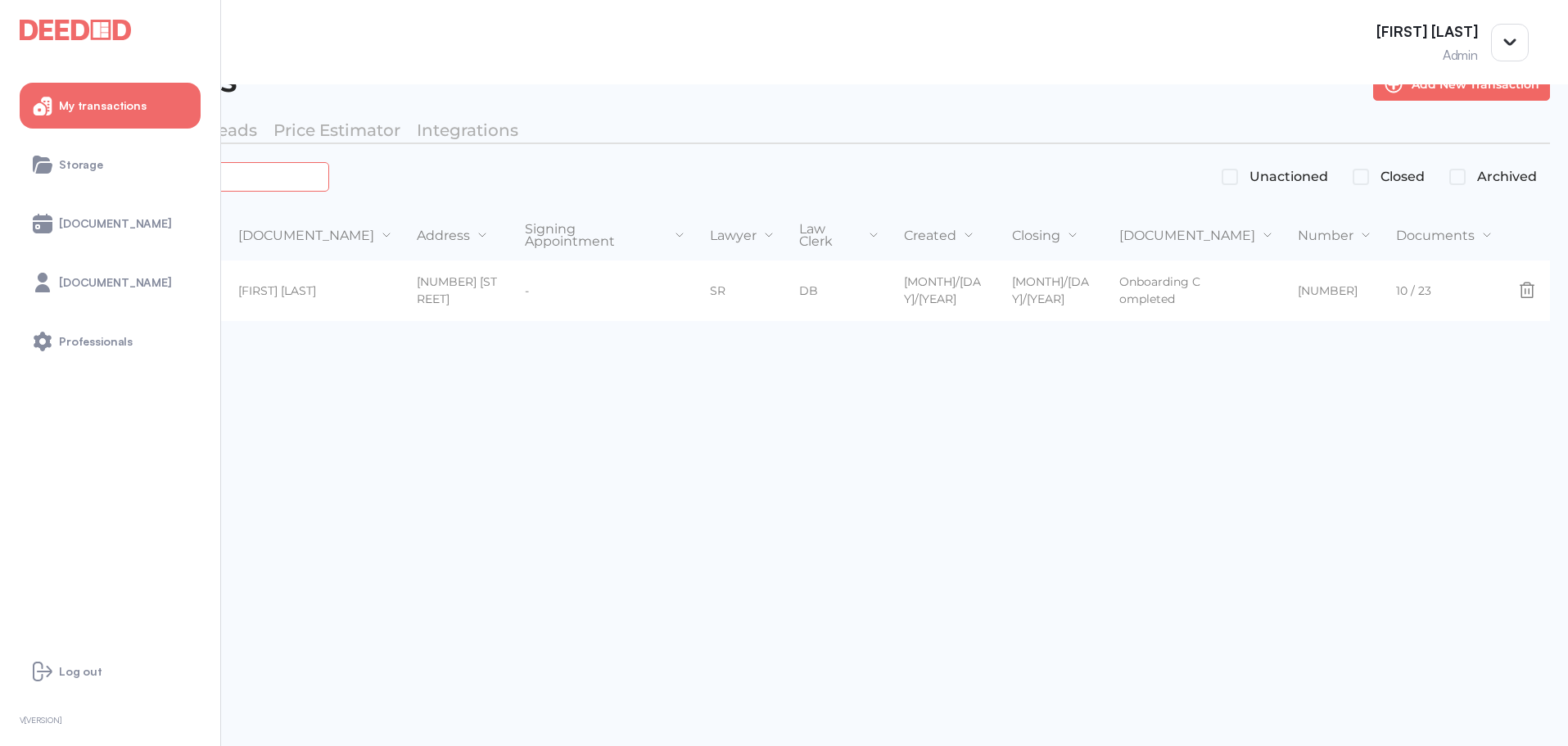 click on "*******" at bounding box center (183, 176) 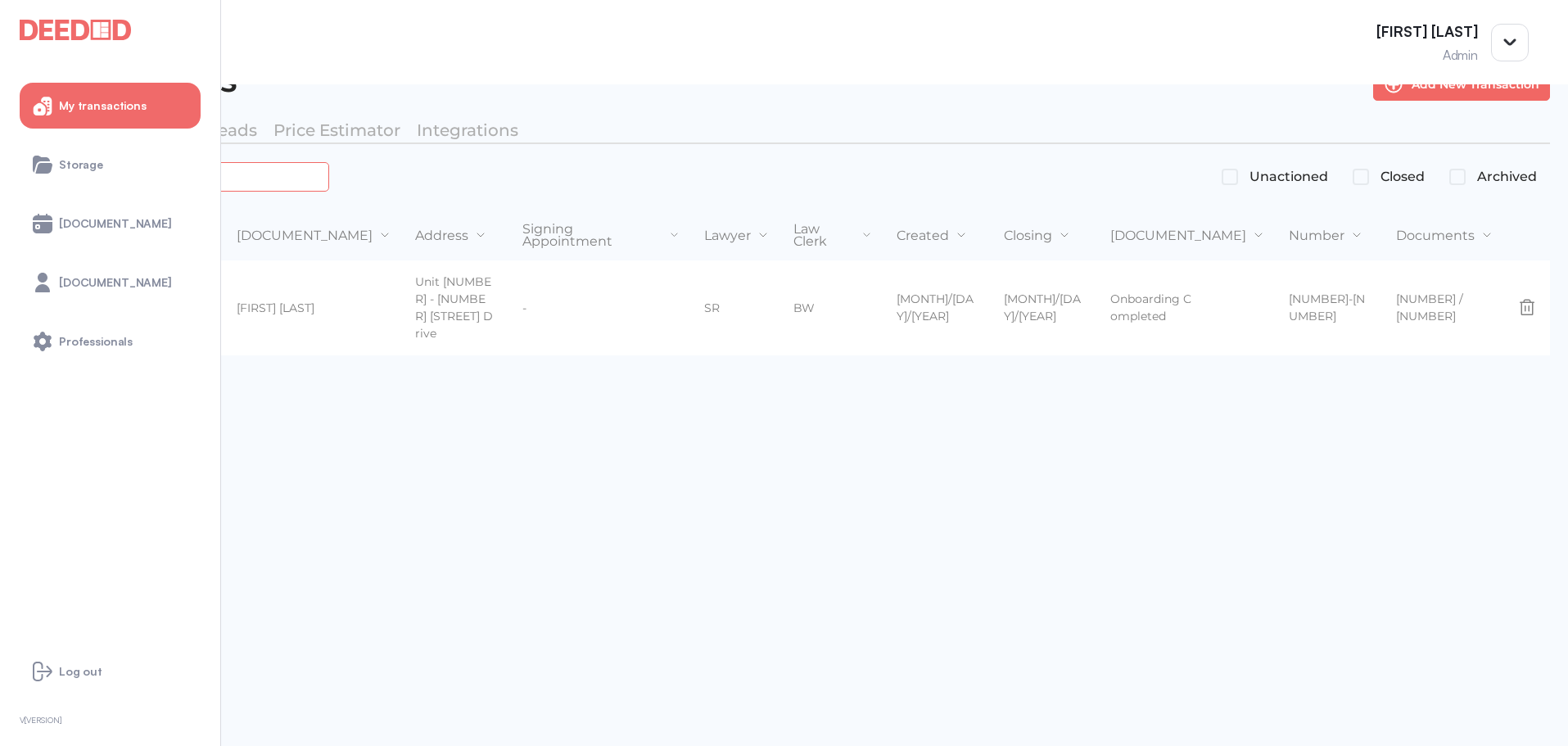 click on "*******" at bounding box center [183, 176] 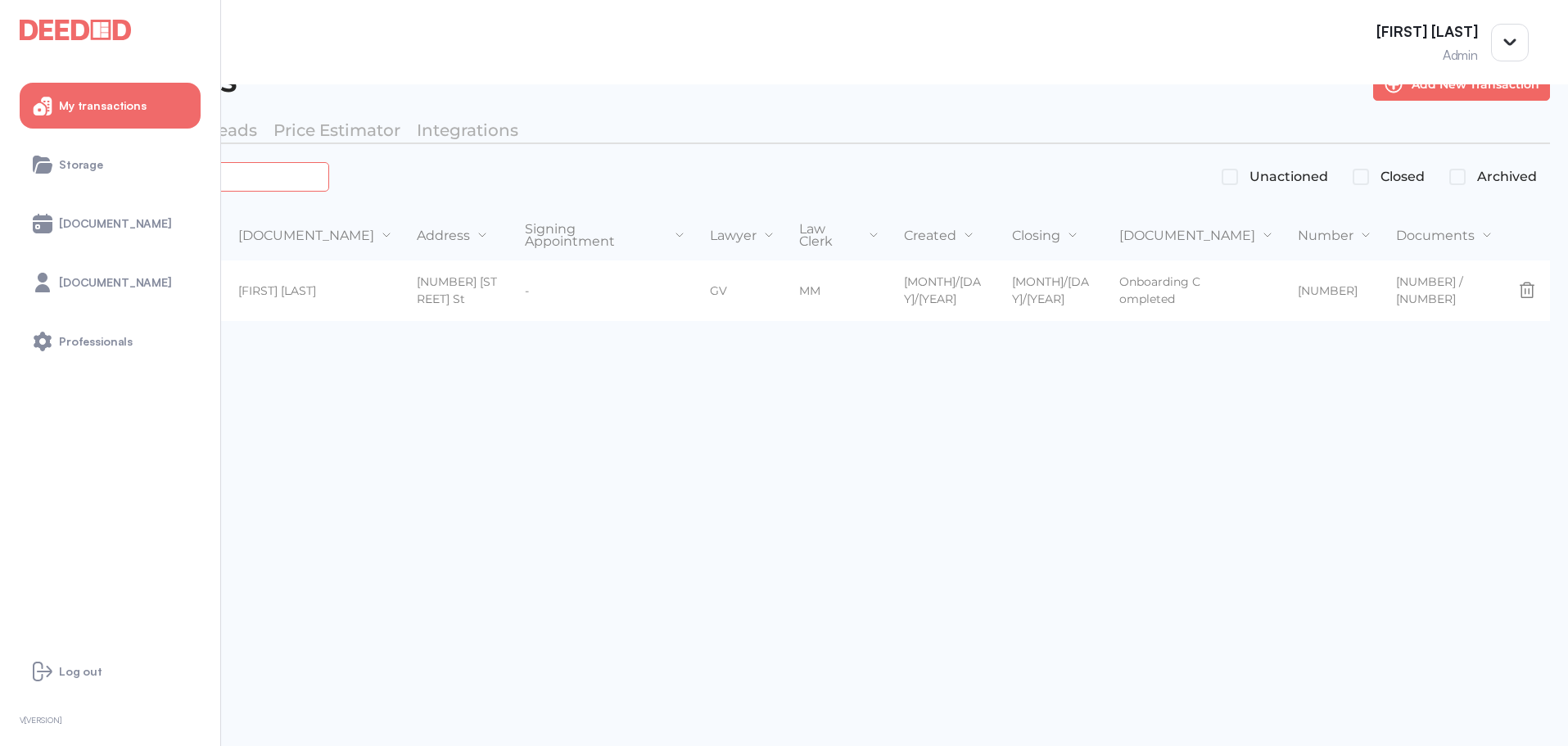 click on "*******" at bounding box center [183, 176] 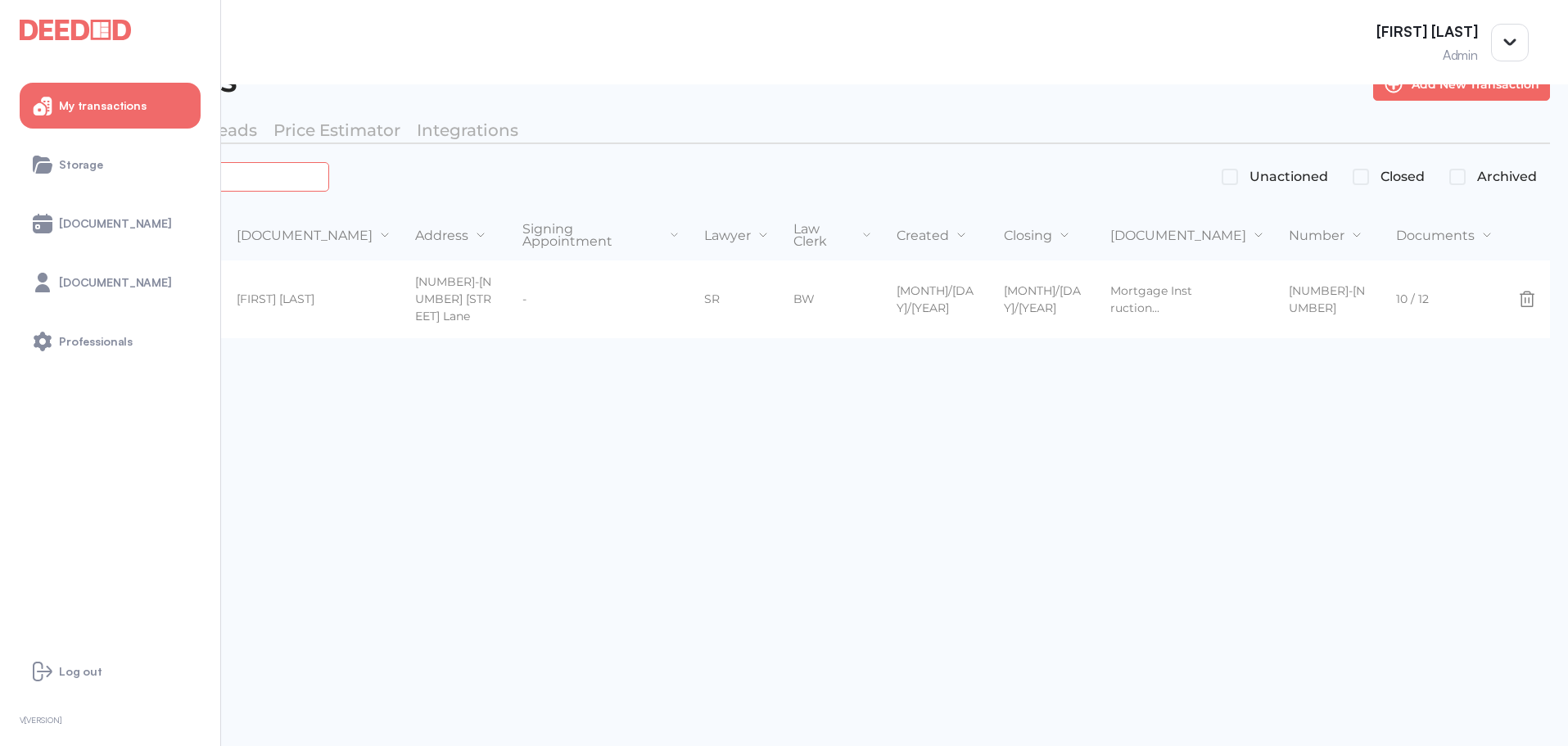 click on "*******" at bounding box center [183, 176] 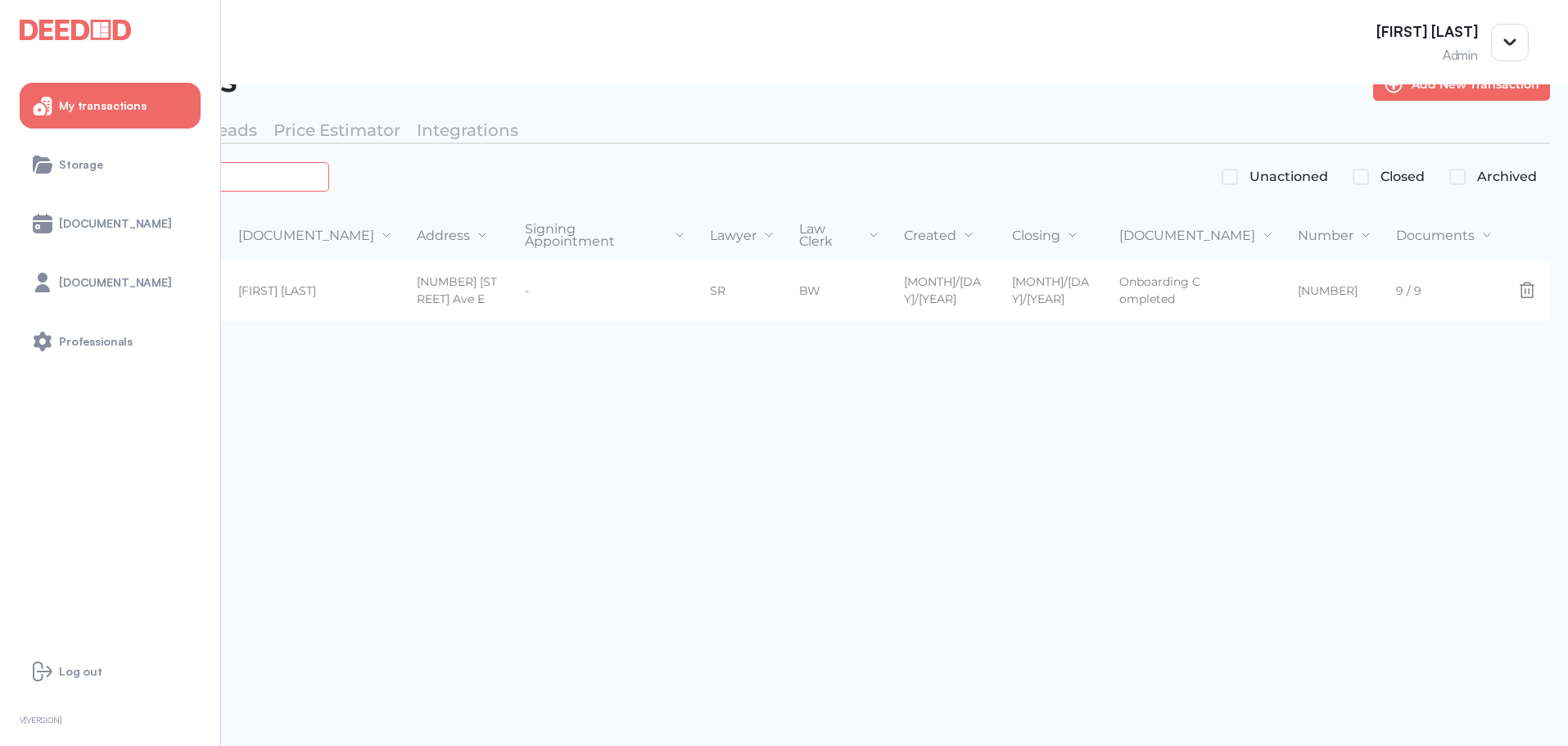 click on "*******" at bounding box center [183, 176] 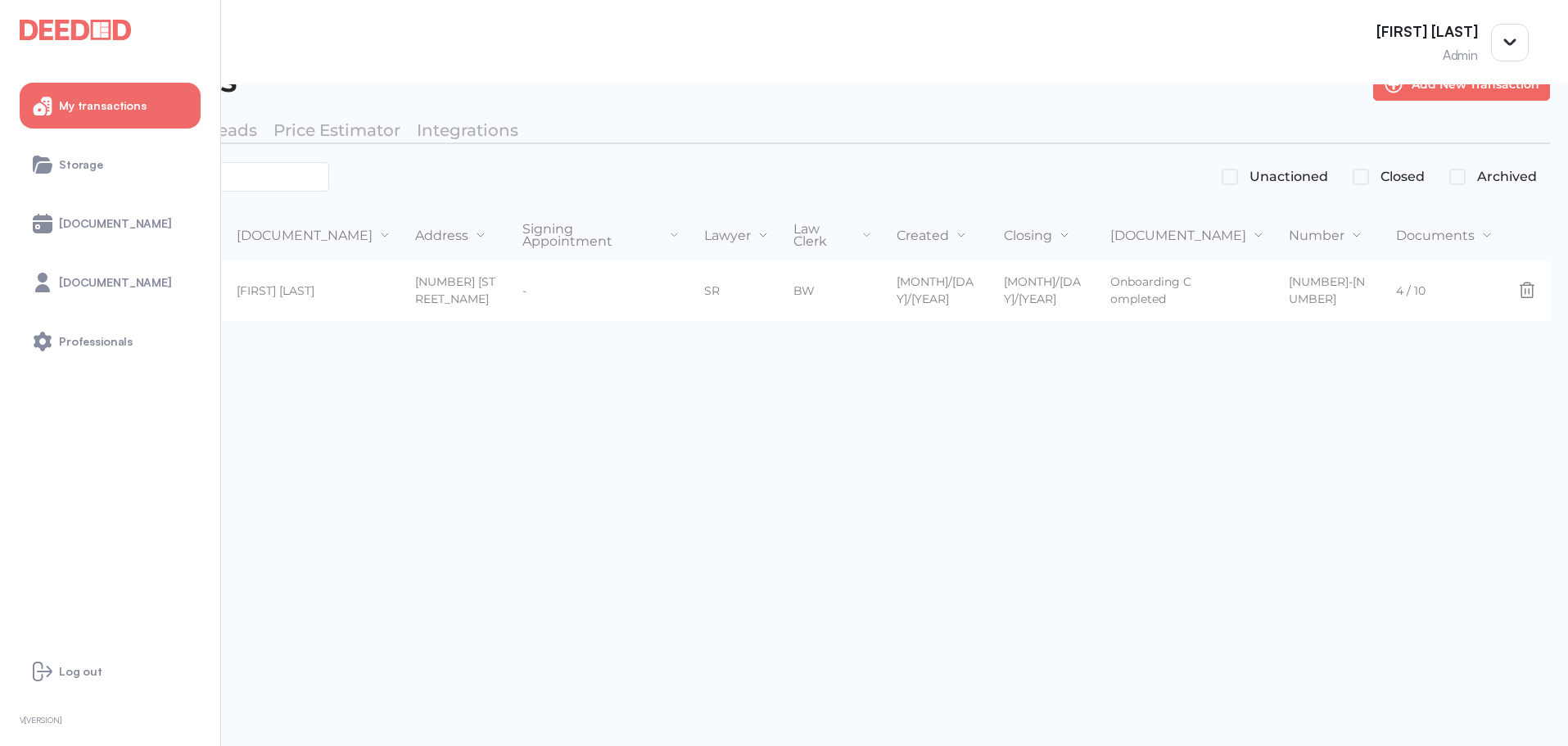 click on "Transactions Add New Transaction My Transactions My Leads Price Estimator Integrations ******* Unactioned Closed Archived Type Province Client Name Address Signing Appointment Lawyer Law Clerk Created Closing Transaction Stage Number Documents   Mortgage ON [FIRST] [LAST] [FIRST] [LAST] [NUMBER] [STREET_NAME] [STREET_TYPE] - [INITIALS] [DATE] [DATE] Onboarding Completed [NUMBER] [NUMBER] / [NUMBER]" at bounding box center (784, 397) 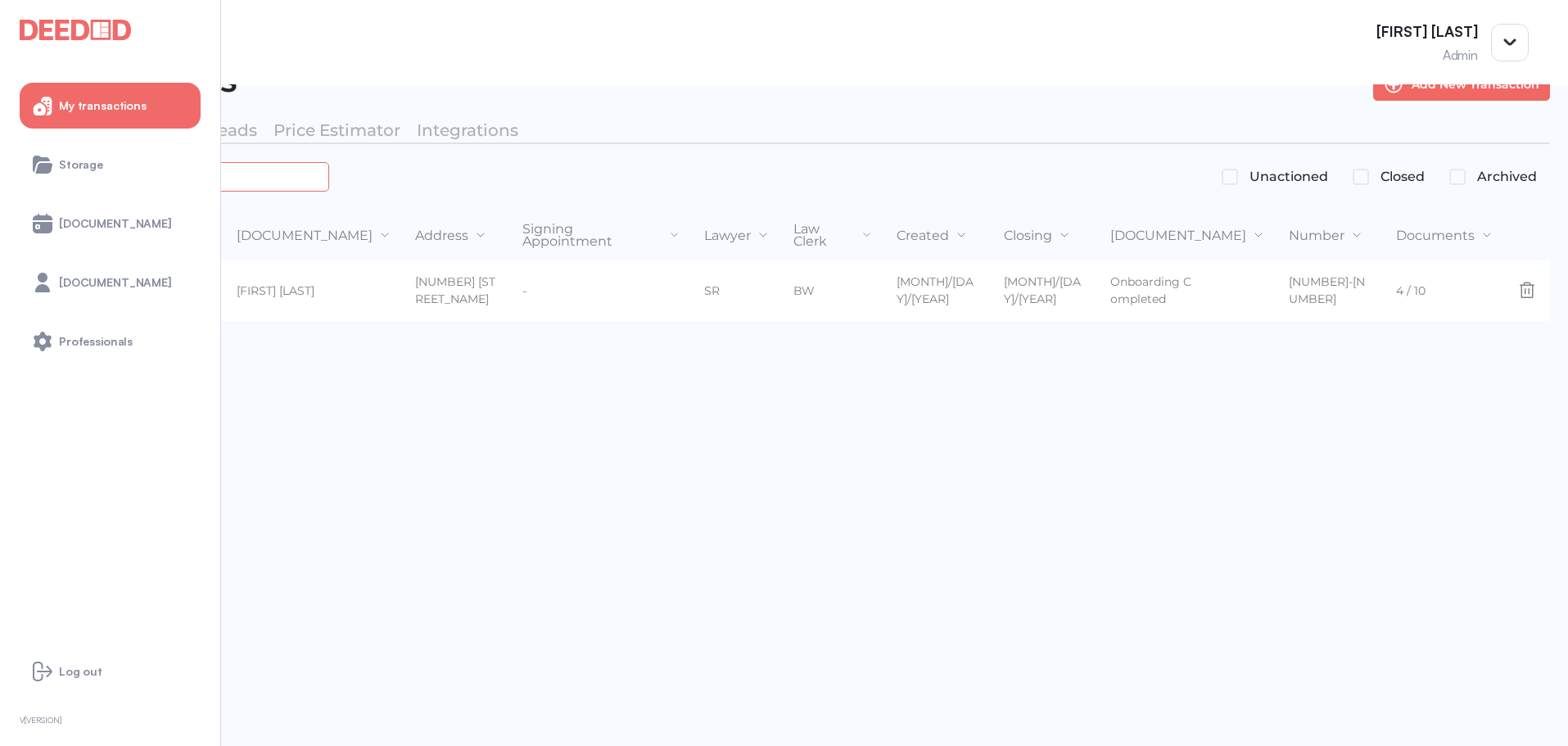 click on "*******" at bounding box center (183, 176) 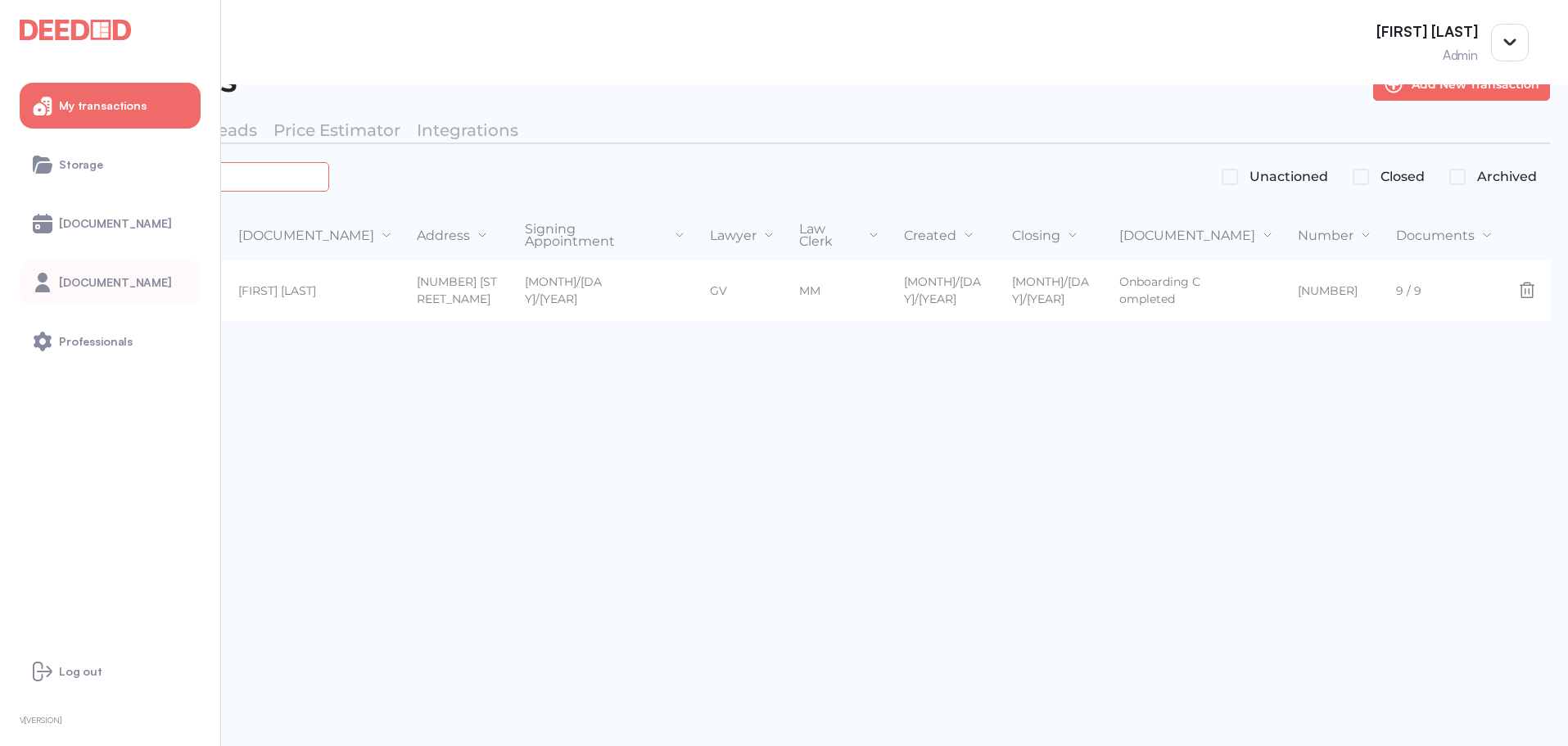 type on "*******" 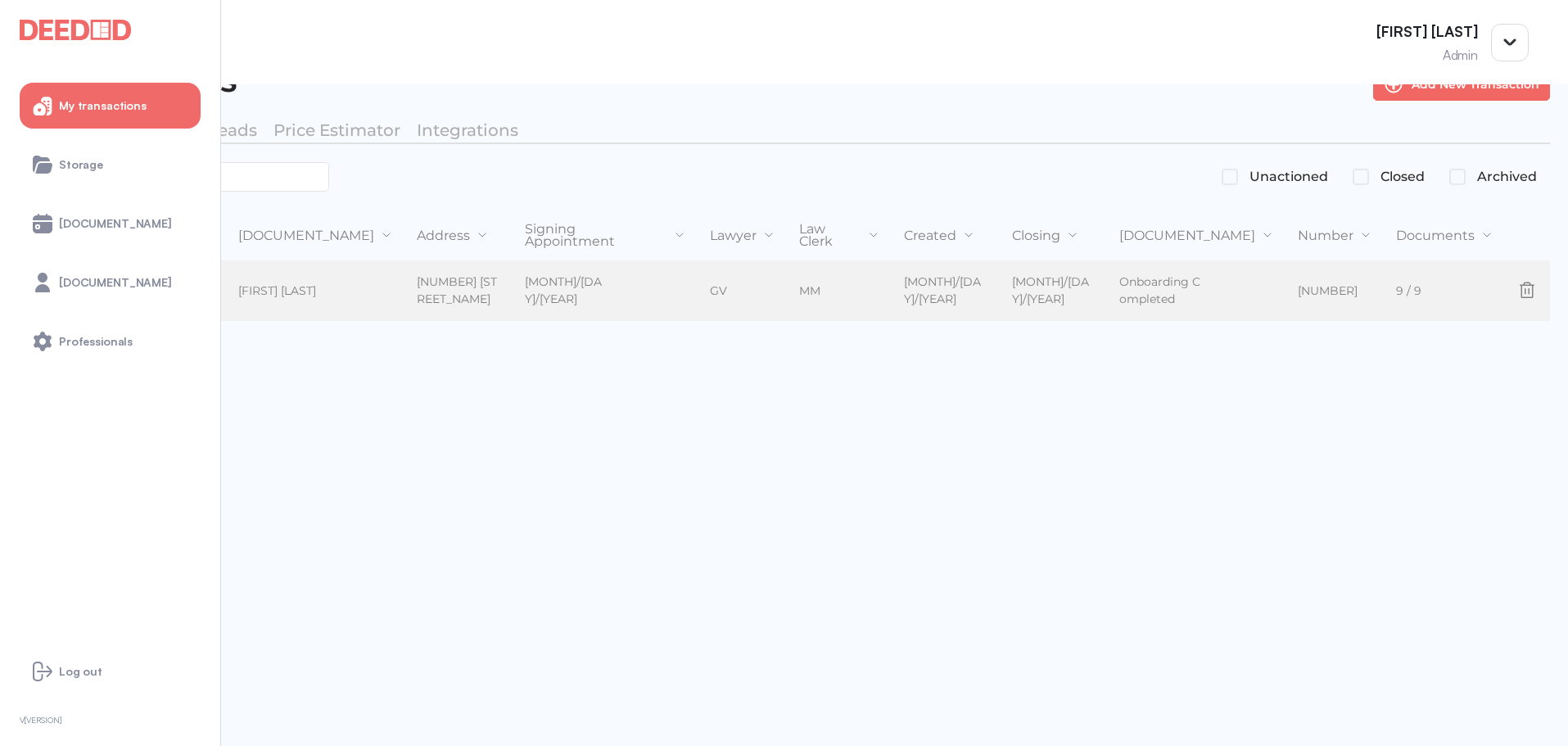 click on "MM" at bounding box center [825, 287] 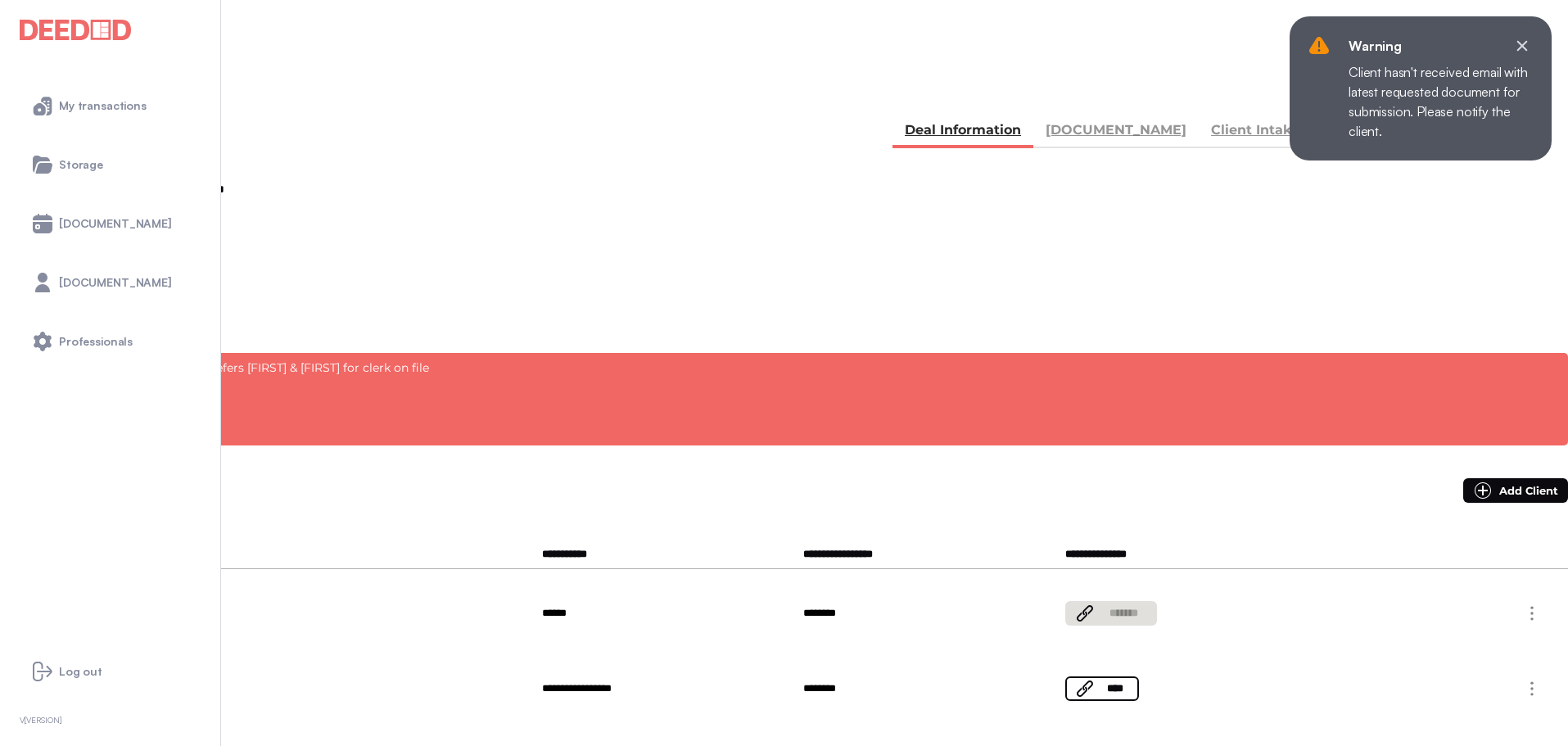scroll, scrollTop: 0, scrollLeft: 0, axis: both 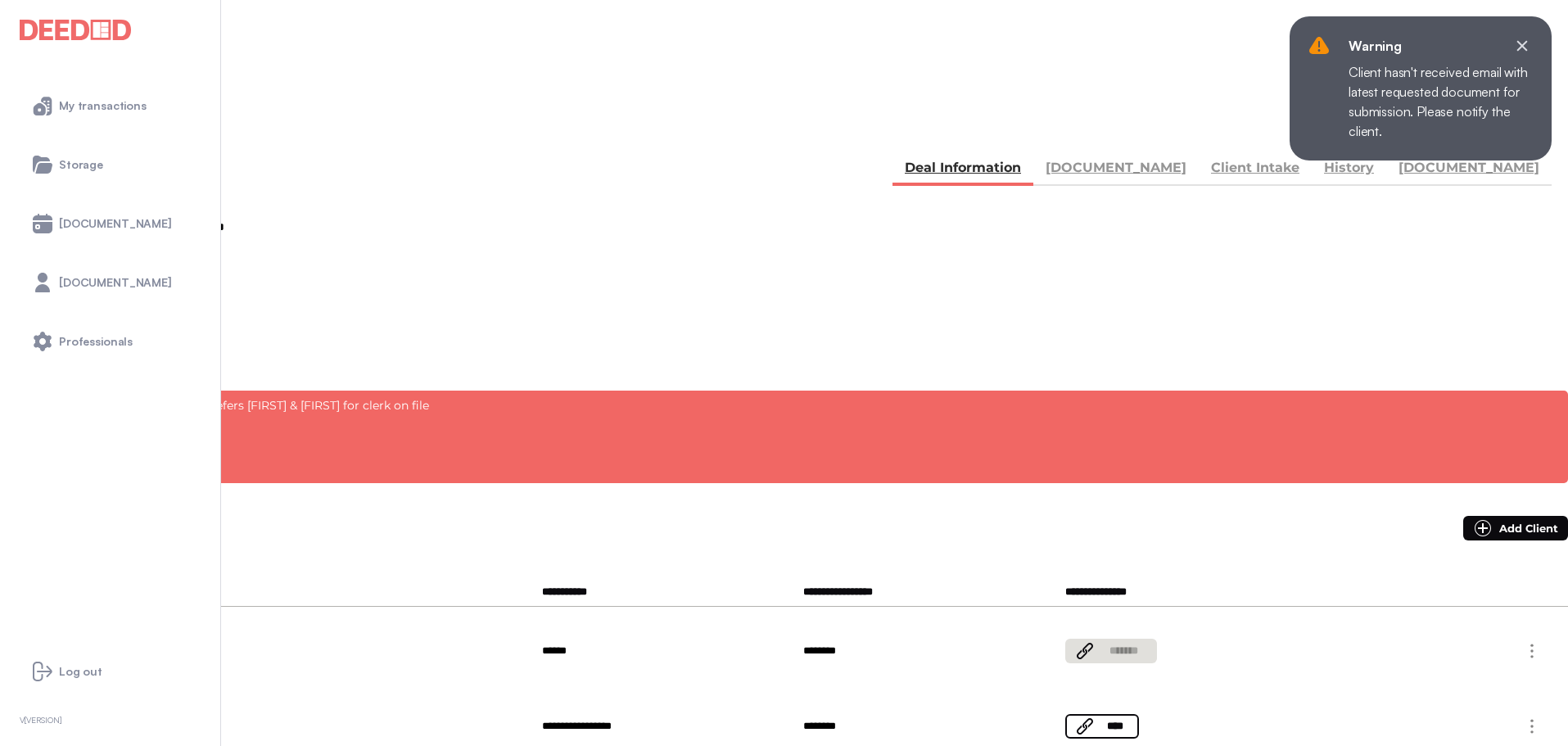 click on "BACK" at bounding box center (74, 127) 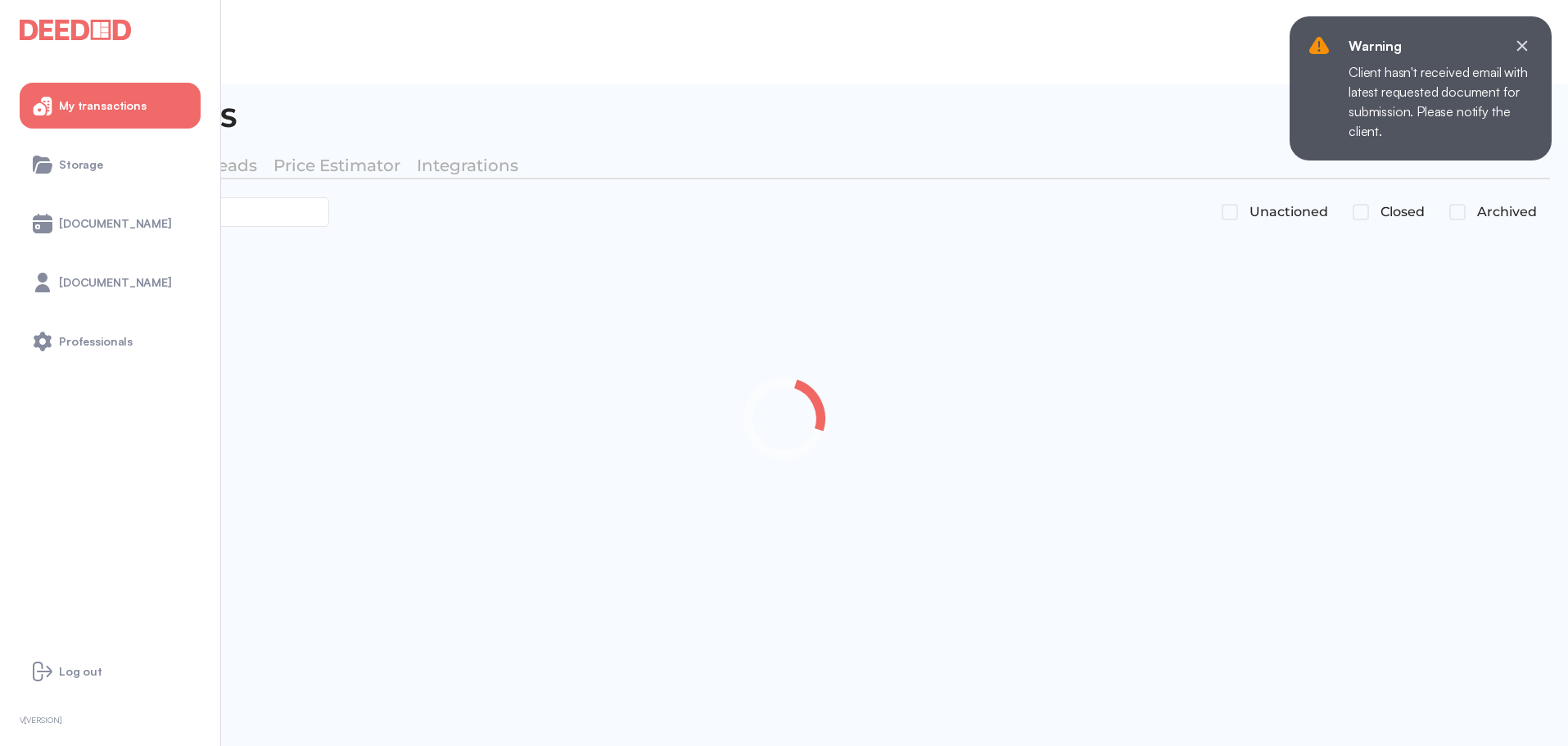 scroll, scrollTop: 35, scrollLeft: 0, axis: vertical 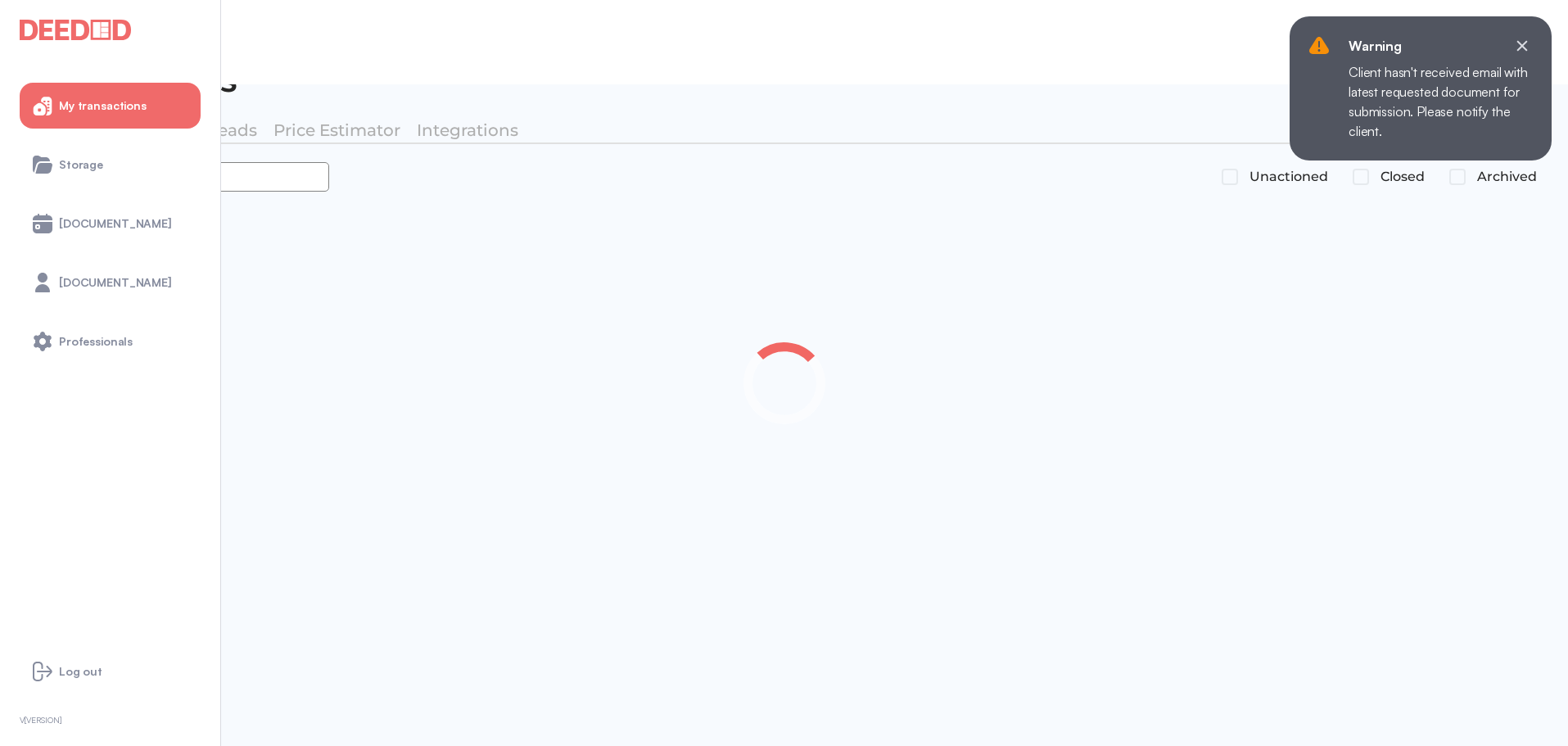 click at bounding box center (174, 177) 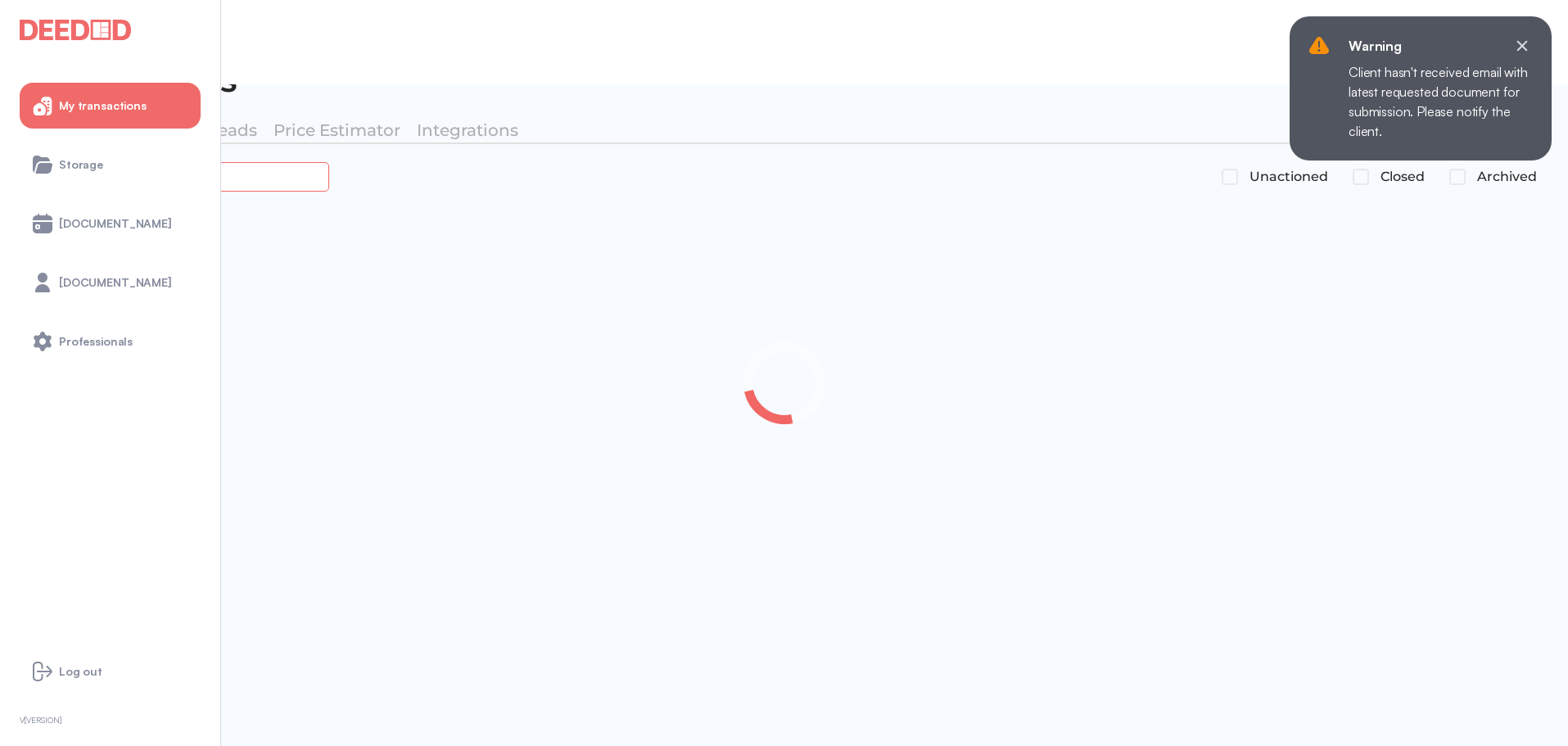 paste on "*******" 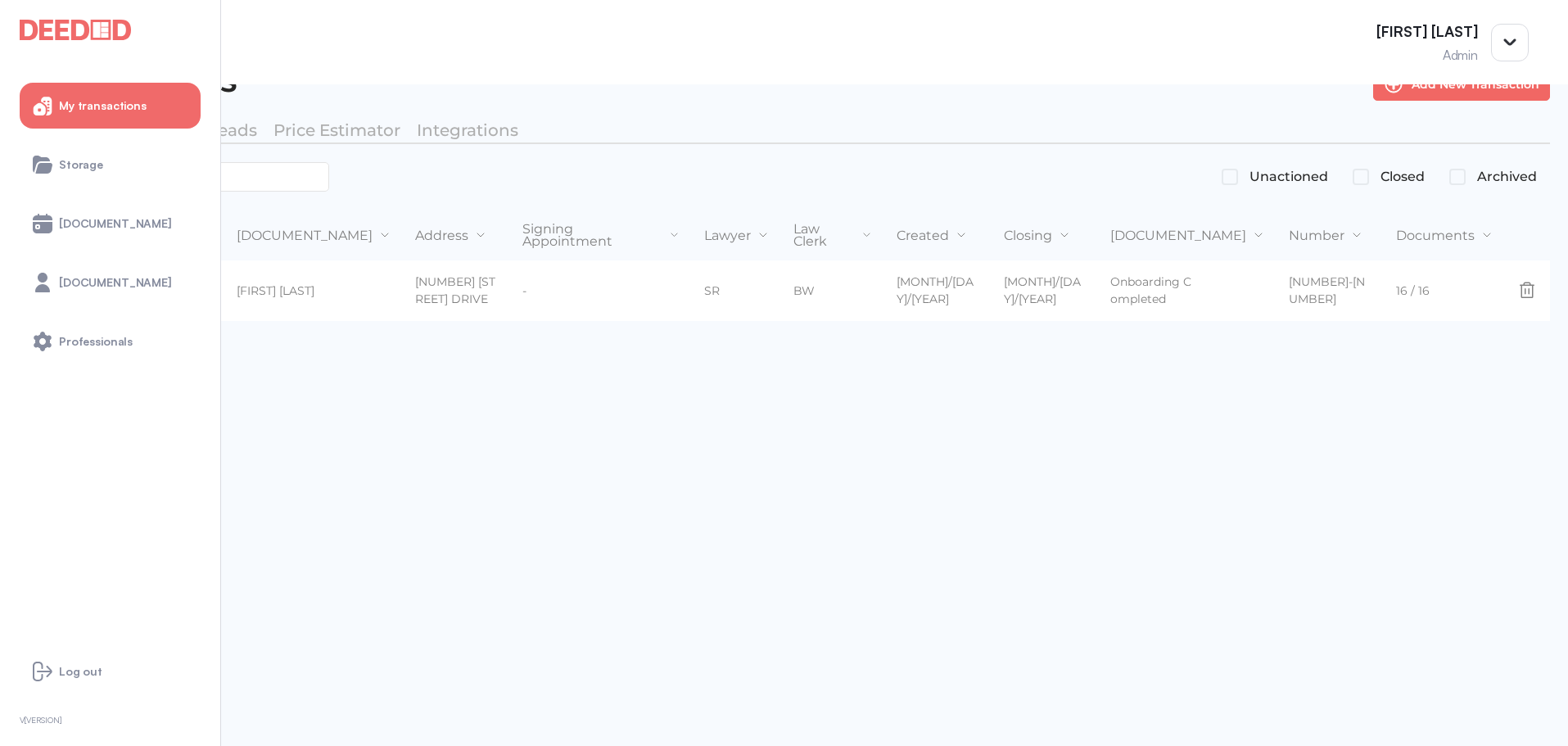click on "Transactions Add New Transaction My Transactions My Leads Price Estimator Integrations ******* Unactioned Closed Archived Type Province Client Name Address Signing Appointment Lawyer Law Clerk Created Closing Transaction Stage Number Documents   Mortgage ON [FIRST] [LAST] [FIRST] [LAST] [NUMBER] [STREET_NAME] [DIRECTION] - [INITIALS] [DATE] [DATE] Onboarding Completed [NUMBER] [NUMBER] / [NUMBER]" at bounding box center [784, 397] 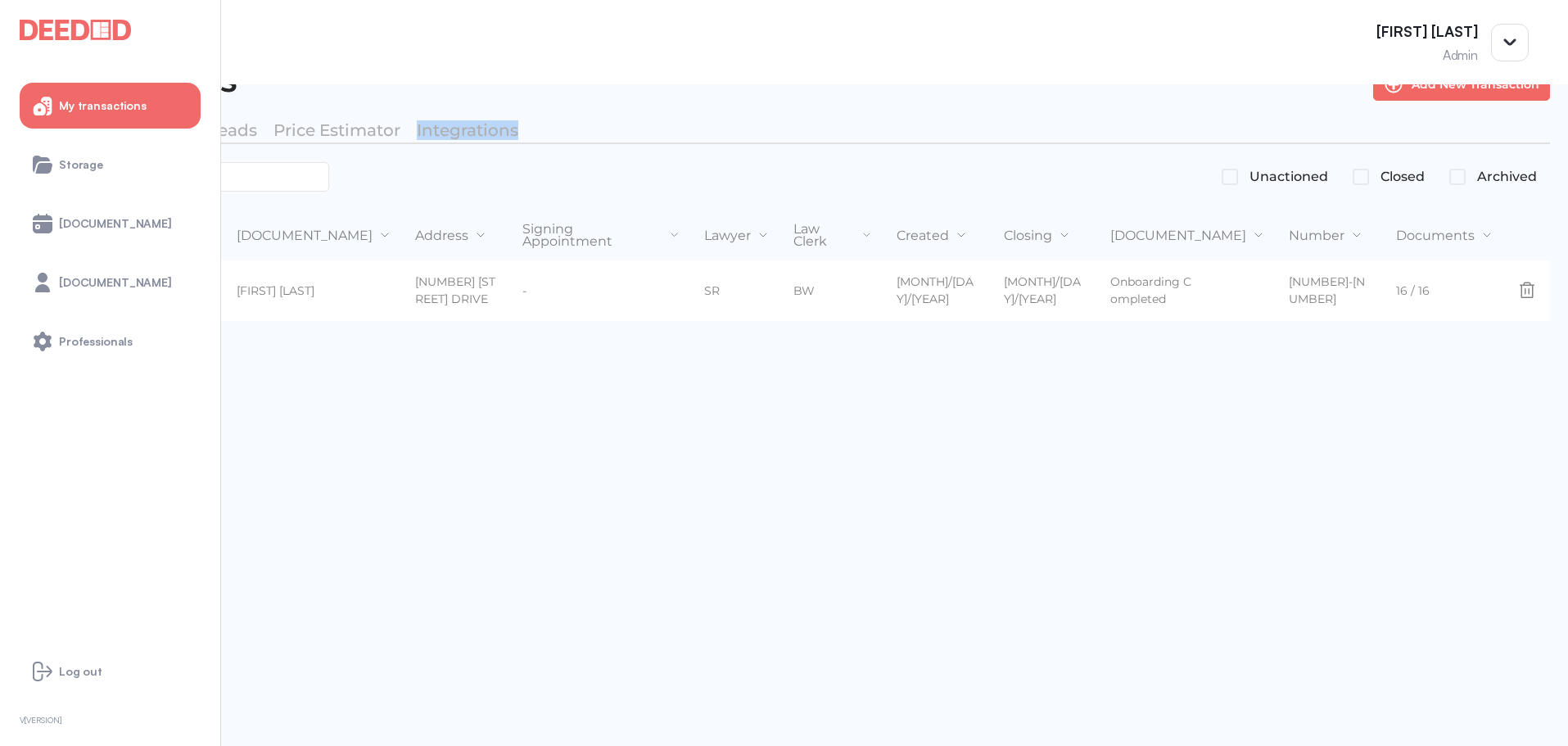 click on "*******" at bounding box center [182, 177] 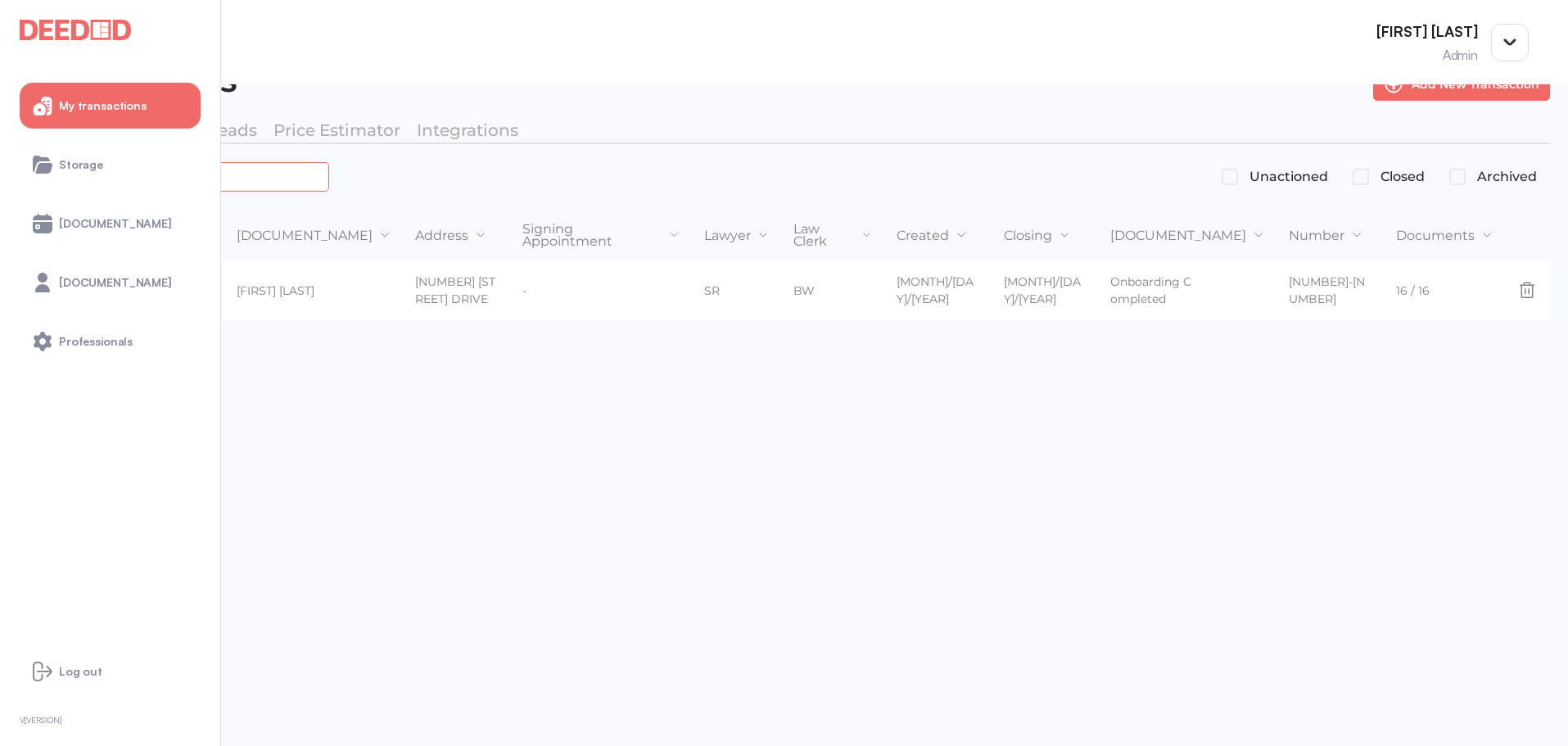 click on "*******" at bounding box center (183, 176) 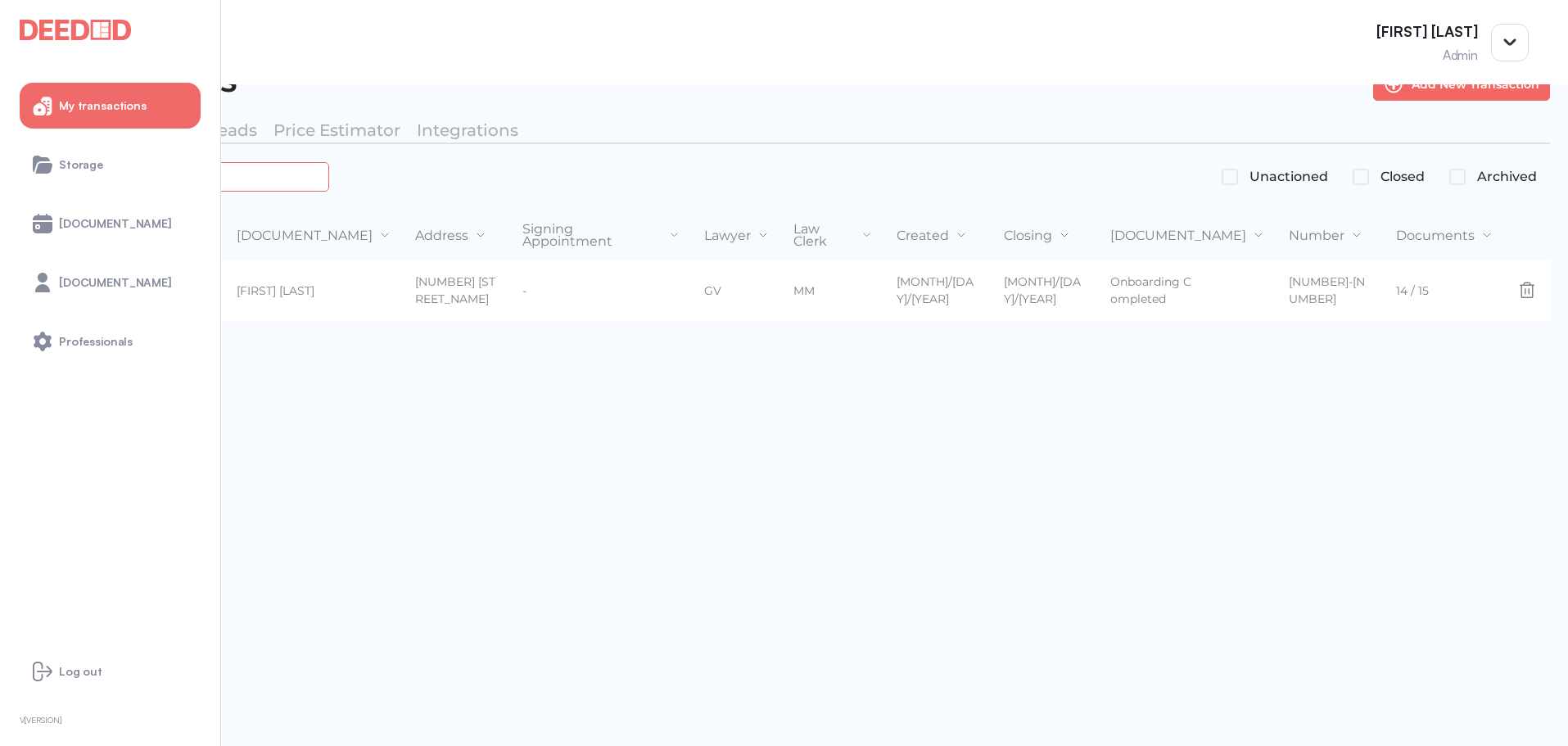 click on "*******" at bounding box center (183, 176) 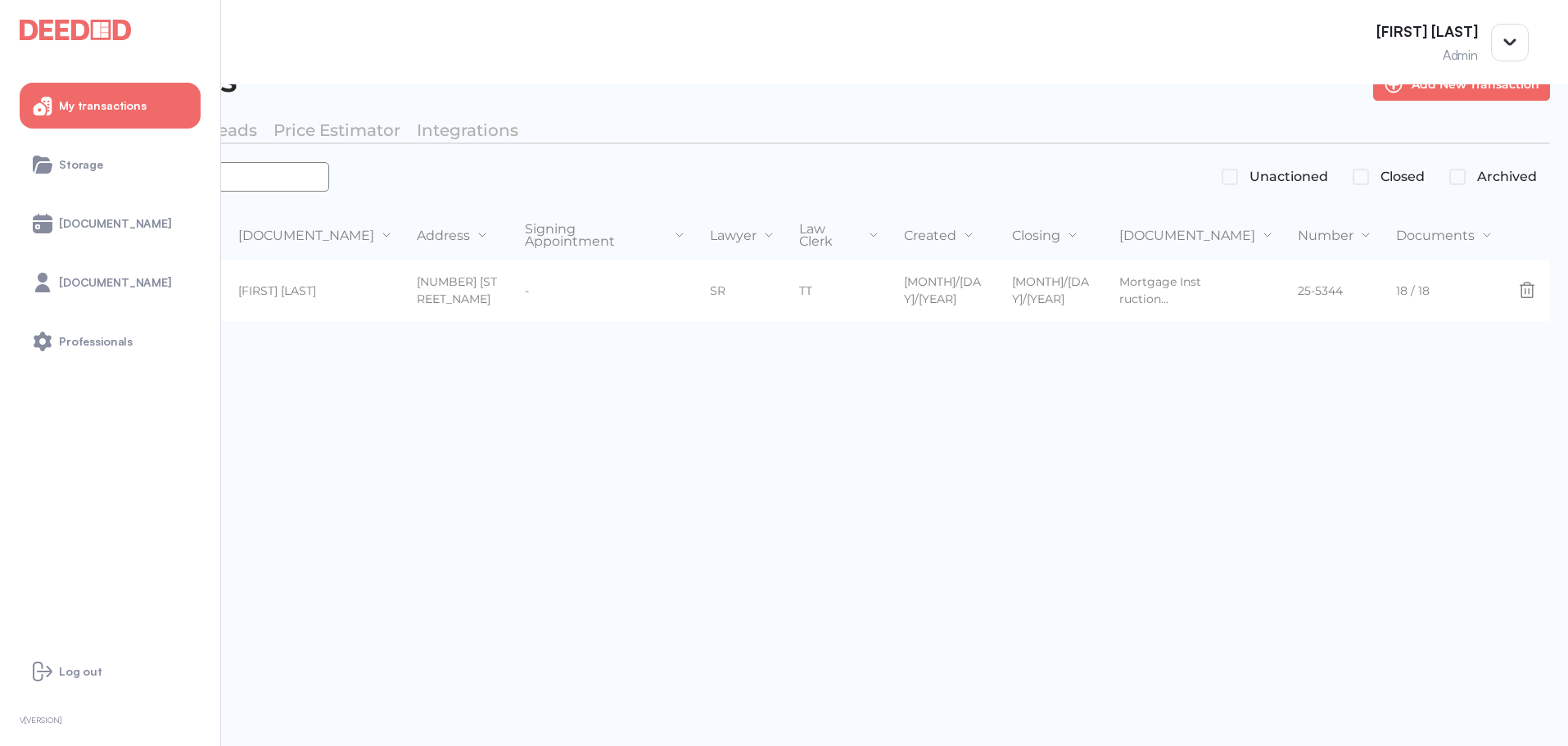 click on "*******" at bounding box center (174, 177) 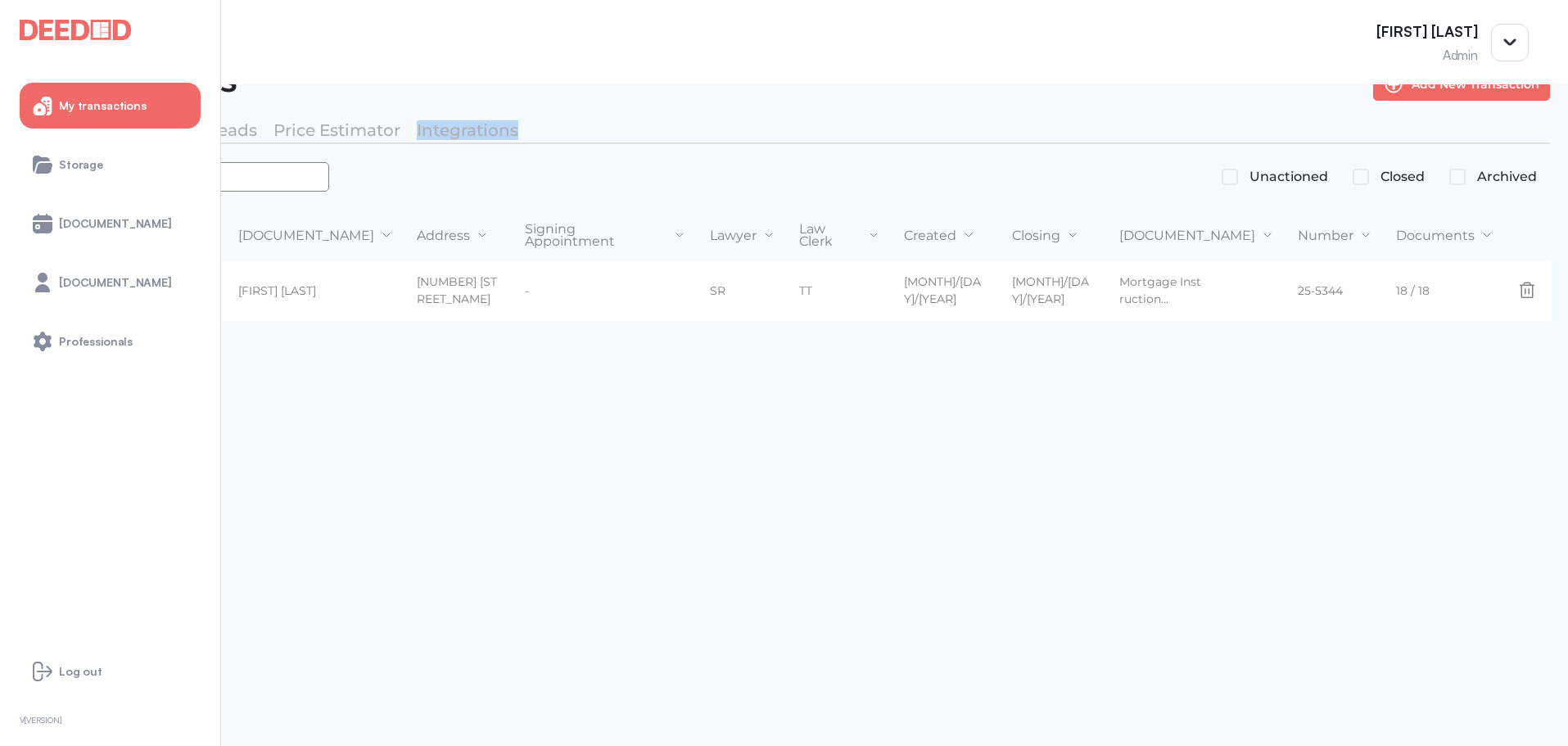 click on "*******" at bounding box center [174, 177] 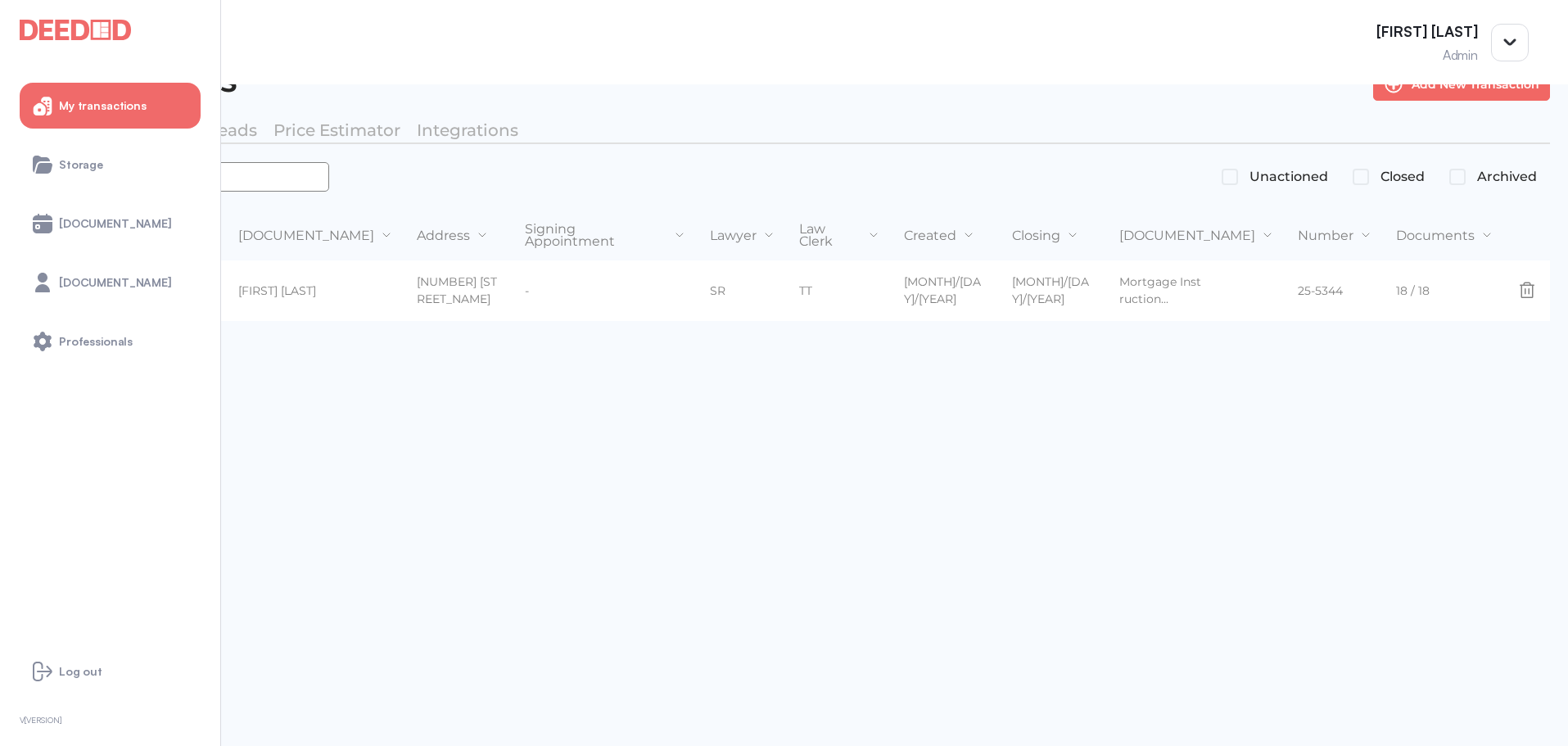 click on "*******" at bounding box center (174, 177) 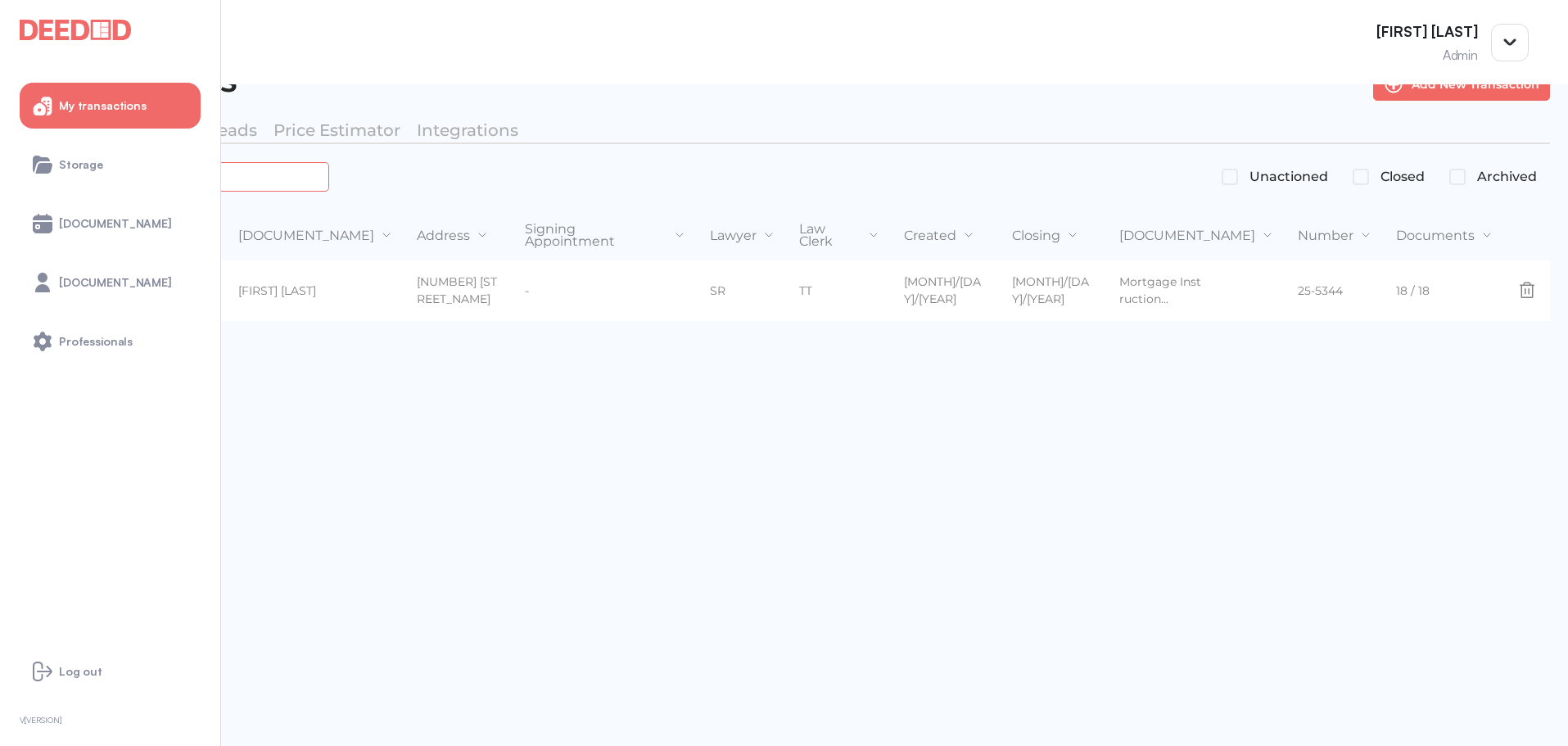 click on "*******" at bounding box center (183, 176) 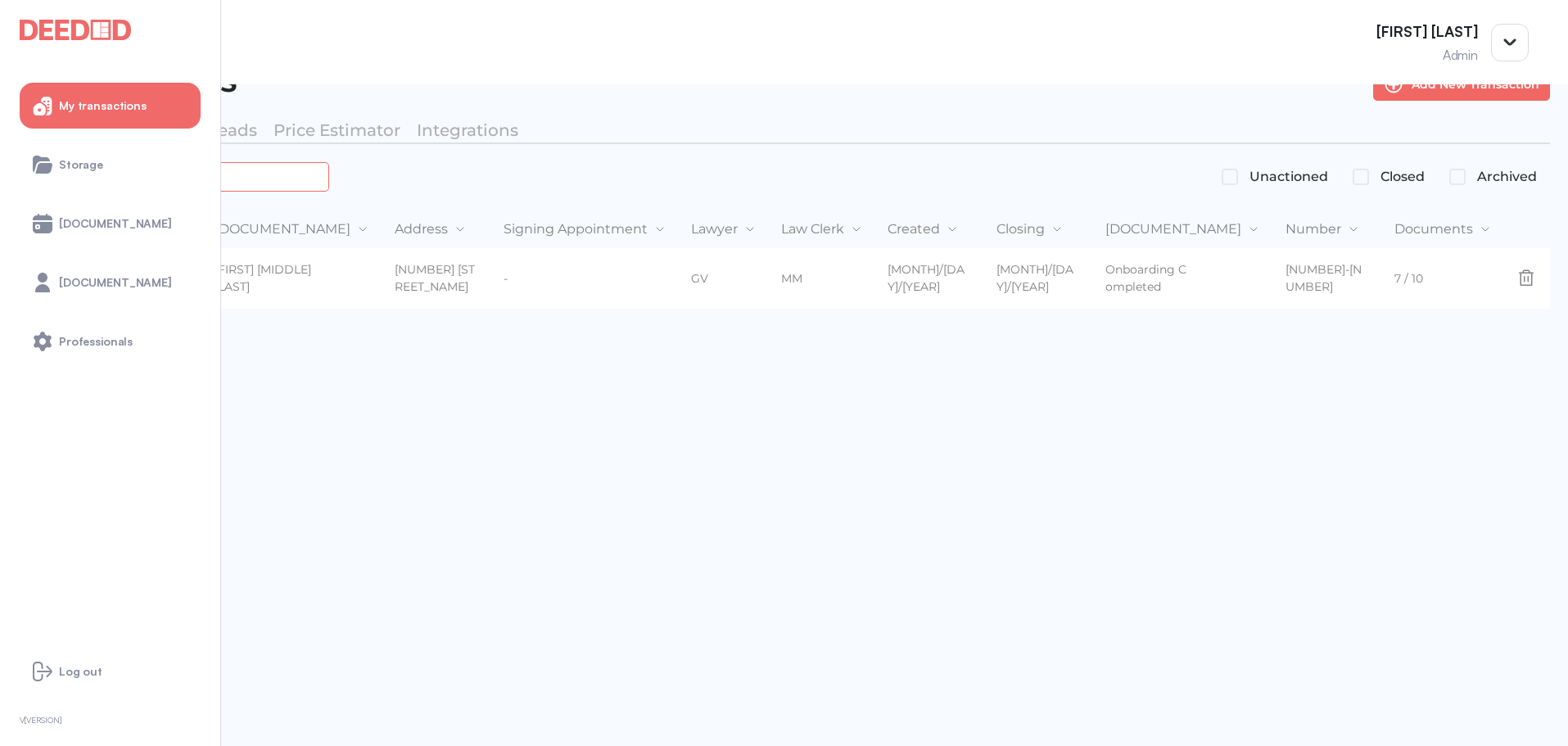 click on "*******" at bounding box center [183, 176] 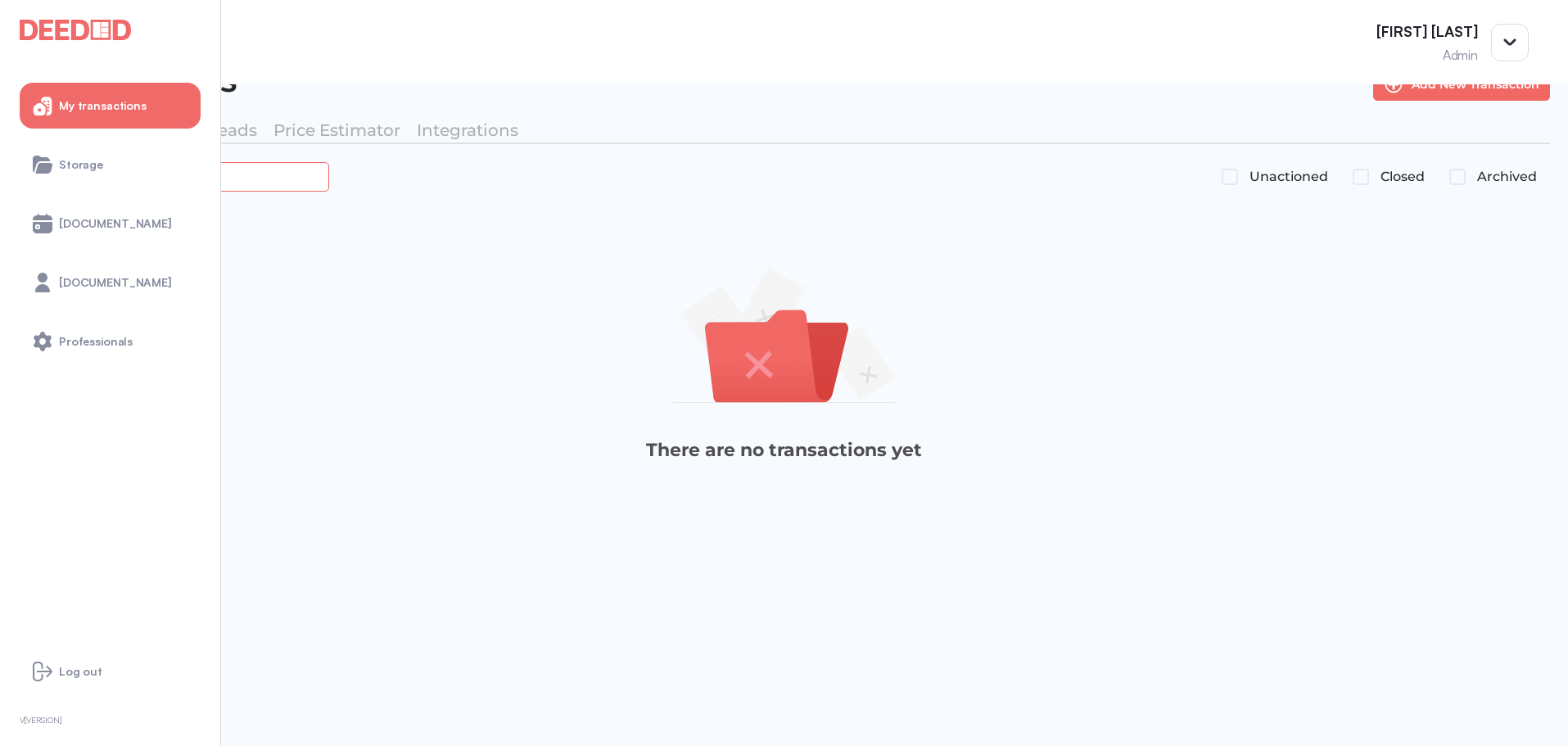 type on "*******" 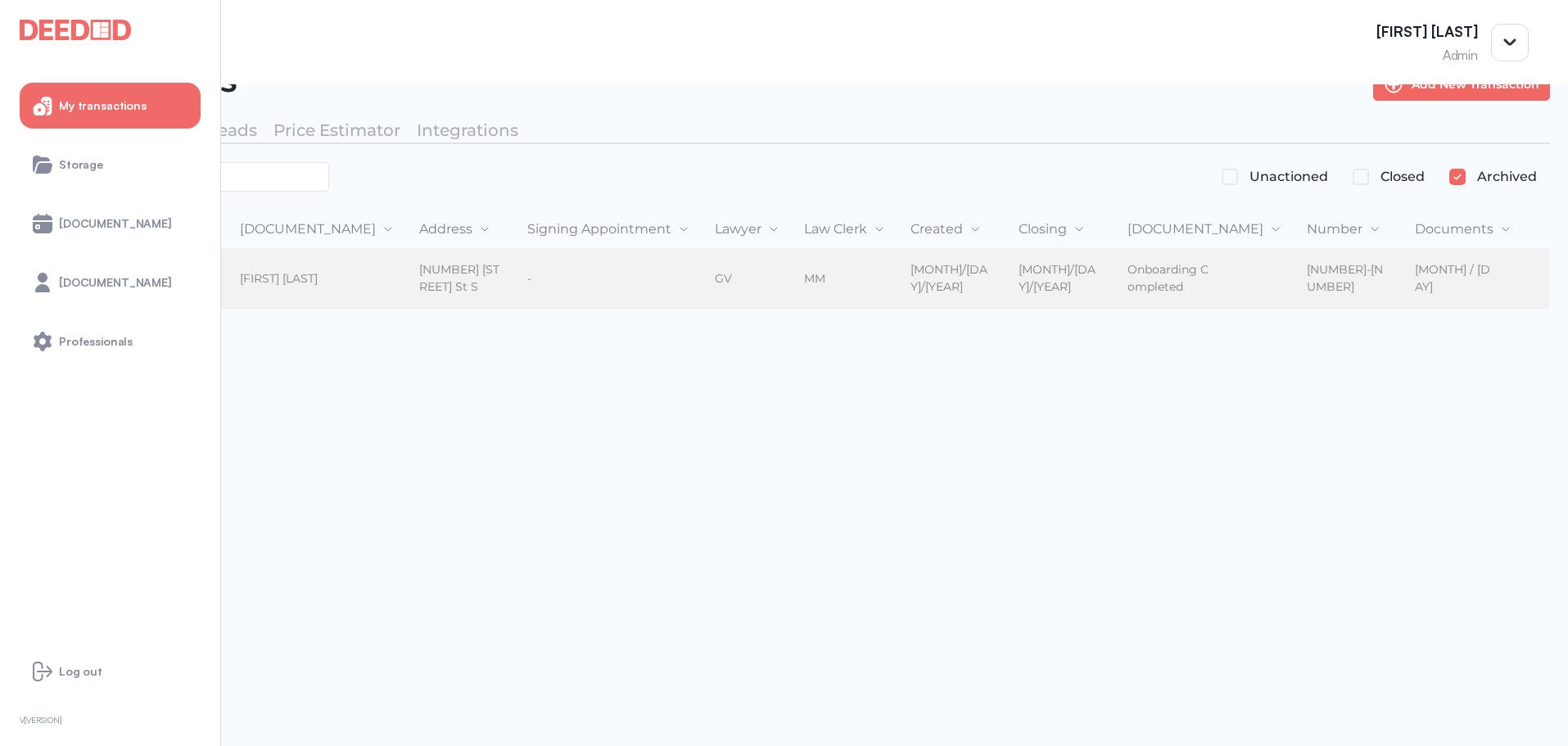 click on "Onboarding Completed" at bounding box center (1191, 279) 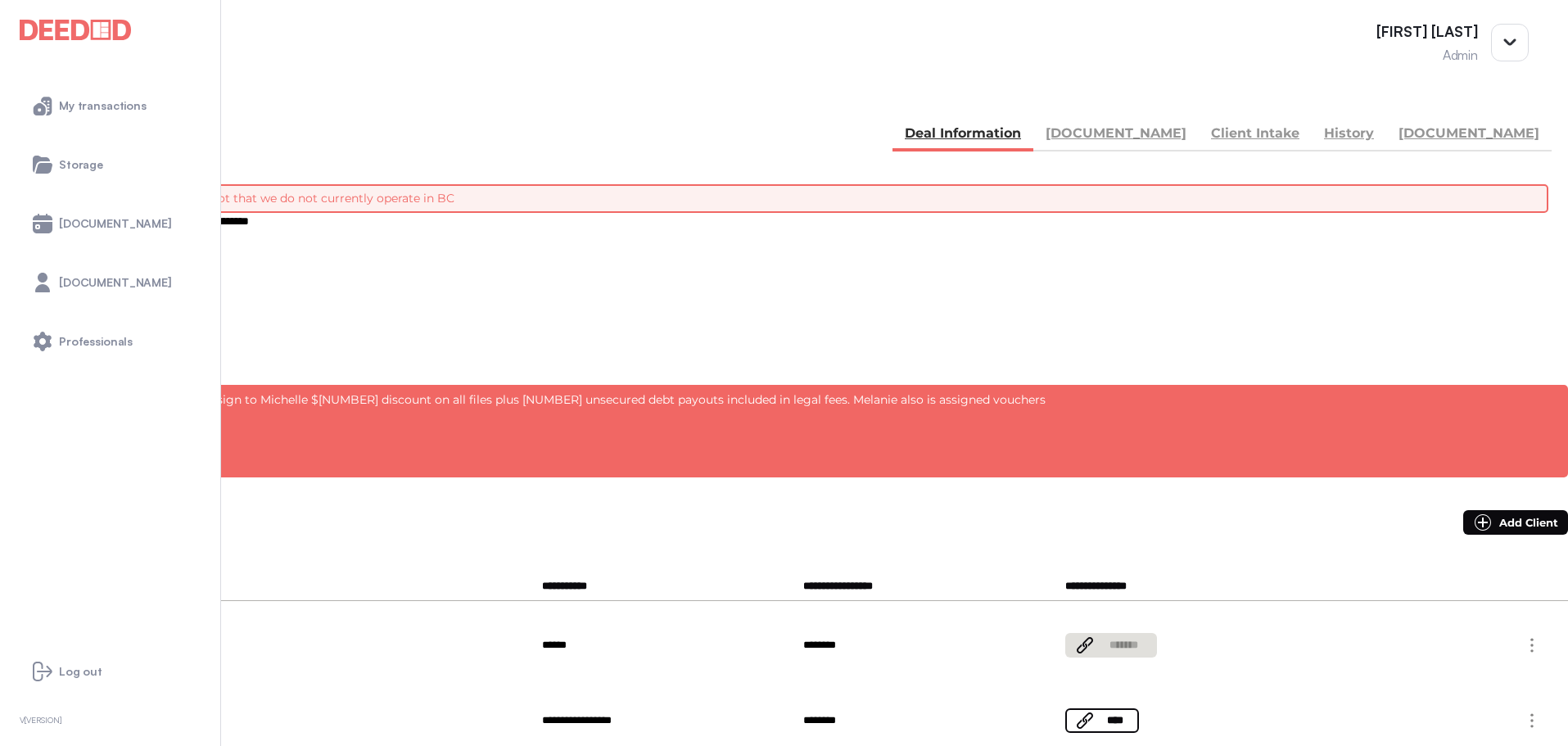 scroll, scrollTop: 35, scrollLeft: 0, axis: vertical 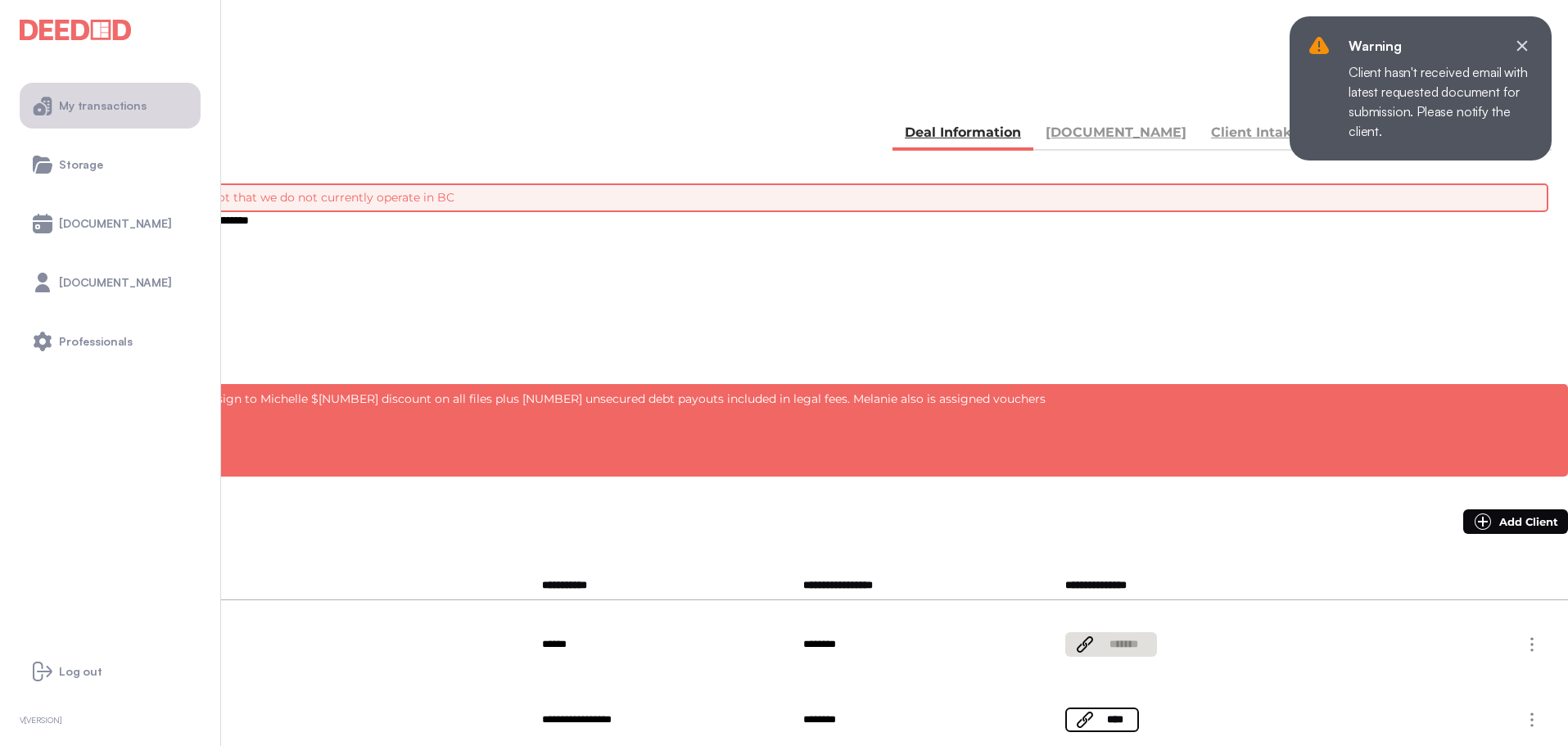 click on "My transactions" at bounding box center [102, 106] 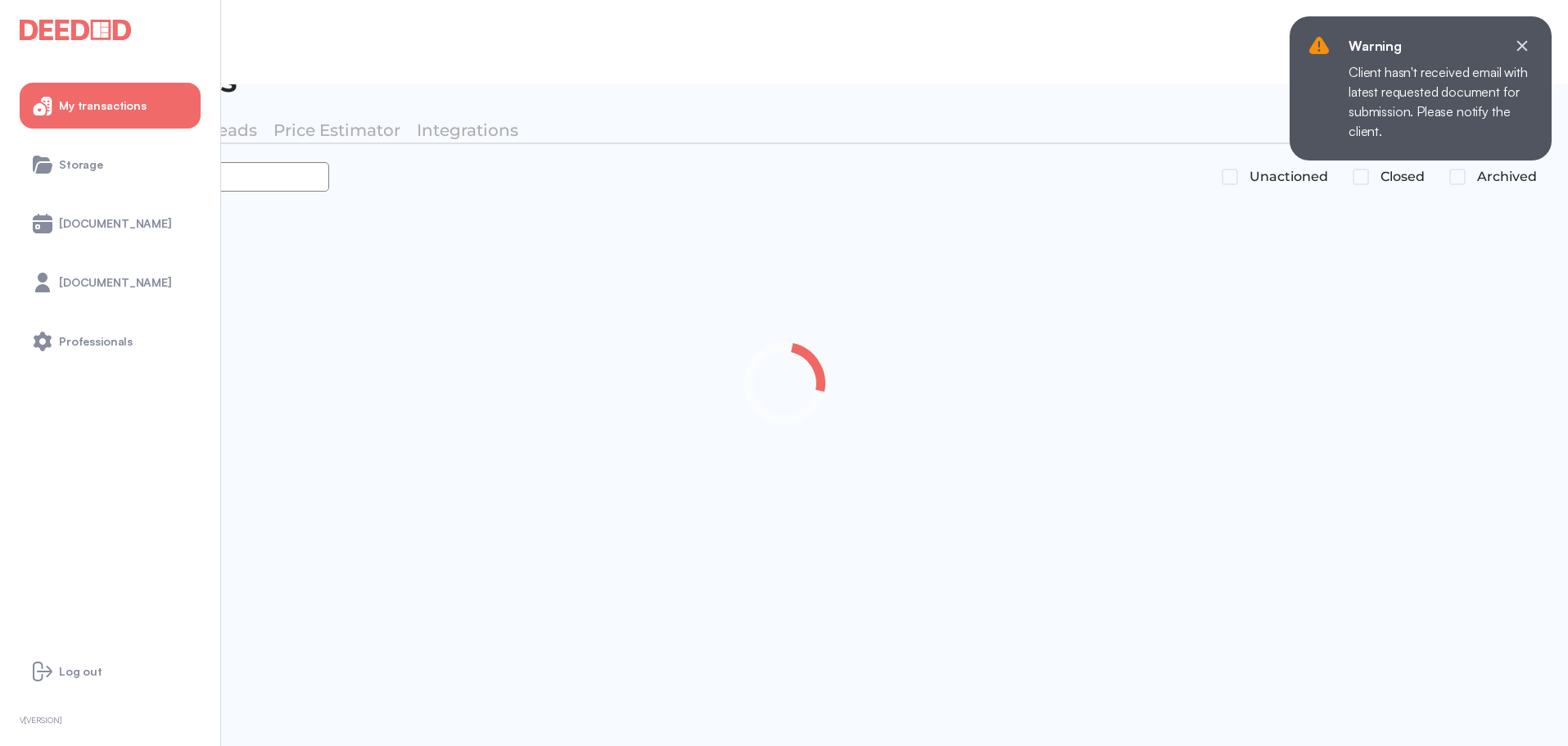 click at bounding box center (174, 177) 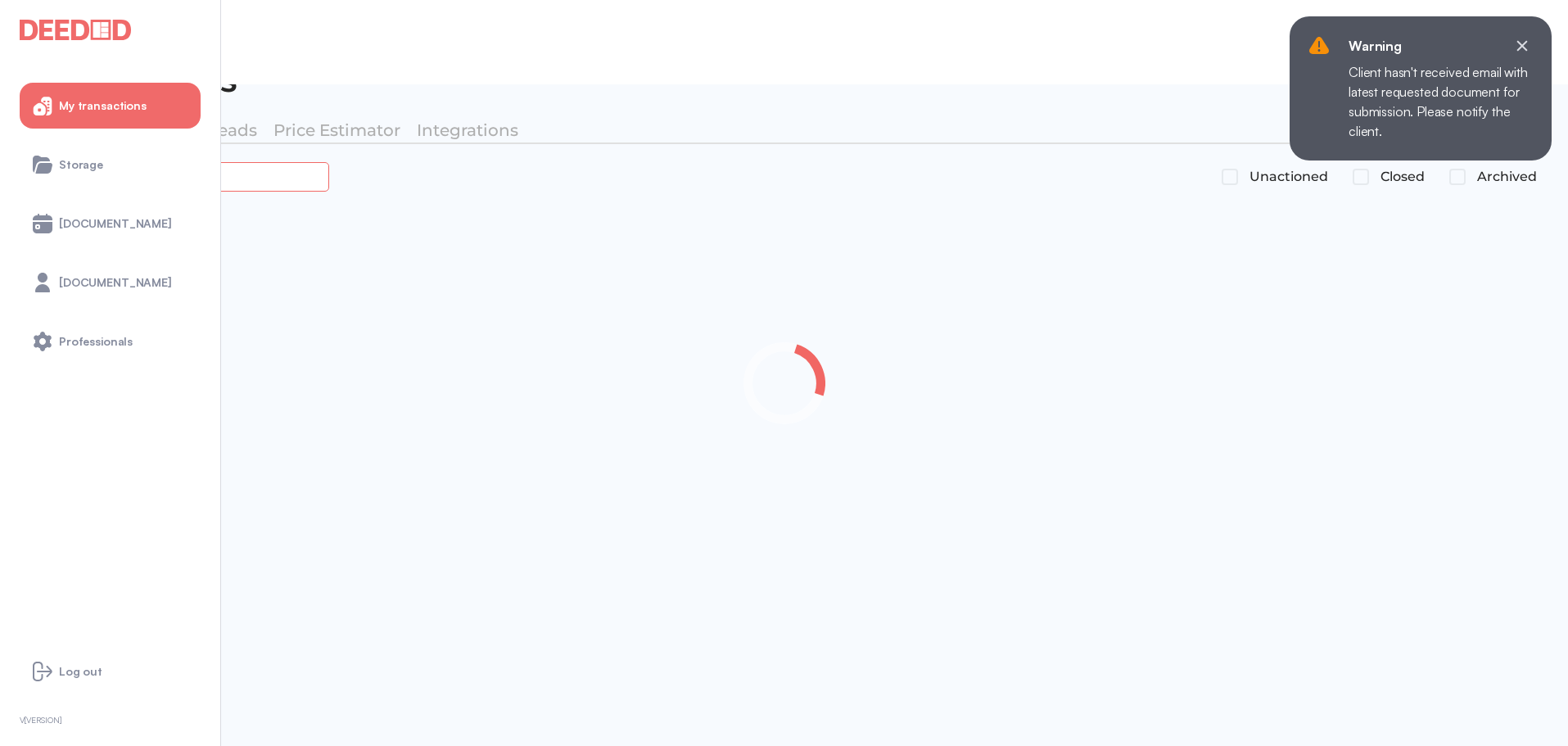 paste on "*******" 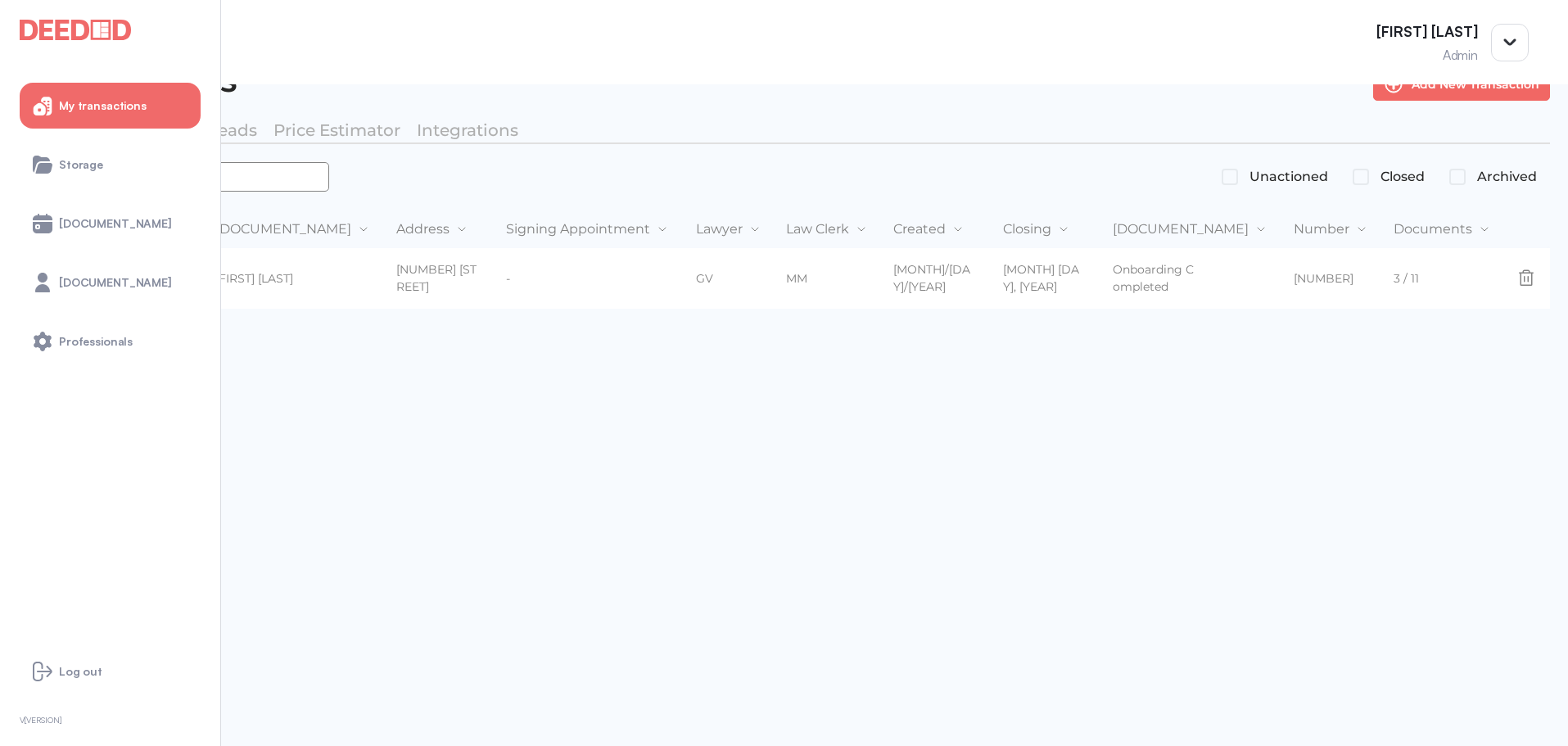 click on "*******" at bounding box center (174, 177) 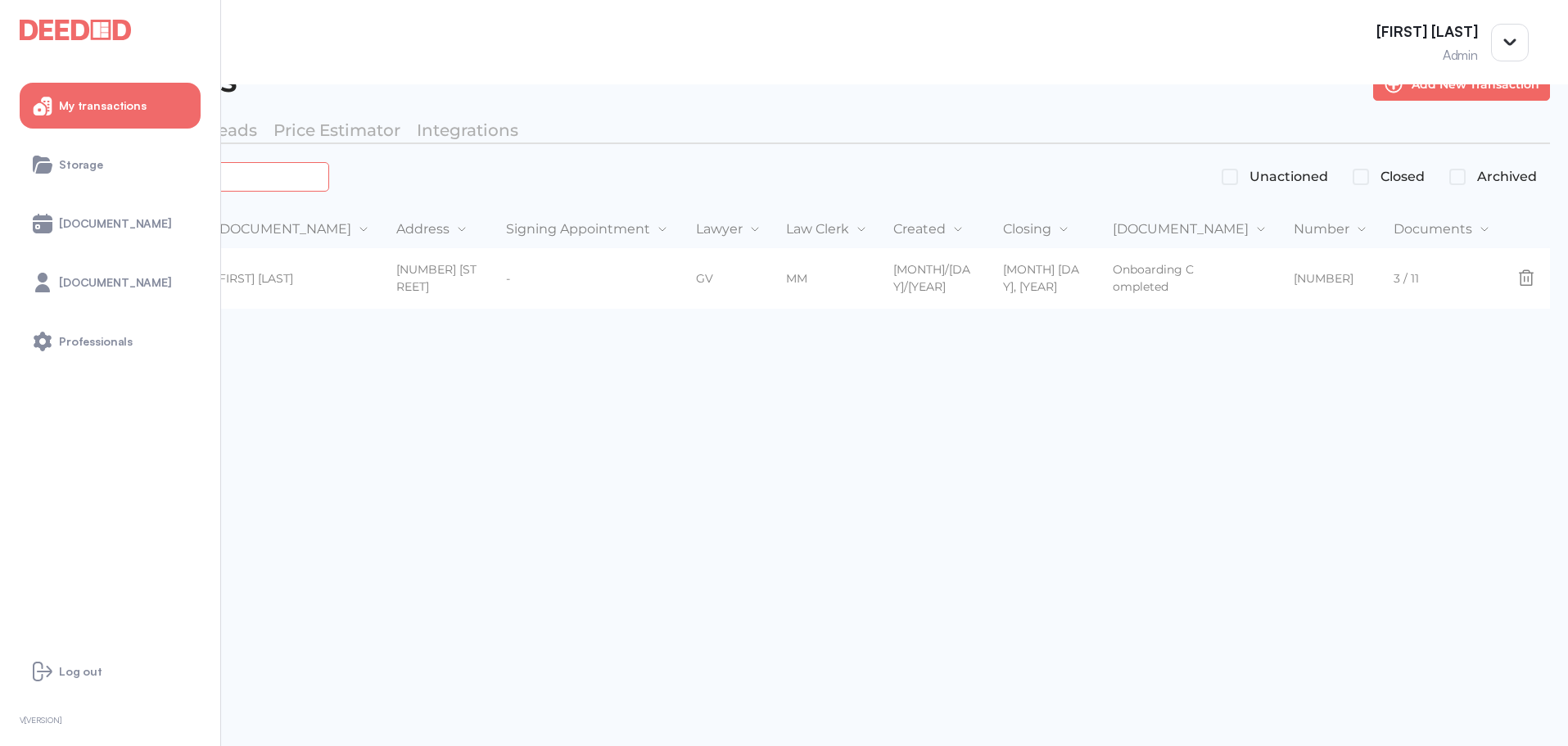click on "*******" at bounding box center (183, 176) 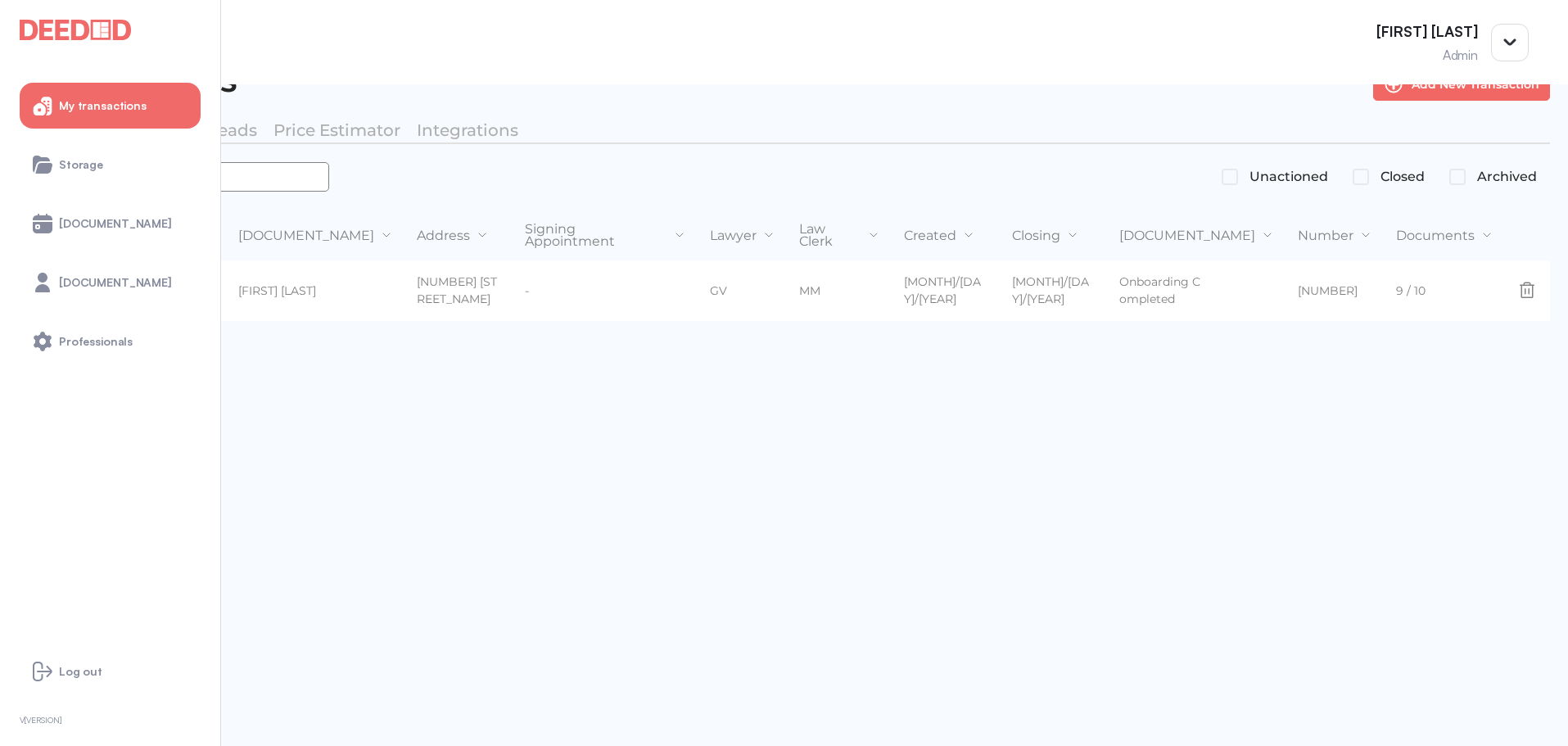 click on "*******" at bounding box center [174, 177] 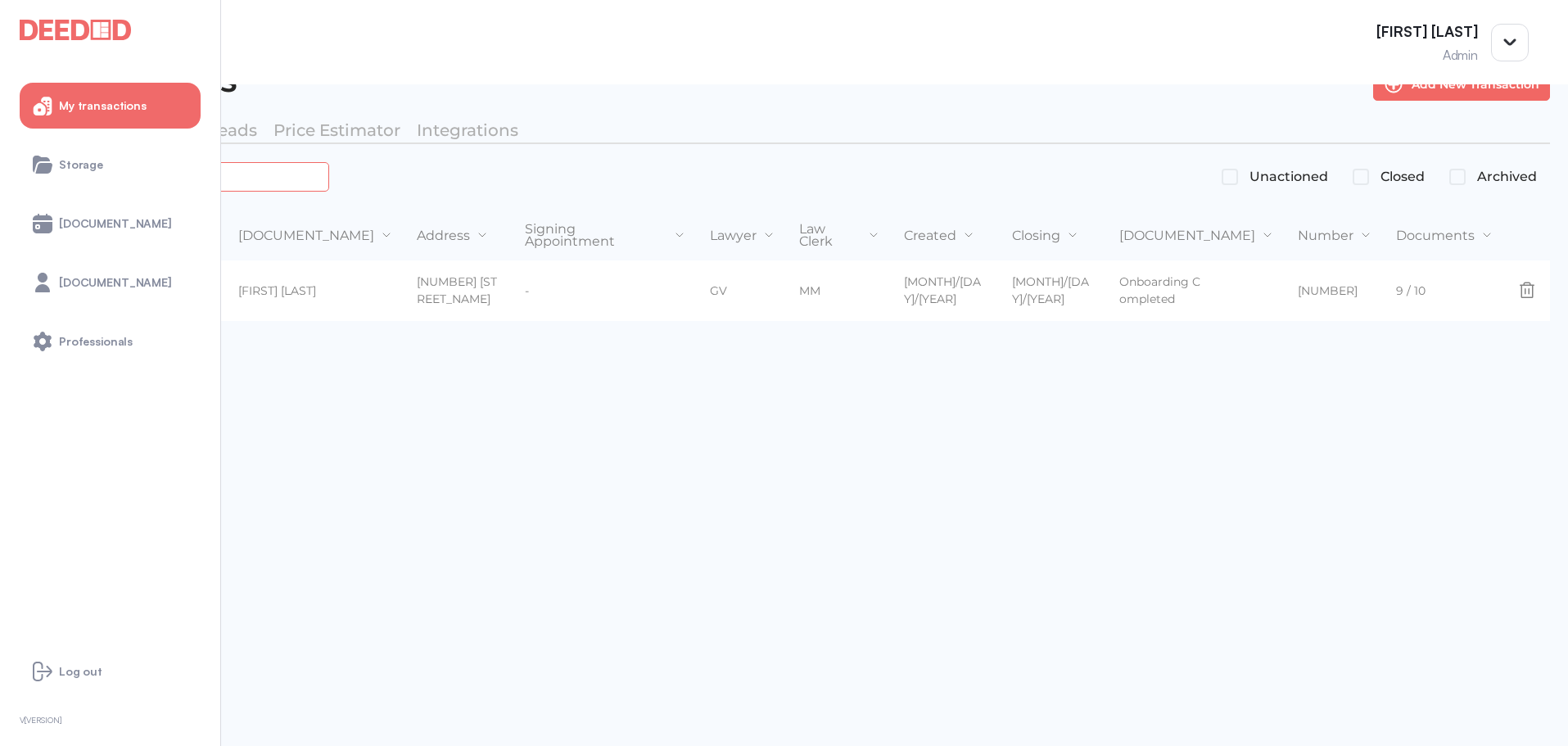 click on "*******" at bounding box center [183, 176] 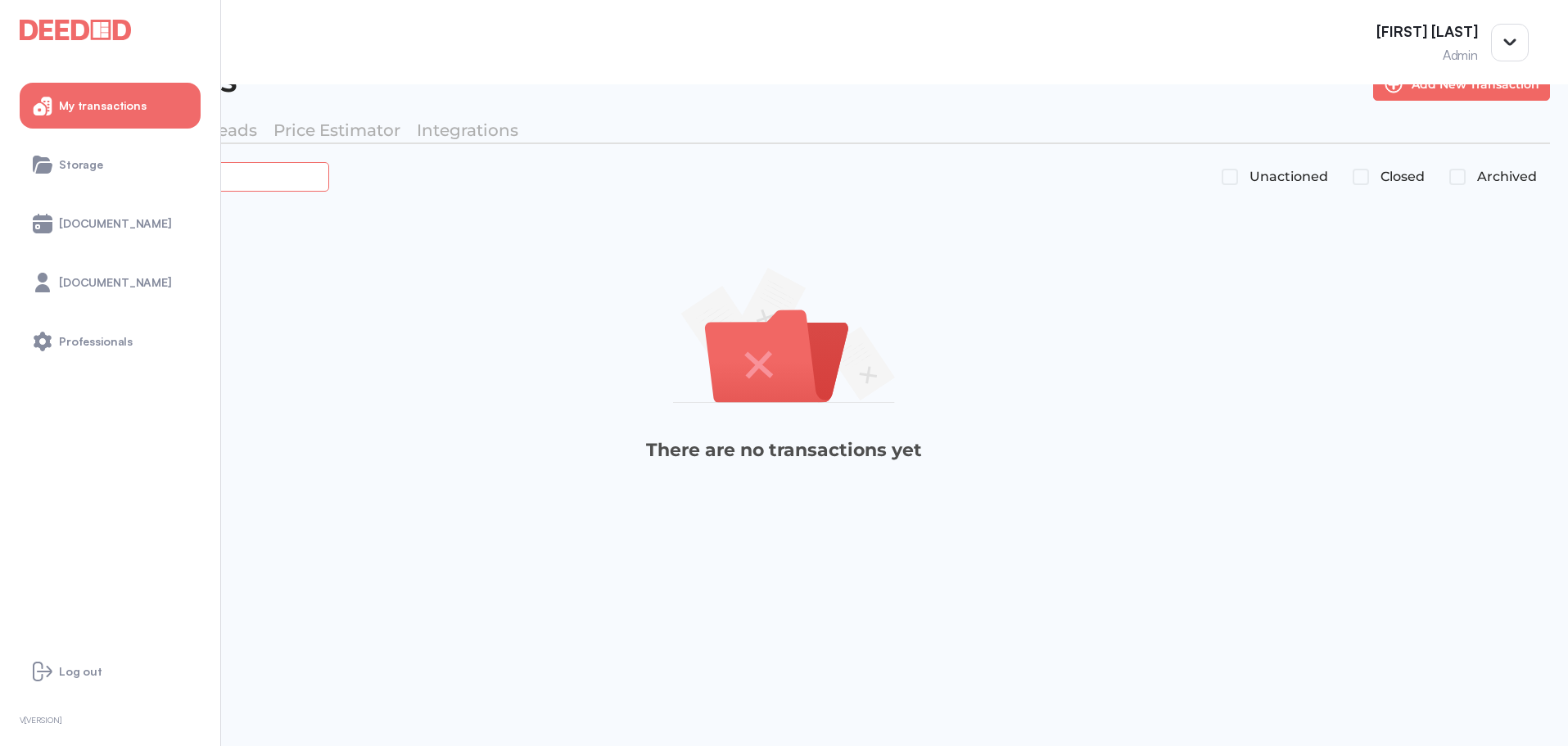 click on "*******" at bounding box center [183, 176] 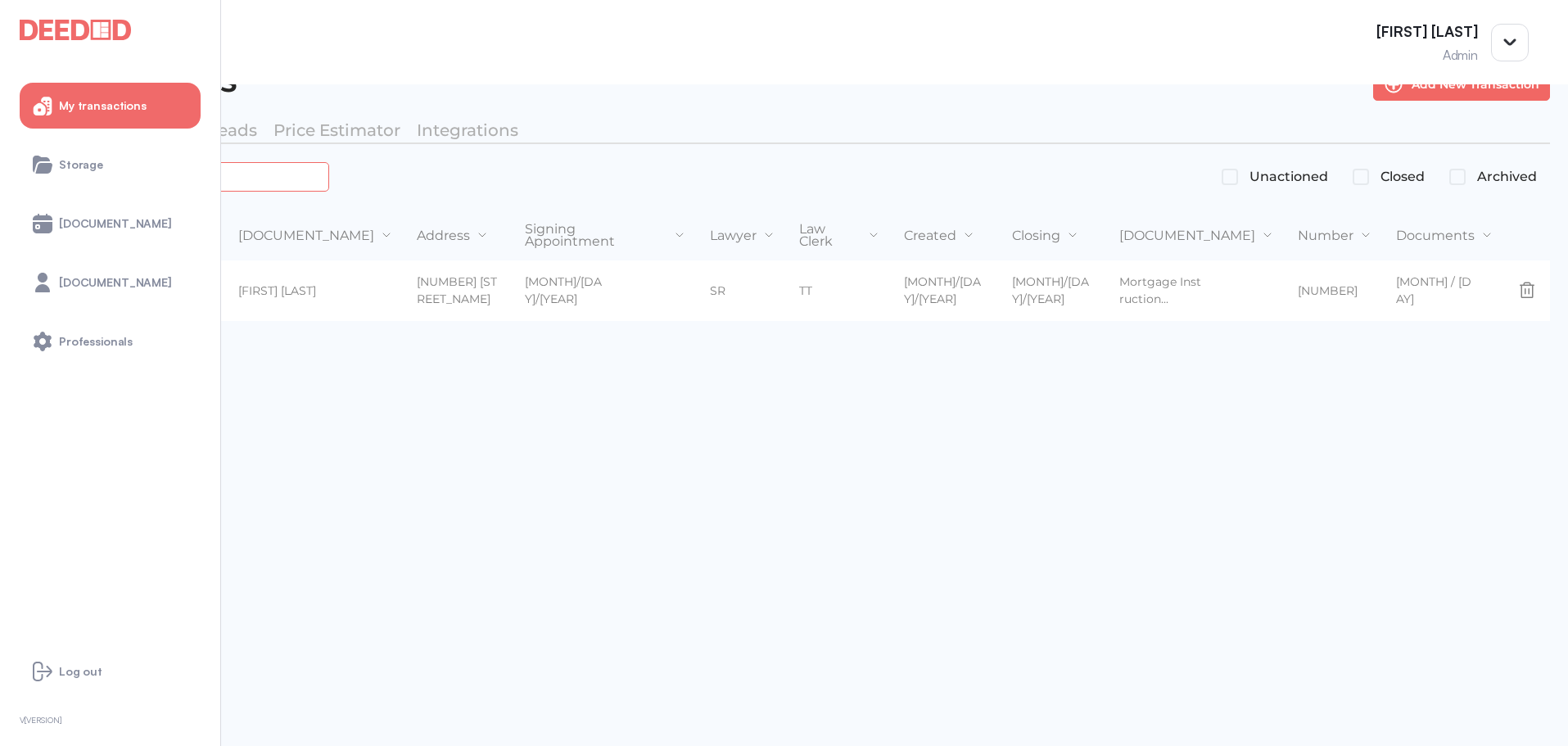 click on "*******" at bounding box center [183, 176] 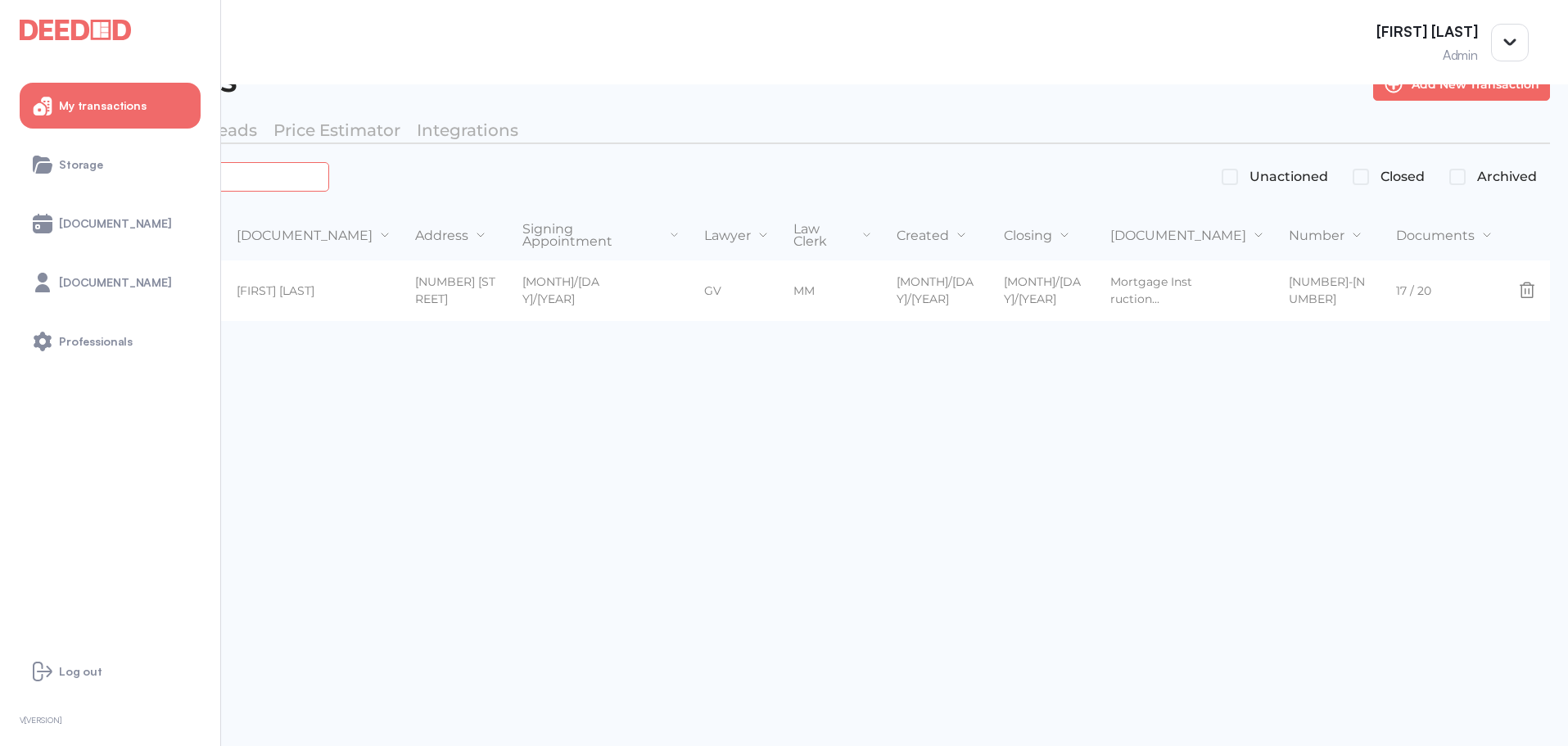 click on "*******" at bounding box center (183, 176) 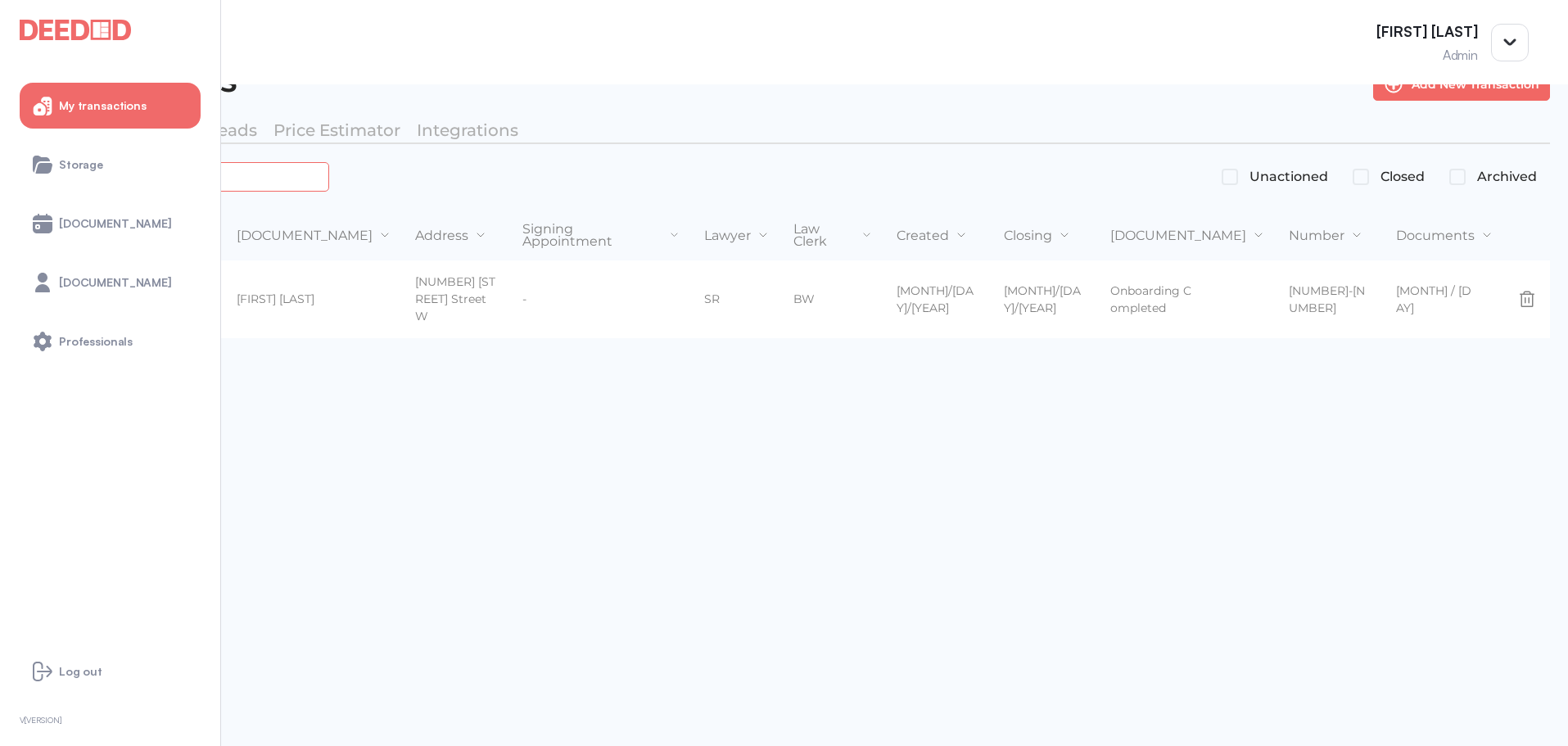 click on "*******" at bounding box center (183, 176) 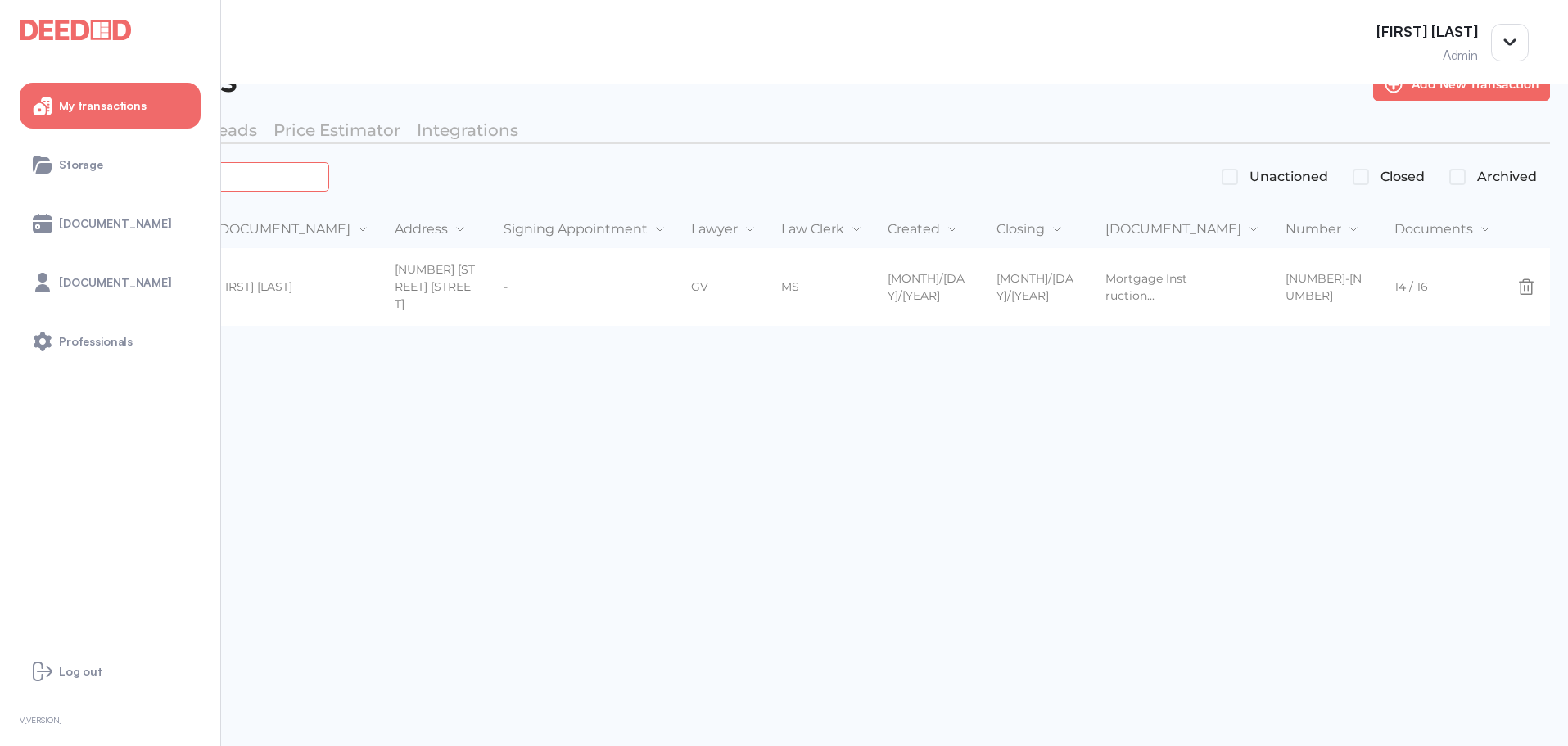 click on "*******" at bounding box center (183, 176) 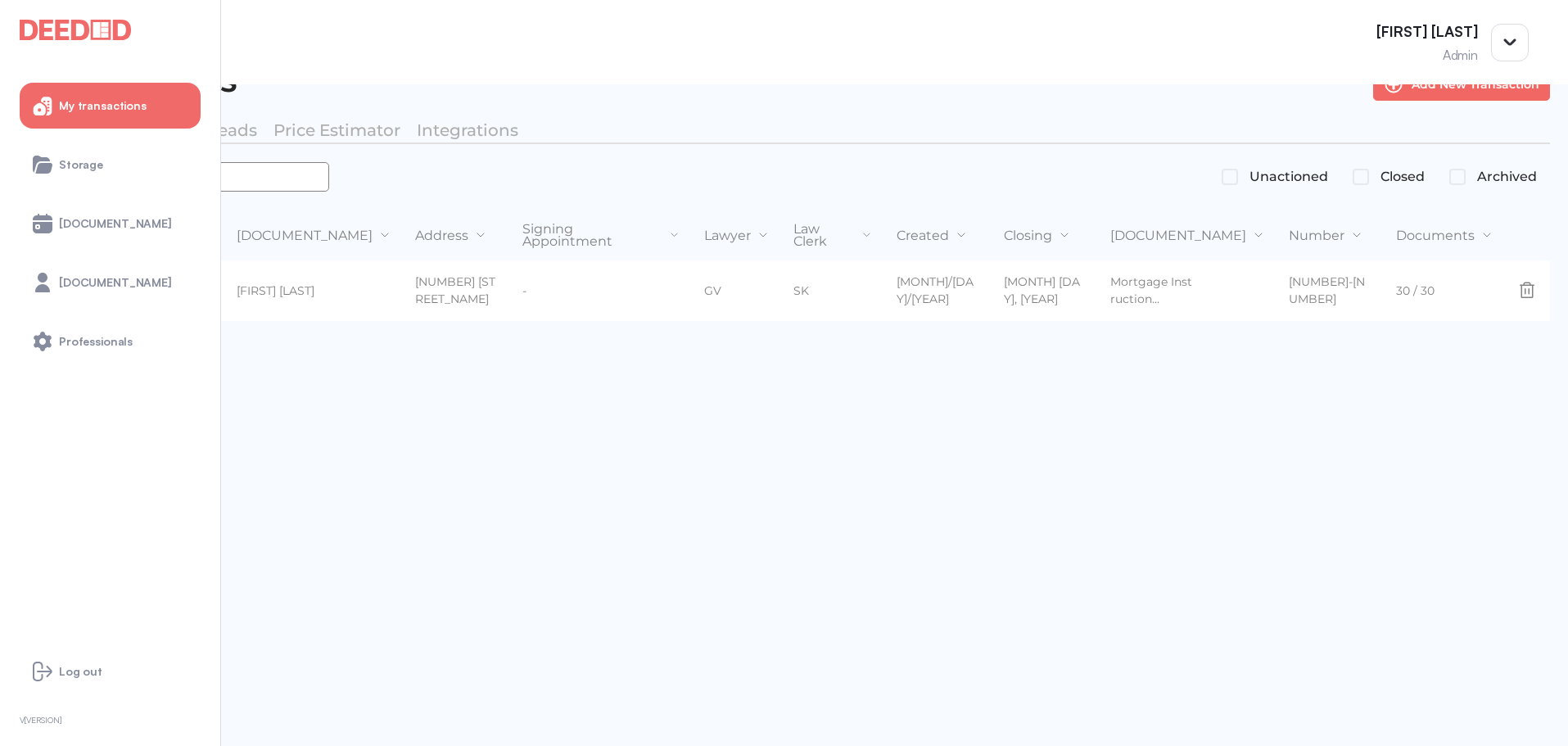 click on "*******" at bounding box center [174, 177] 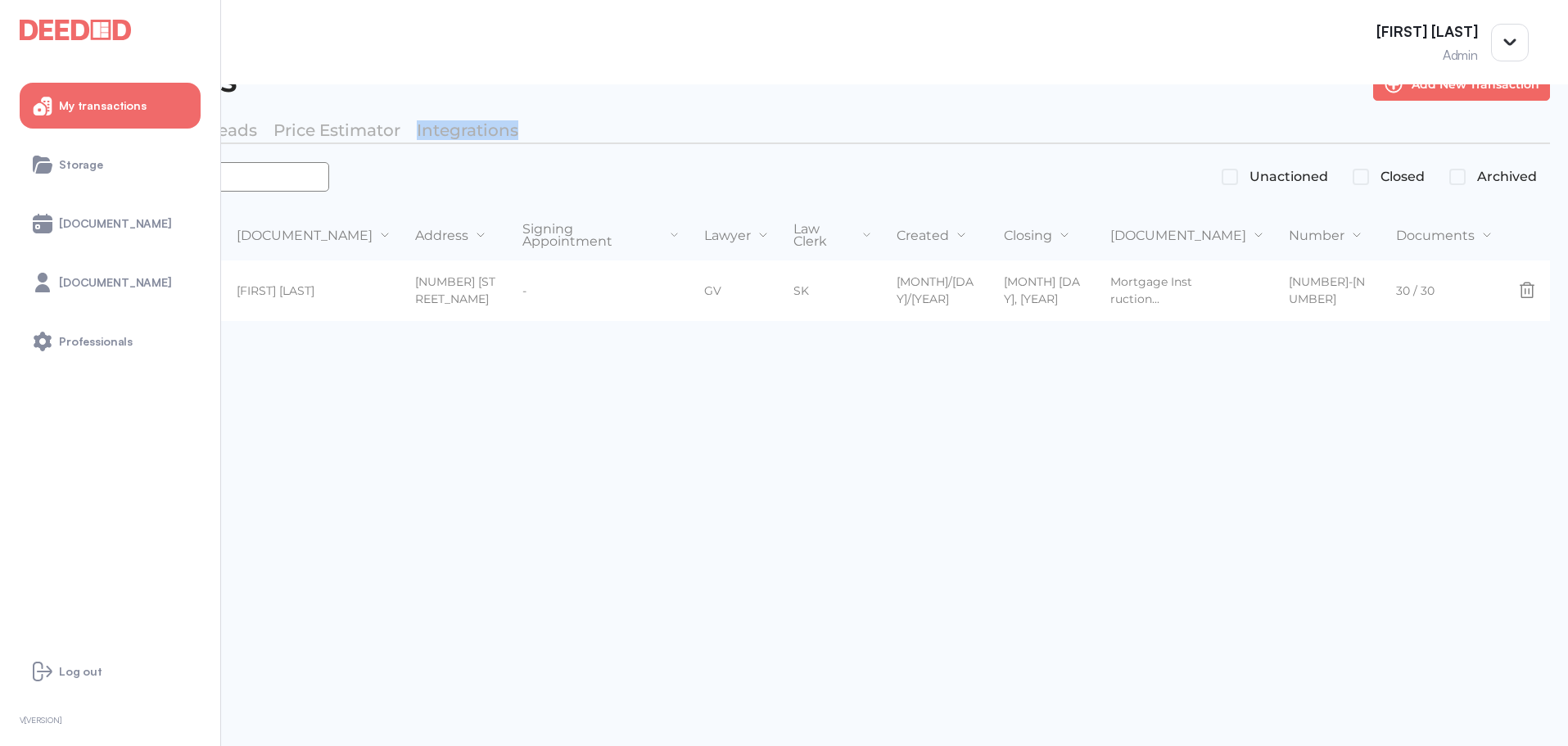 click on "*******" at bounding box center (174, 177) 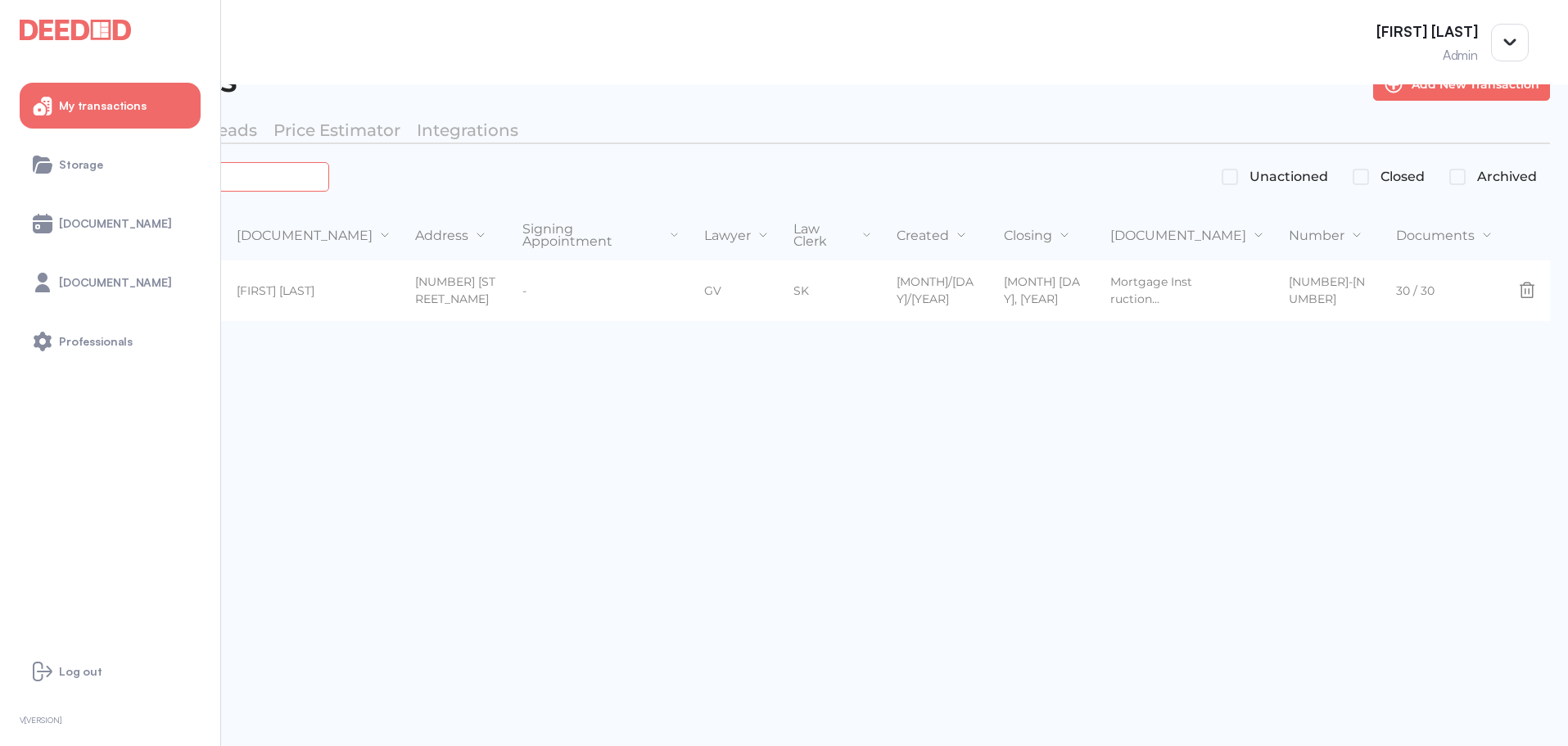 click on "*******" at bounding box center (183, 176) 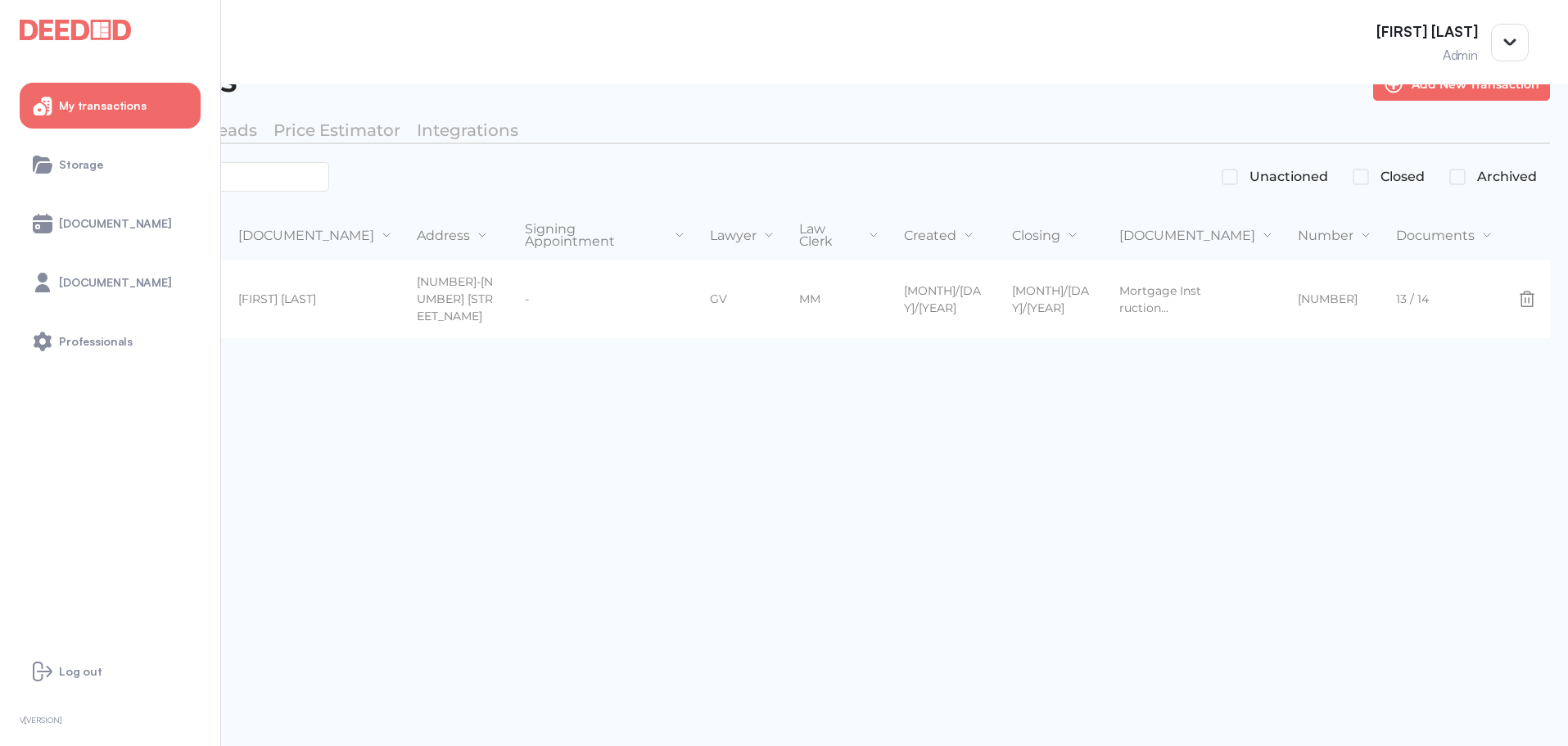 click on "Transactions Add New Transaction My Transactions My Leads Price Estimator Integrations ******* Unactioned Closed Archived Type Province Client Name Address Signing Appointment Lawyer Law Clerk Created Closing Transaction Stage Number Documents   Mortgage [STATE] [FIRST] [LAST] [FIRST] [LAST] [NUMBER] [STREET] - GV MM [DATE] [DATE] Mortgage Instruction... [CASE_NUMBER] [NUMBER] / [NUMBER]" at bounding box center (784, 397) 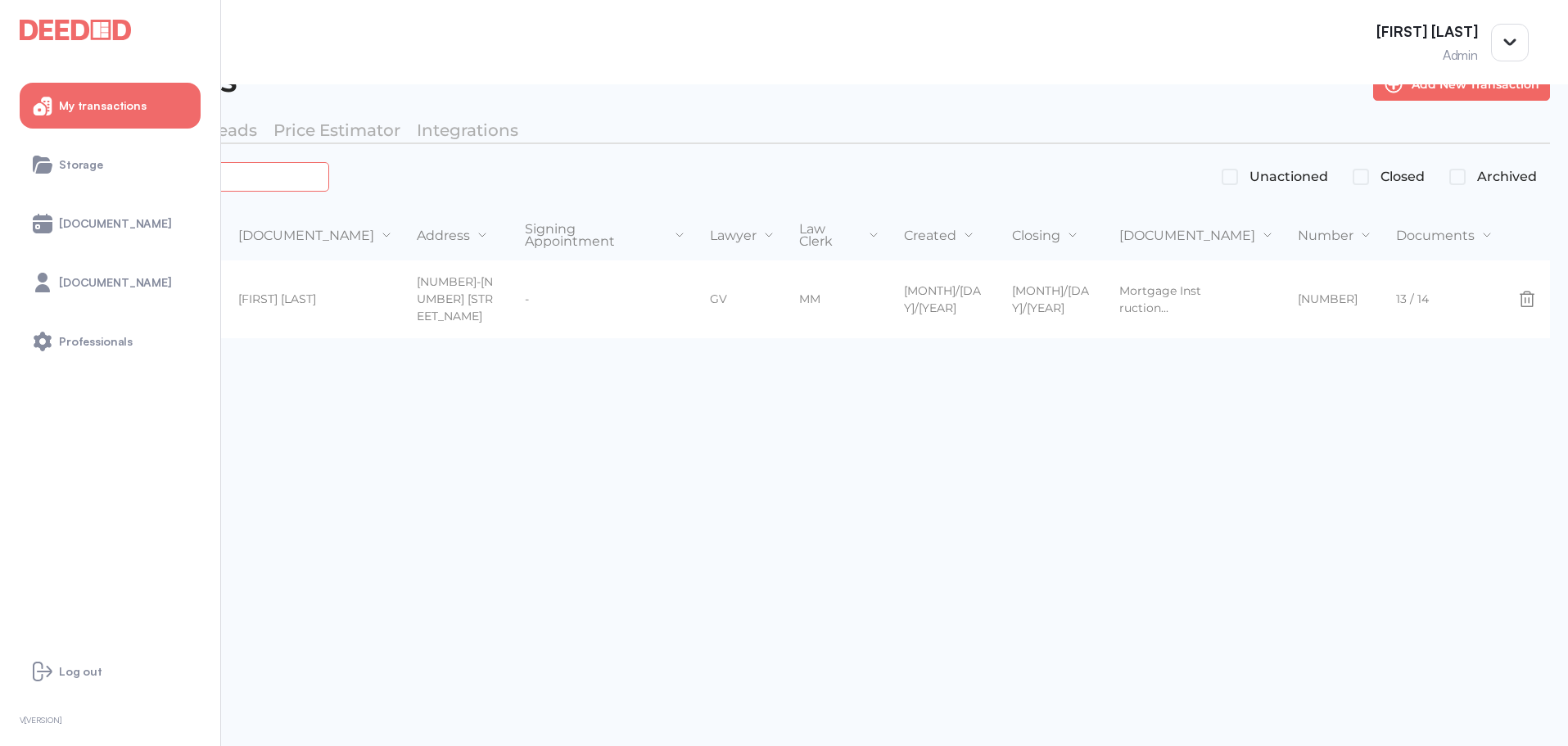 click on "*******" at bounding box center (183, 176) 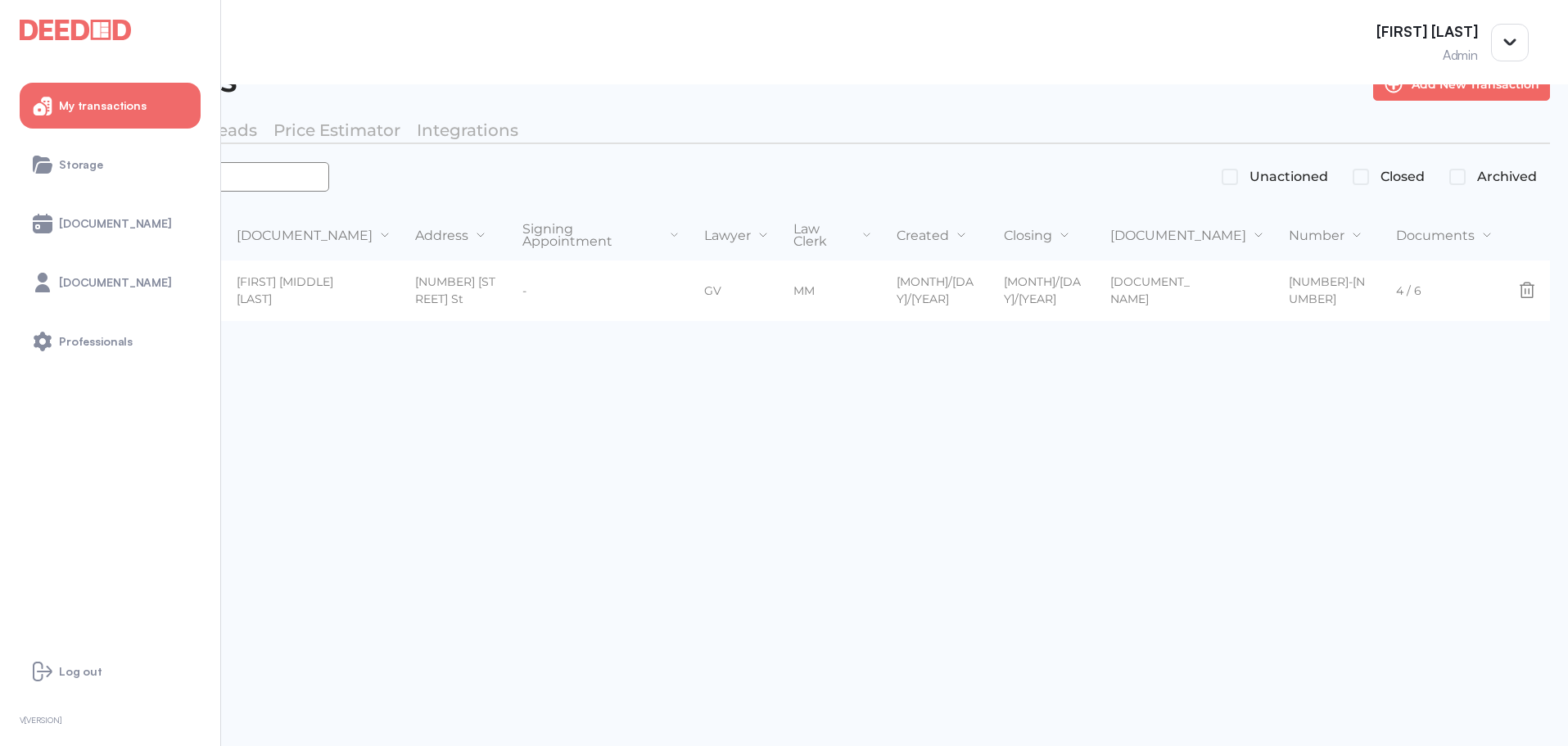 drag, startPoint x: 278, startPoint y: 162, endPoint x: 288, endPoint y: 170, distance: 12.806248 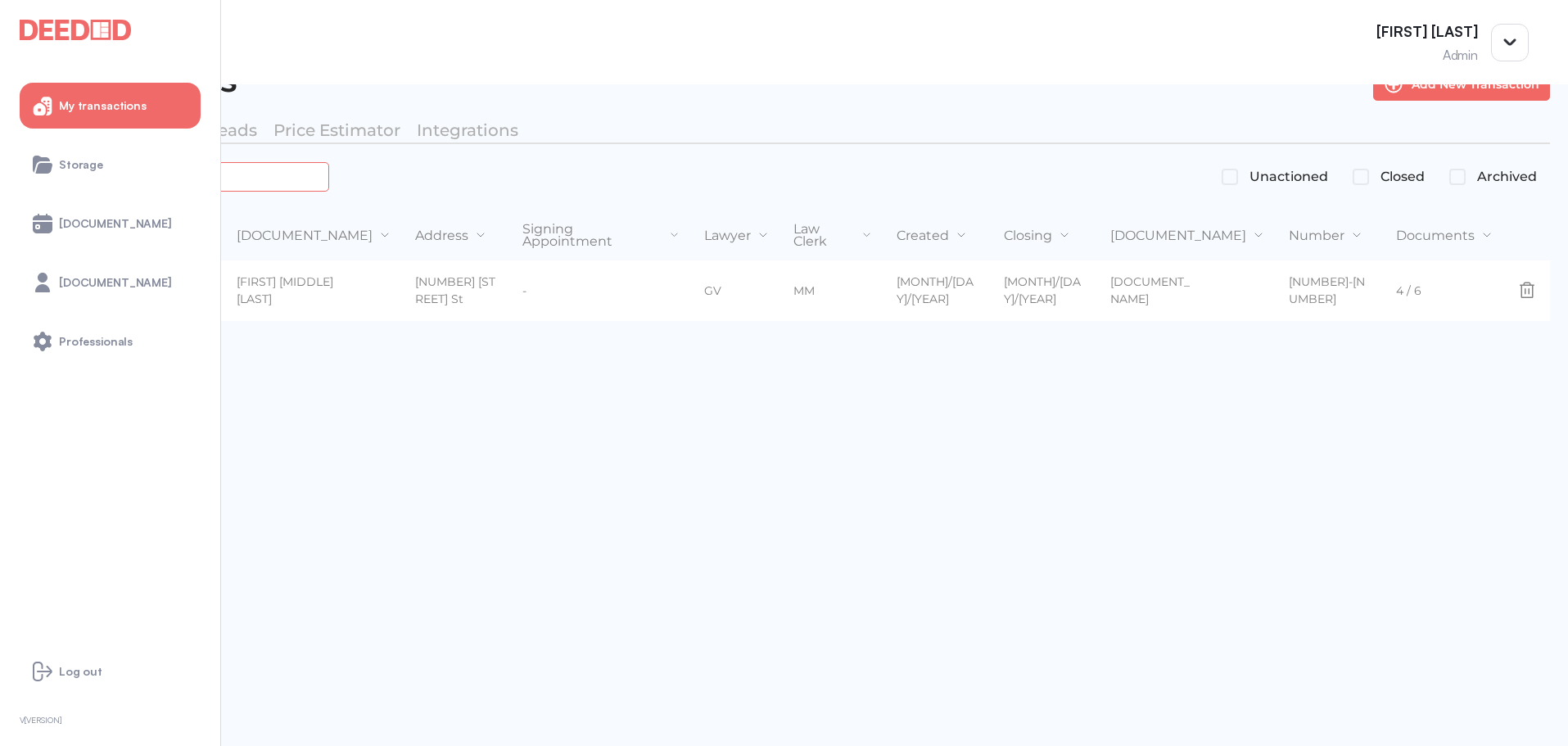 click on "*******" at bounding box center [183, 176] 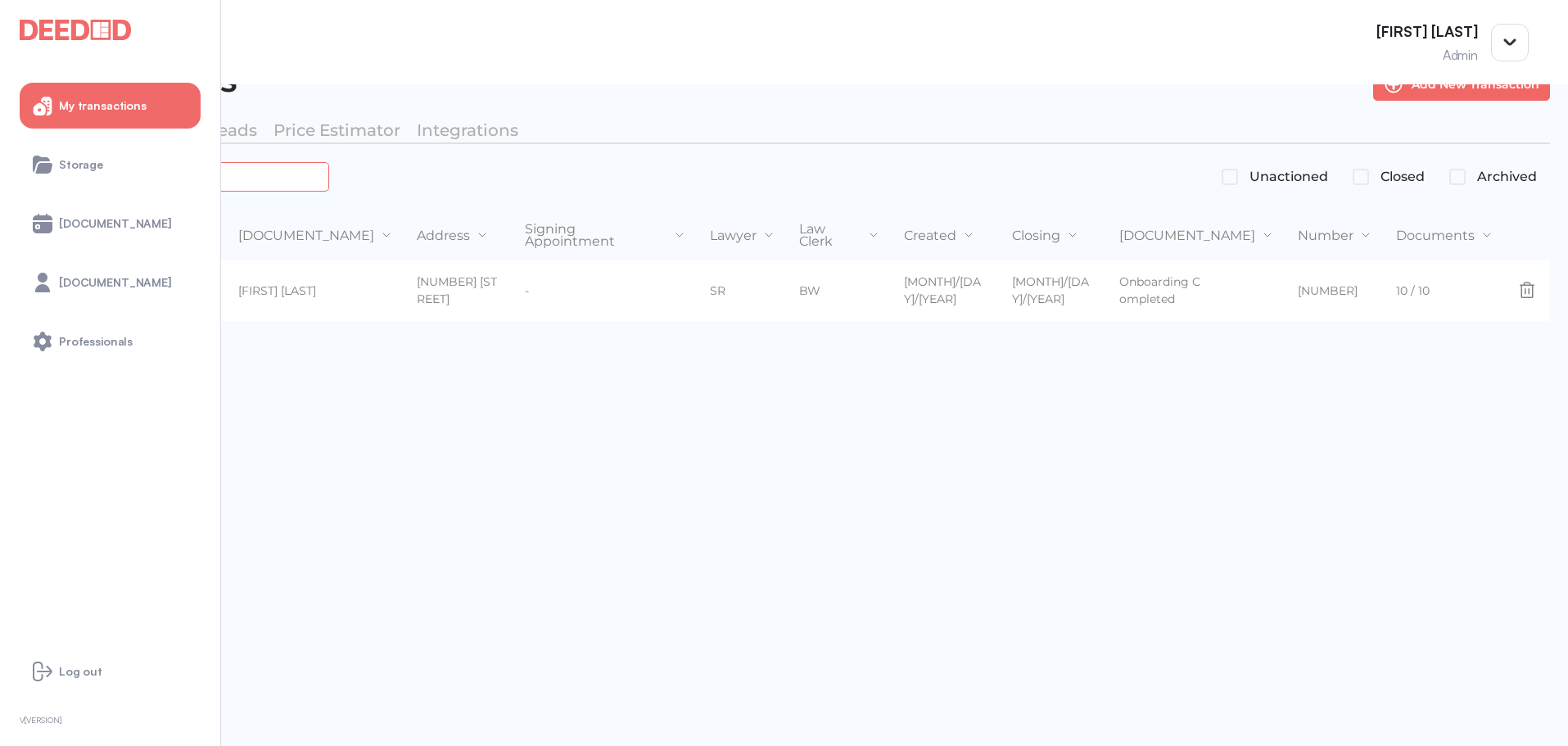 click on "*******" at bounding box center (183, 176) 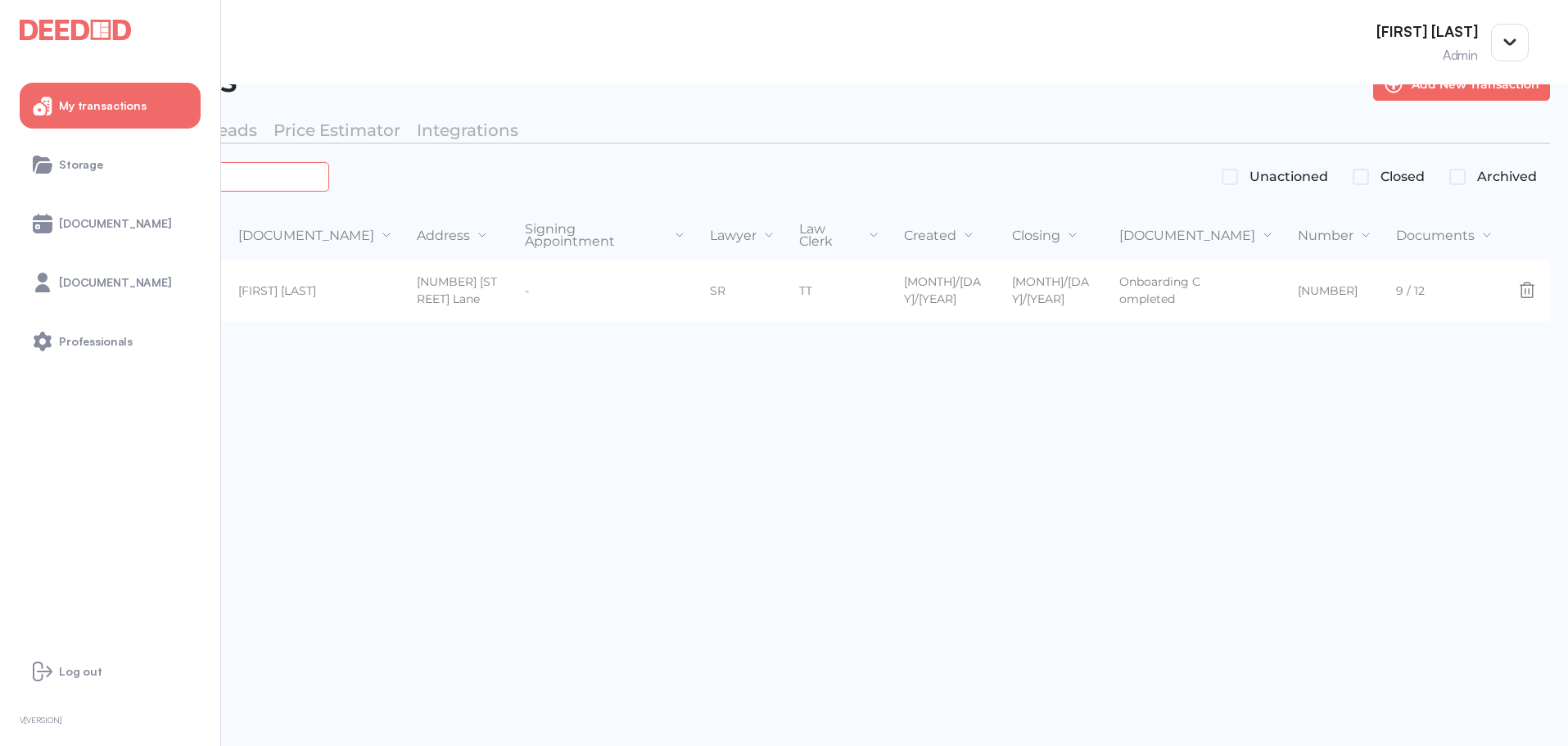 click on "*******" at bounding box center [183, 176] 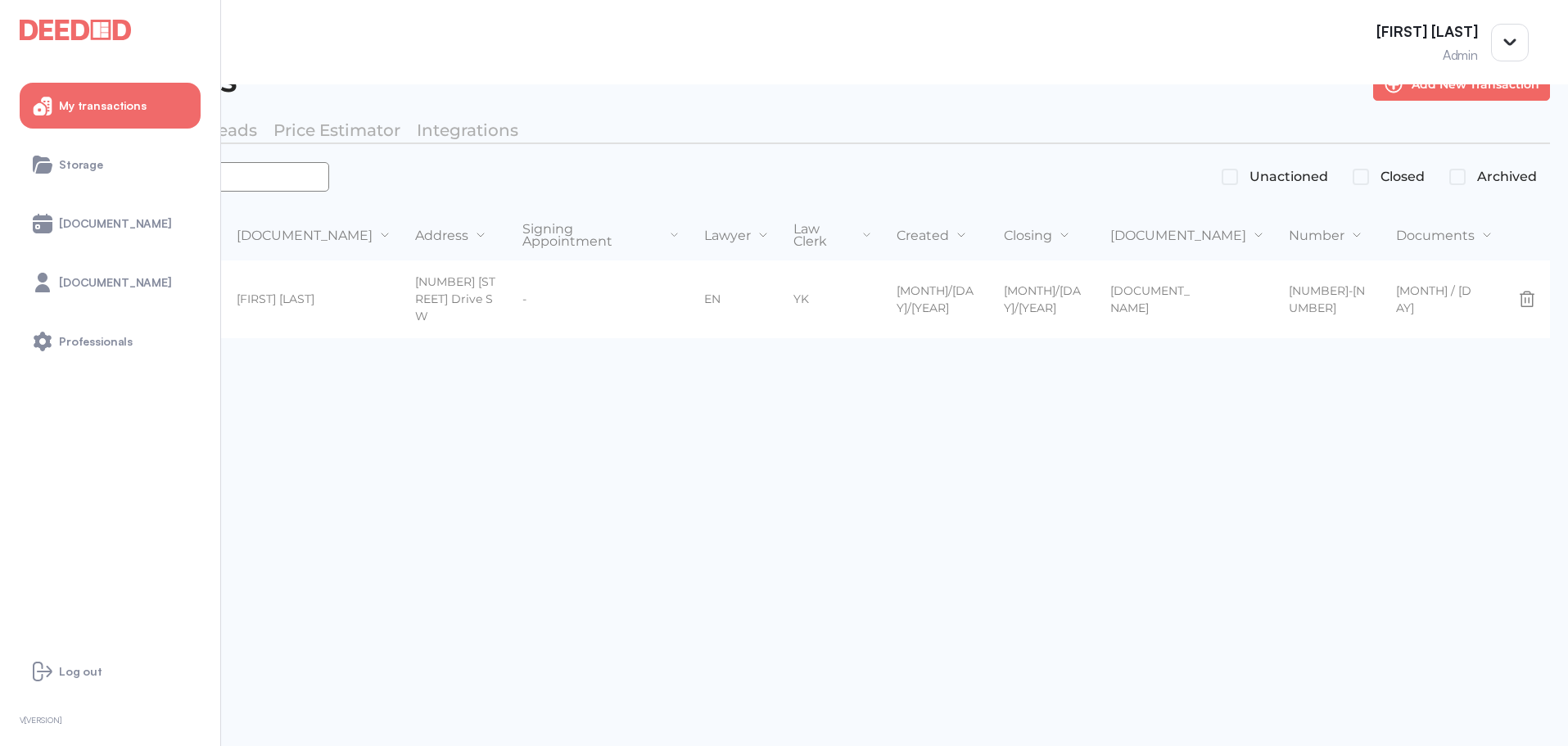 click on "*******" at bounding box center (174, 177) 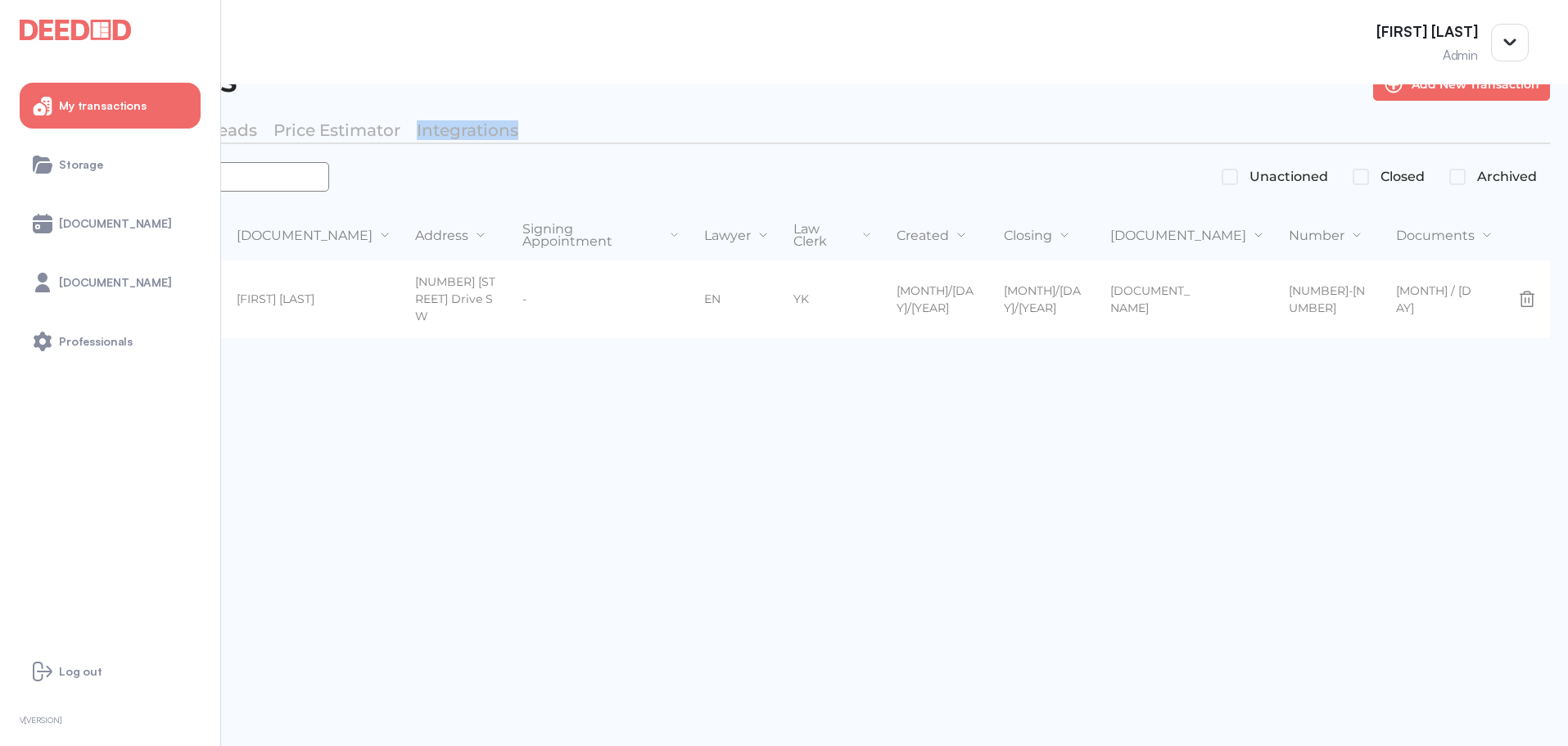 click on "*******" at bounding box center (174, 177) 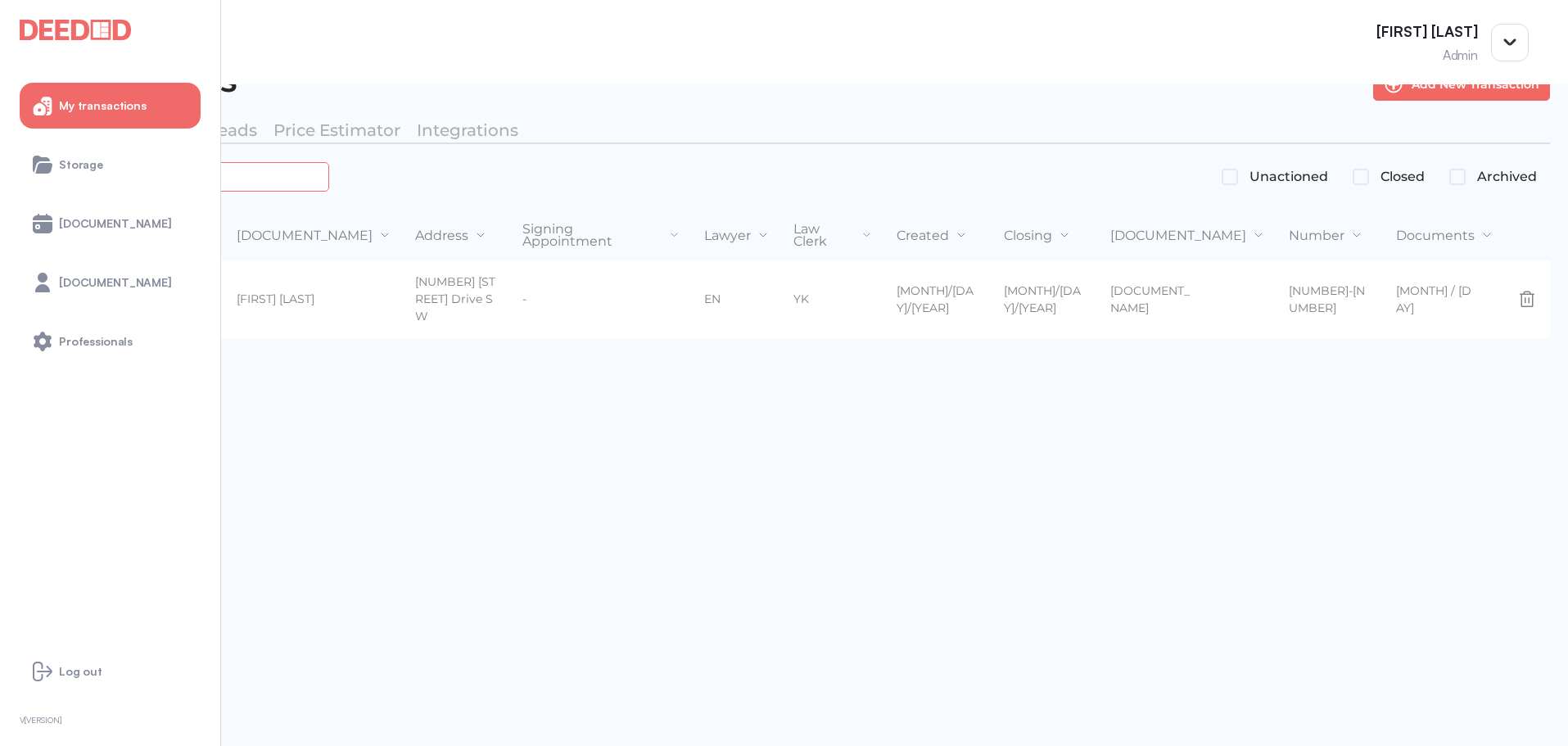 click on "*******" at bounding box center (183, 176) 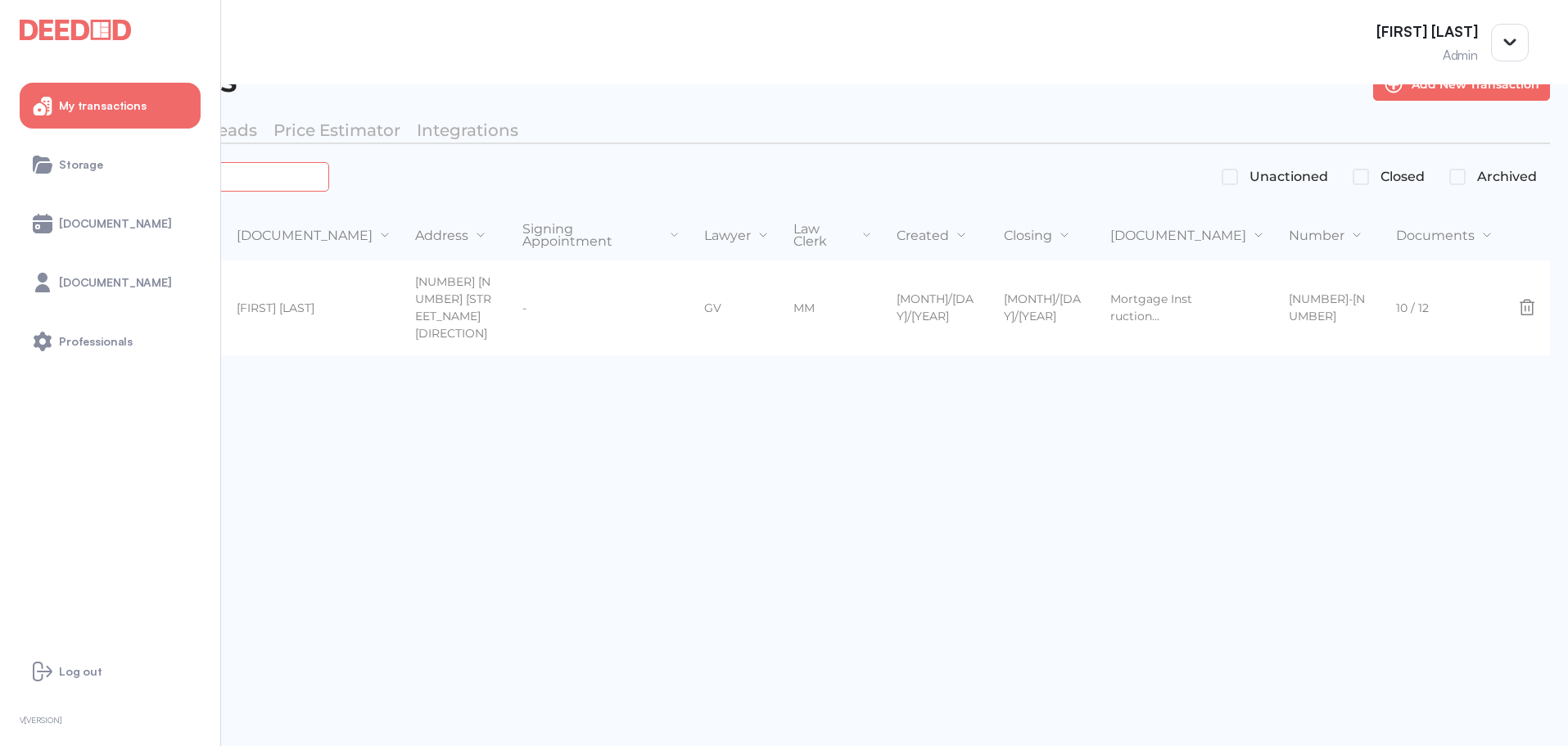 click on "*******" at bounding box center [183, 176] 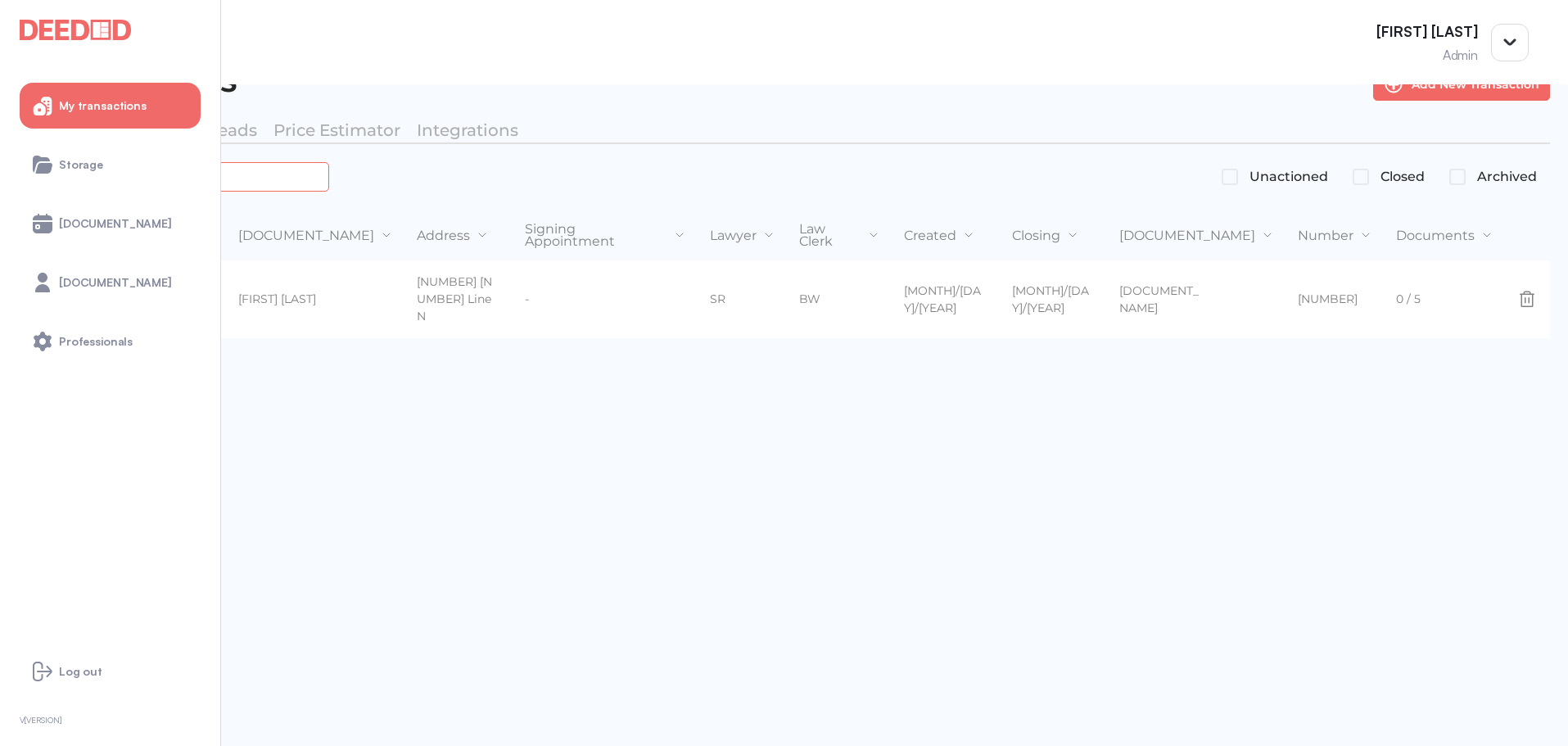 click on "*******" at bounding box center [183, 176] 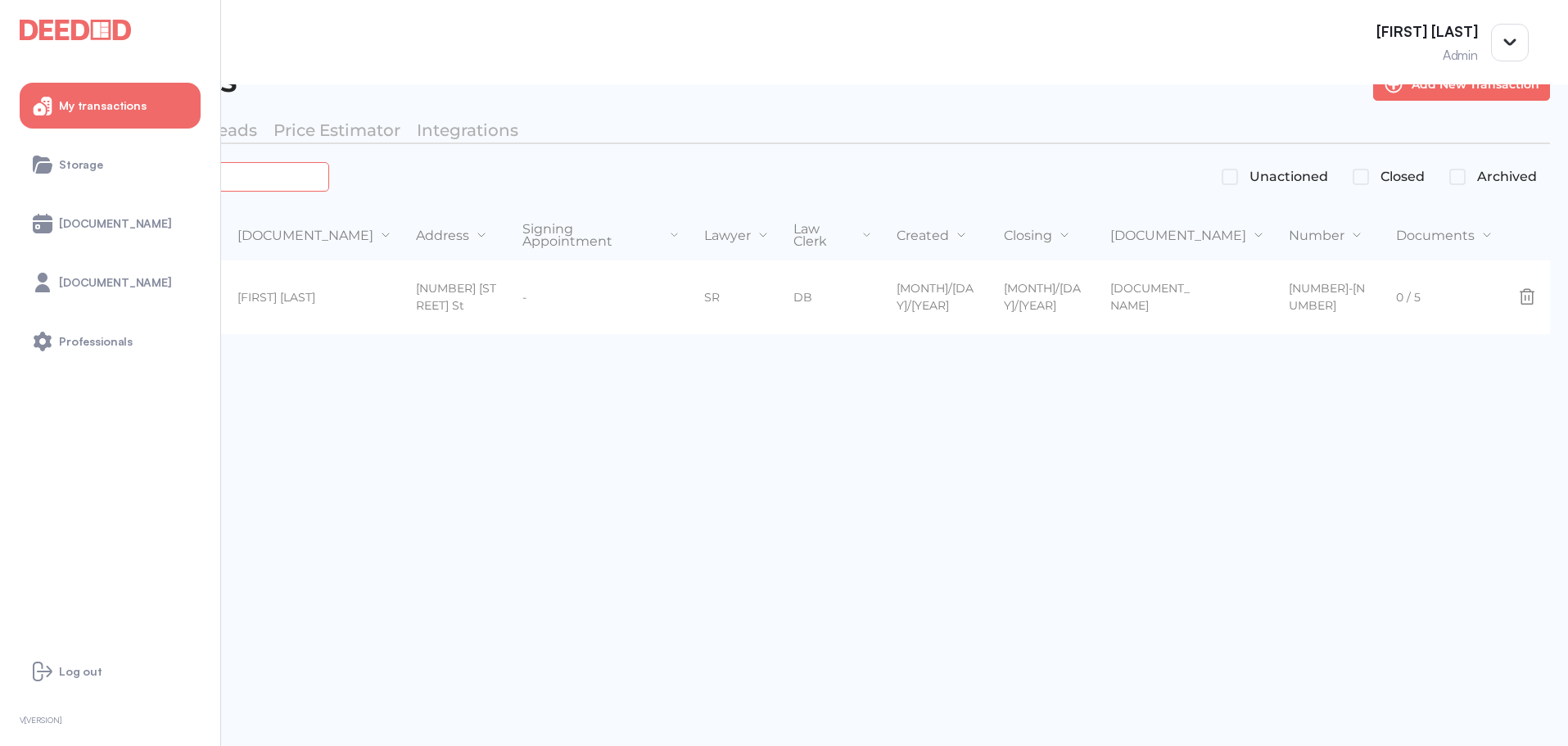 click on "*******" at bounding box center (183, 176) 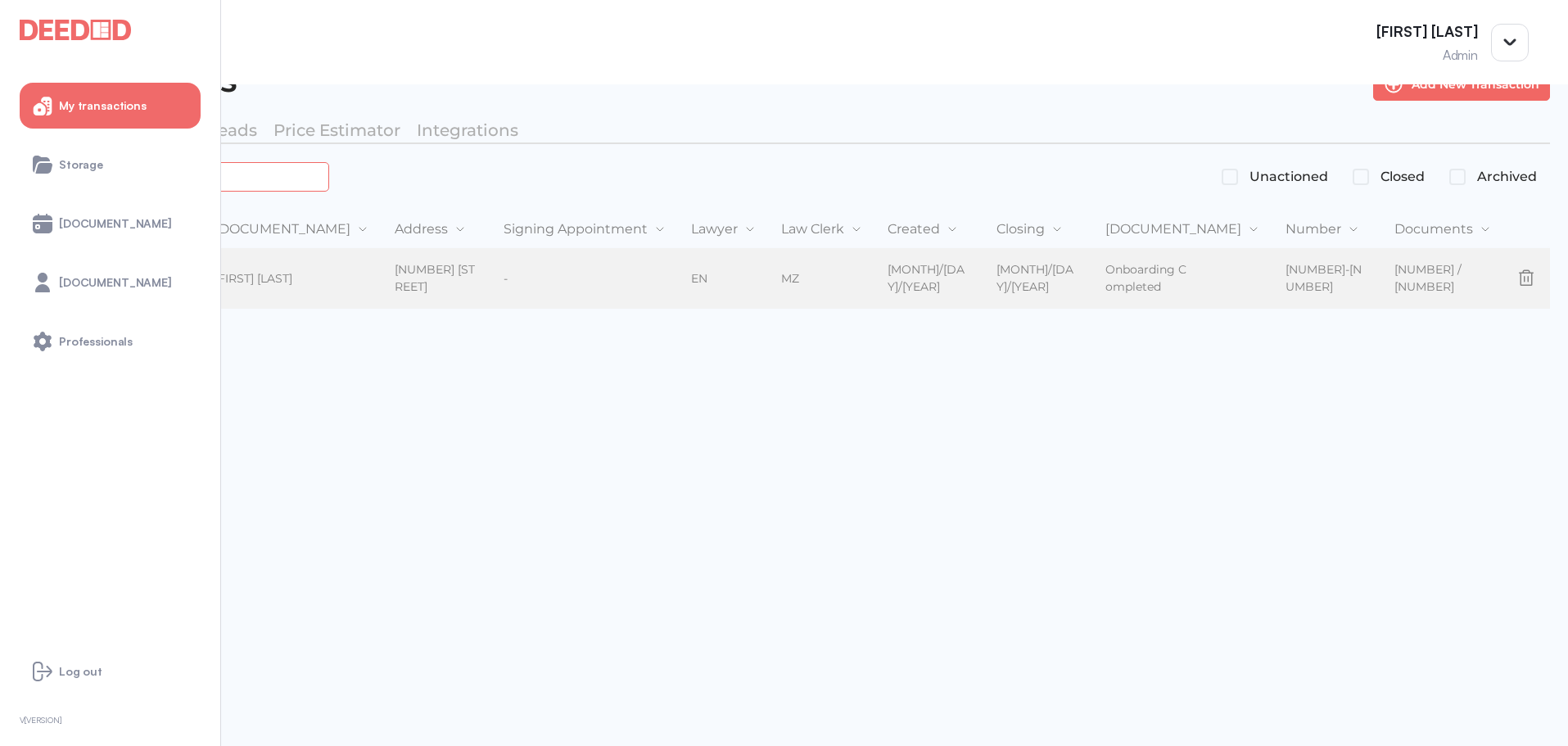 type on "*******" 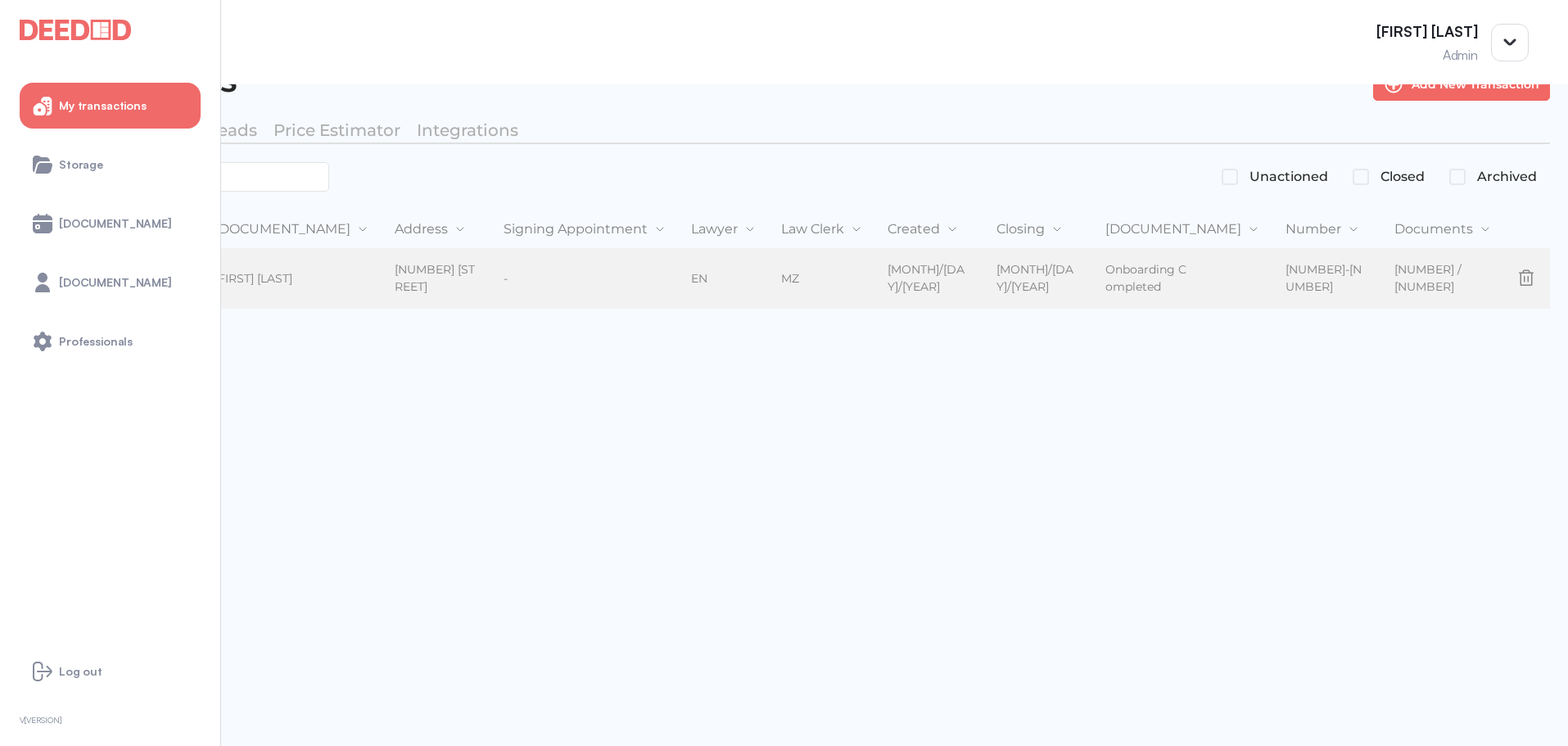 click on "[NUMBER] [STREET_NAME] [DIRECTION]" at bounding box center (405, 287) 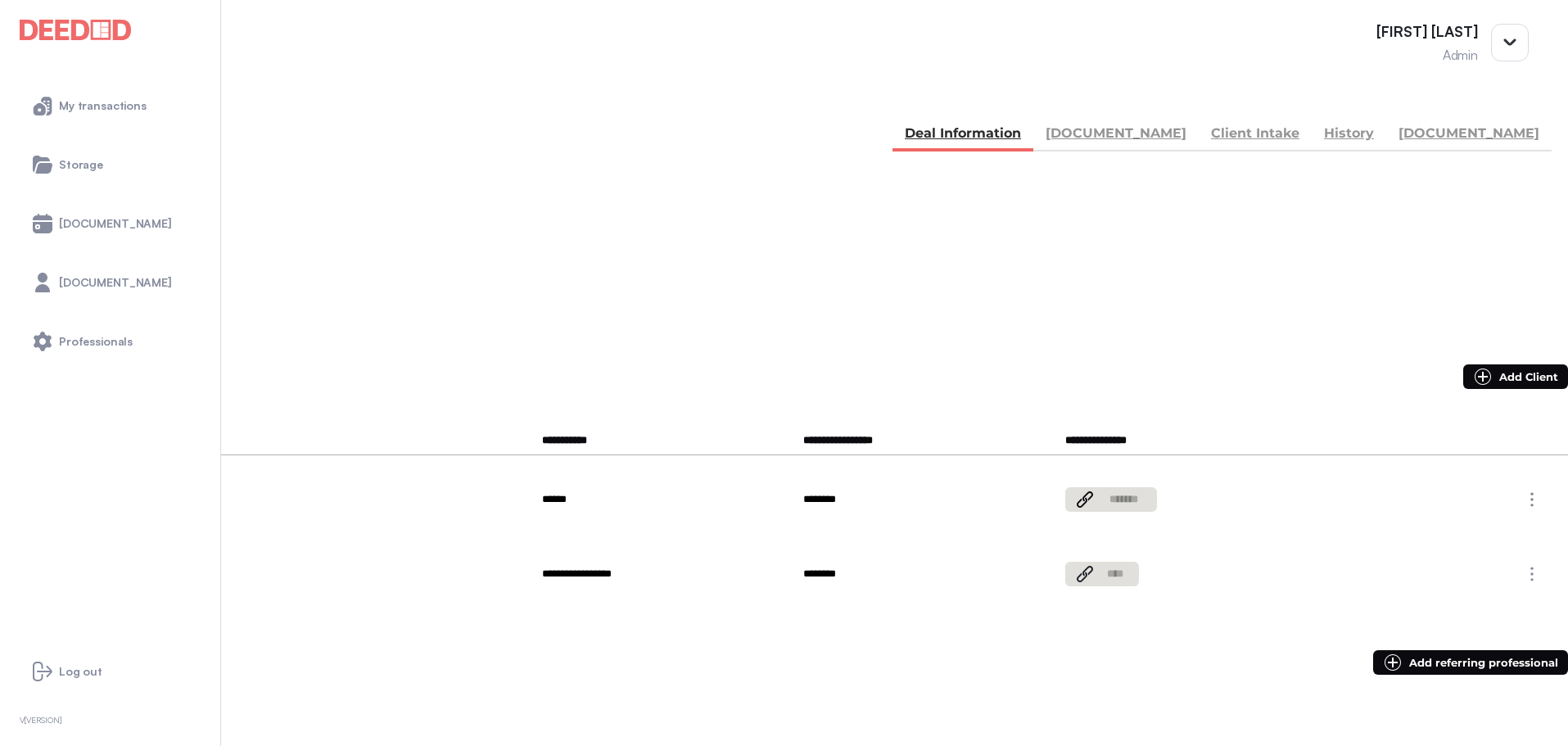 scroll, scrollTop: 35, scrollLeft: 0, axis: vertical 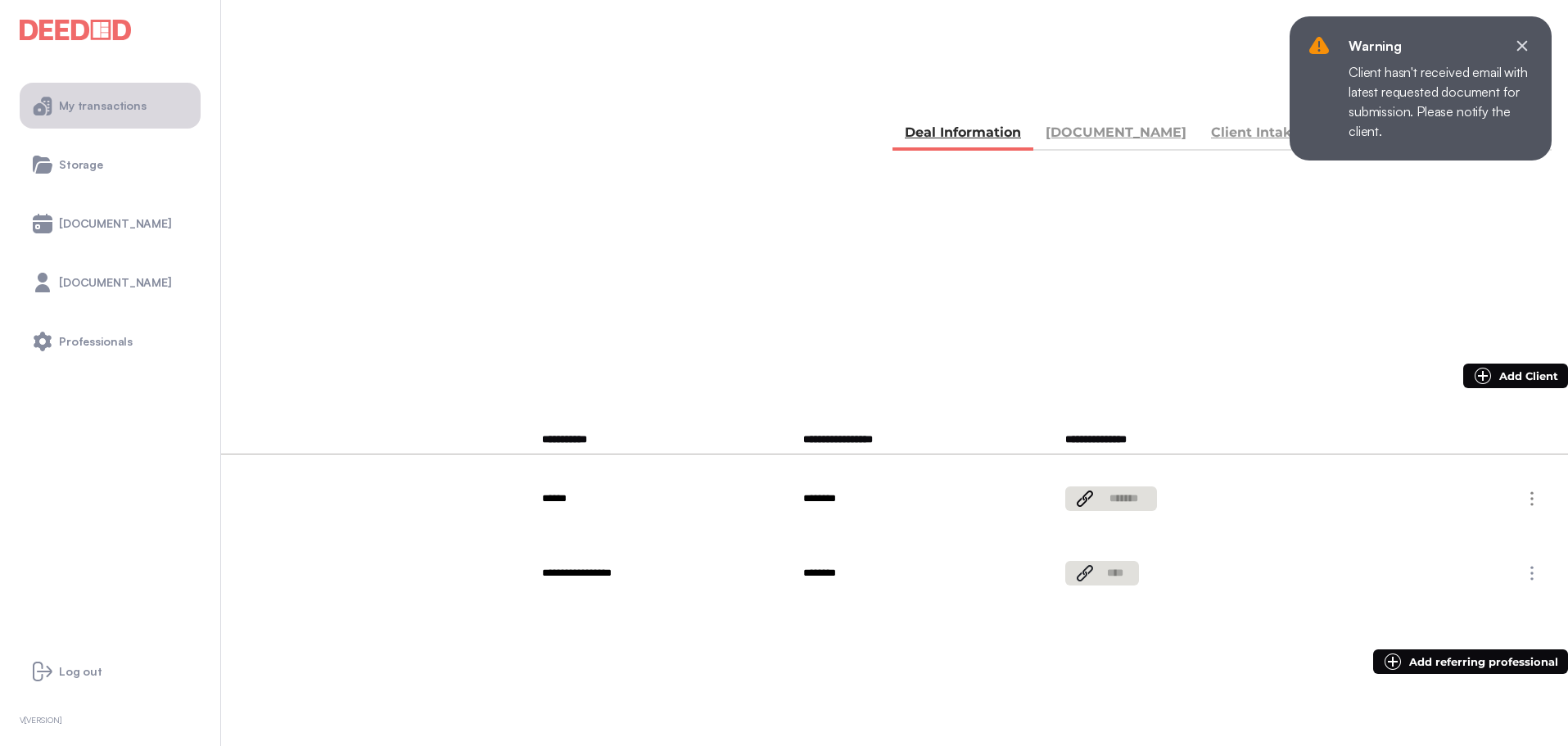 click on "My transactions" at bounding box center [110, 106] 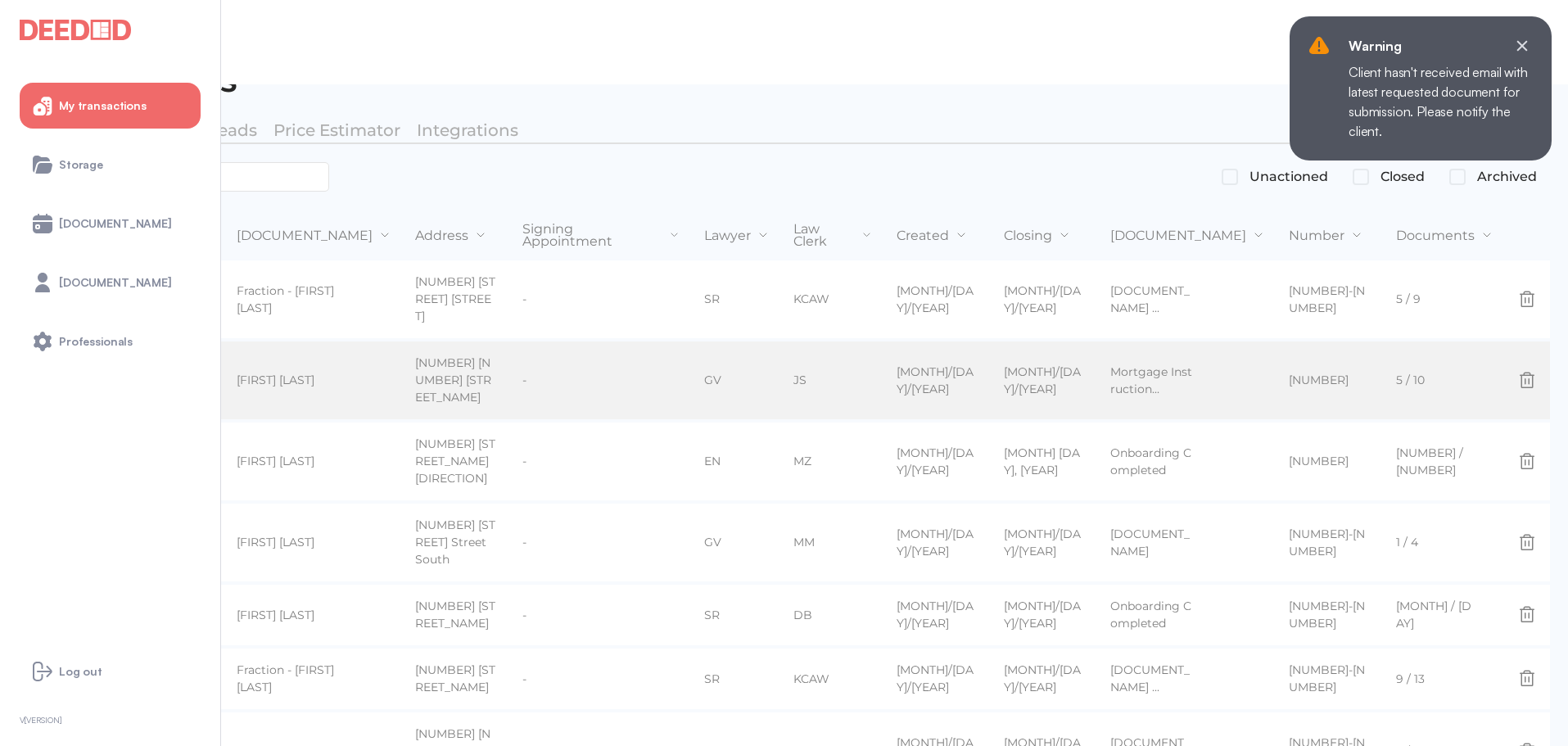 click on "[FIRST] [LAST]" at bounding box center [282, 278] 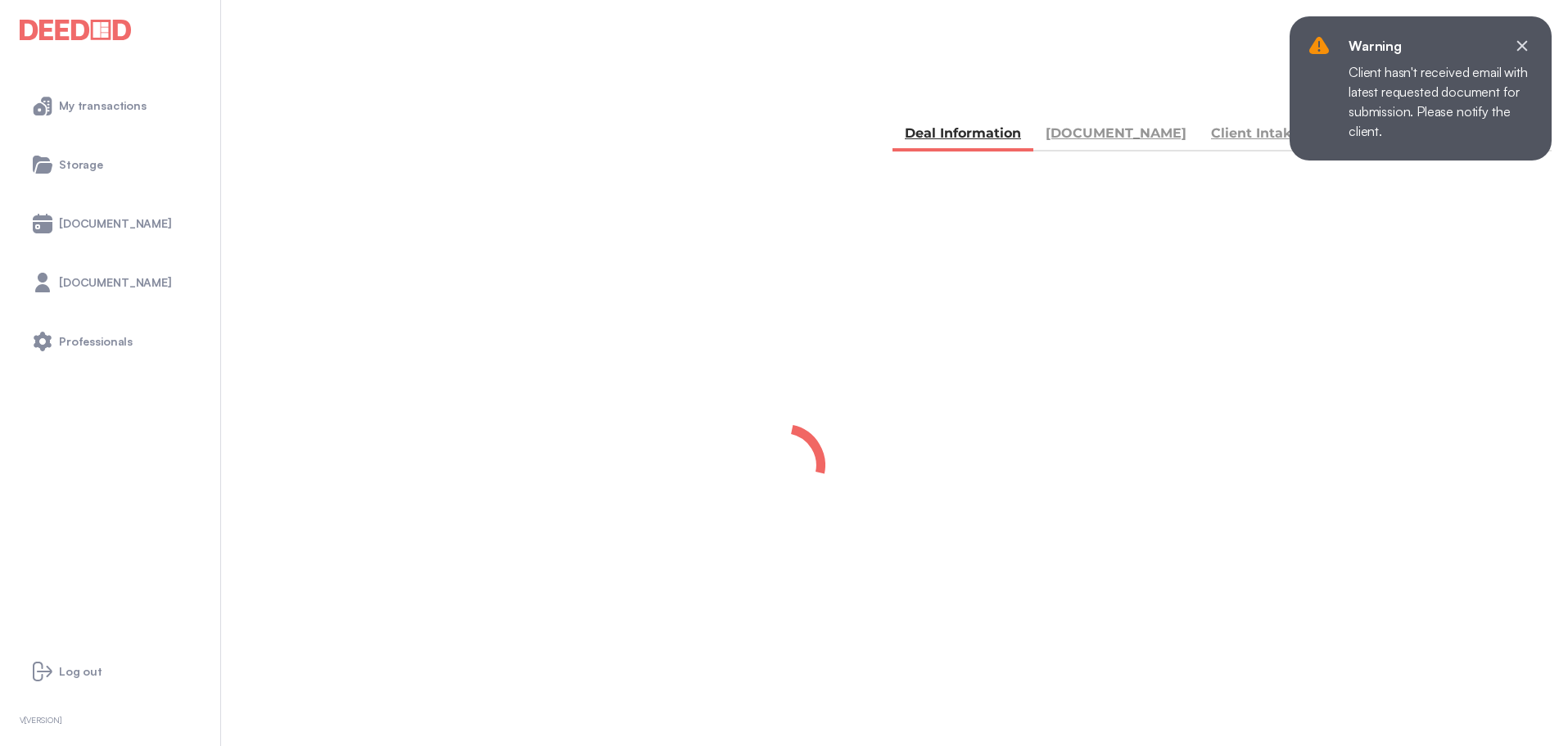 scroll, scrollTop: 35, scrollLeft: 0, axis: vertical 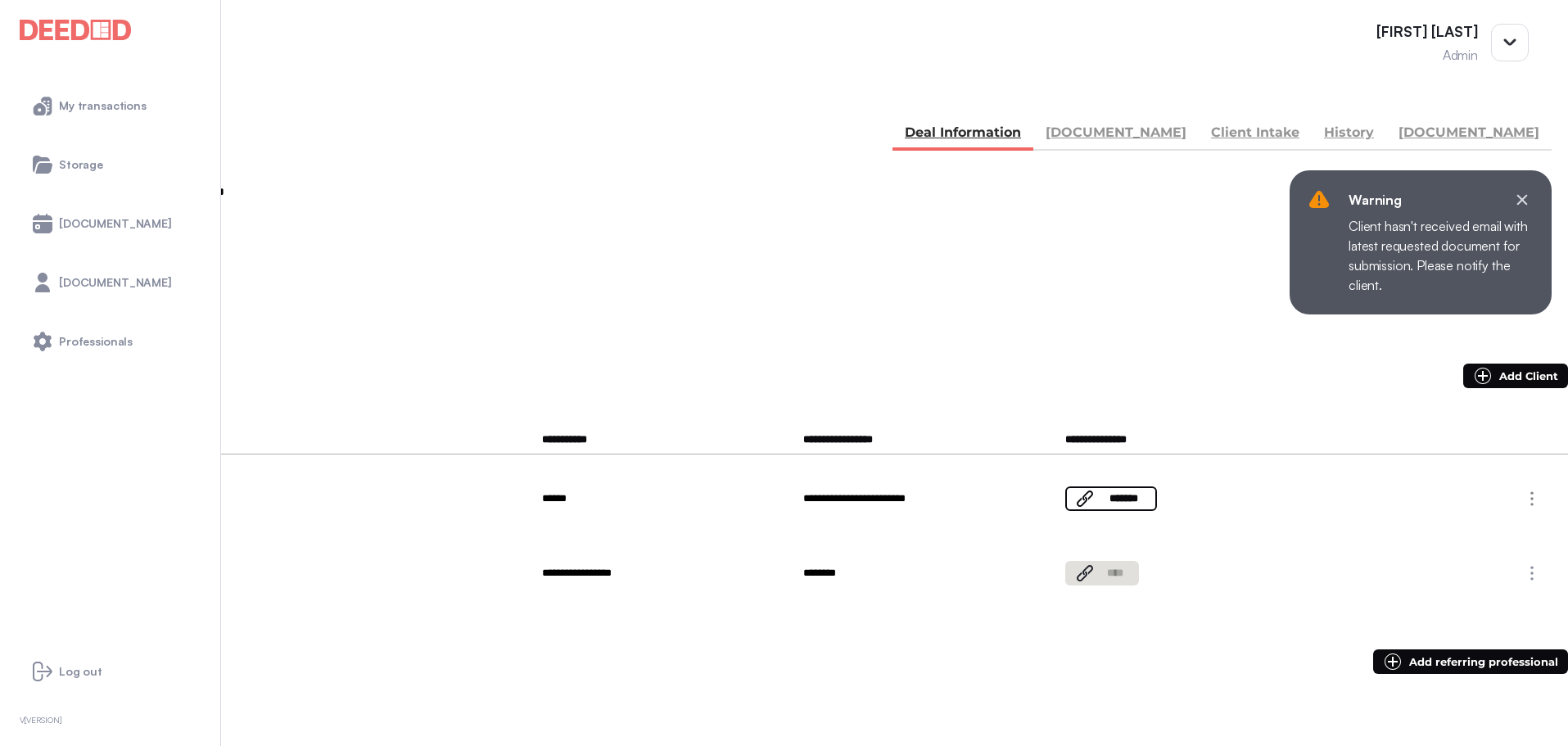 click on "**********" at bounding box center [784, 257] 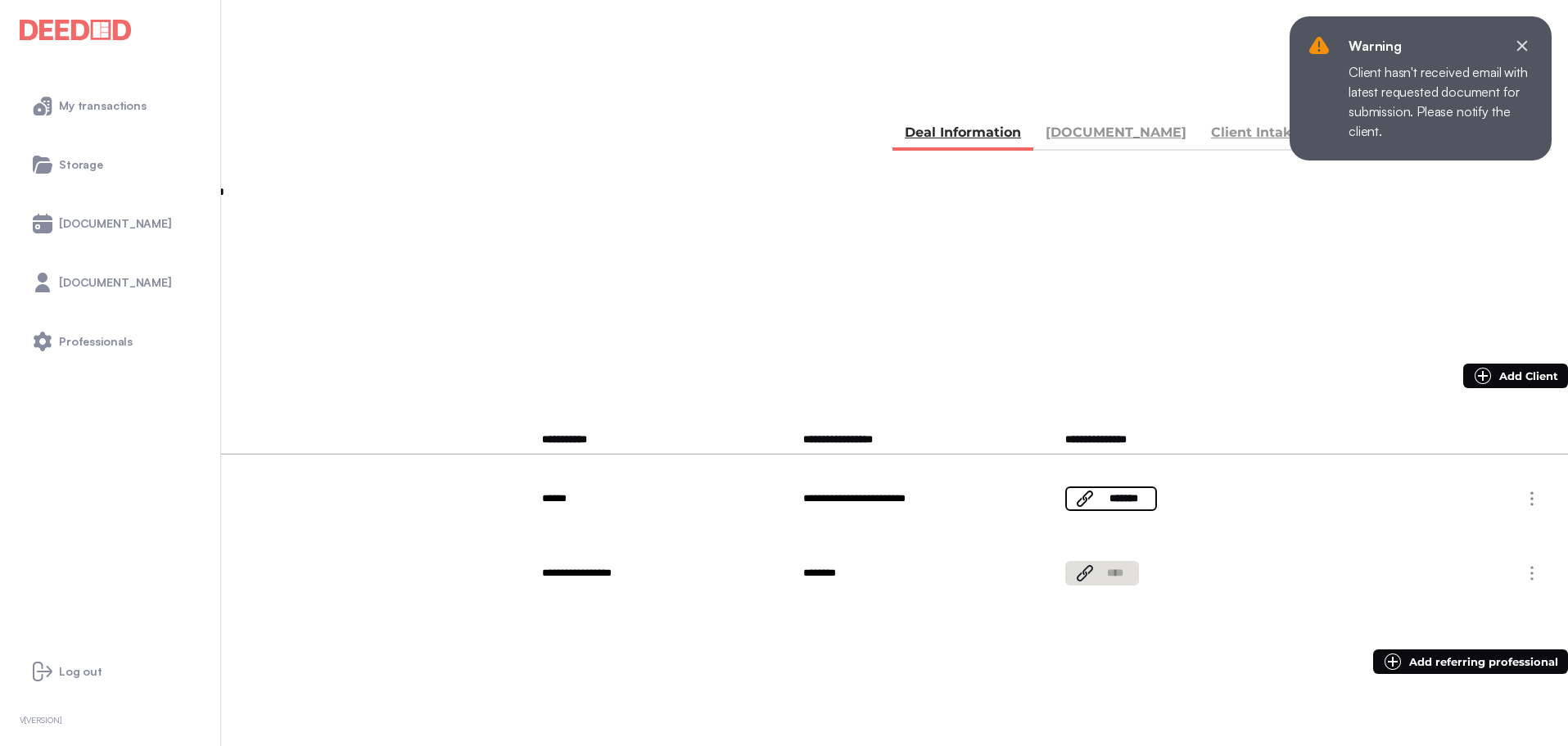 click at bounding box center [1522, 46] 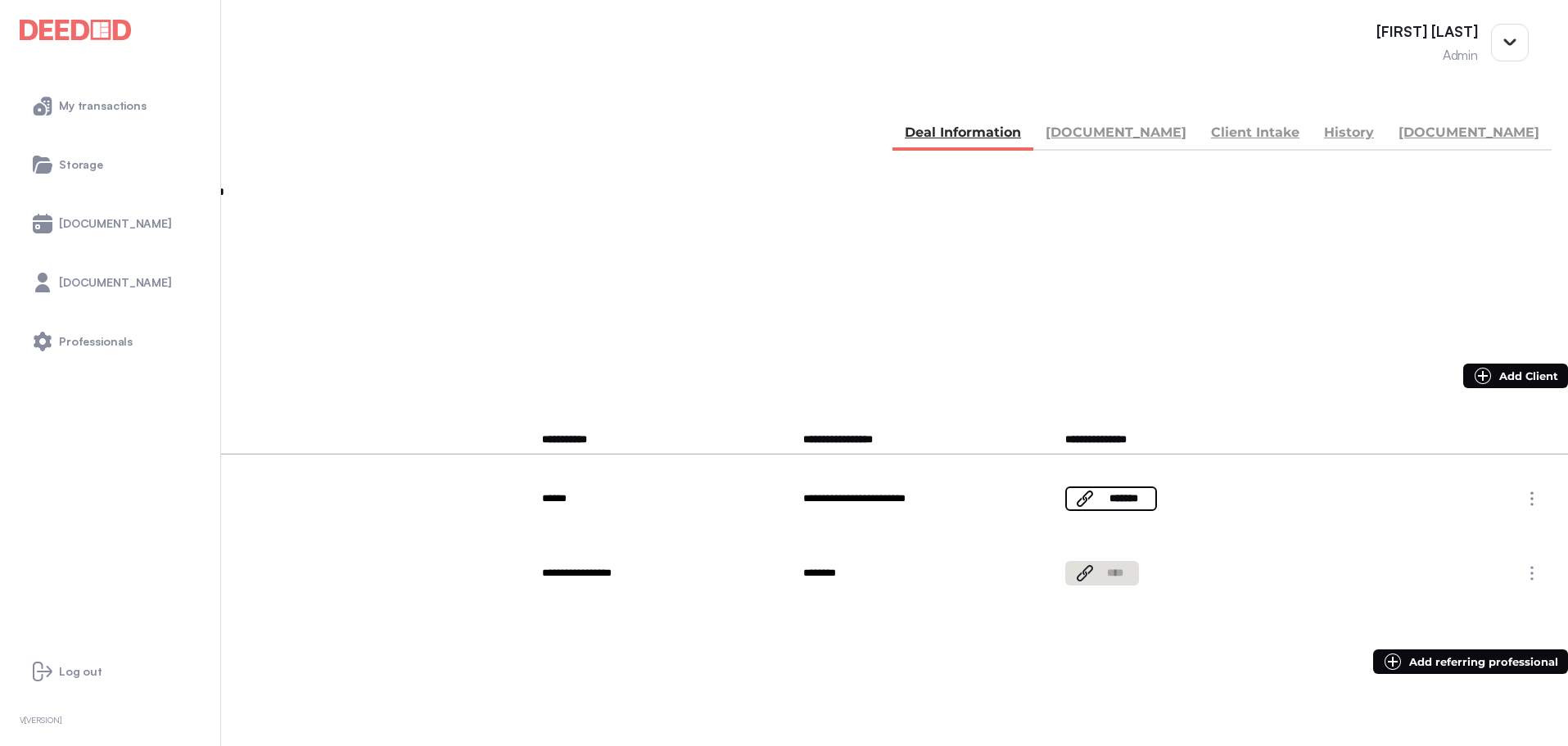click on "BACK" at bounding box center (57, 92) 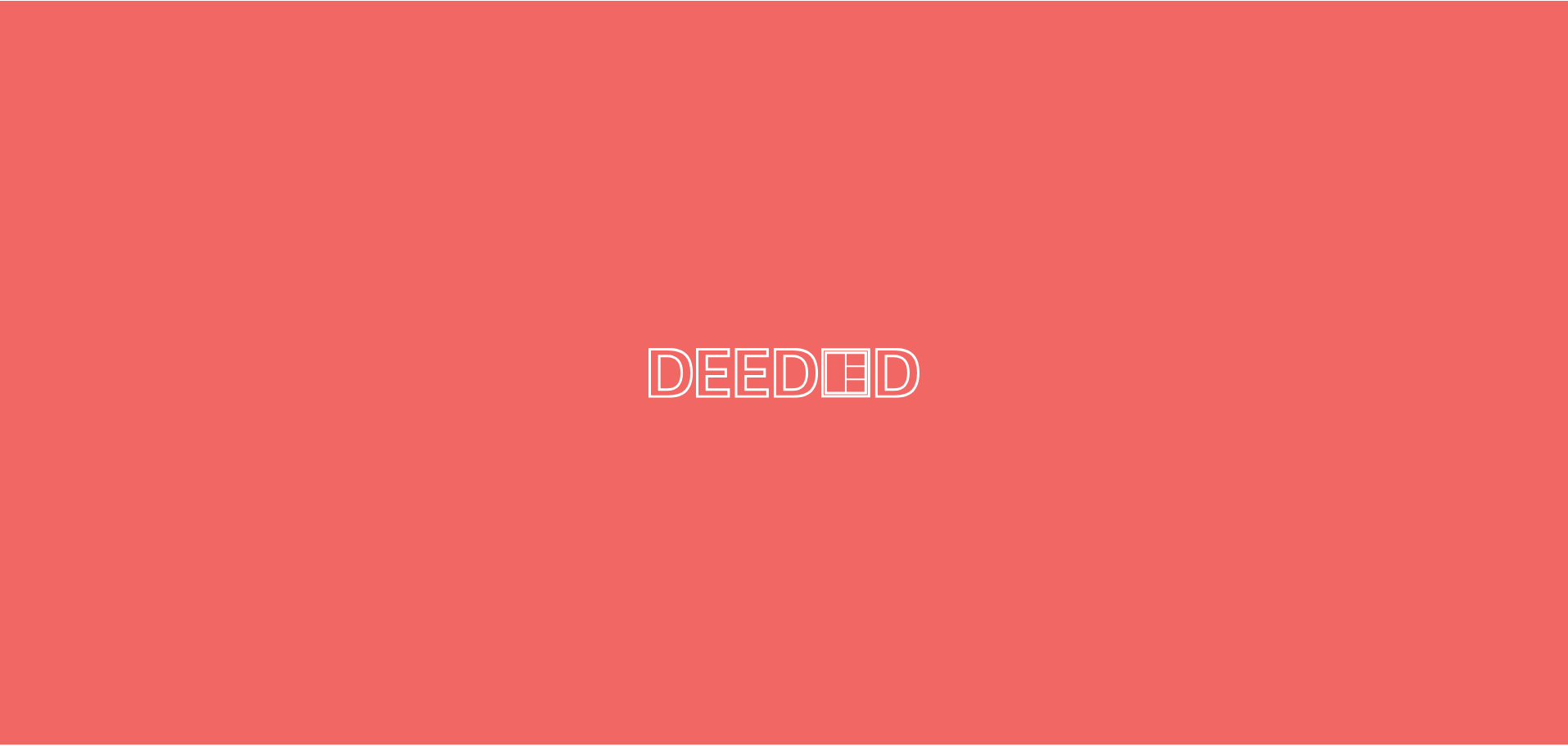 scroll, scrollTop: 0, scrollLeft: 0, axis: both 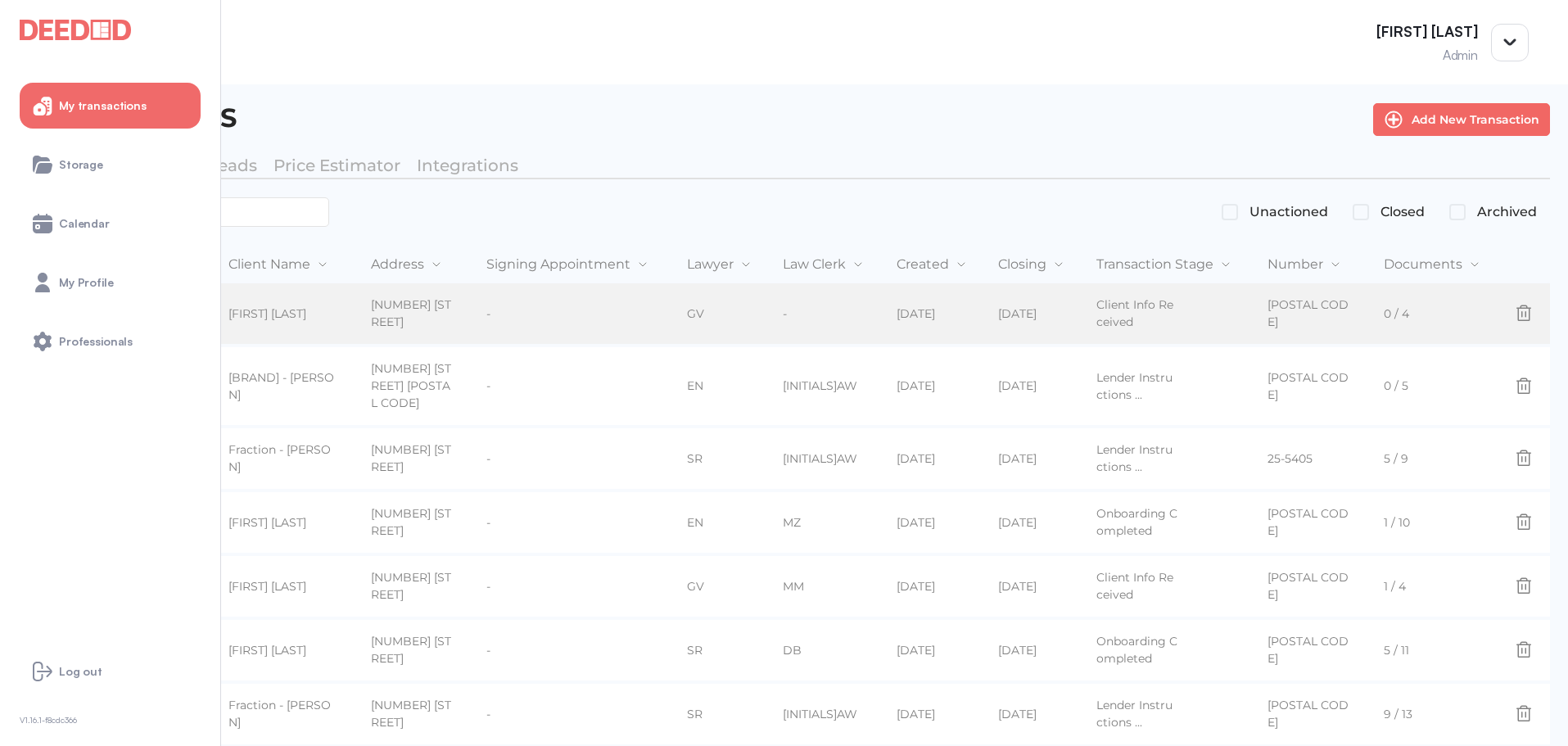 click on "-" at bounding box center [576, 323] 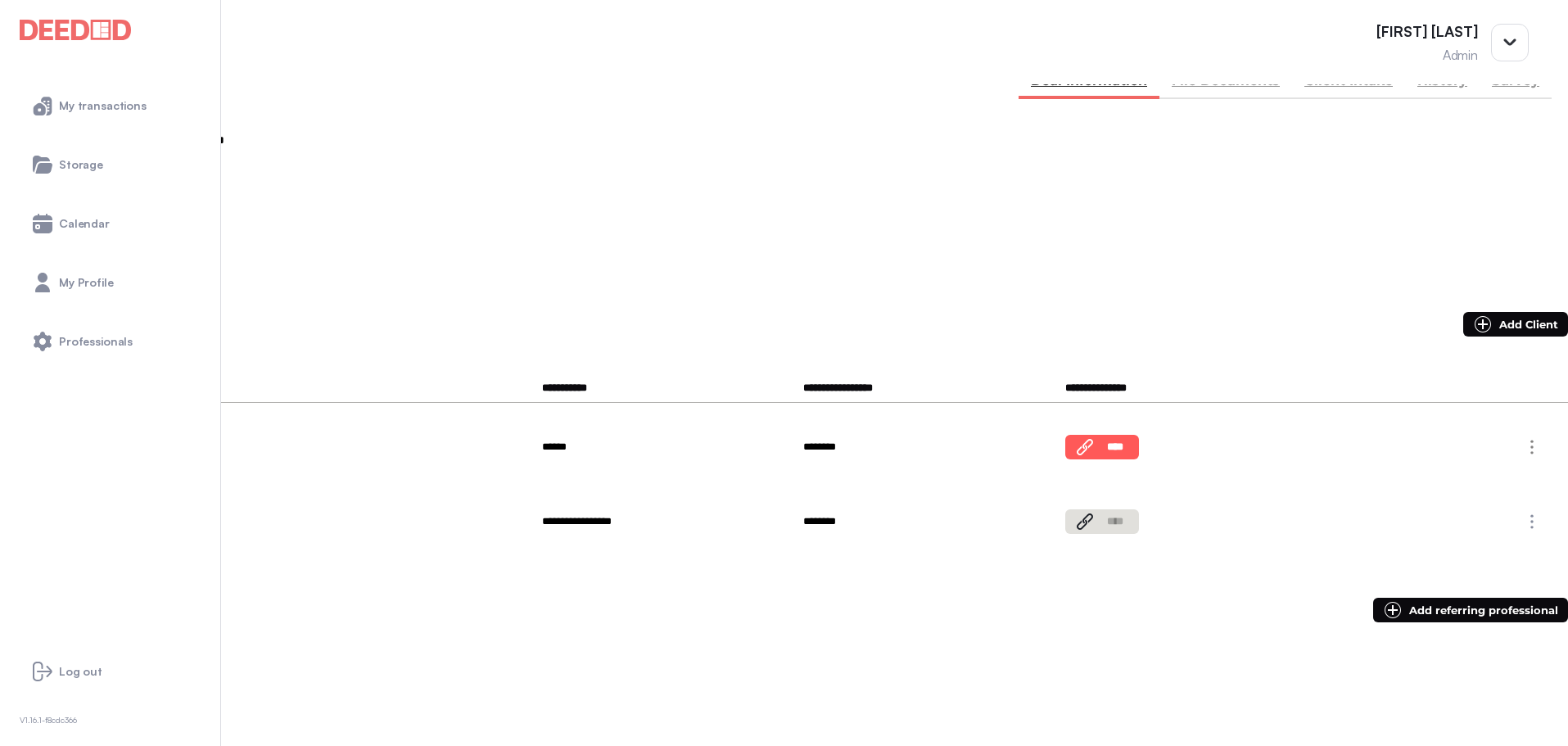 scroll, scrollTop: 0, scrollLeft: 0, axis: both 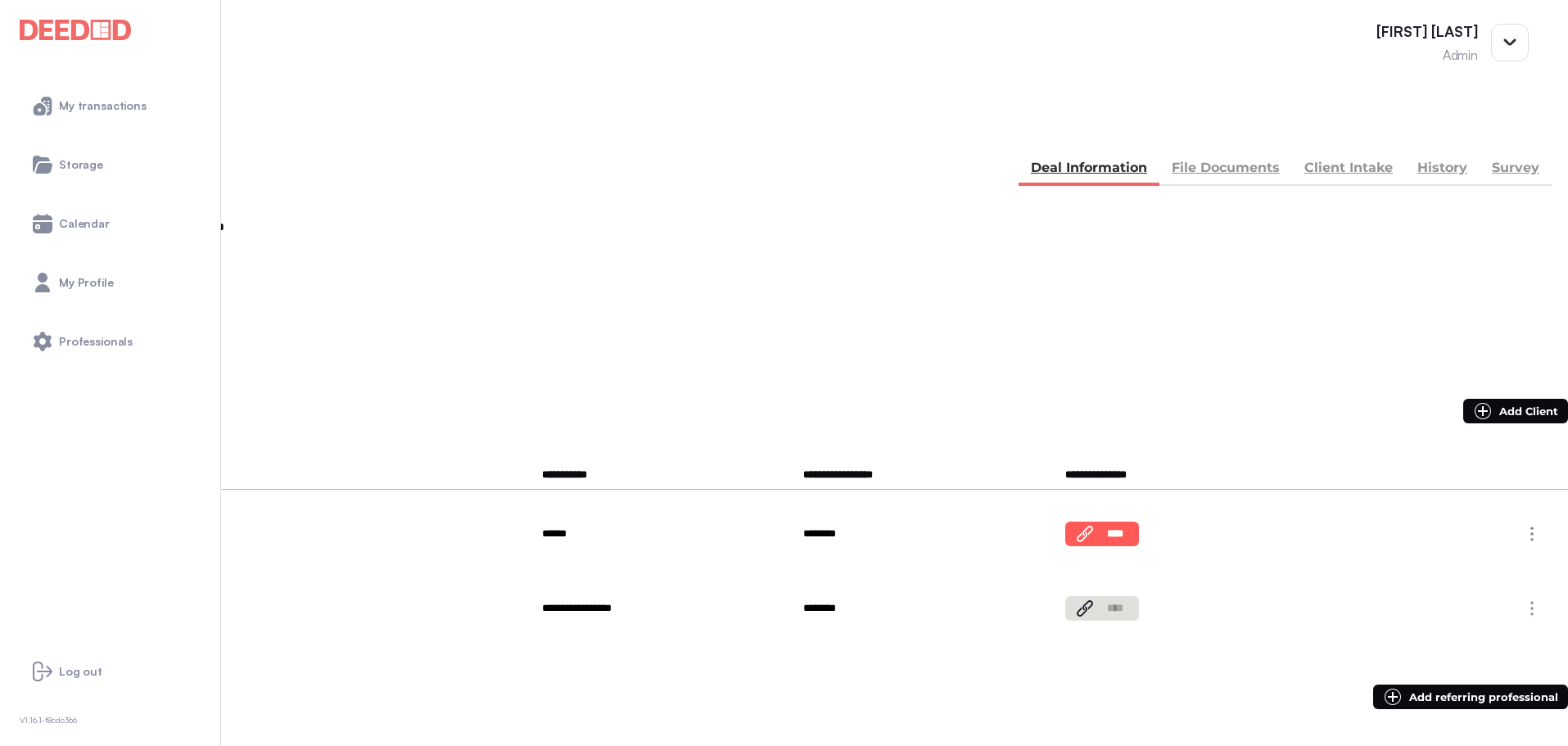 click at bounding box center [29, 127] 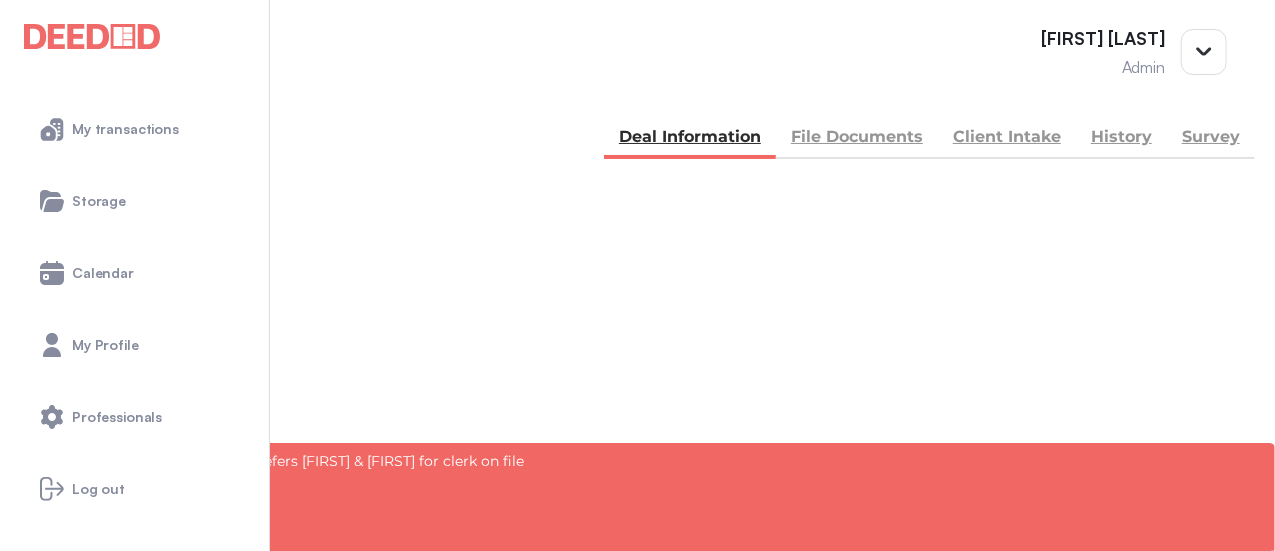 scroll, scrollTop: 100, scrollLeft: 0, axis: vertical 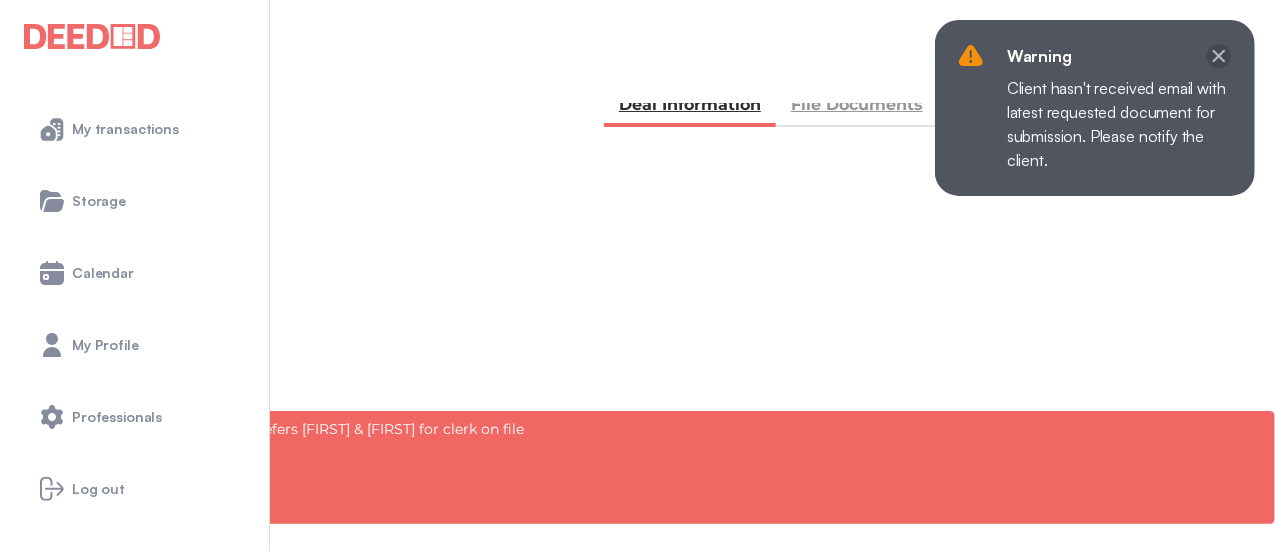 click at bounding box center [1219, 56] 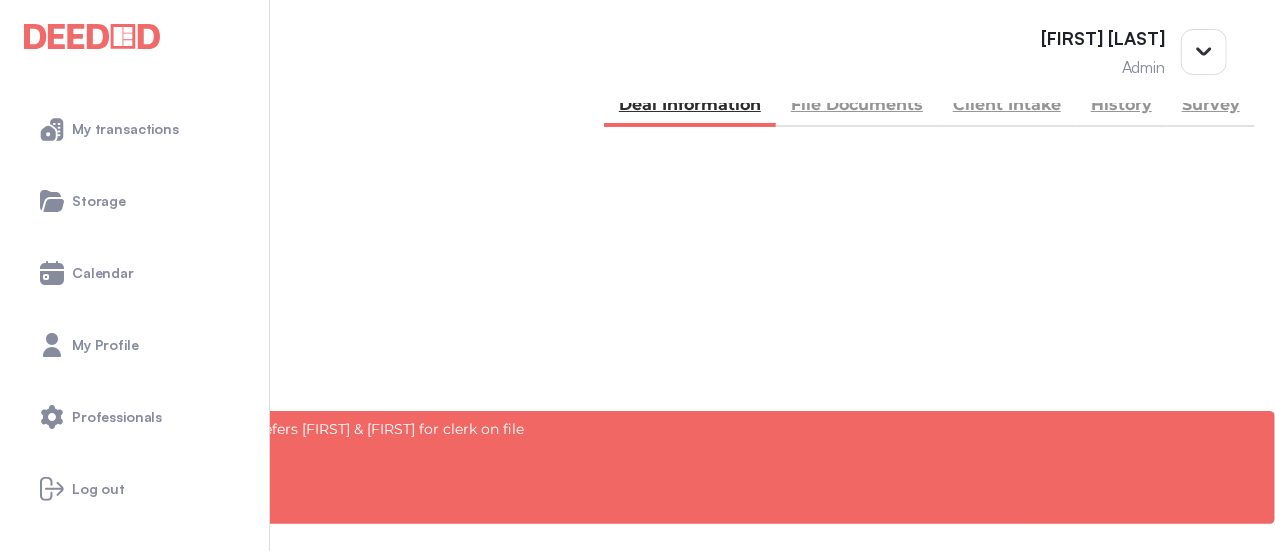 click on "**********" at bounding box center (637, 2658) 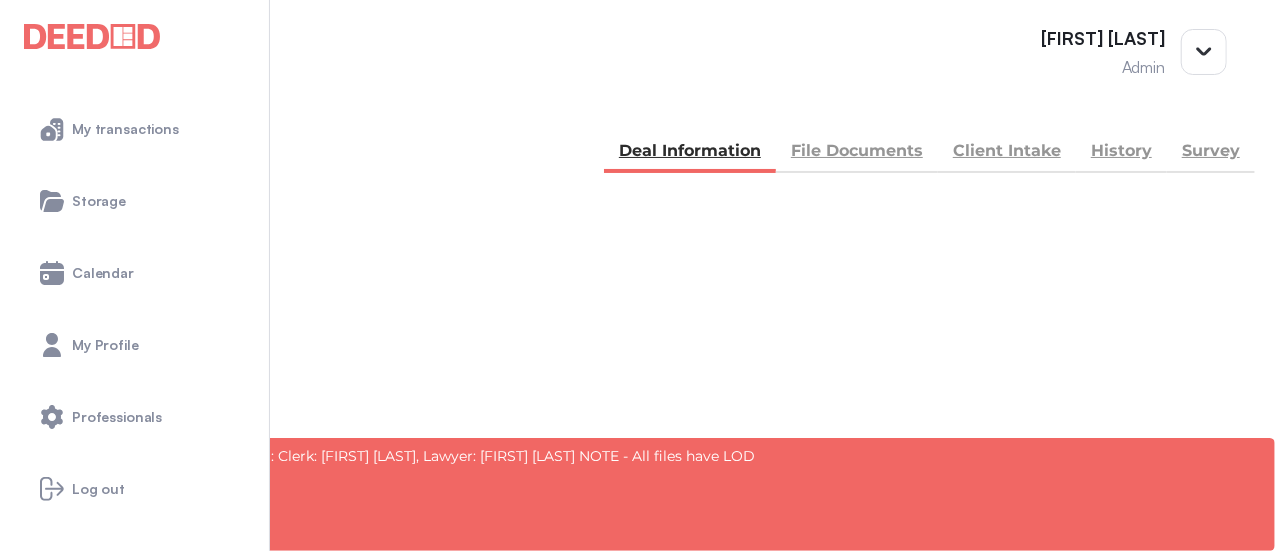 scroll, scrollTop: 0, scrollLeft: 0, axis: both 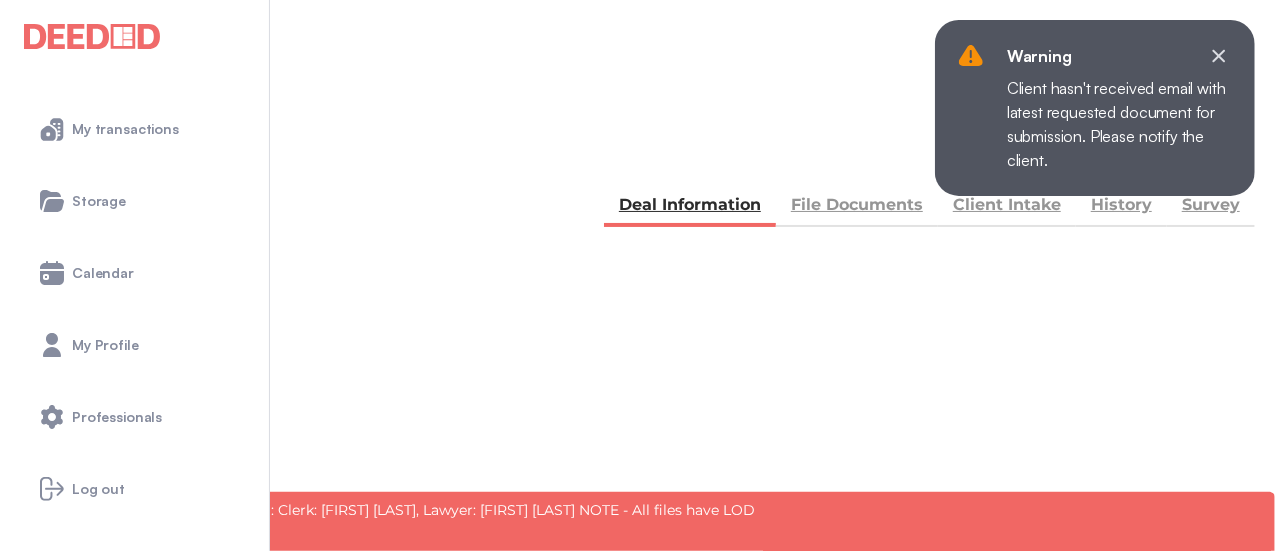 click on "Survey" at bounding box center (1211, 207) 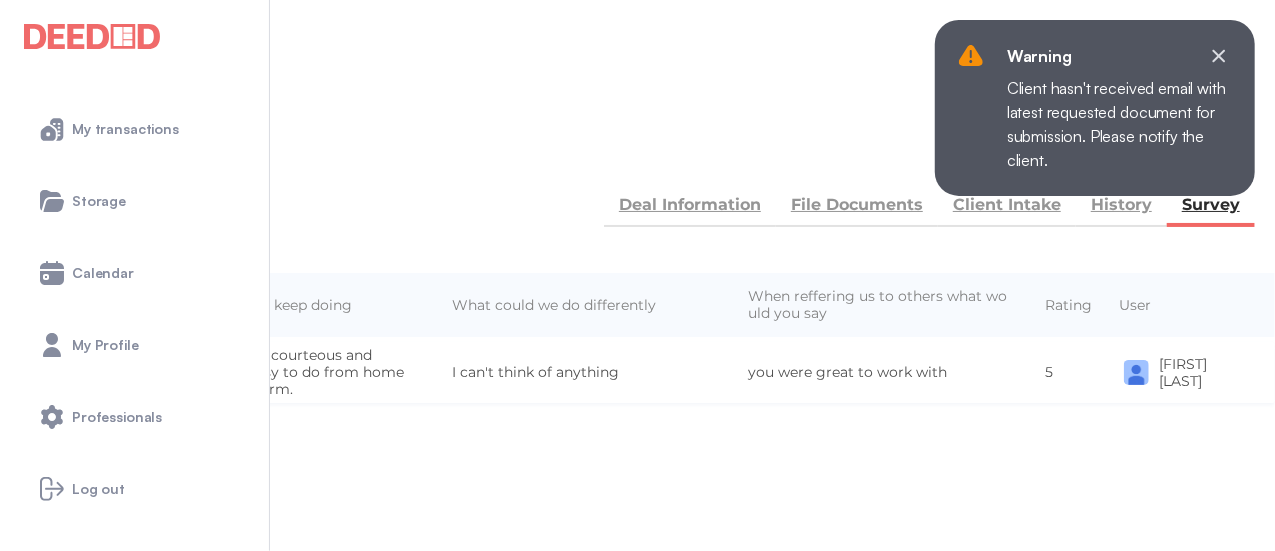 click at bounding box center [1219, 56] 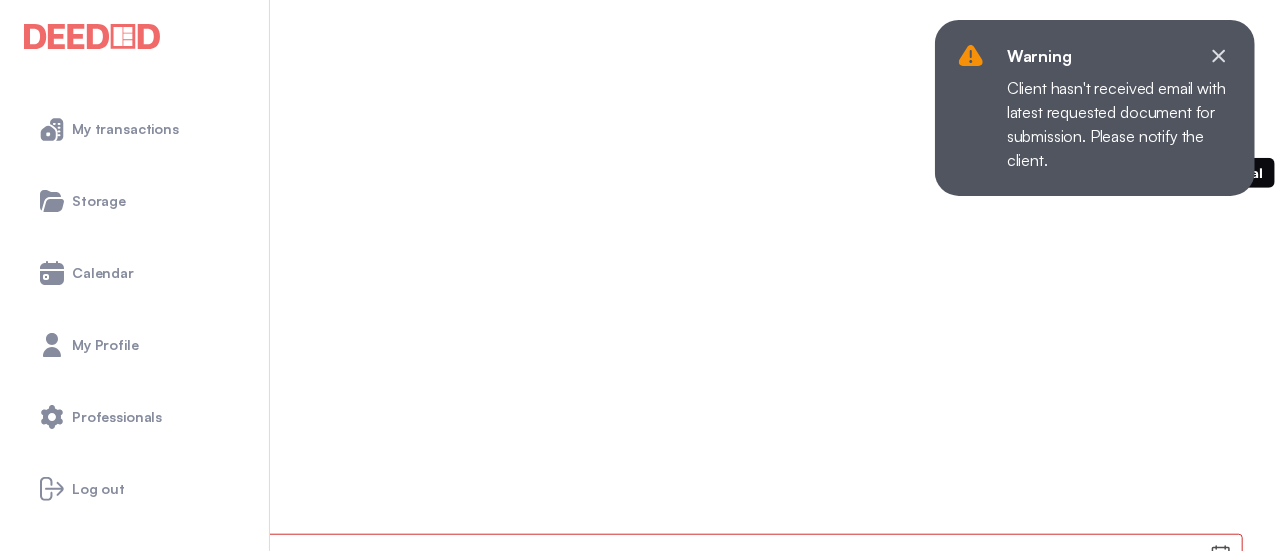 scroll, scrollTop: 0, scrollLeft: 0, axis: both 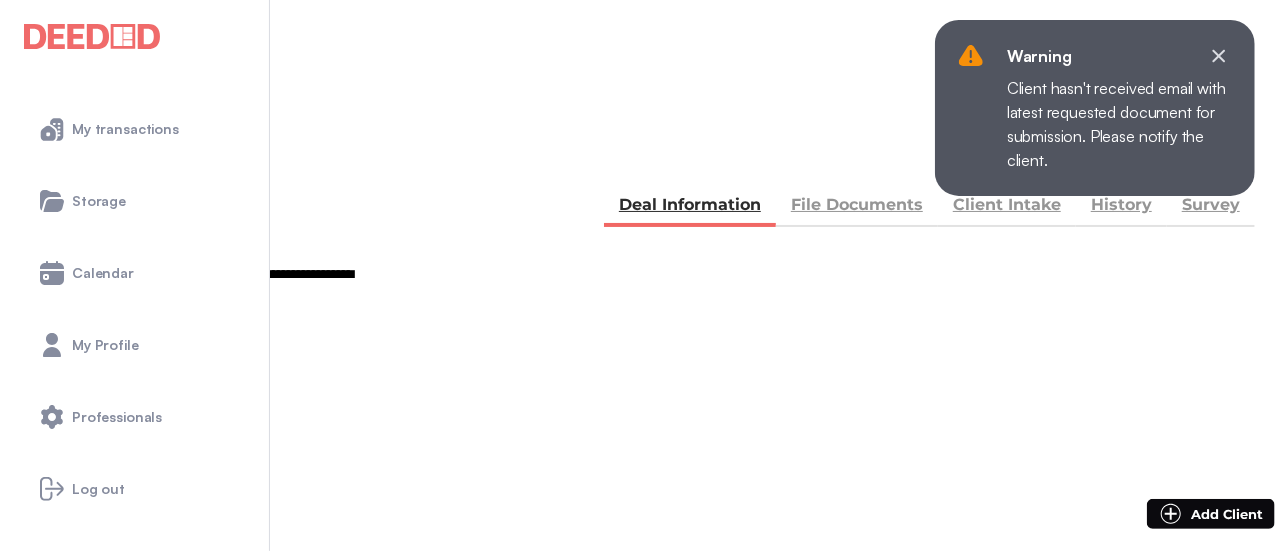 click on "Survey" at bounding box center [1211, 207] 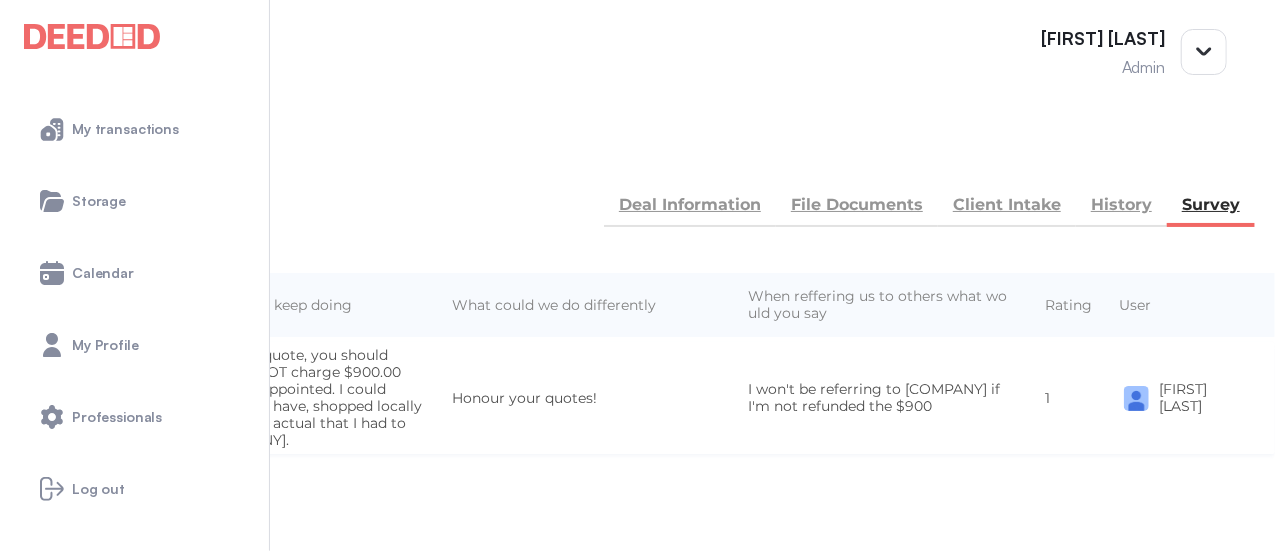 click on "Deal Information" at bounding box center (690, 207) 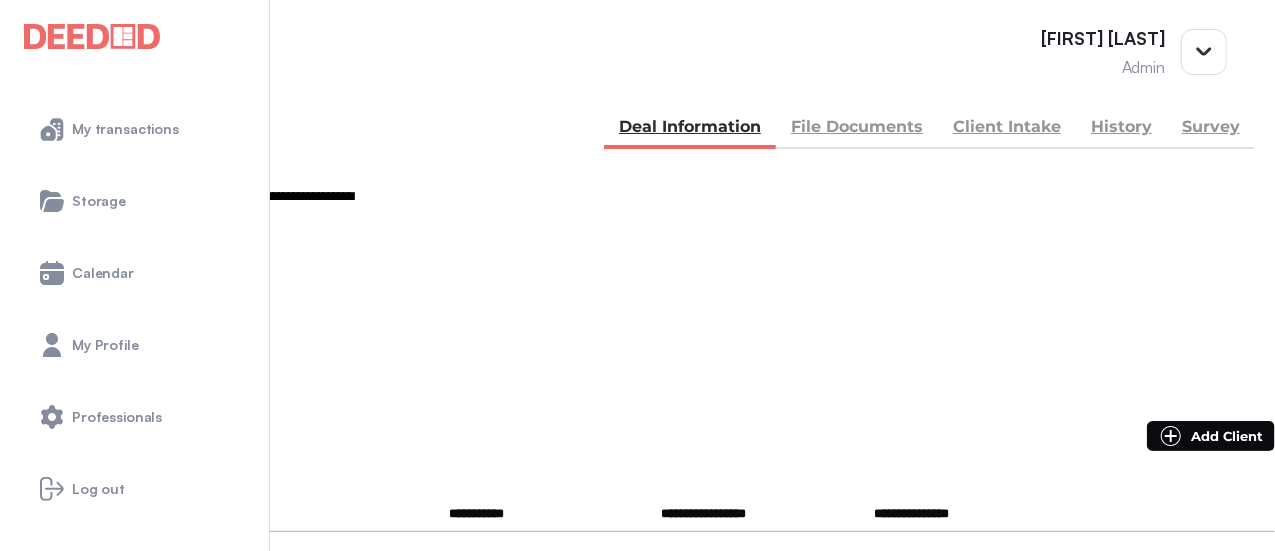 scroll, scrollTop: 0, scrollLeft: 0, axis: both 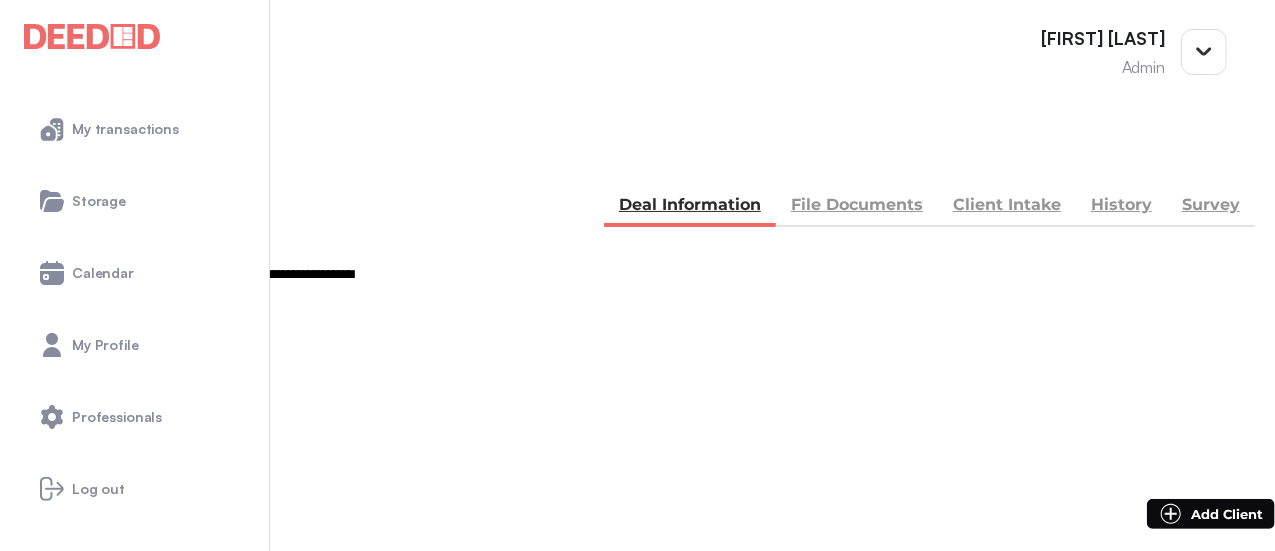 click on "Survey" at bounding box center [1211, 207] 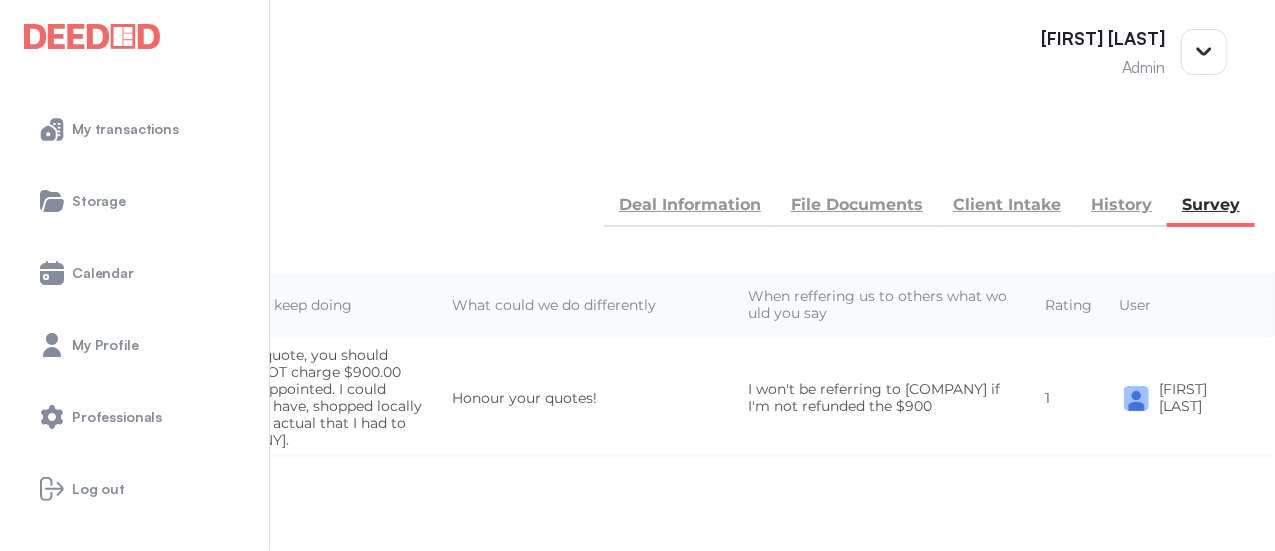 click on "Deal Information" at bounding box center [690, 207] 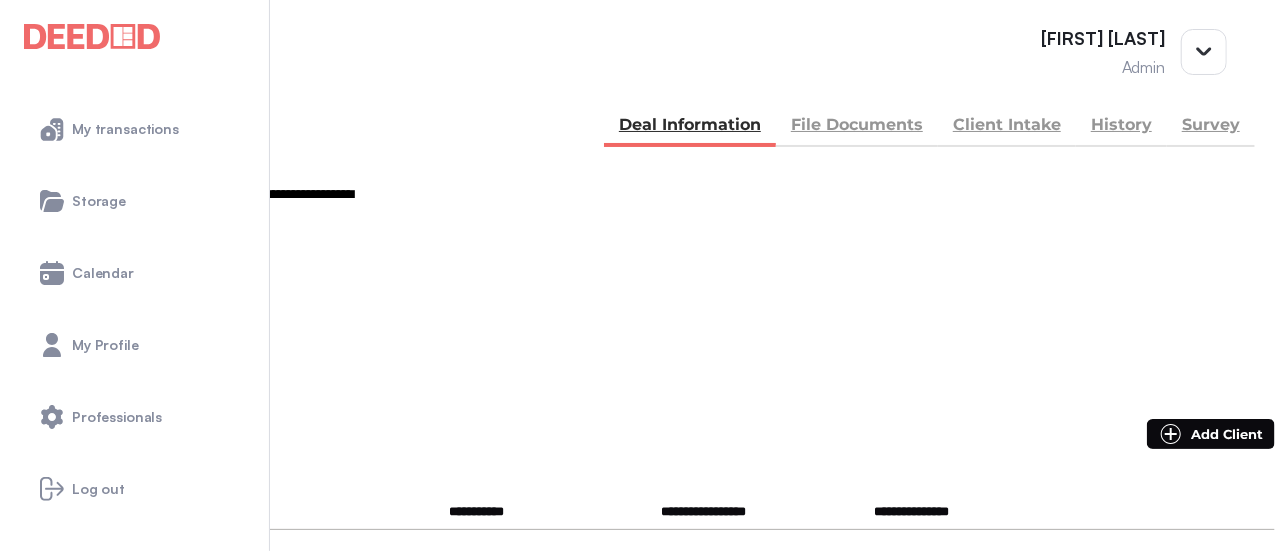 scroll, scrollTop: 0, scrollLeft: 0, axis: both 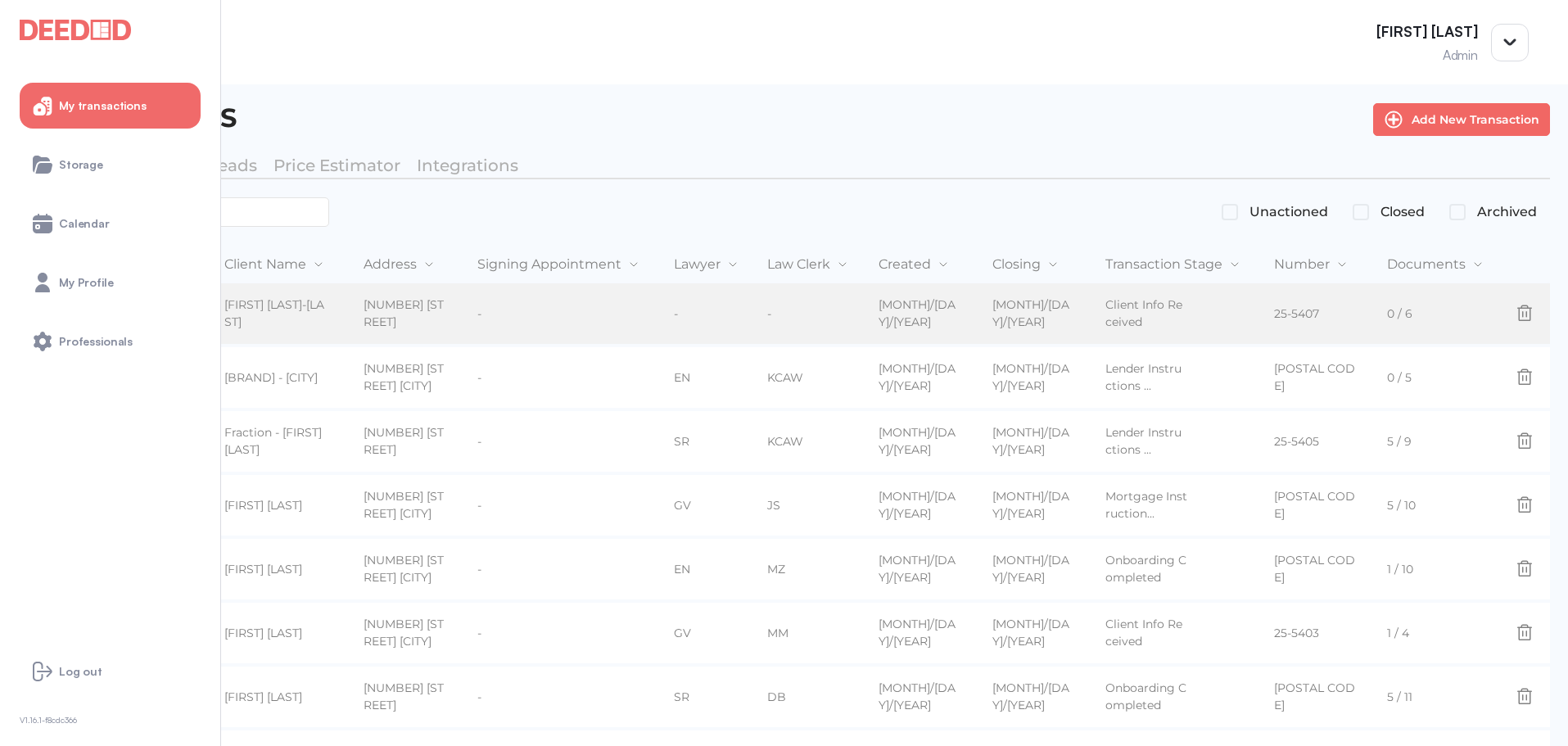 click on "-" at bounding box center [577, 314] 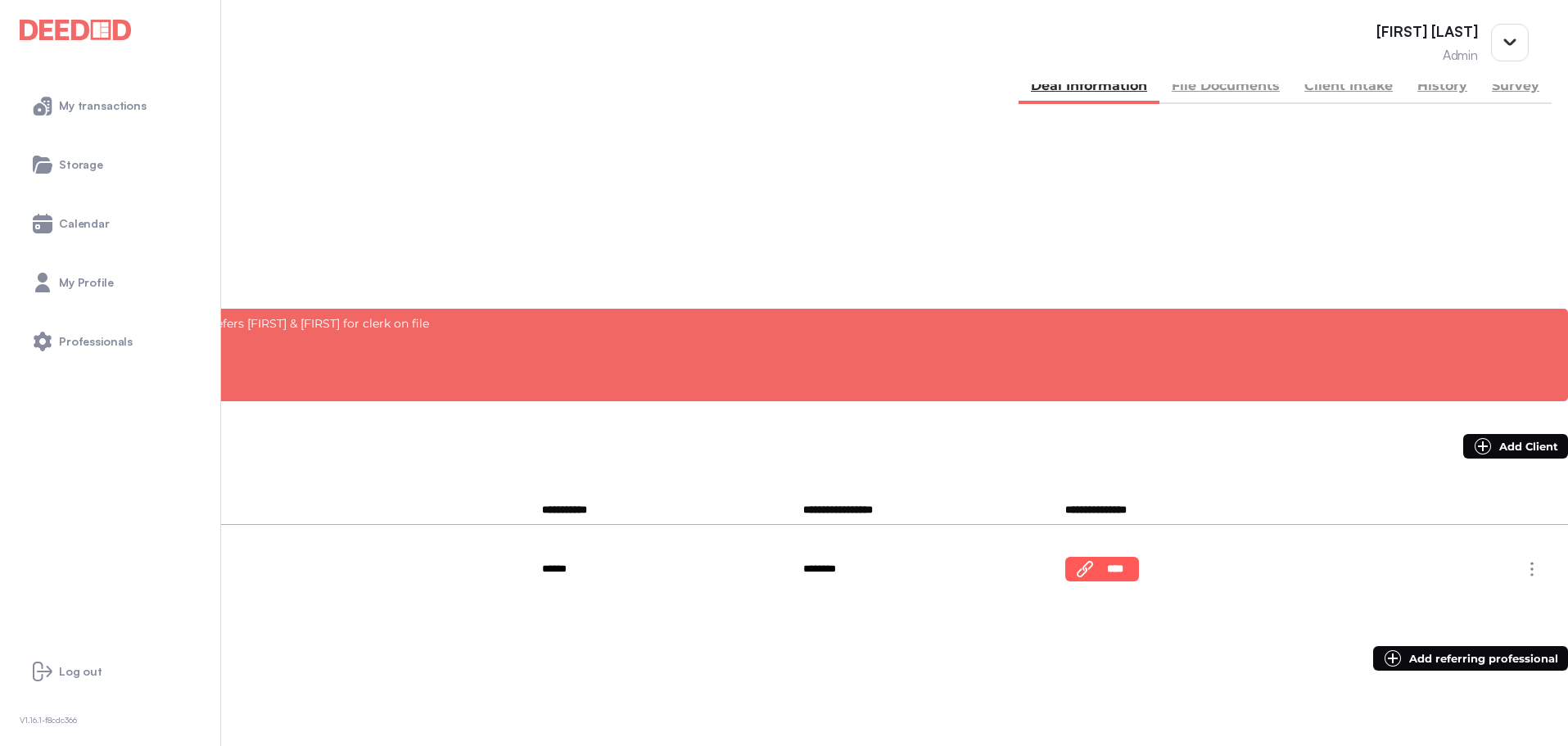scroll, scrollTop: 0, scrollLeft: 0, axis: both 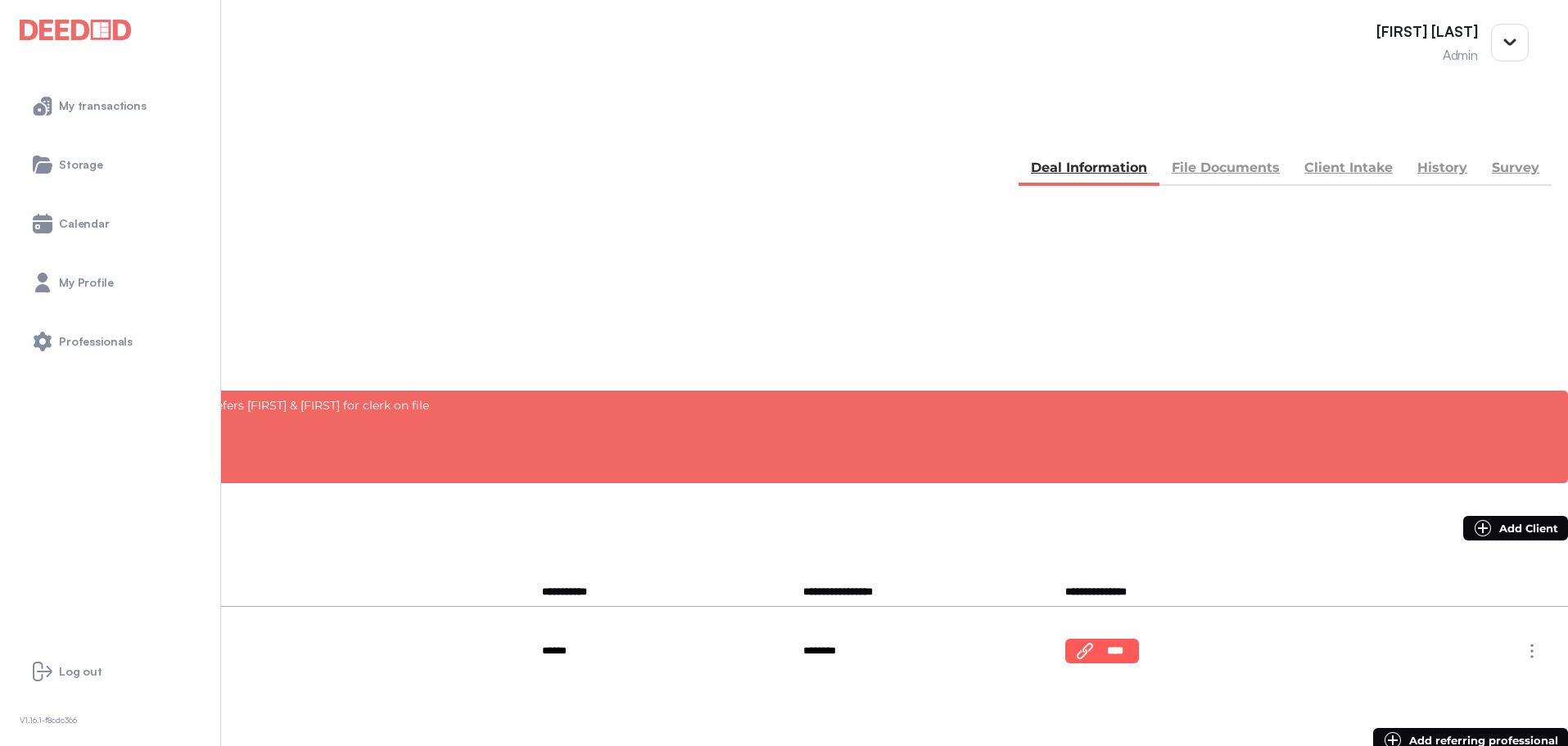 click on "*******" at bounding box center (71, 318) 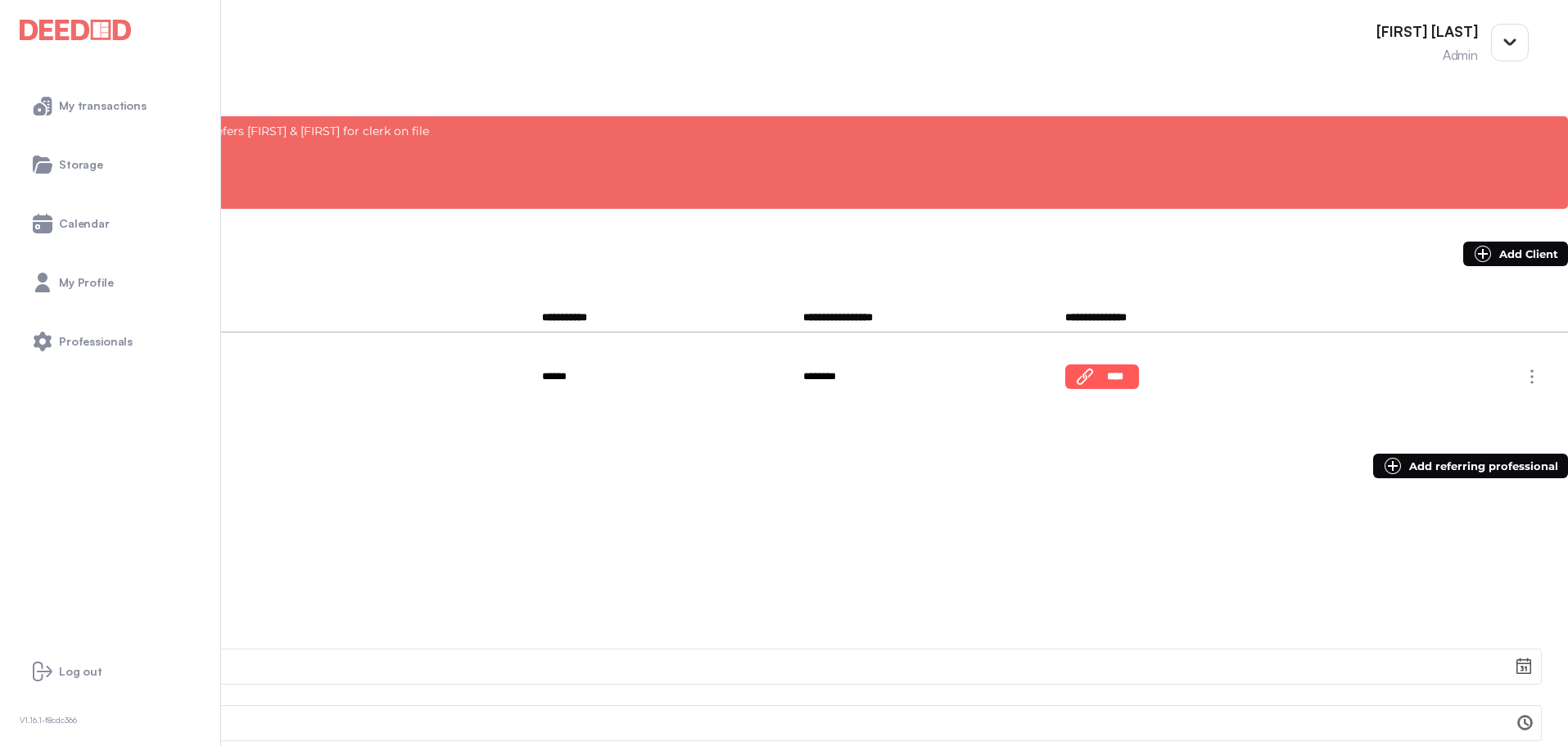 scroll, scrollTop: 82, scrollLeft: 0, axis: vertical 